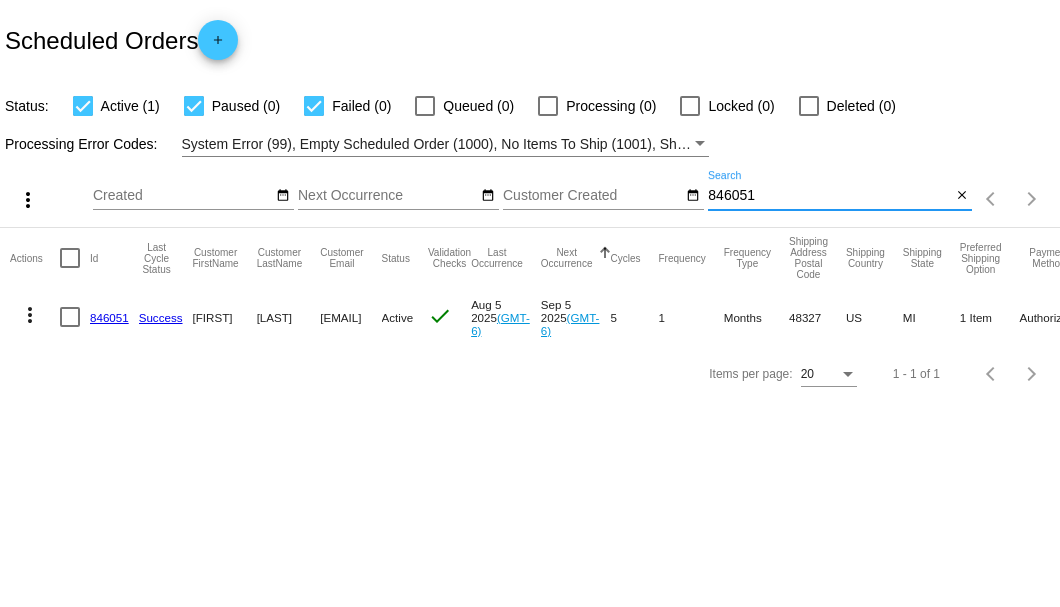 scroll, scrollTop: 0, scrollLeft: 0, axis: both 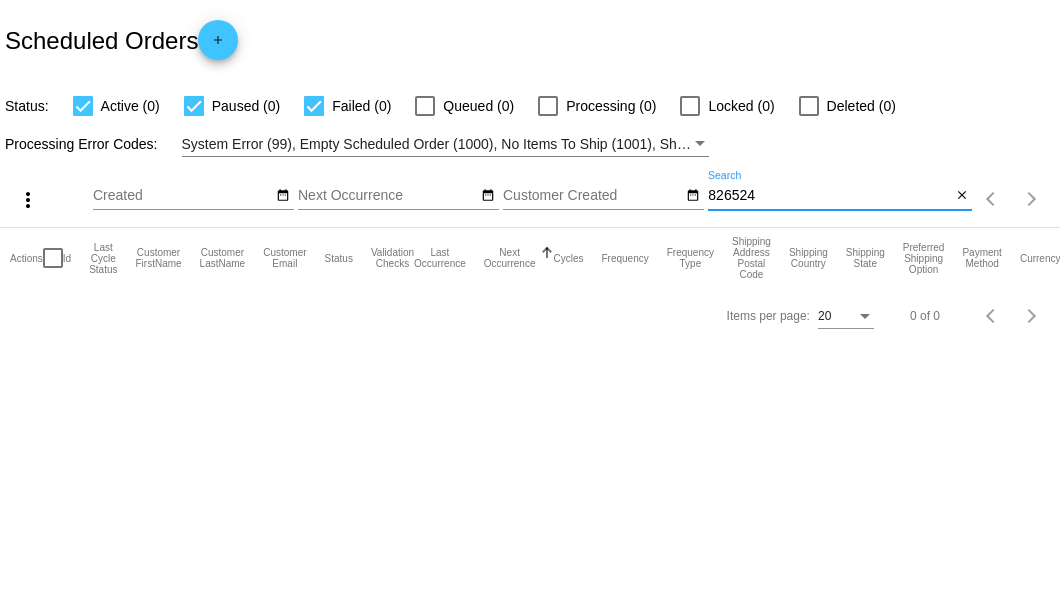 type on "826524" 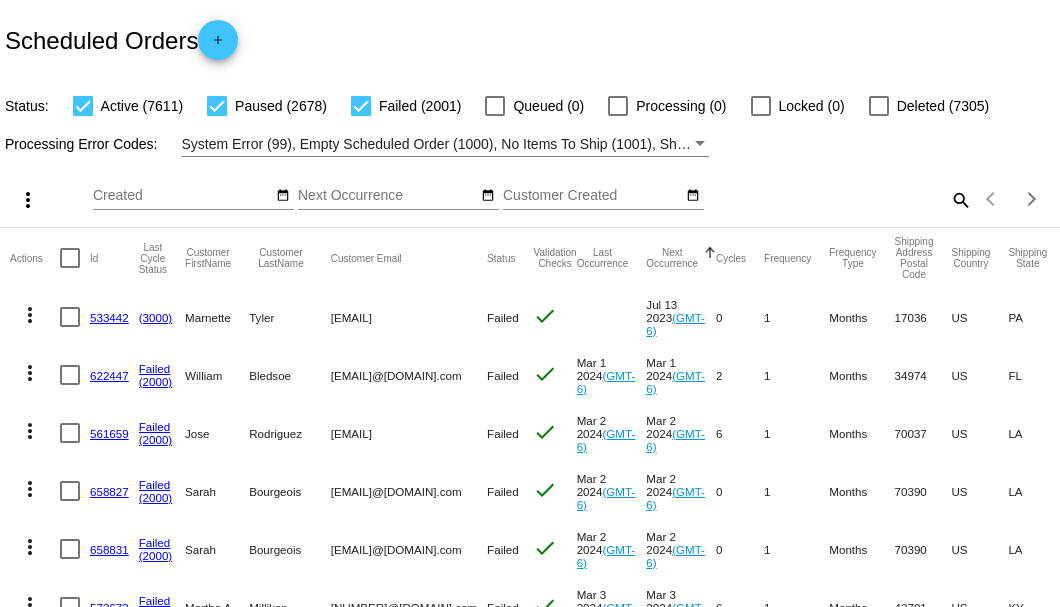 click on "search" 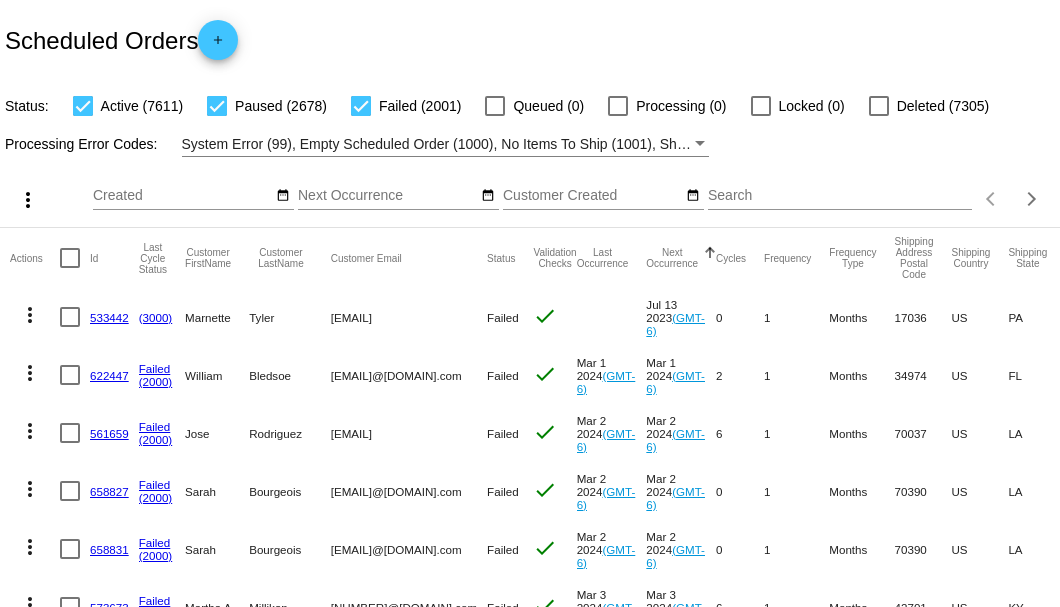 click on "Search" at bounding box center [840, 196] 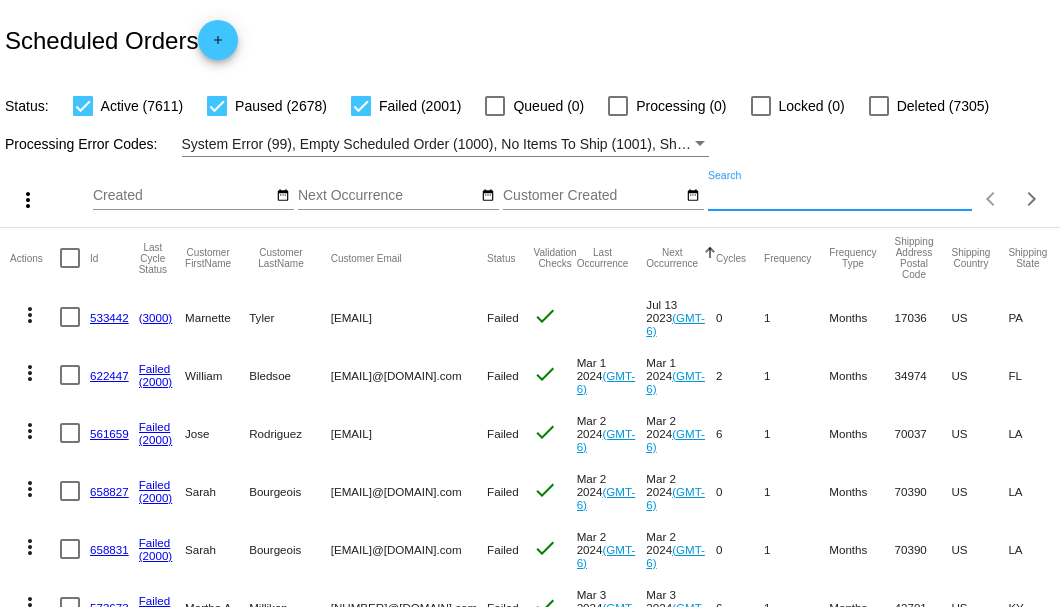 paste on "[NUMBER]@[DOMAIN].org" 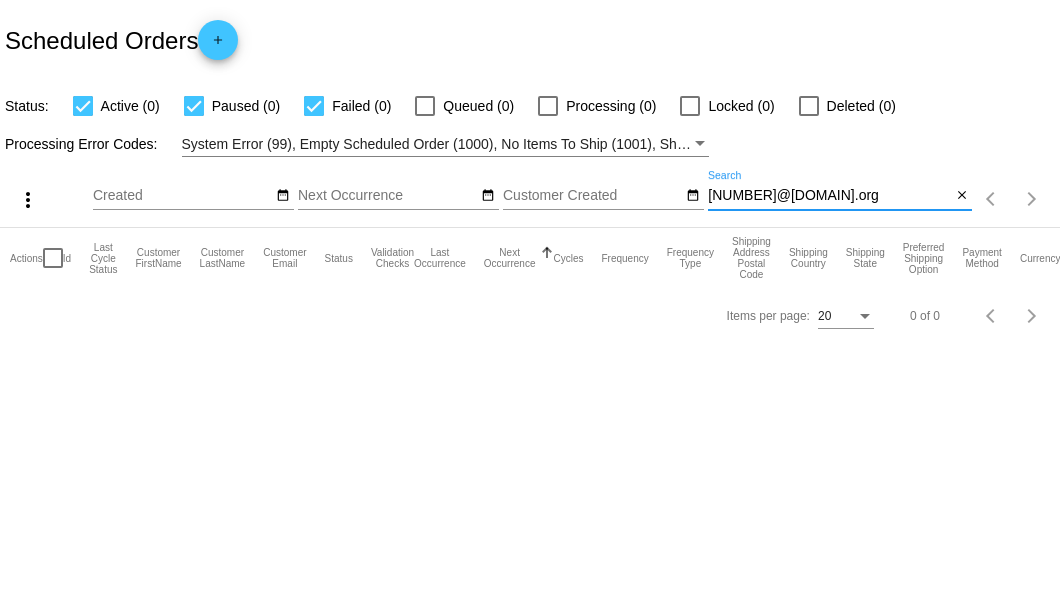 scroll, scrollTop: 0, scrollLeft: 36, axis: horizontal 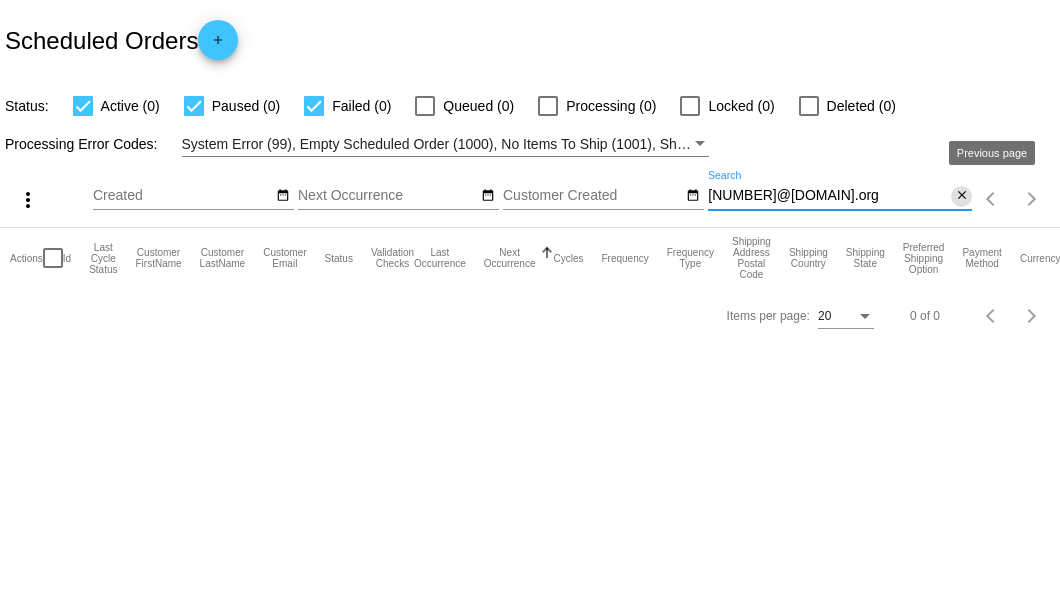click on "close" 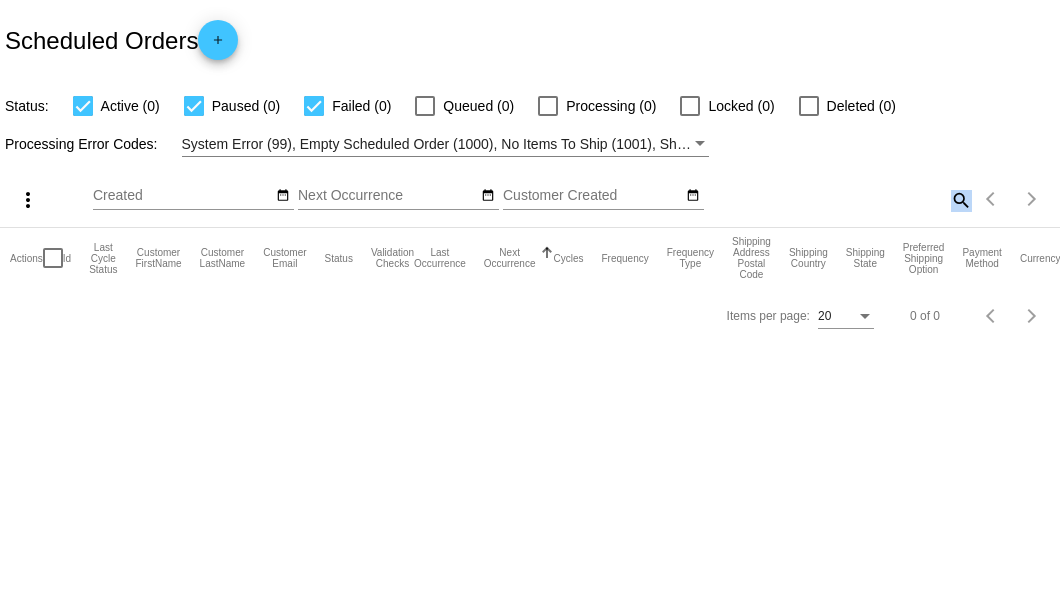 click on "search" 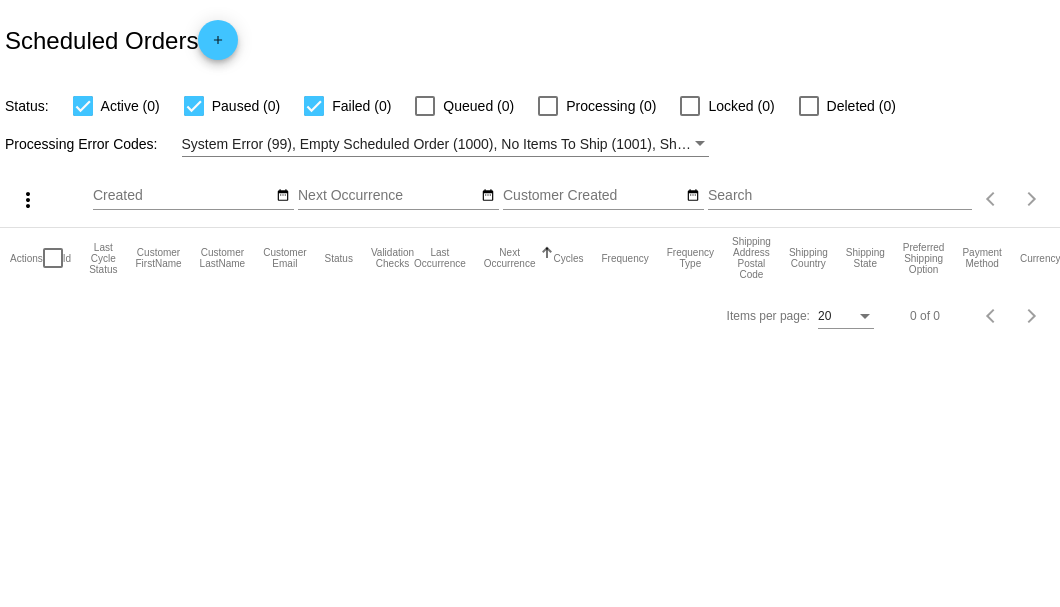 click on "Search" at bounding box center [840, 196] 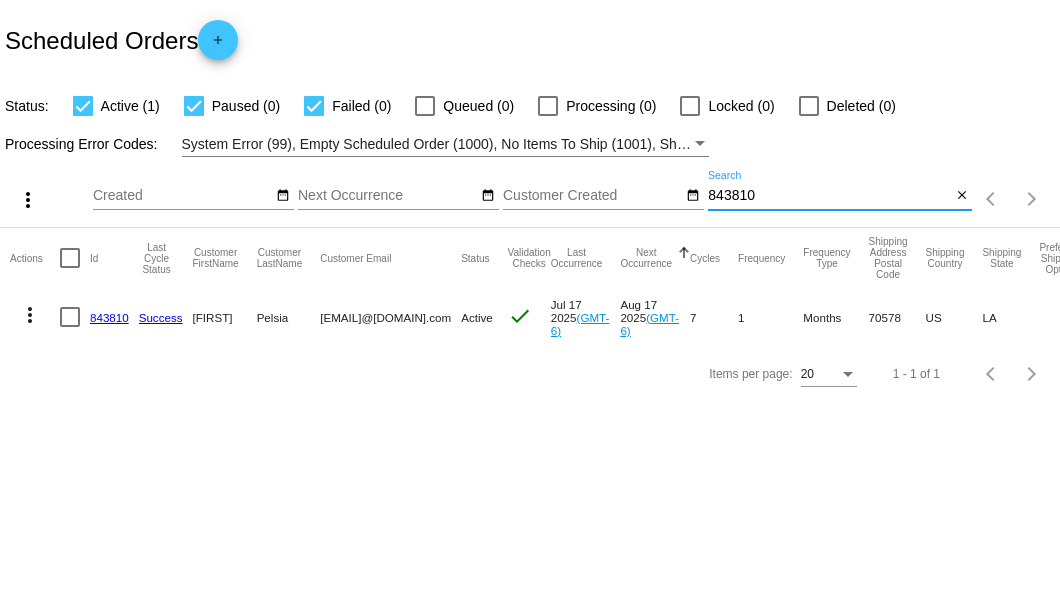 type on "843810" 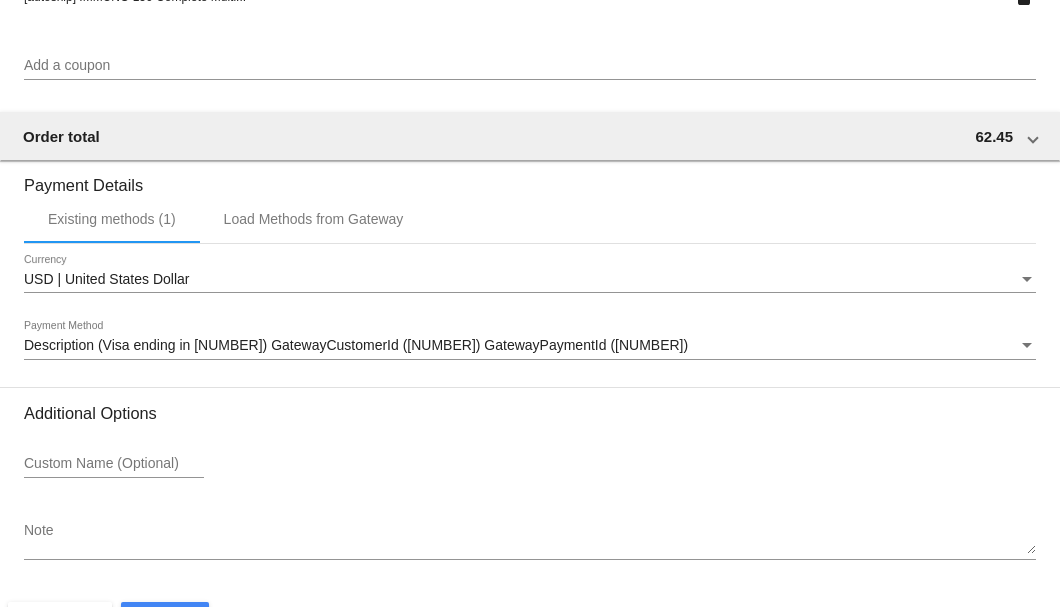 scroll, scrollTop: 1930, scrollLeft: 0, axis: vertical 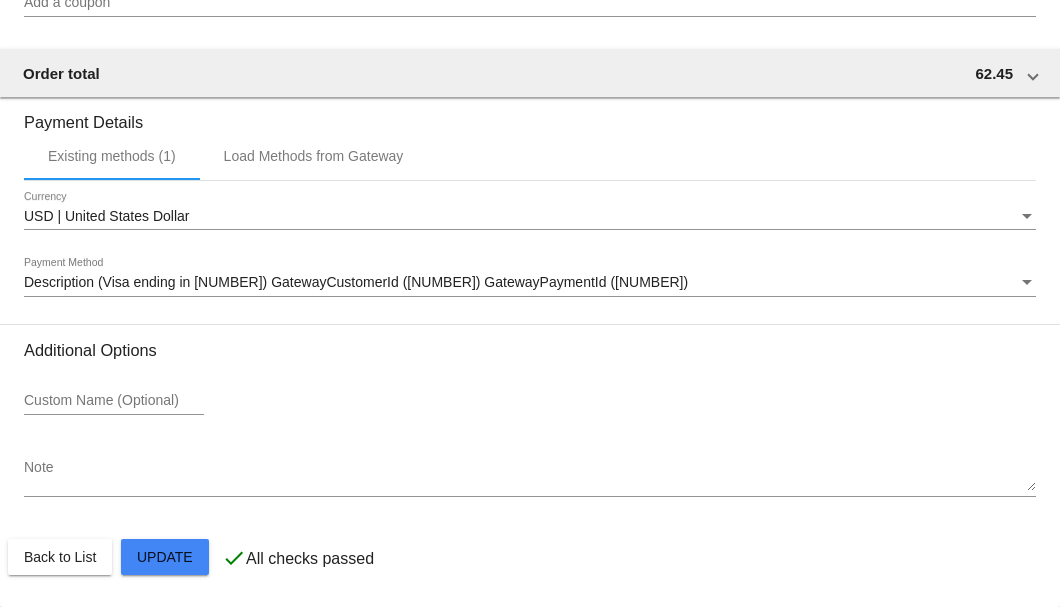 click on "Note" at bounding box center (530, 476) 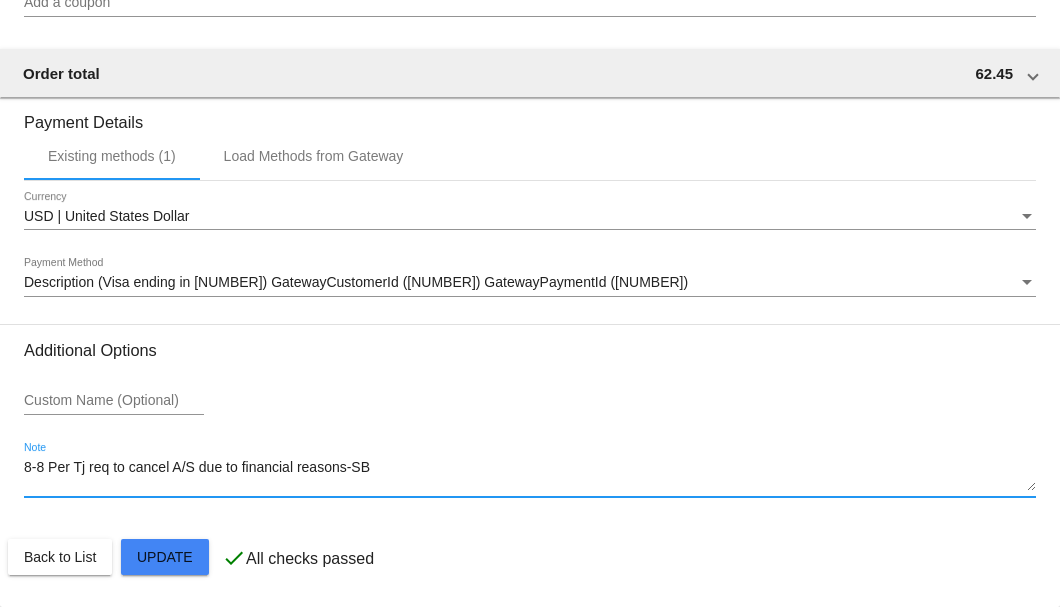 type on "8-8 Per Tj req to cancel A/S due to financial reasons-SB" 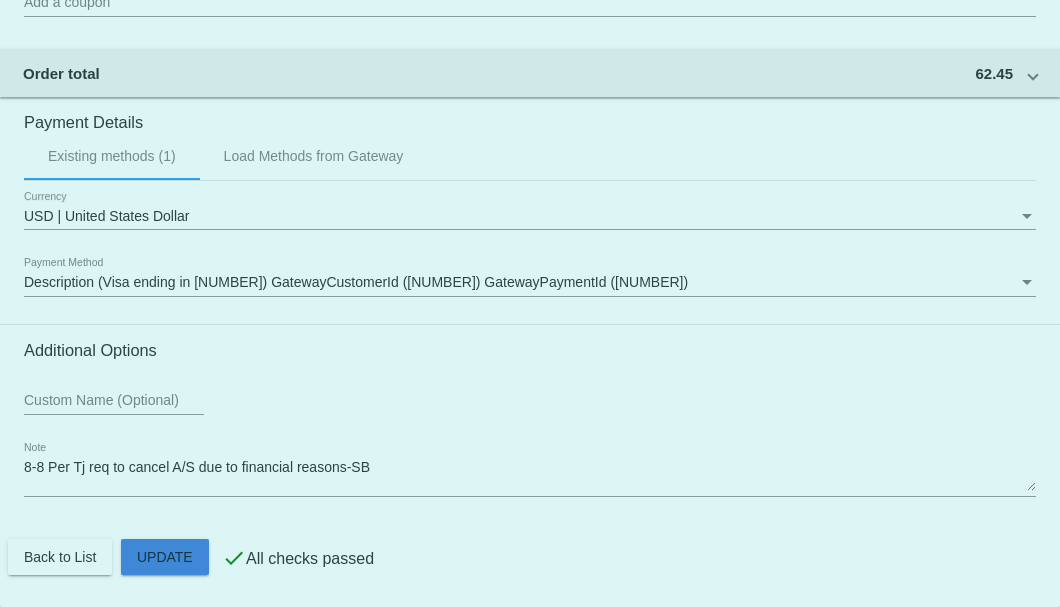 click on "Customer
[NUMBER]: [FIRST] [LAST]
[EMAIL]@[DOMAIN].com
Customer Shipping
Enter Shipping Address Select A Saved Address (0)
[FIRST]
Shipping First Name
[LAST]
Shipping Last Name
US | USA
Shipping Country
[NUMBER] [STREET]
Shipping Street 1
Shipping Street 2
[CITY]
Shipping City
LA | Louisiana
Shipping State
[POSTAL_CODE]
Shipping Postcode
Scheduled Order Details
Frequency:
Every 1 months
Active
Status" 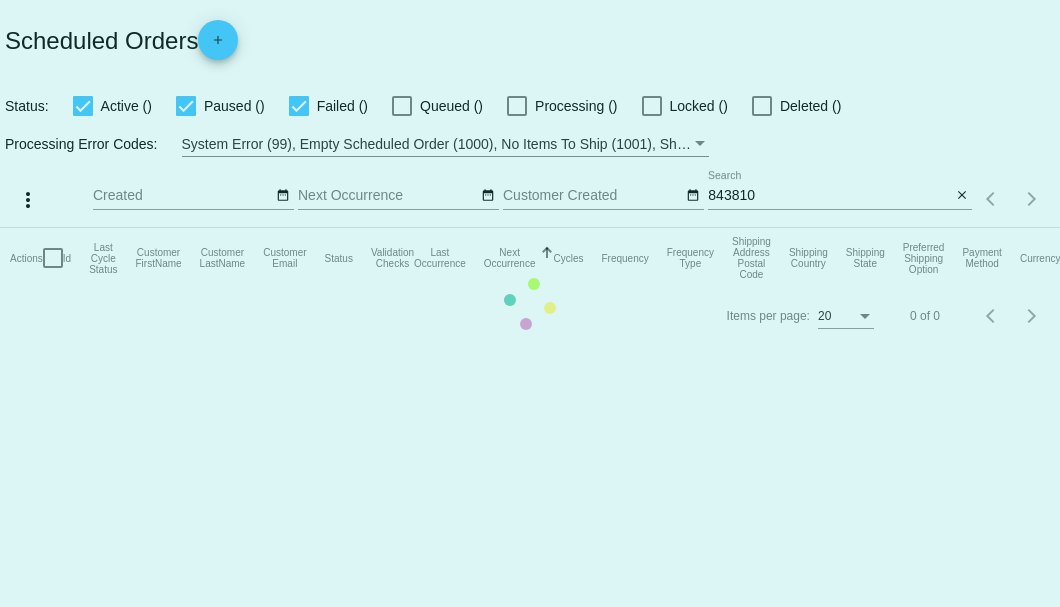 scroll, scrollTop: 0, scrollLeft: 0, axis: both 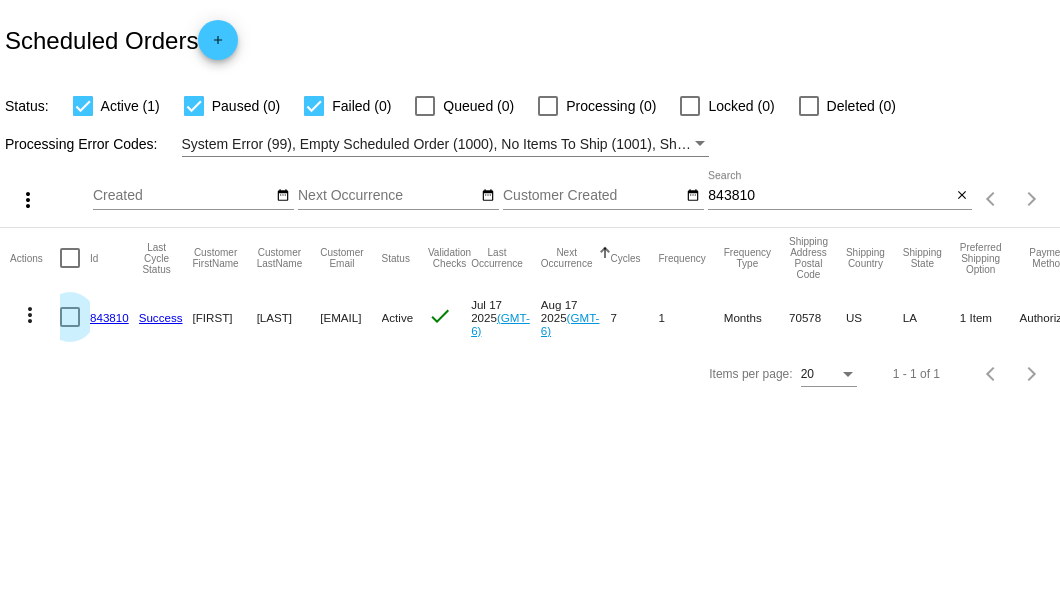 click at bounding box center [70, 317] 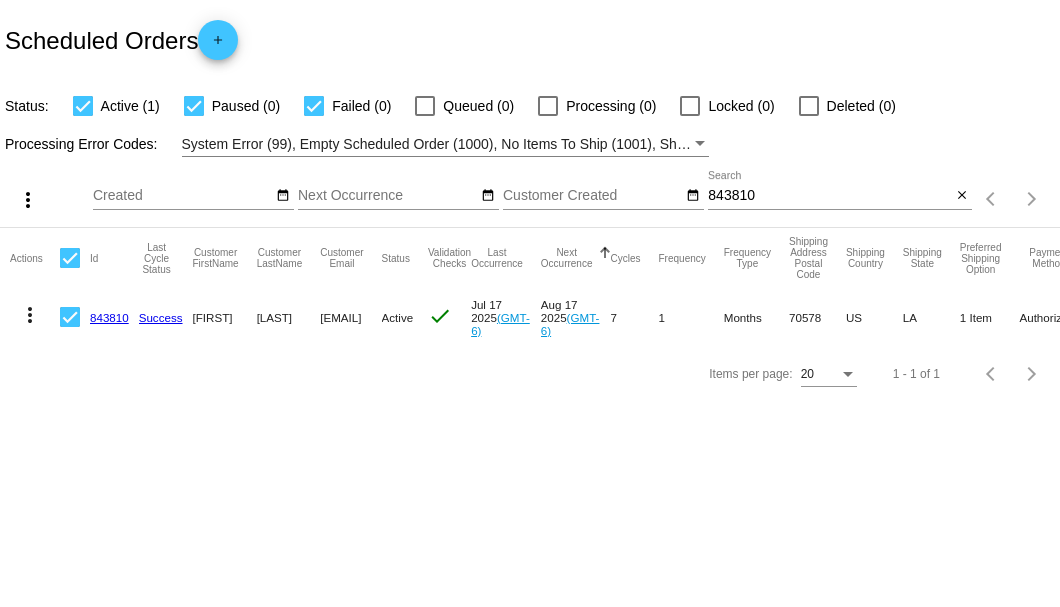 click on "843810" 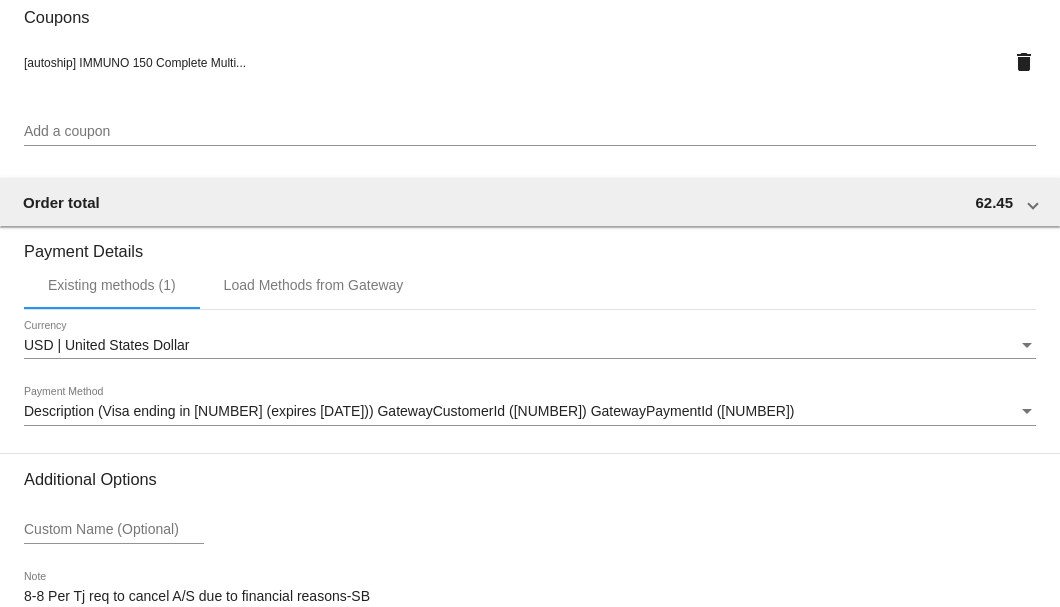 scroll, scrollTop: 1930, scrollLeft: 0, axis: vertical 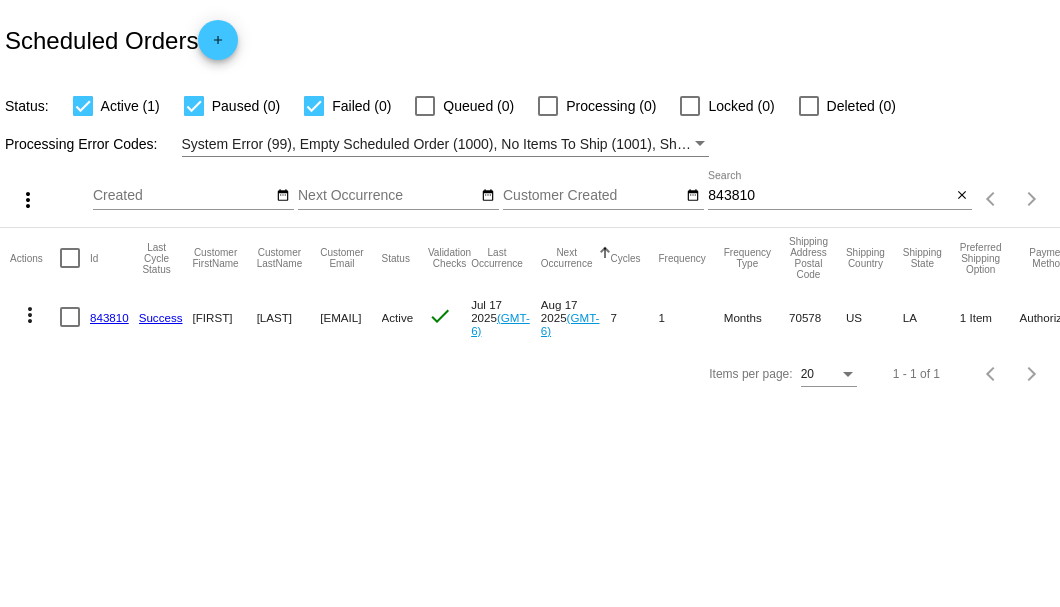 click at bounding box center [70, 317] 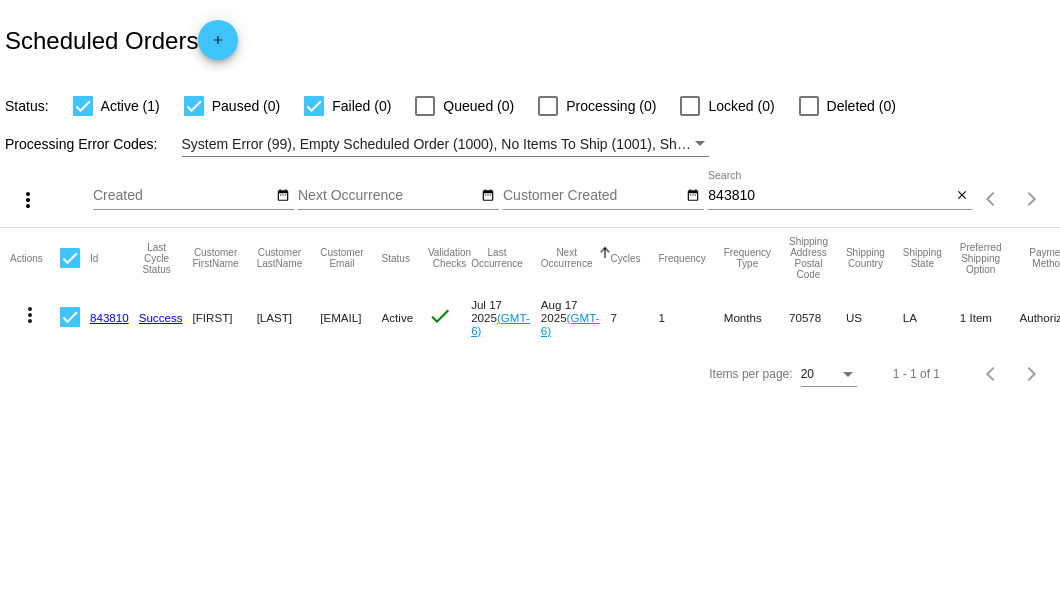 click on "more_vert" 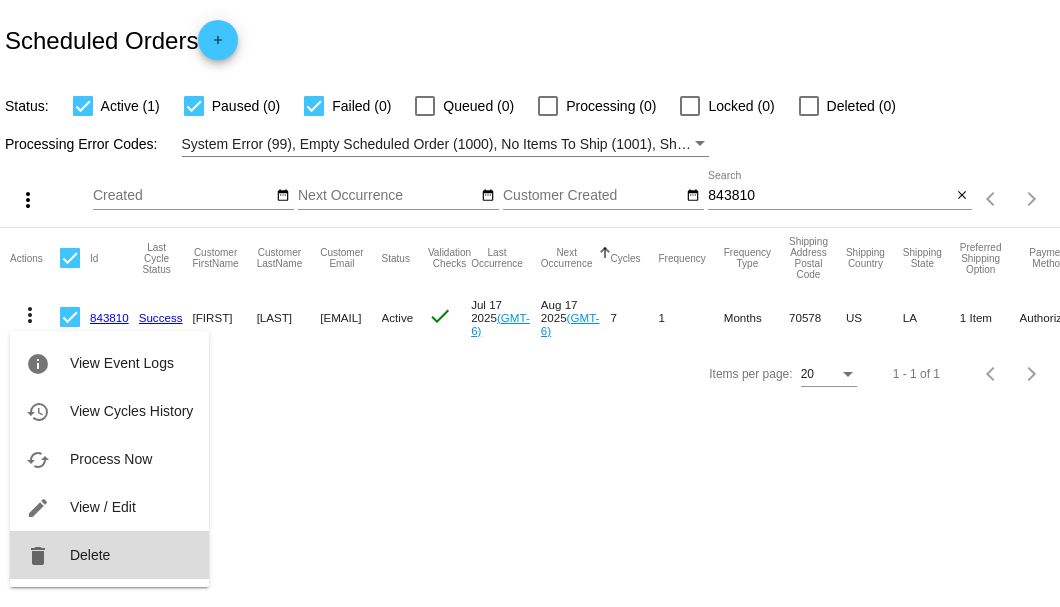 click on "delete
Delete" at bounding box center (109, 555) 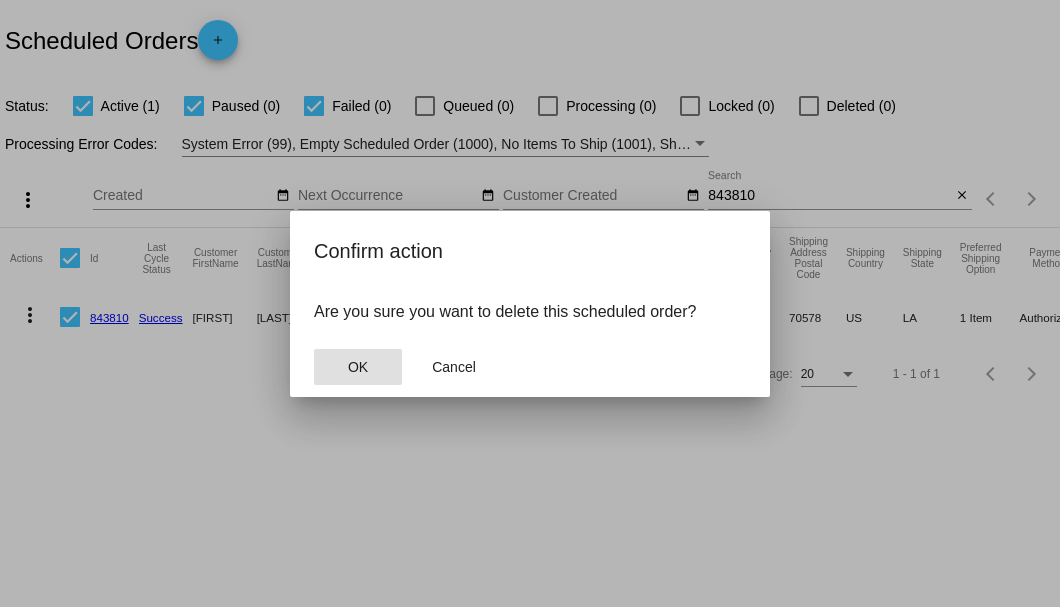 click on "OK" 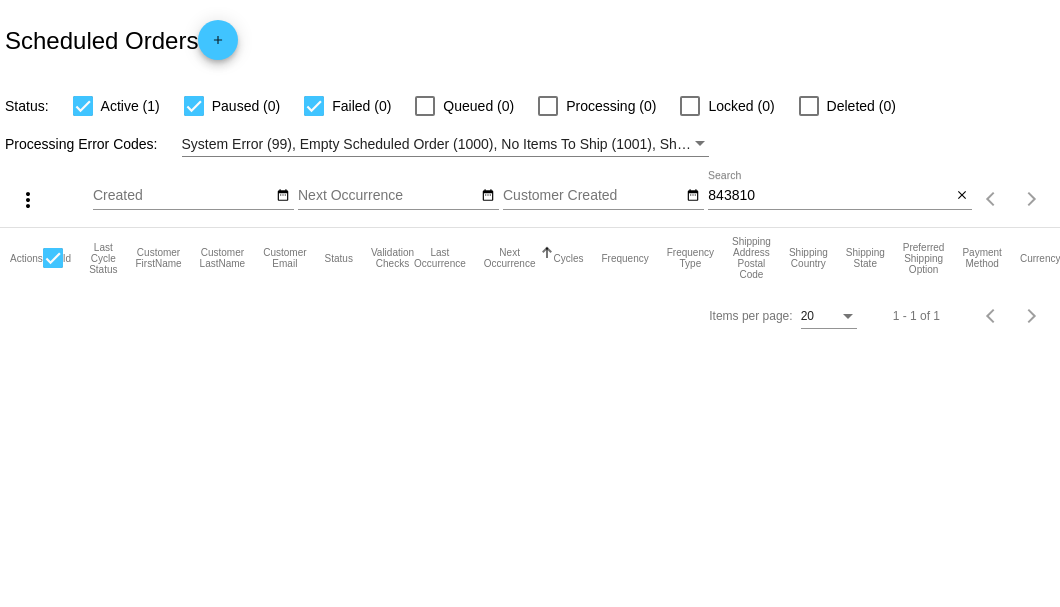 click on "843810" at bounding box center [829, 196] 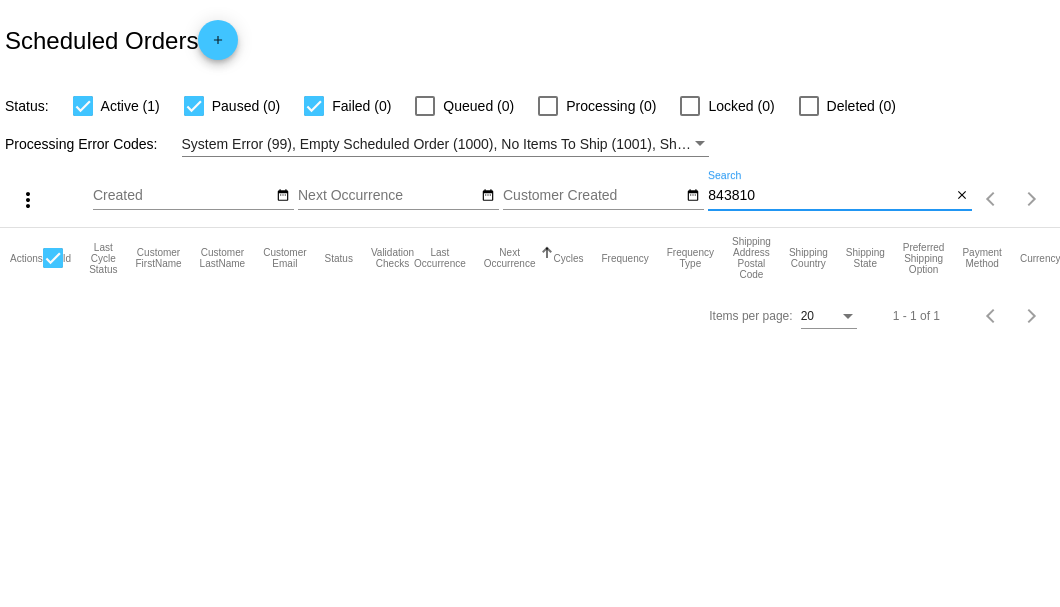 click on "843810" at bounding box center (829, 196) 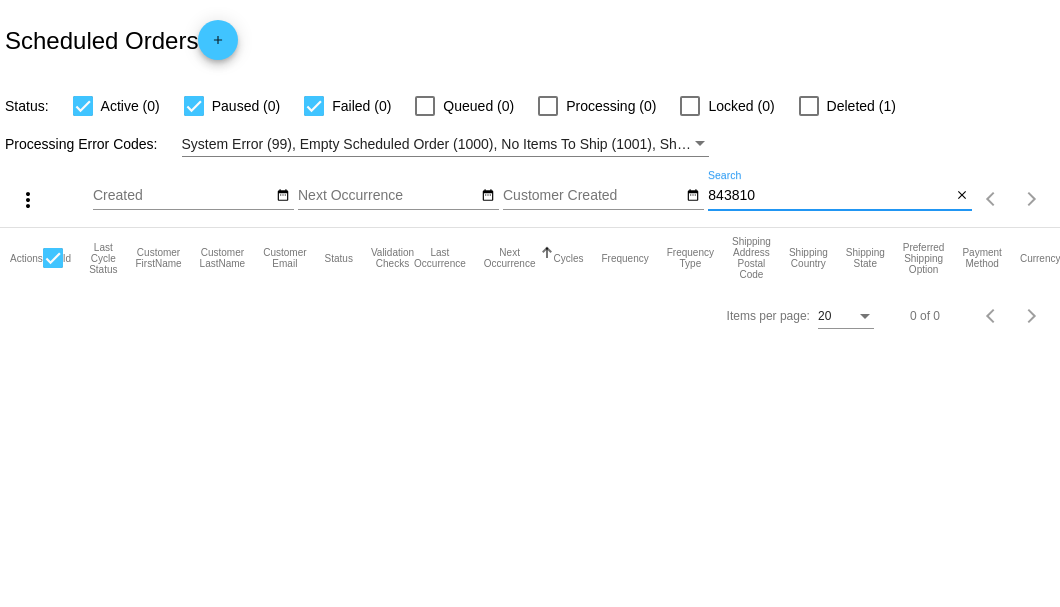 click on "843810" at bounding box center [829, 196] 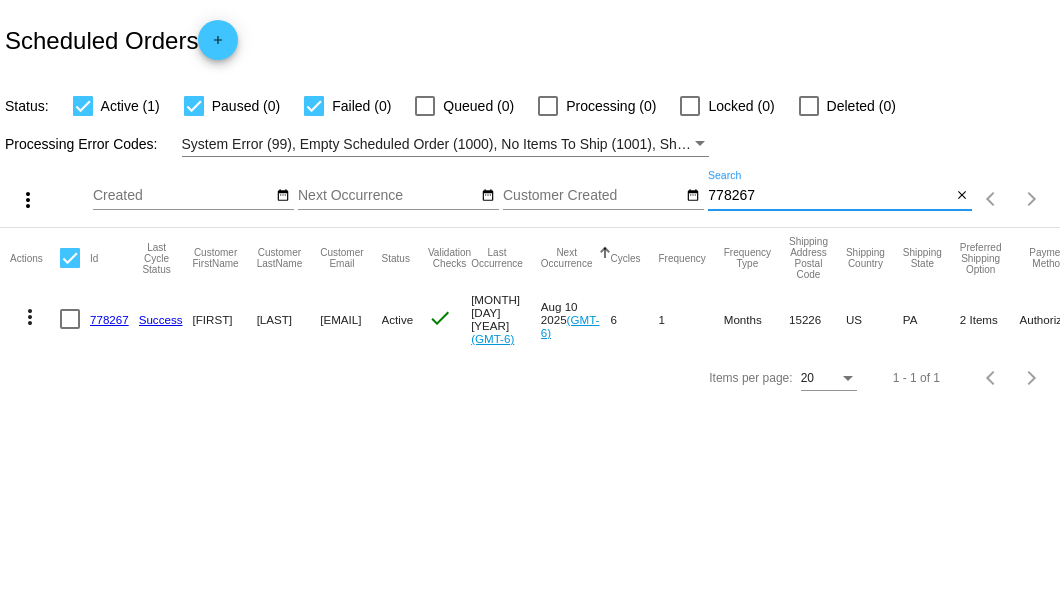 type on "778267" 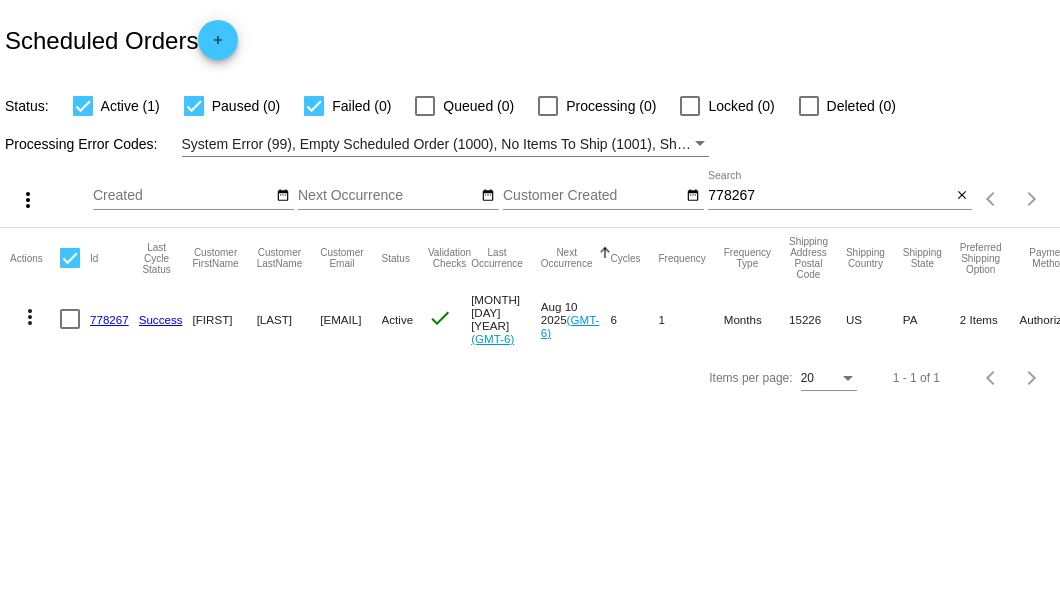 click on "778267" 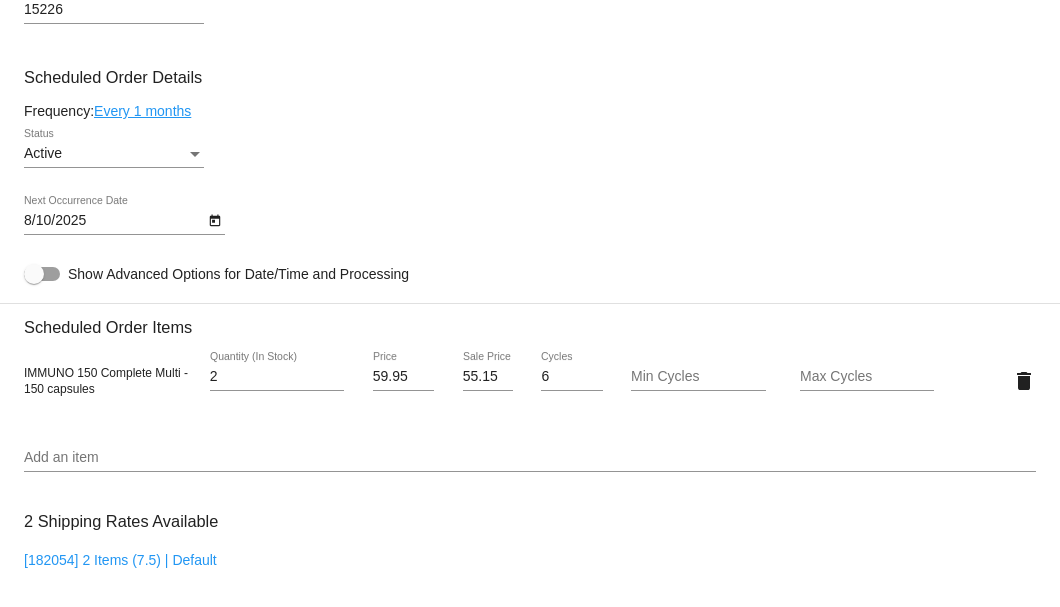 scroll, scrollTop: 1066, scrollLeft: 0, axis: vertical 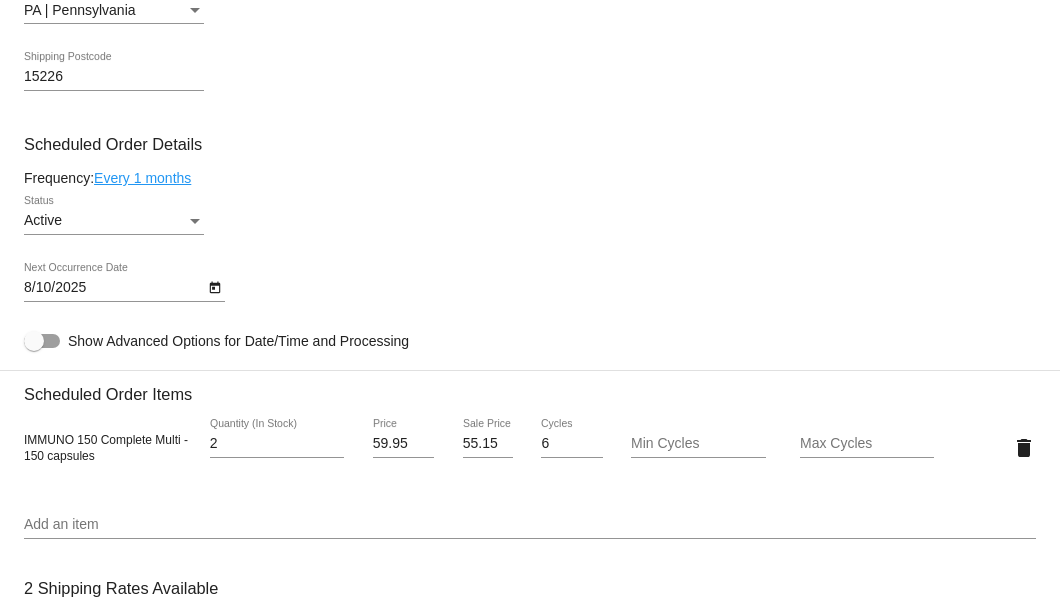 click on "Every 1 months" 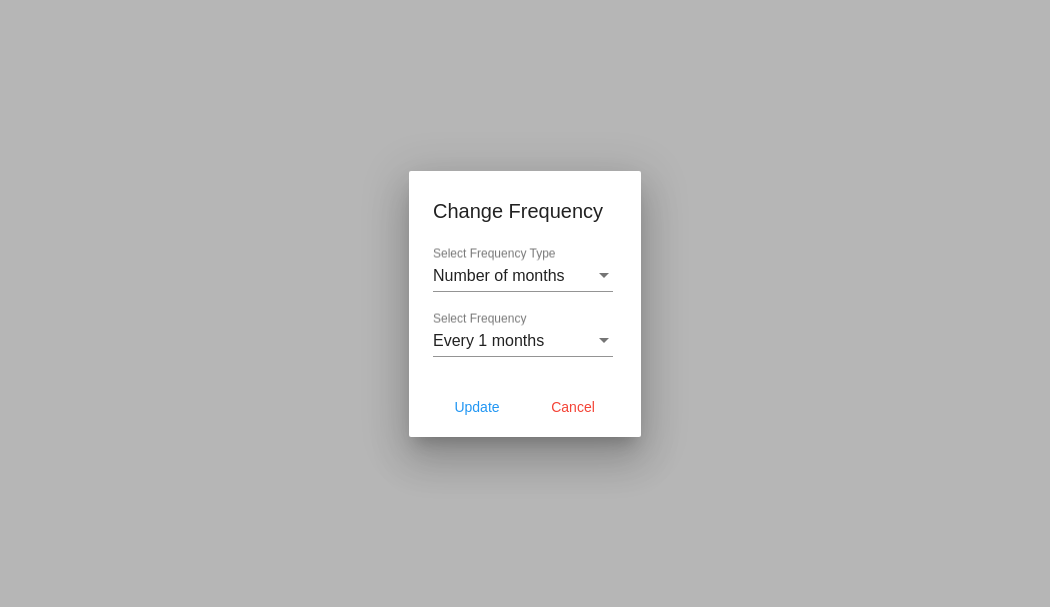 click on "Every 1 months
Select Frequency" at bounding box center [523, 334] 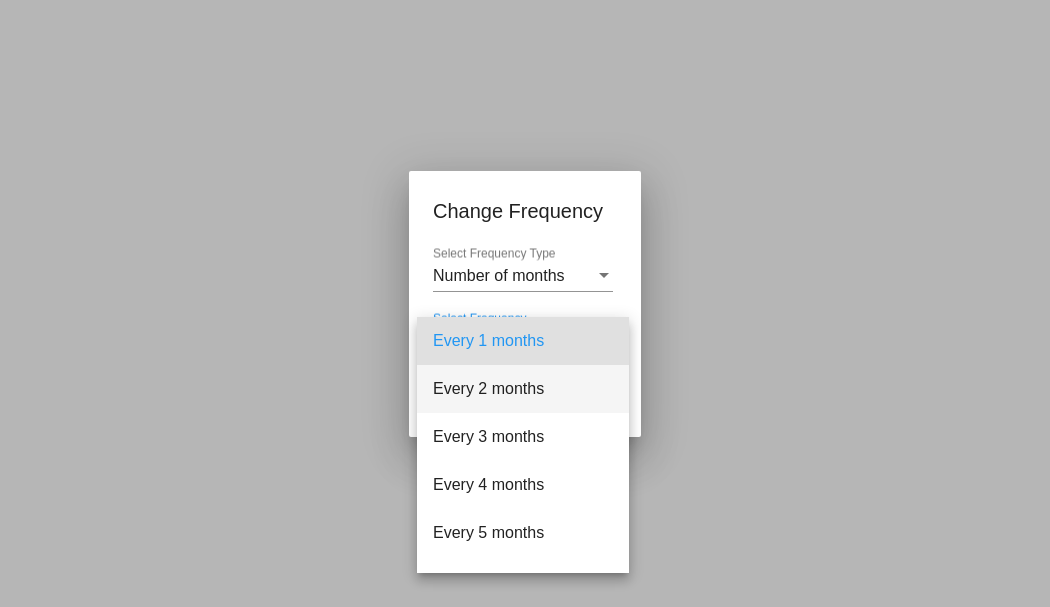 click on "Every 2 months" at bounding box center [523, 389] 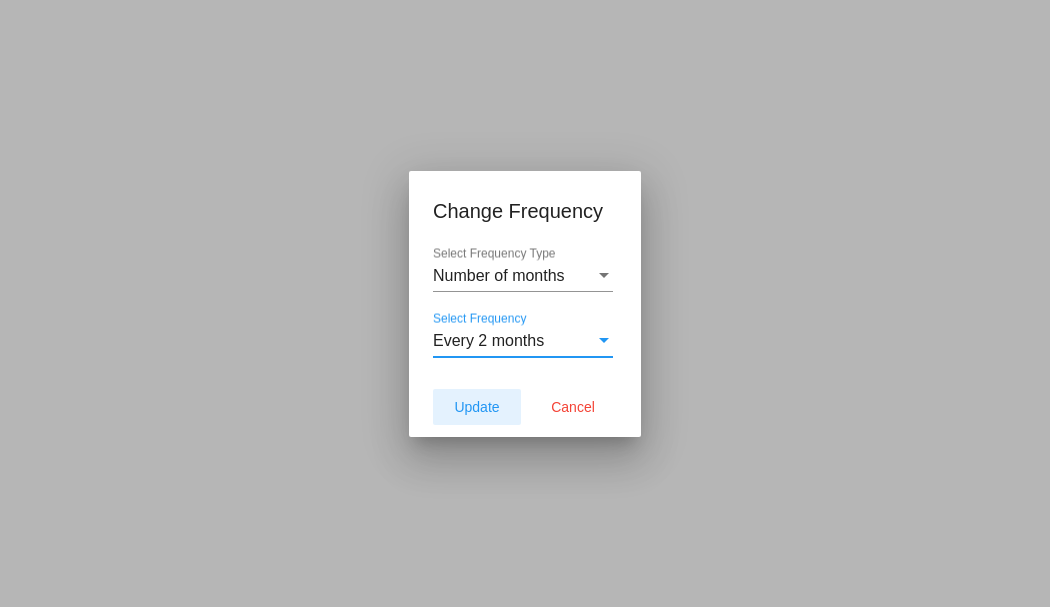 click on "Update" 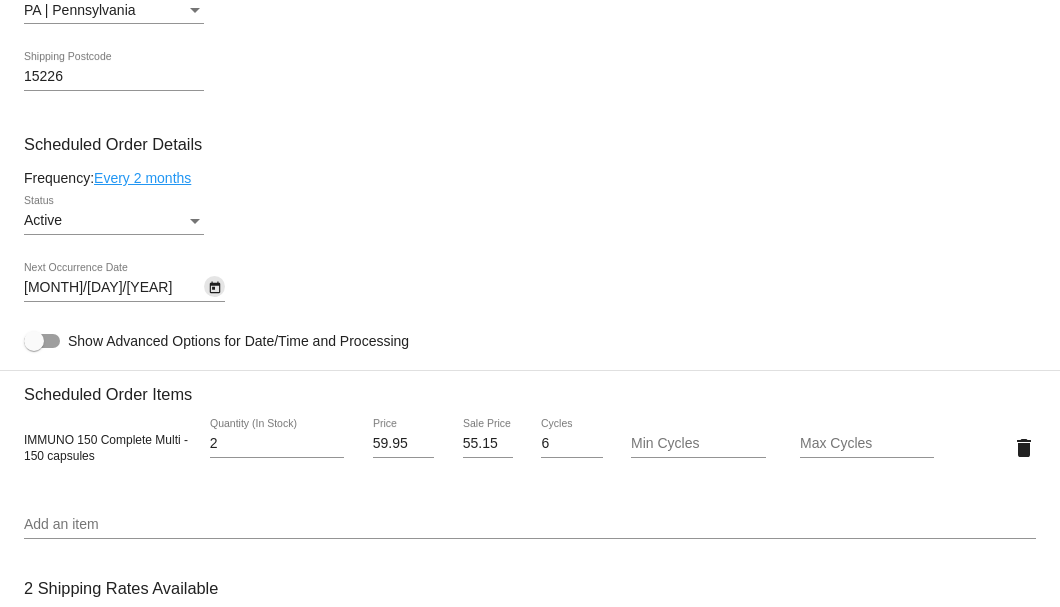 click 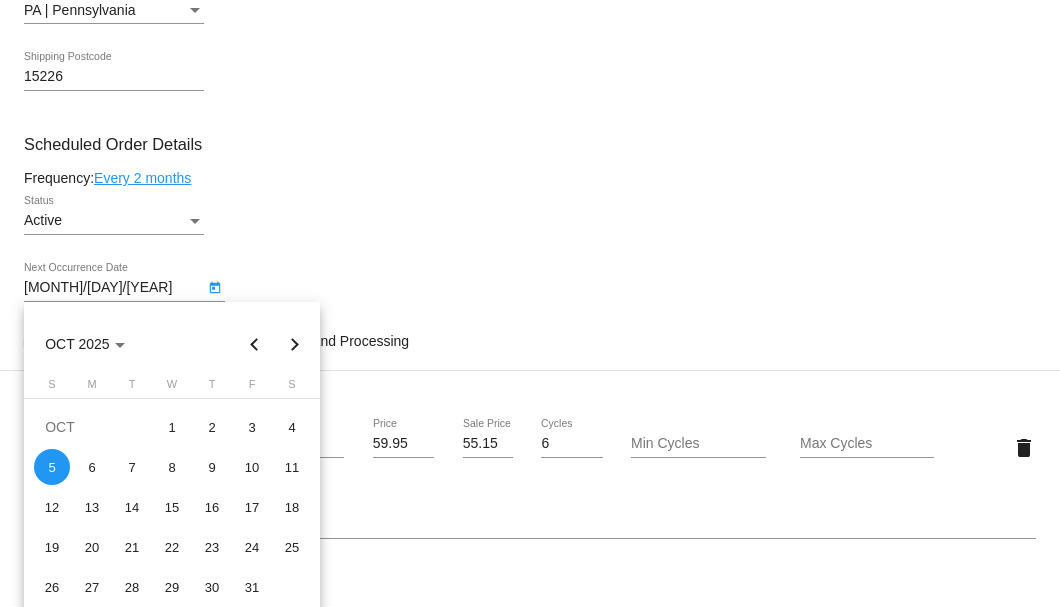 click at bounding box center [255, 344] 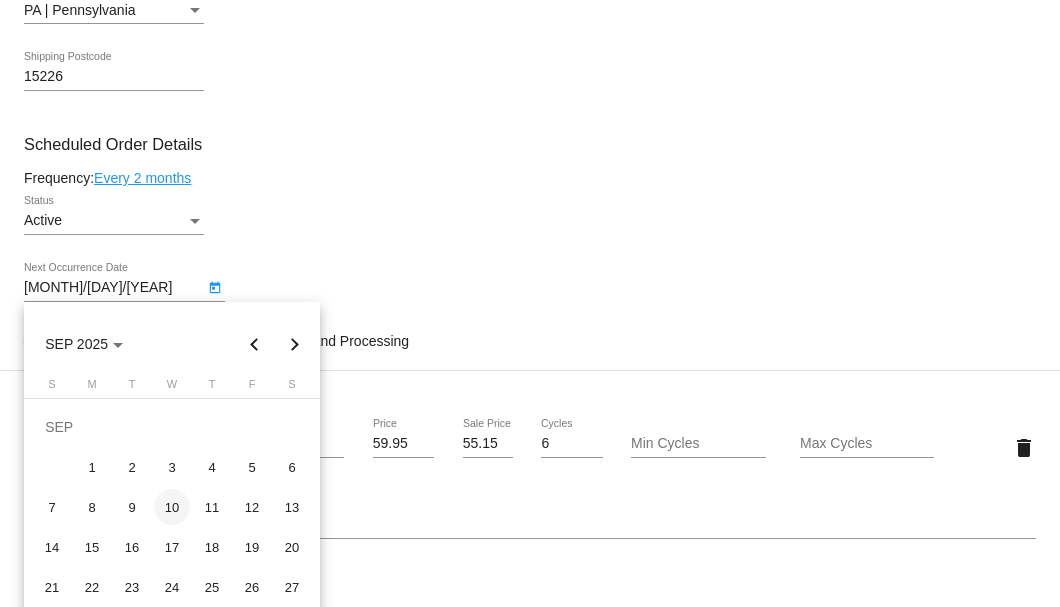 click on "10" at bounding box center (172, 507) 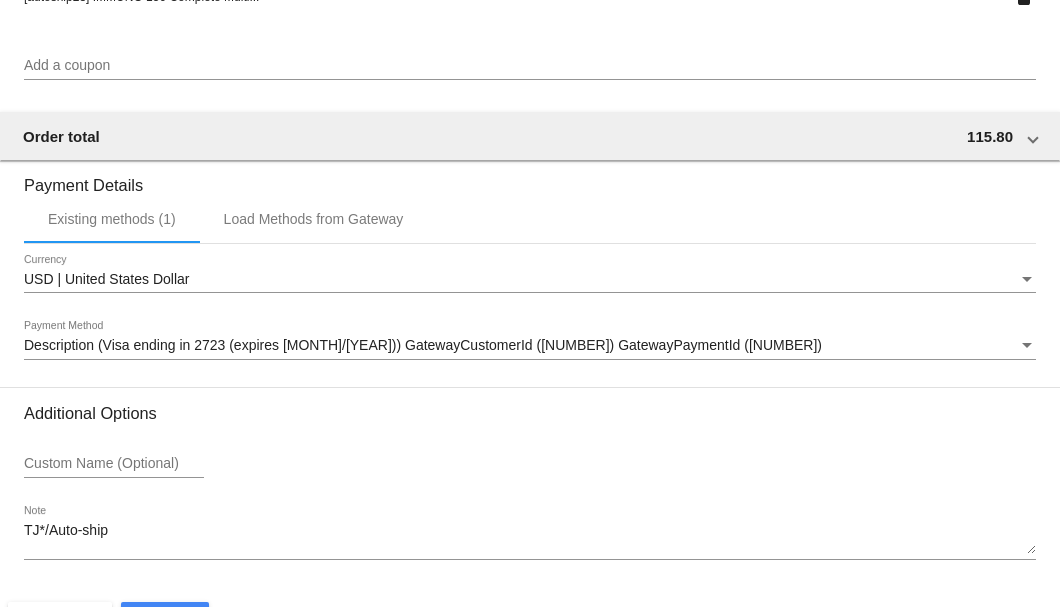 scroll, scrollTop: 1930, scrollLeft: 0, axis: vertical 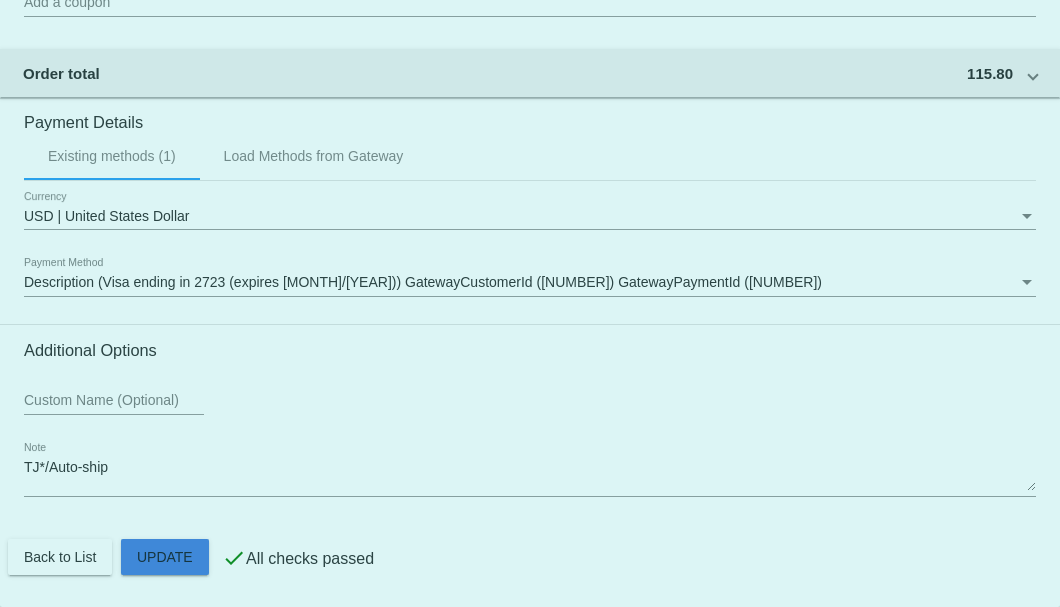 click on "Customer
5061323: Emma McCann
lanniem77@gmail.com
Customer Shipping
Enter Shipping Address Select A Saved Address (0)
Annie
Shipping First Name
McCann
Shipping Last Name
US | USA
Shipping Country
2537 Woodward Avenue
Shipping Street 1
Shipping Street 2
Pittsburgh
Shipping City
PA | Pennsylvania
Shipping State
15226
Shipping Postcode
Scheduled Order Details
Frequency:
Every 2 months
Active
Status" 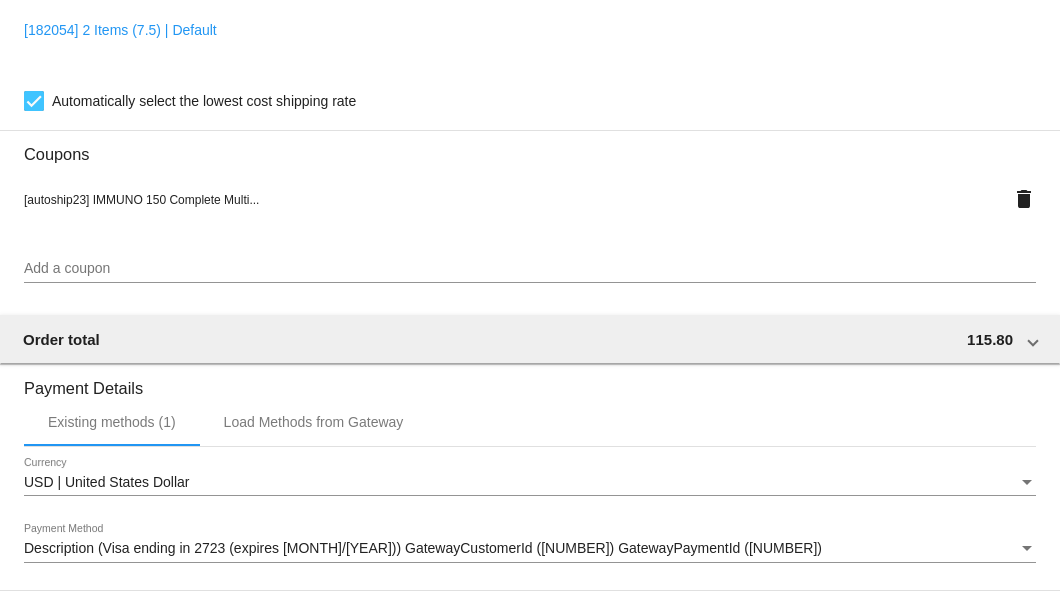 scroll, scrollTop: 1930, scrollLeft: 0, axis: vertical 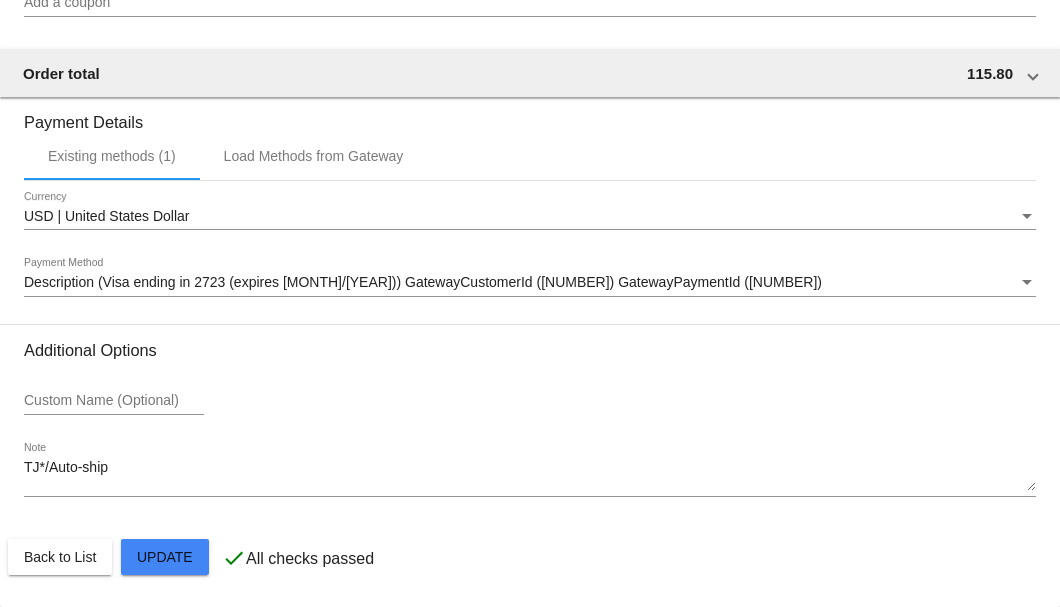 click on "Customer
5061323: Emma McCann
lanniem77@gmail.com
Customer Shipping
Enter Shipping Address Select A Saved Address (0)
Annie
Shipping First Name
McCann
Shipping Last Name
US | USA
Shipping Country
2537 Woodward Avenue
Shipping Street 1
Shipping Street 2
Pittsburgh
Shipping City
PA | Pennsylvania
Shipping State
15226
Shipping Postcode
Scheduled Order Details
Frequency:
Every 2 months
Active
Status" 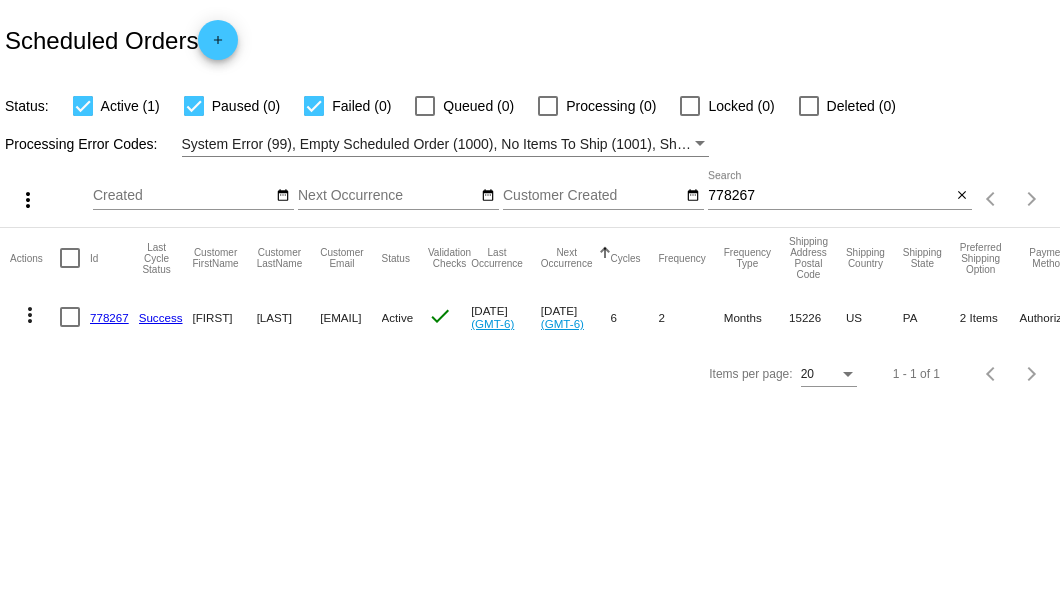 scroll, scrollTop: 0, scrollLeft: 0, axis: both 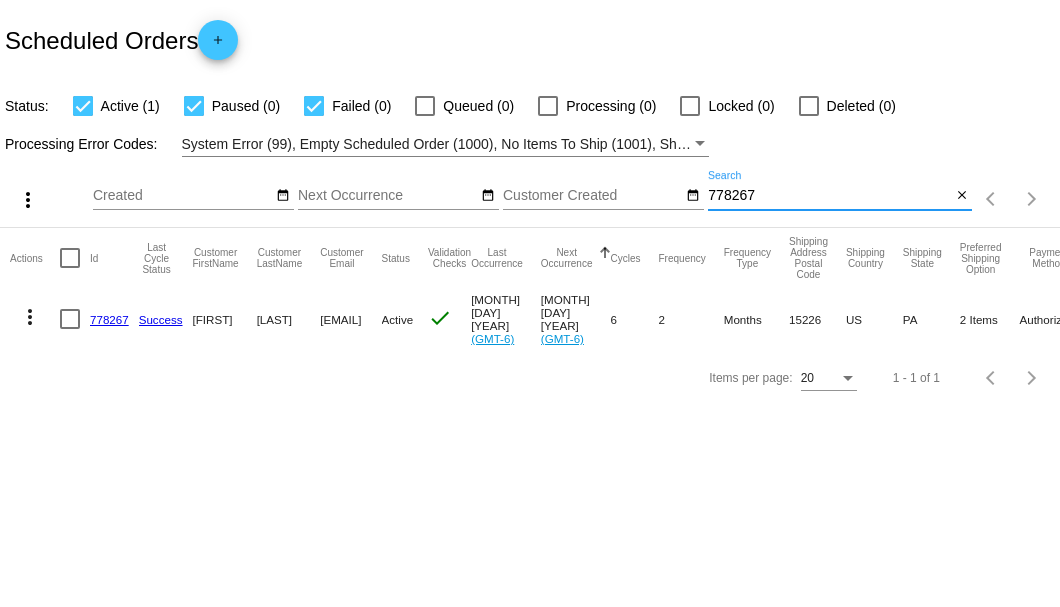 click on "778267" at bounding box center [829, 196] 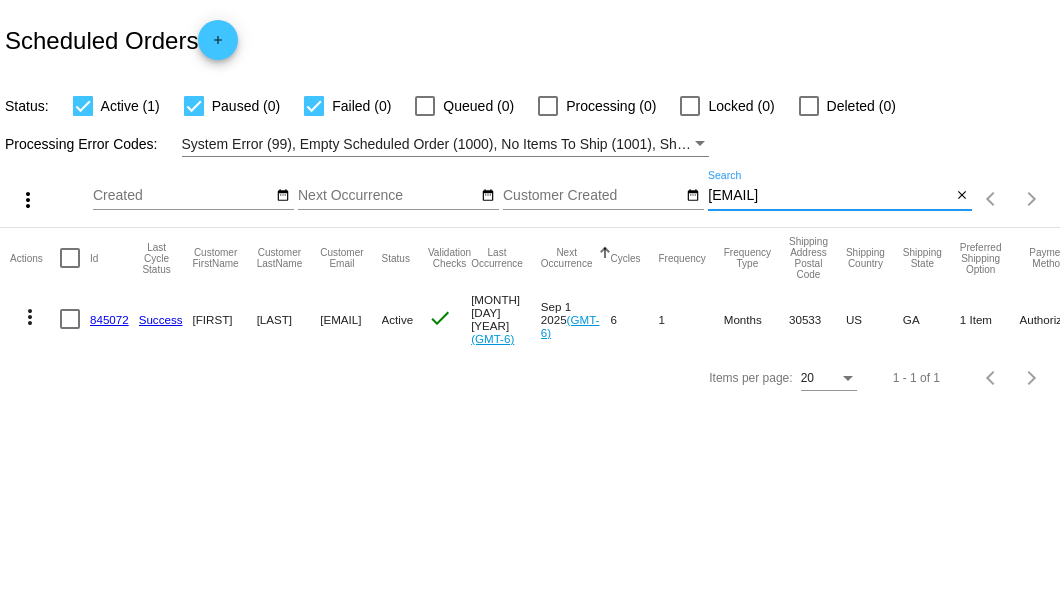 type on "[USERNAME]@[DOMAIN].com" 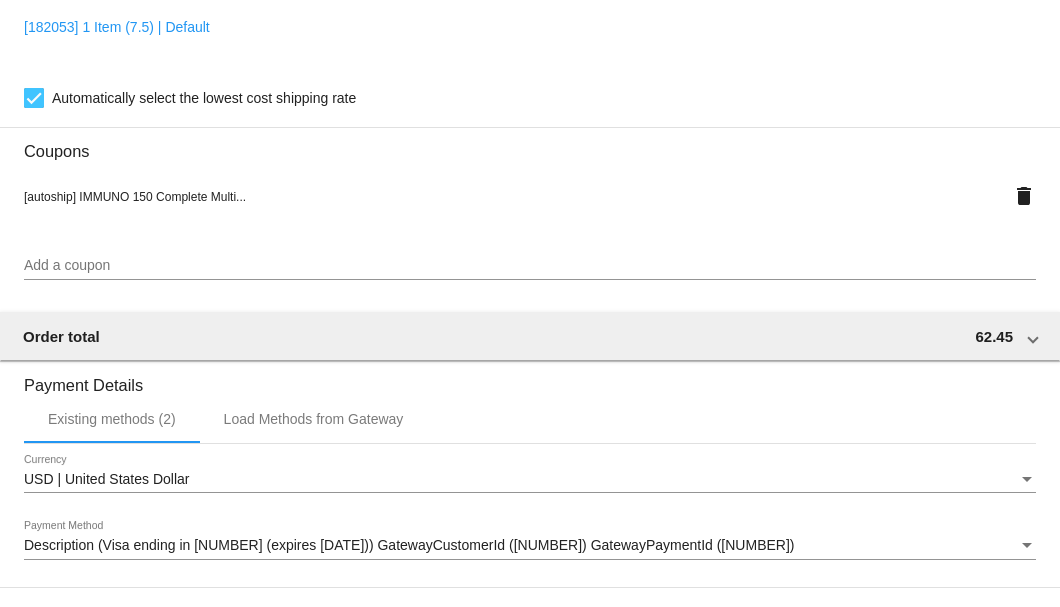 scroll, scrollTop: 1866, scrollLeft: 0, axis: vertical 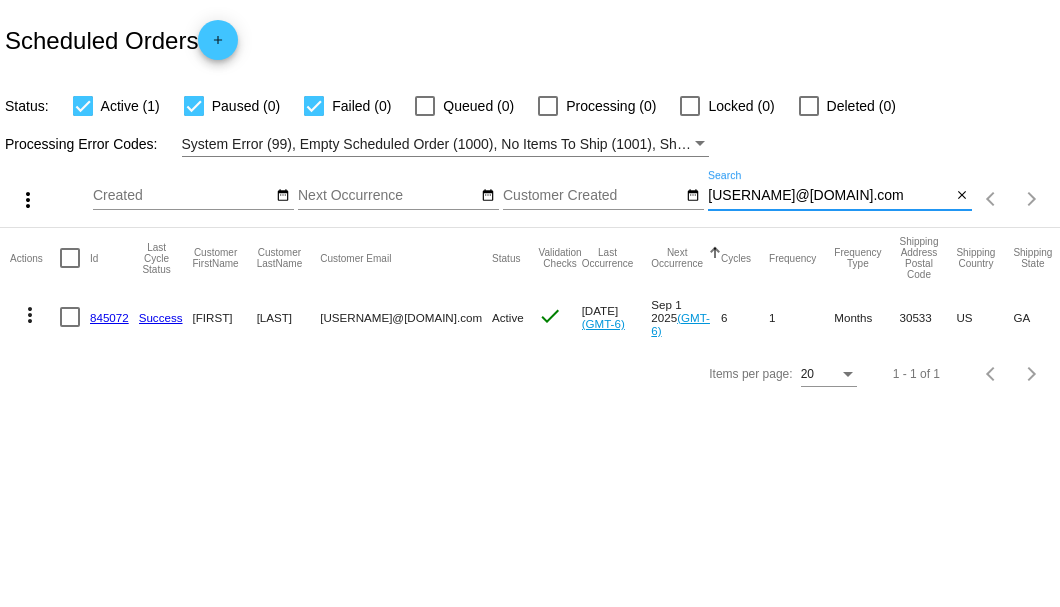 drag, startPoint x: 872, startPoint y: 199, endPoint x: 707, endPoint y: 194, distance: 165.07574 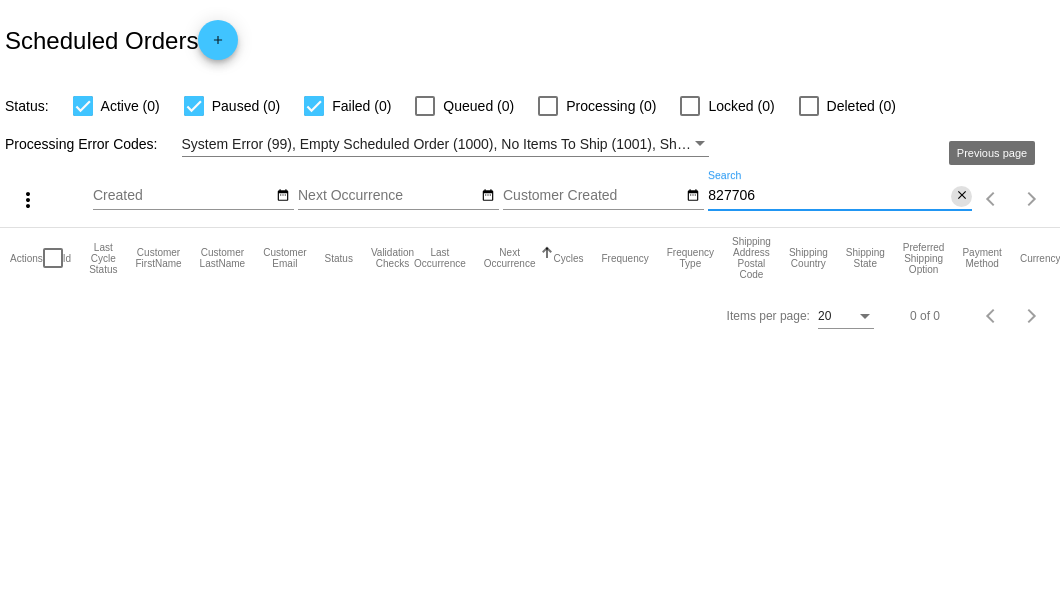 type on "827706" 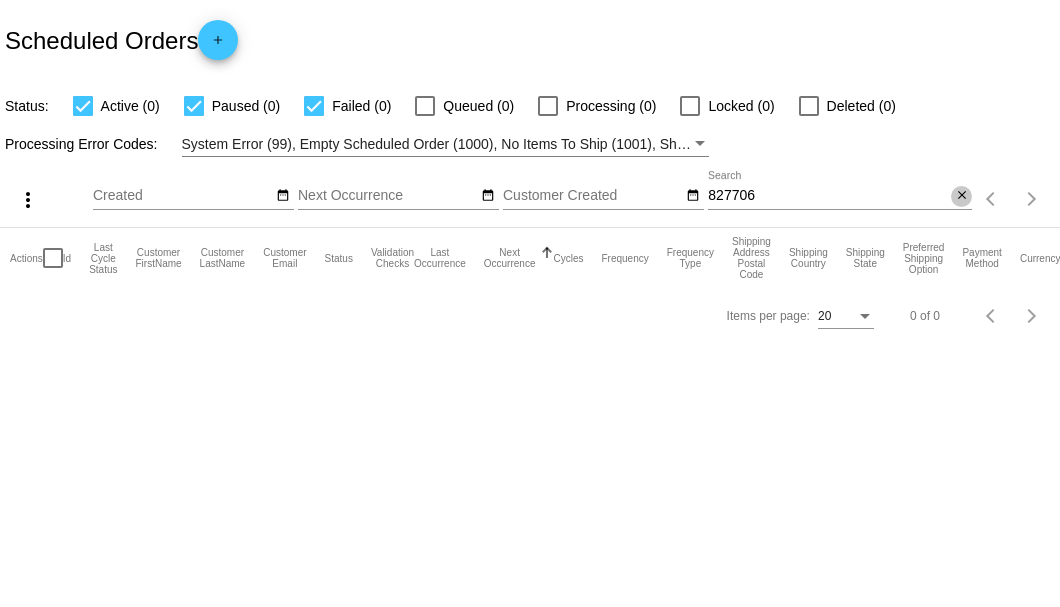 click on "close" 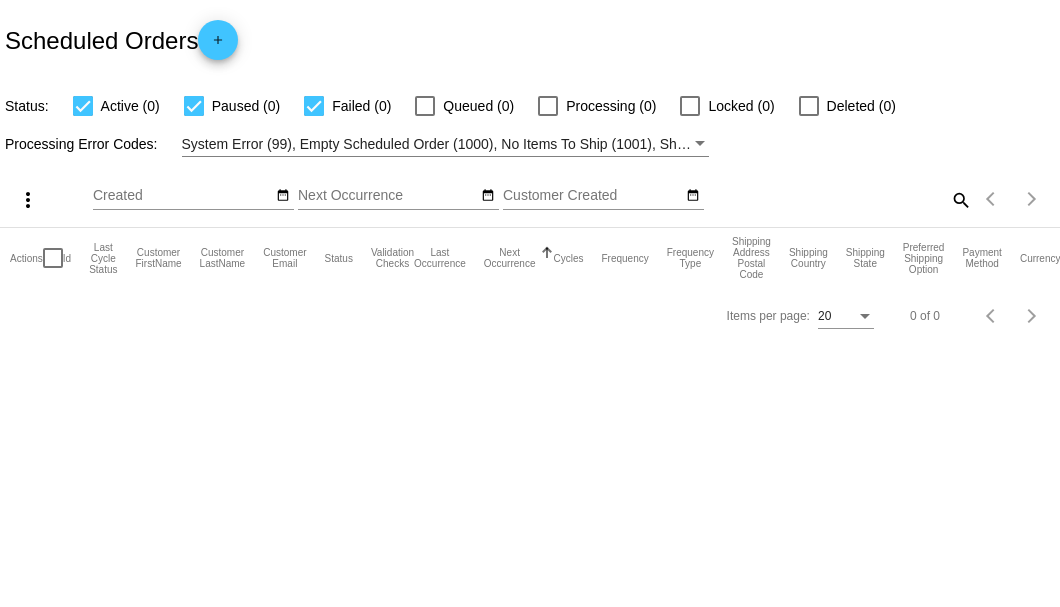 click on "search" 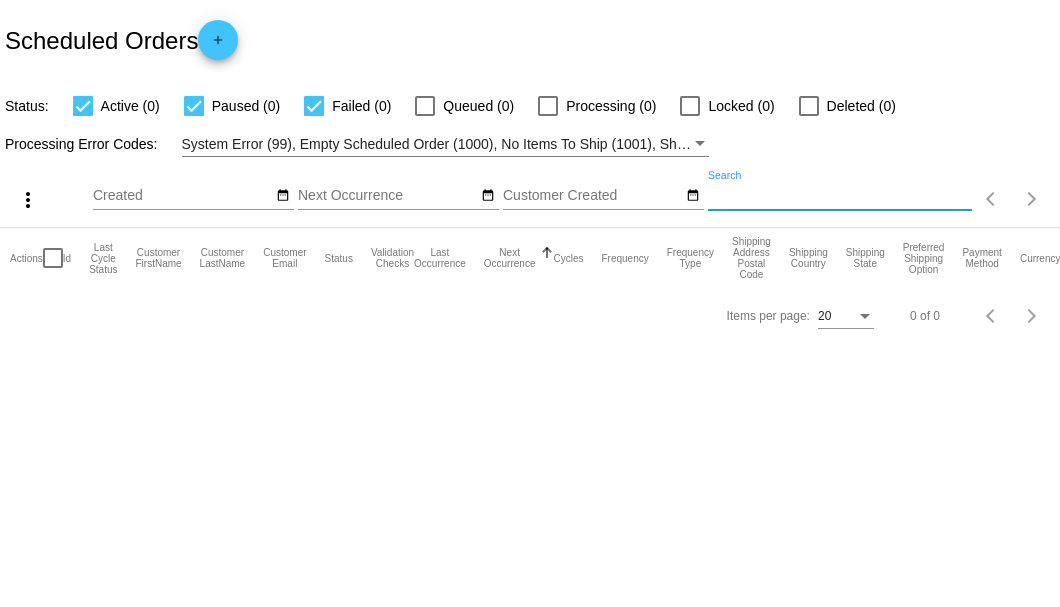 click on "Search" at bounding box center [840, 196] 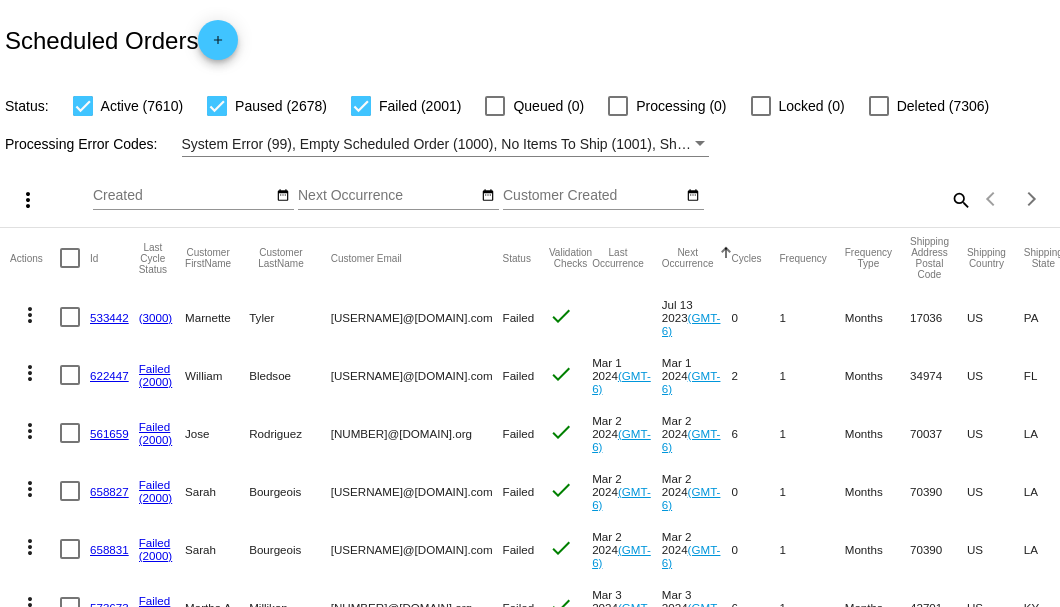 click on "search" 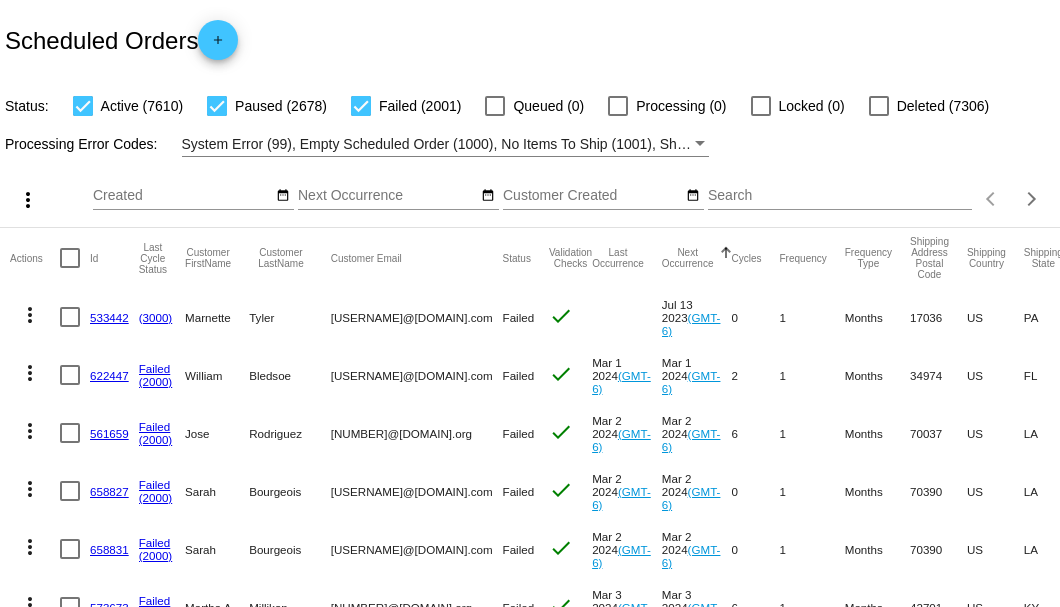 click on "Search" at bounding box center [840, 196] 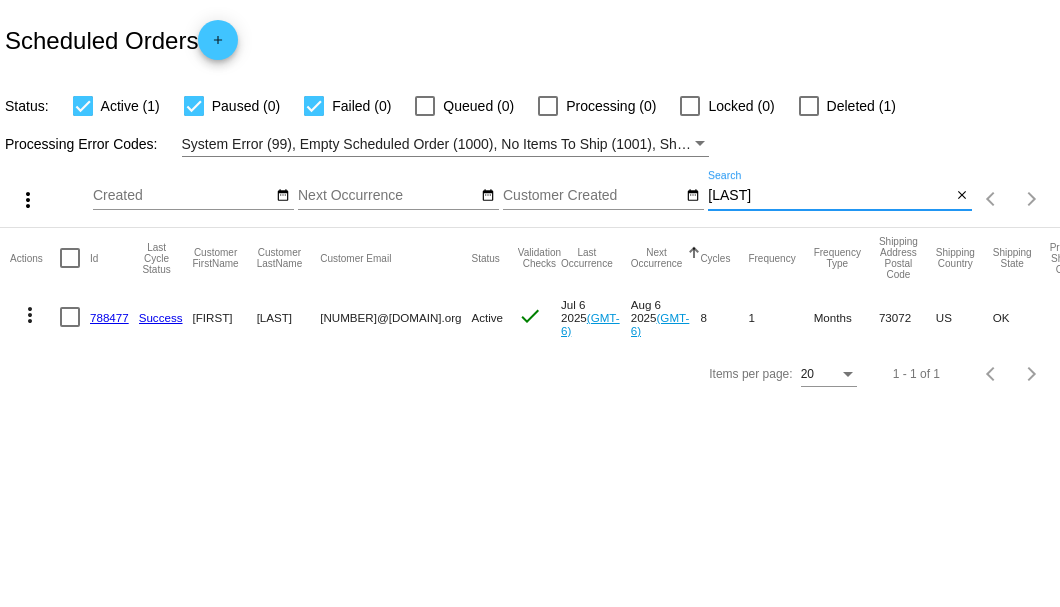 type on "bolz" 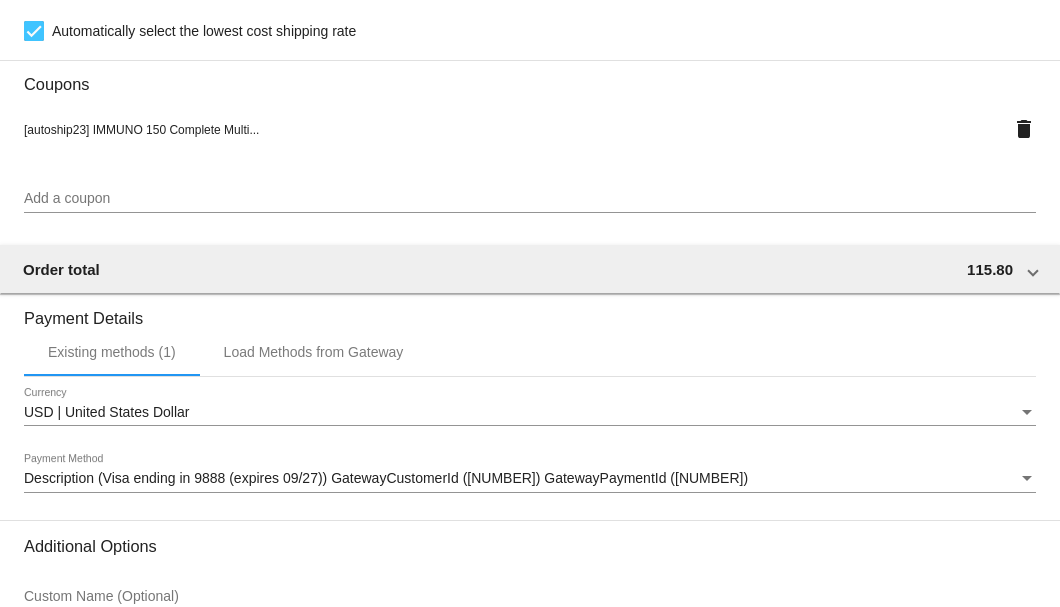 scroll, scrollTop: 1930, scrollLeft: 0, axis: vertical 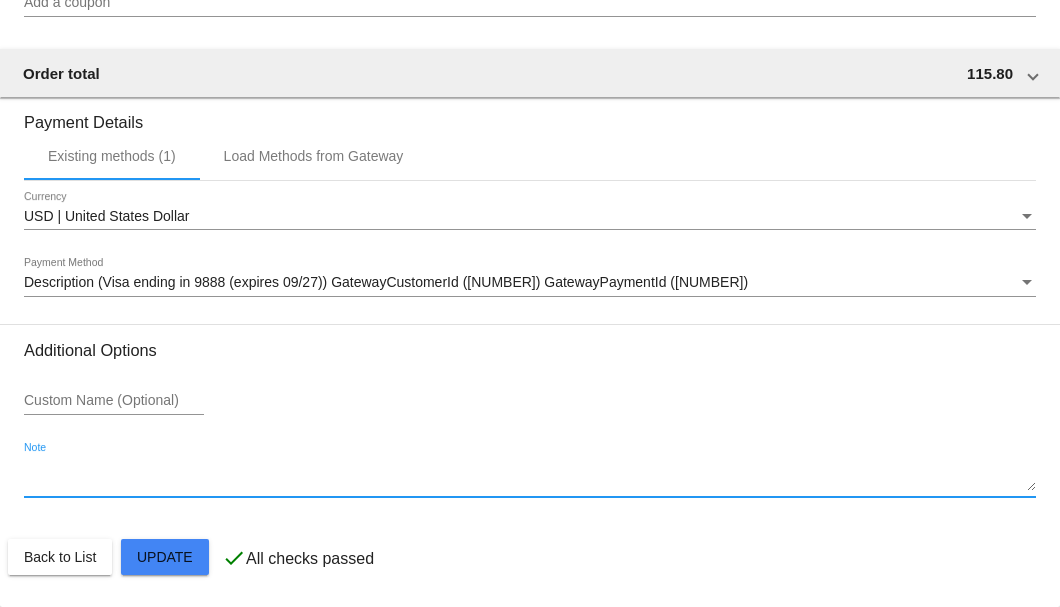 click on "Note" at bounding box center (530, 476) 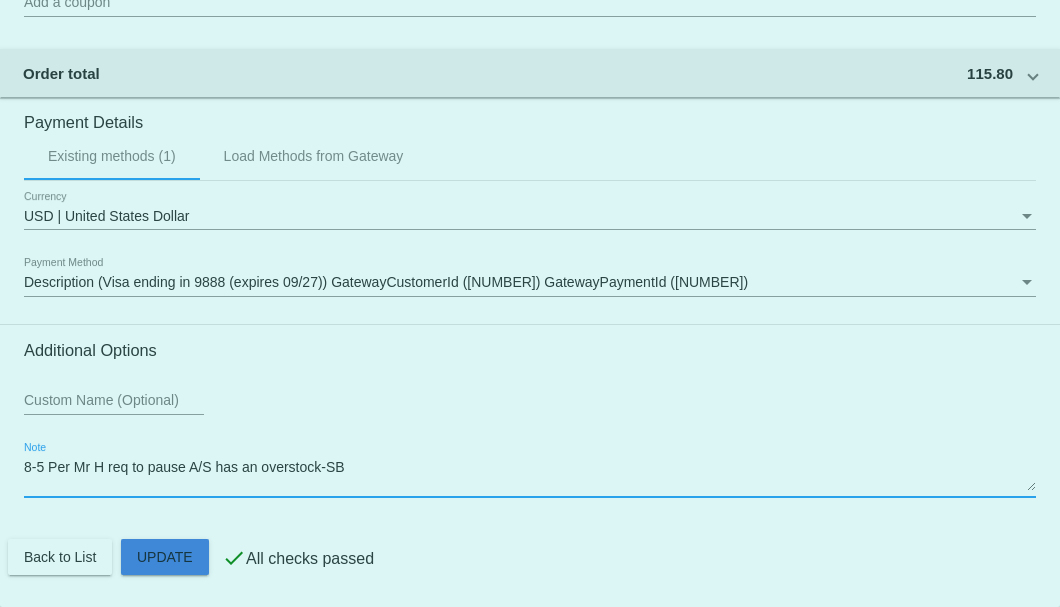 click on "Customer
4567094: Eleanor Bolz
4052095422@exceptionalproducts.org
Customer Shipping
Enter Shipping Address Select A Saved Address (0)
Eleanor
Shipping First Name
Bolz
Shipping Last Name
US | USA
Shipping Country
3751 Eagle Cliff Dr Apt 2112
Shipping Street 1
Shipping Street 2
Norman
Shipping City
OK | Oklahoma
Shipping State
73072
Shipping Postcode
Scheduled Order Details
Frequency:
Every 1 months
Active
Status" 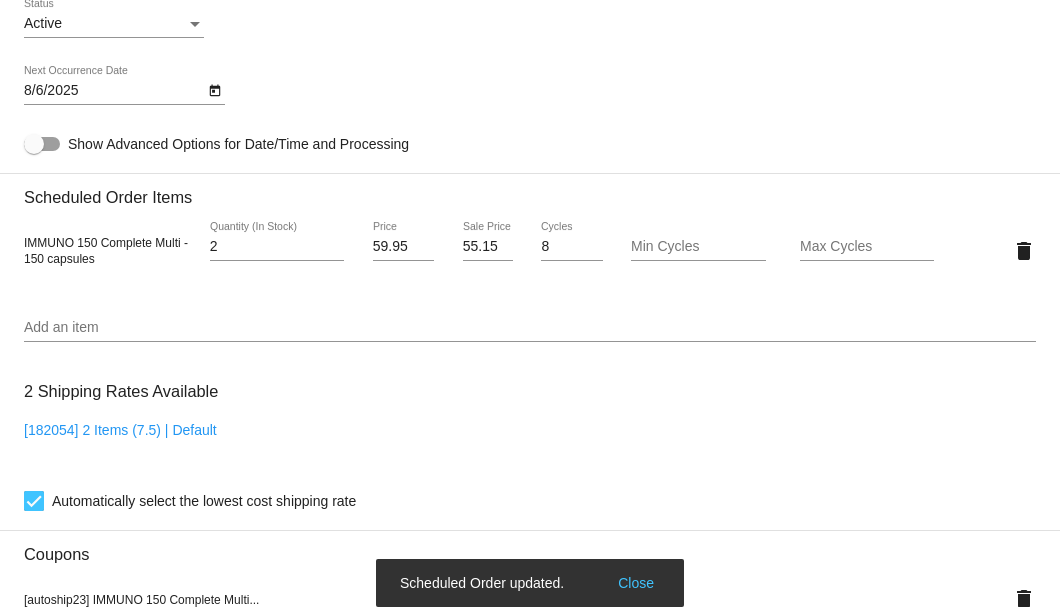 scroll, scrollTop: 996, scrollLeft: 0, axis: vertical 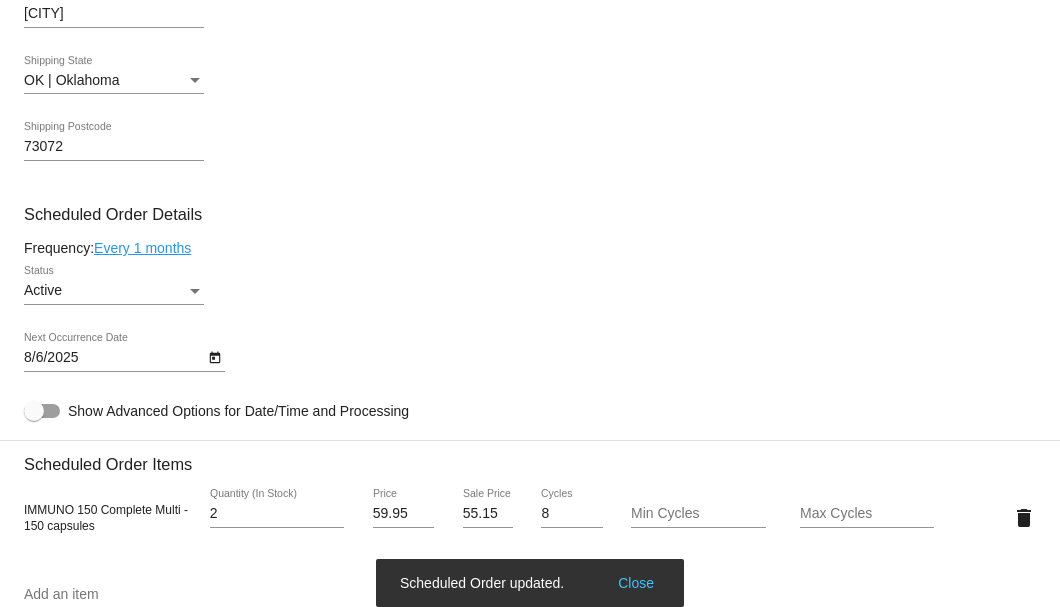 type on "8-5 Per Mr H req to pause A/S has an overstock-SB" 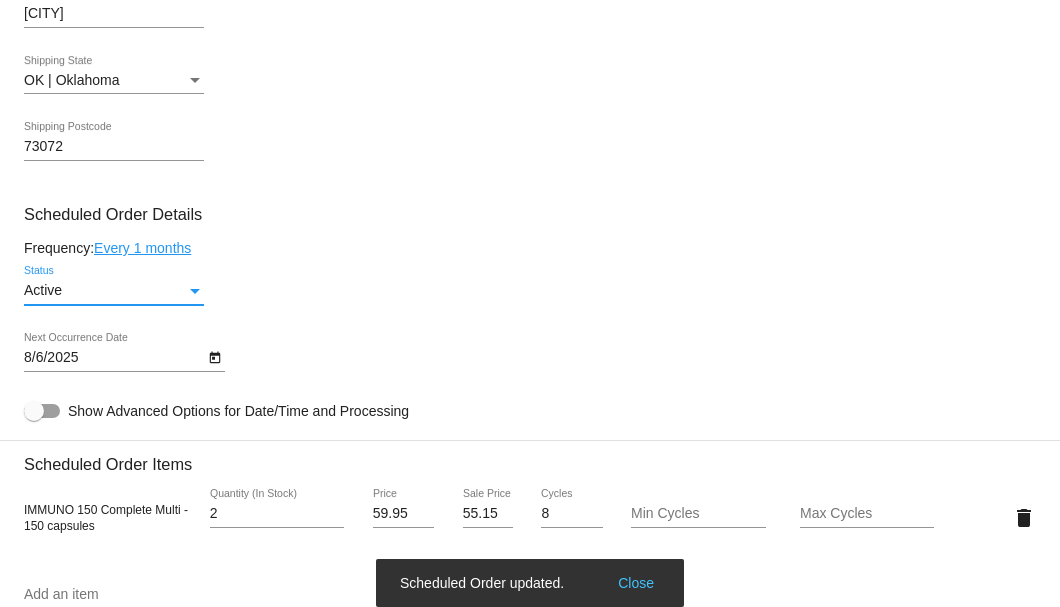 click on "Active" at bounding box center [105, 291] 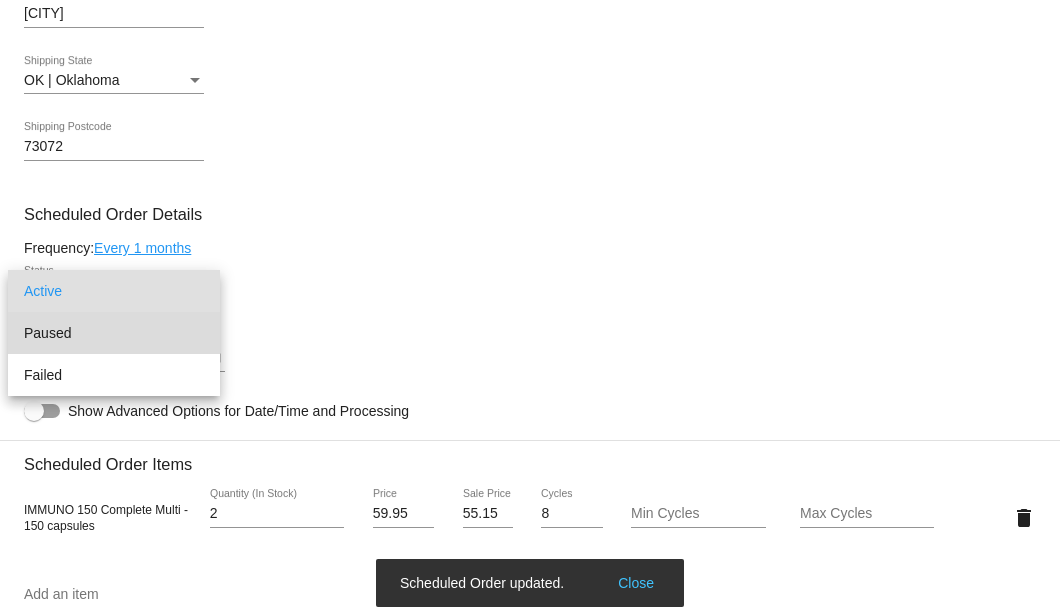 click on "Paused" at bounding box center [114, 333] 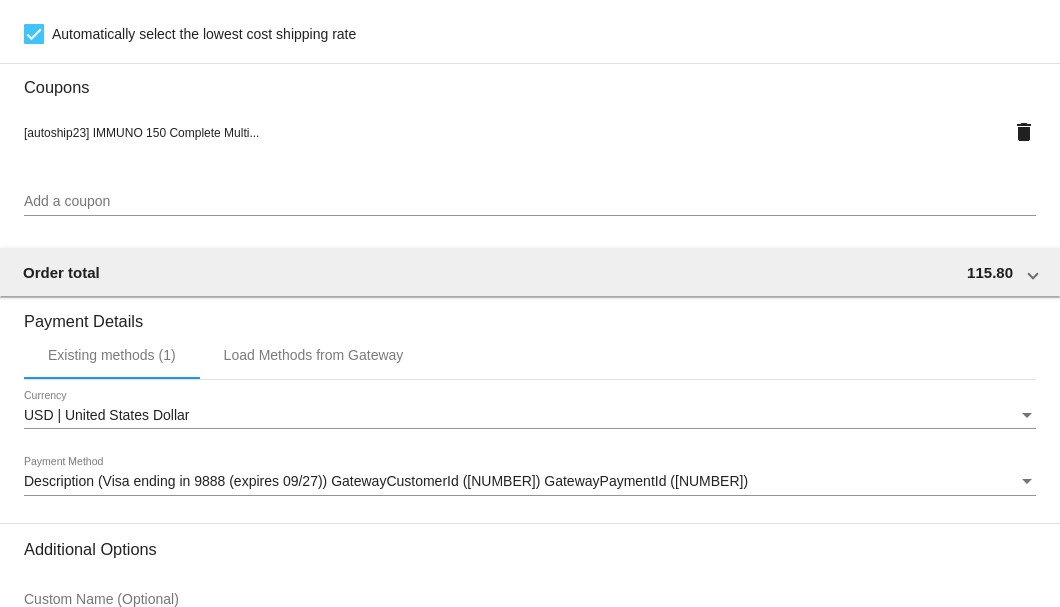 scroll, scrollTop: 1930, scrollLeft: 0, axis: vertical 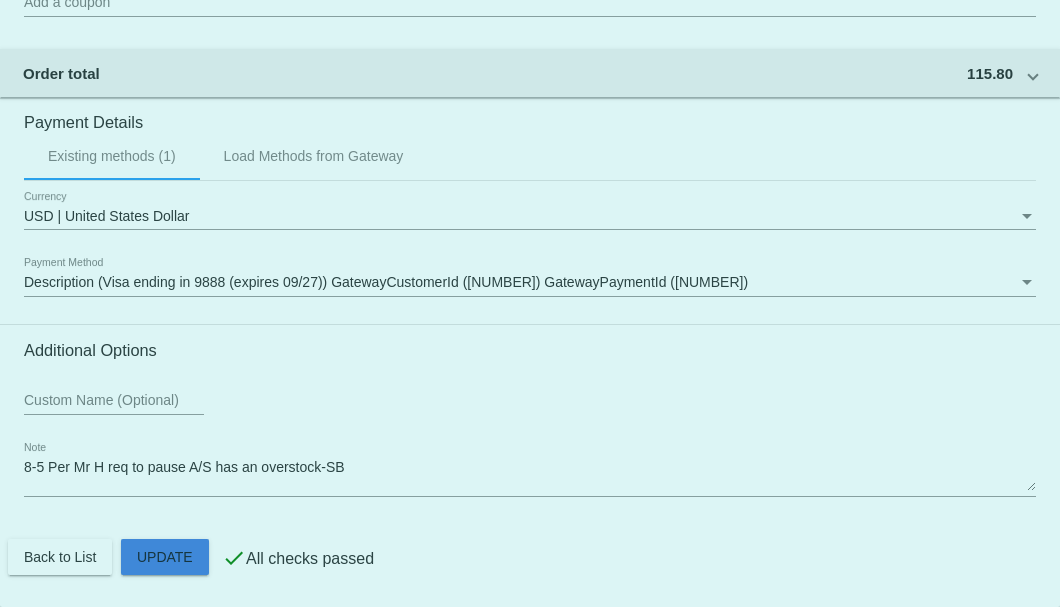 click on "Customer
4567094: Eleanor Bolz
4052095422@exceptionalproducts.org
Customer Shipping
Enter Shipping Address Select A Saved Address (0)
Eleanor
Shipping First Name
Bolz
Shipping Last Name
US | USA
Shipping Country
3751 Eagle Cliff Dr Apt 2112
Shipping Street 1
Shipping Street 2
Norman
Shipping City
OK | Oklahoma
Shipping State
73072
Shipping Postcode
Scheduled Order Details
Frequency:
Every 1 months
Paused
Status" 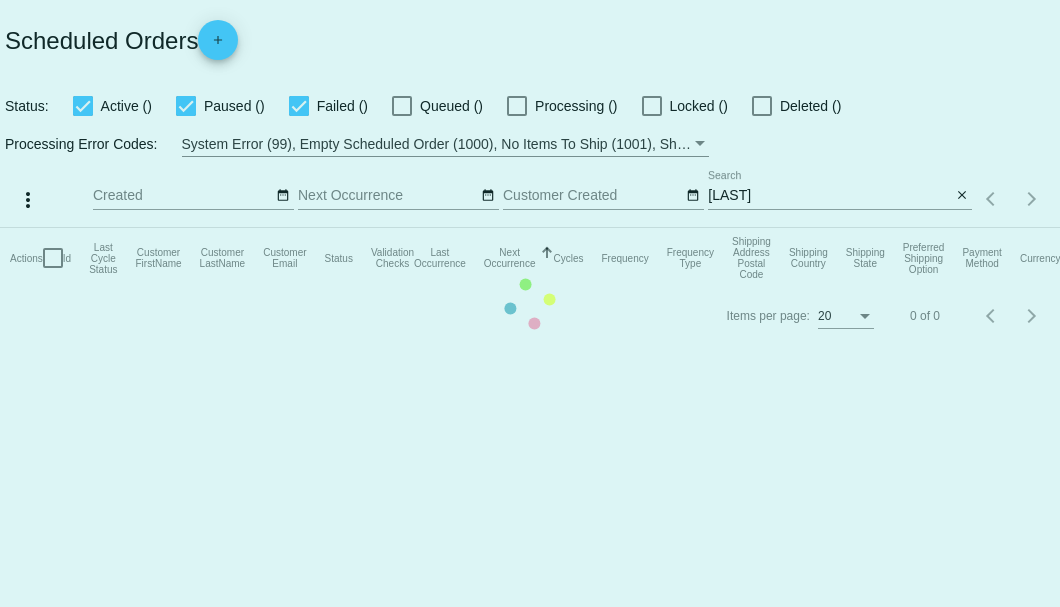 scroll, scrollTop: 0, scrollLeft: 0, axis: both 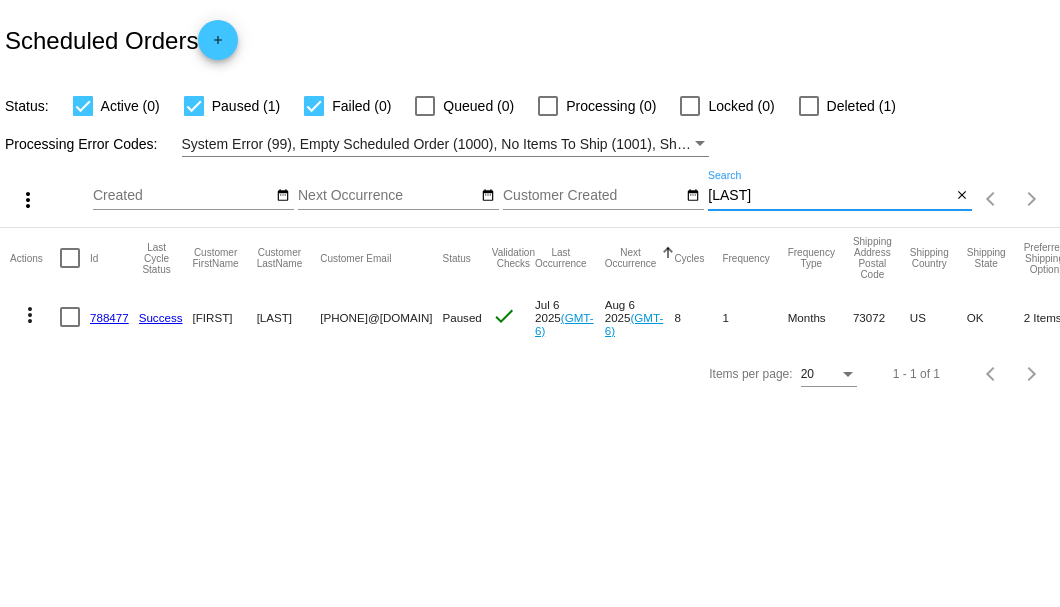 click on "[LAST]" at bounding box center (829, 196) 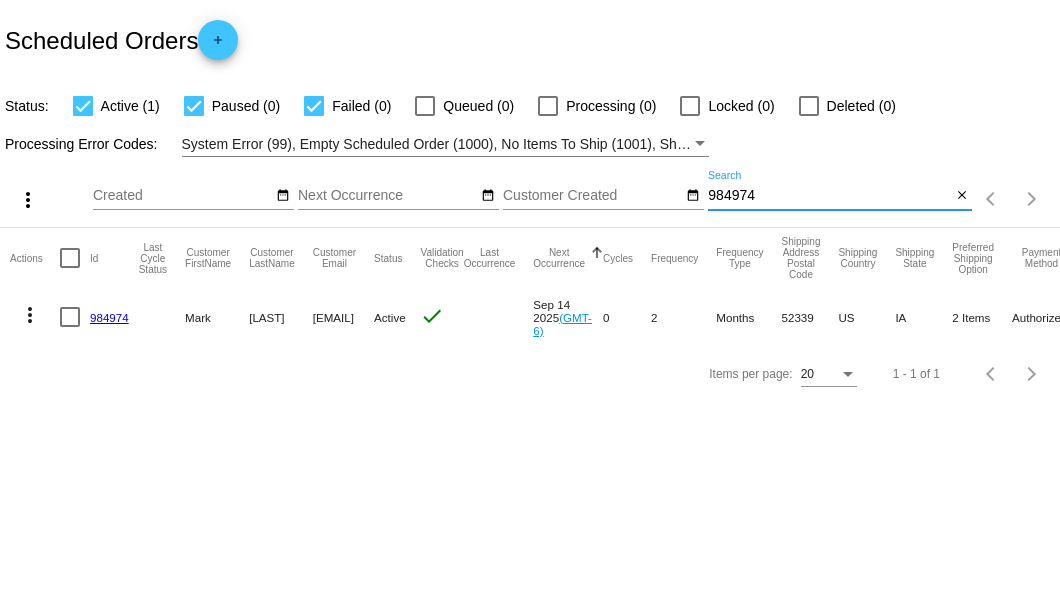 type on "984974" 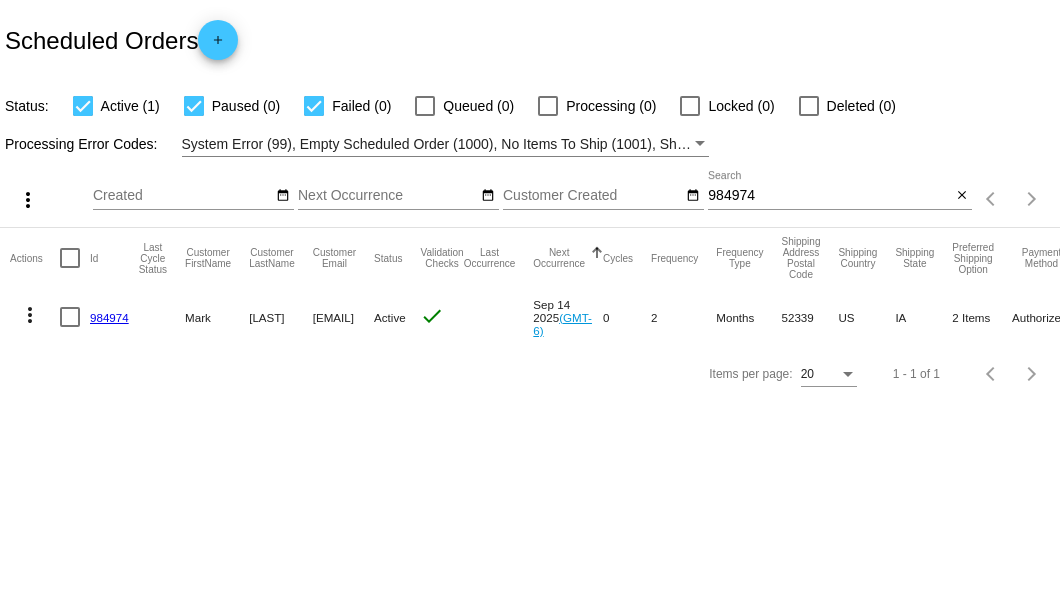click on "984974" 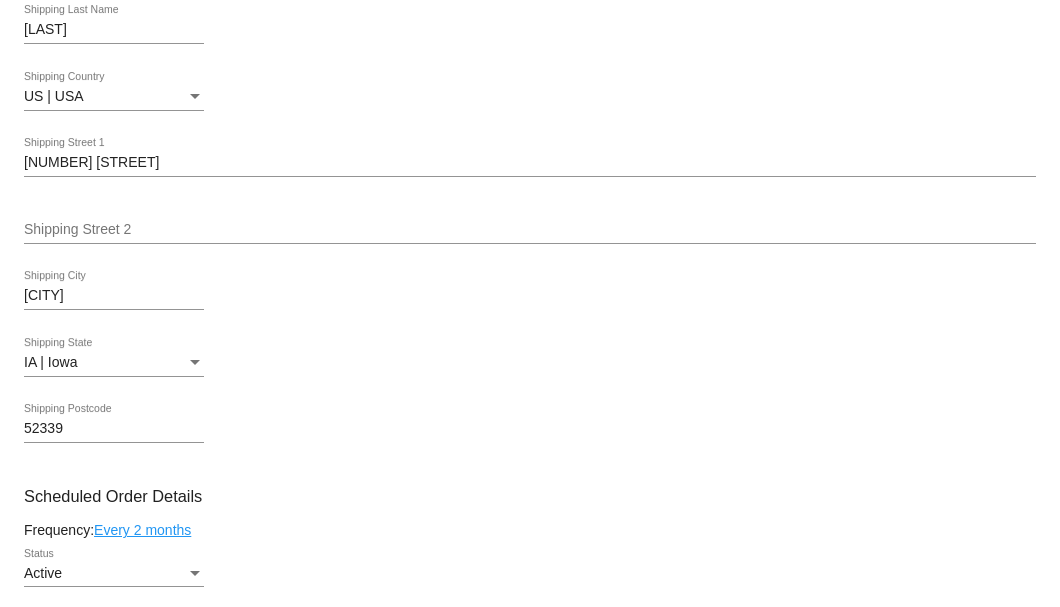 scroll, scrollTop: 866, scrollLeft: 0, axis: vertical 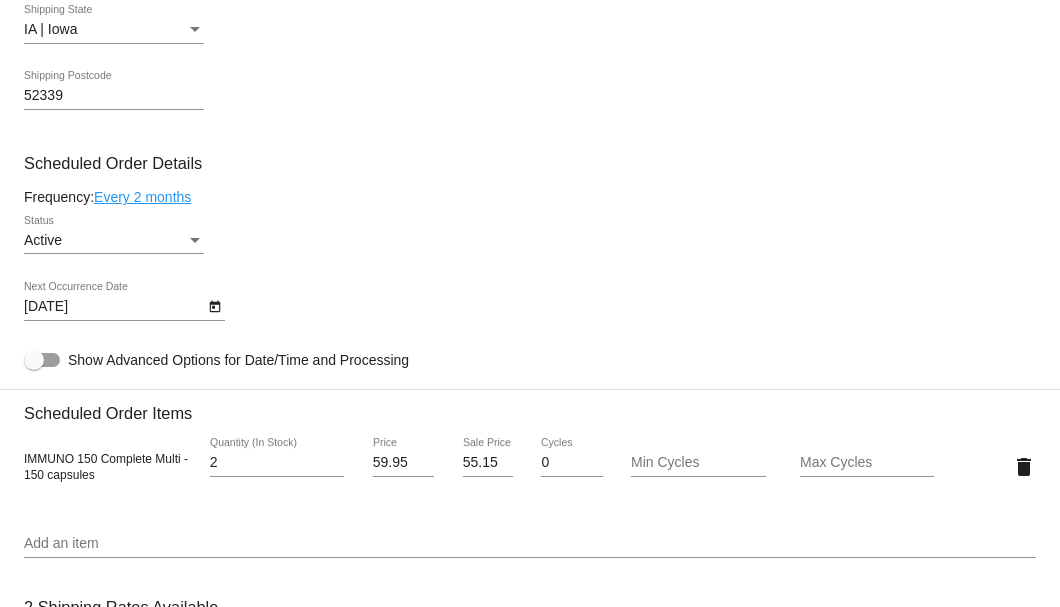 click 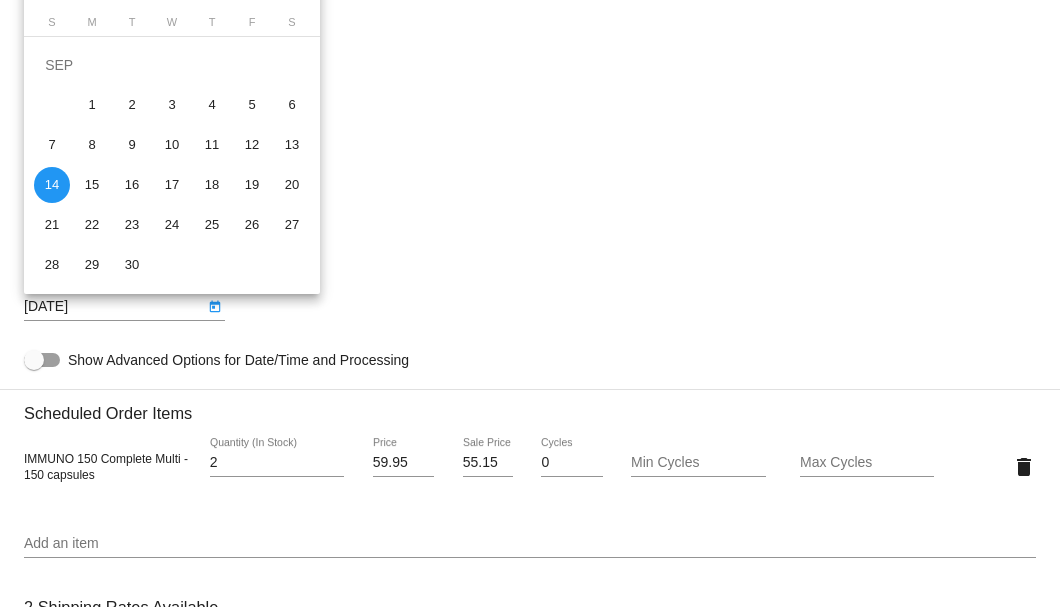 click at bounding box center [530, 303] 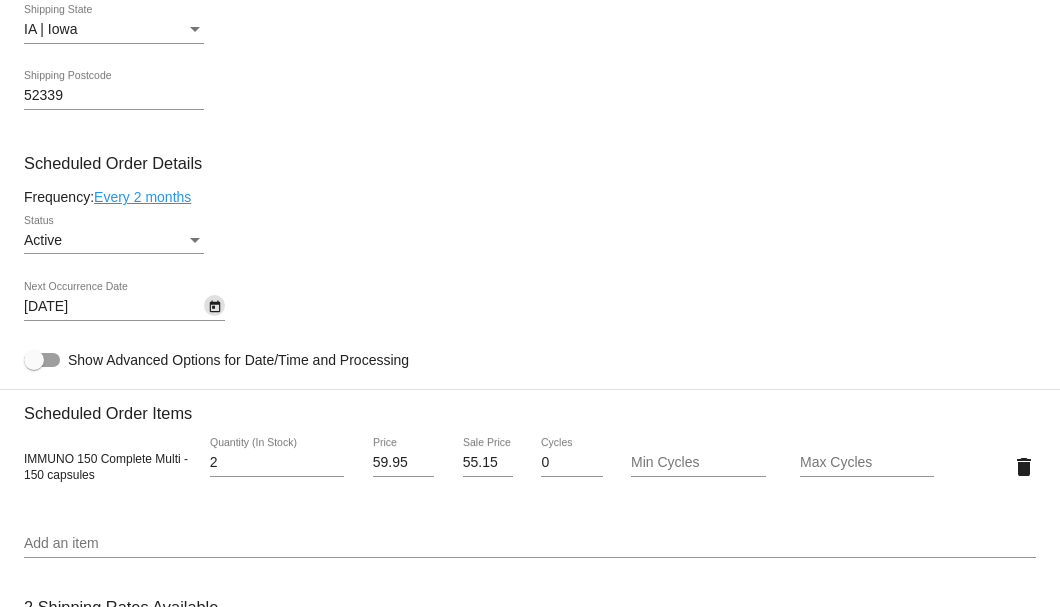 scroll, scrollTop: 800, scrollLeft: 0, axis: vertical 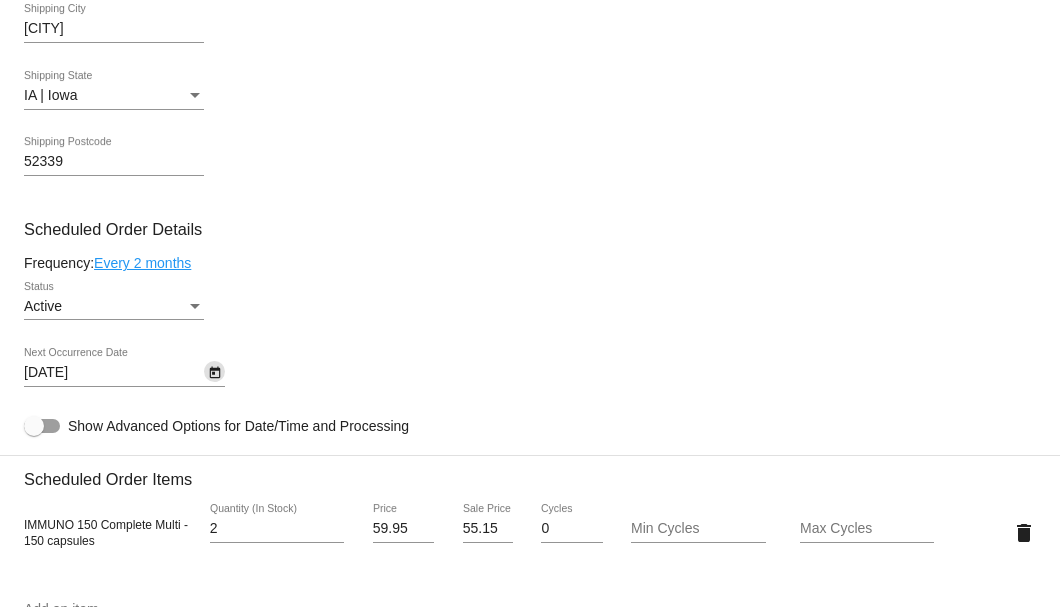 click 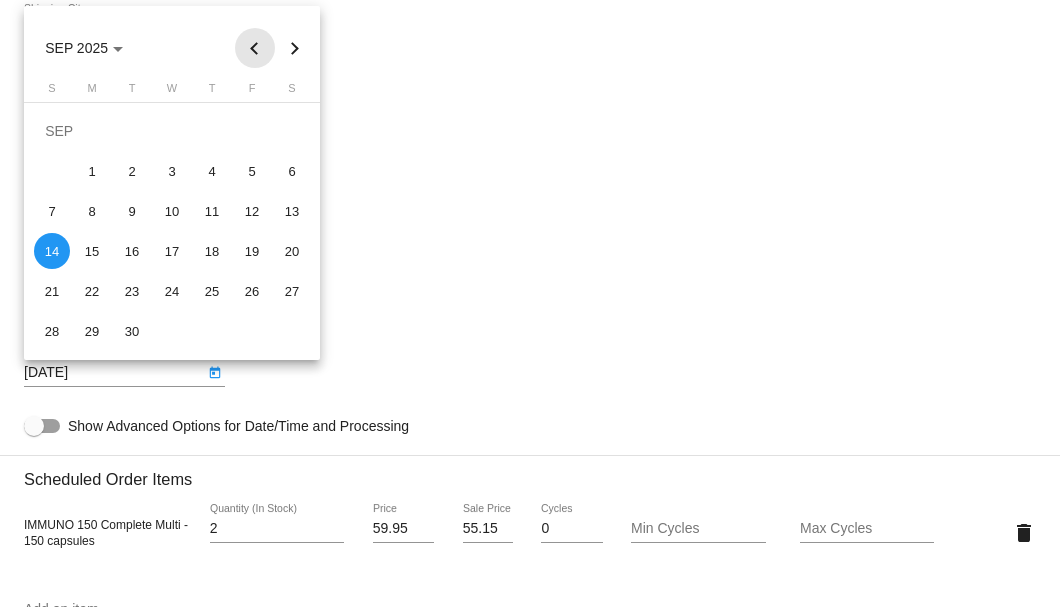 click at bounding box center [255, 48] 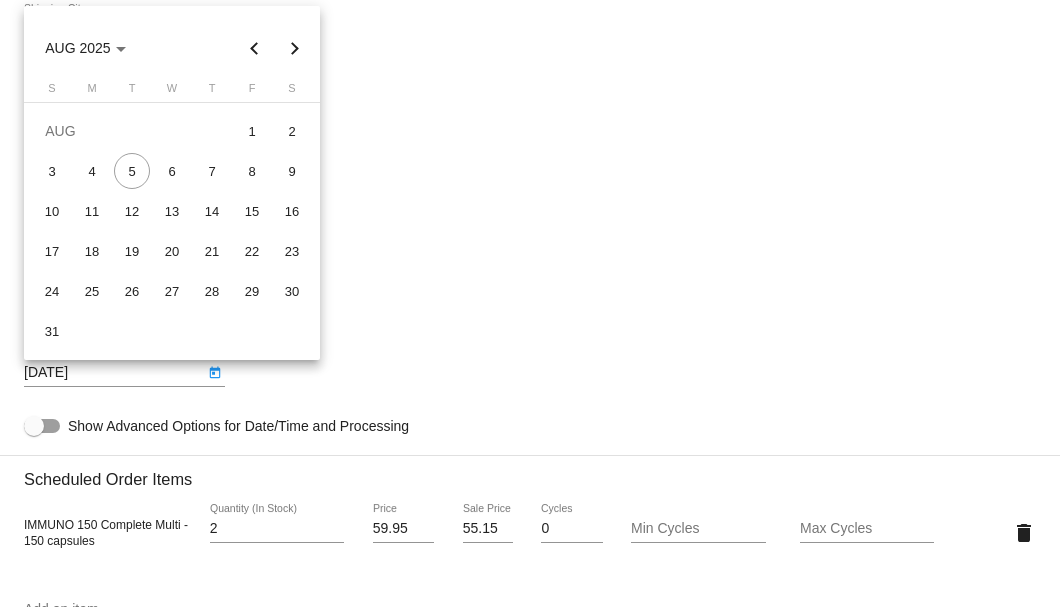 click at bounding box center [295, 48] 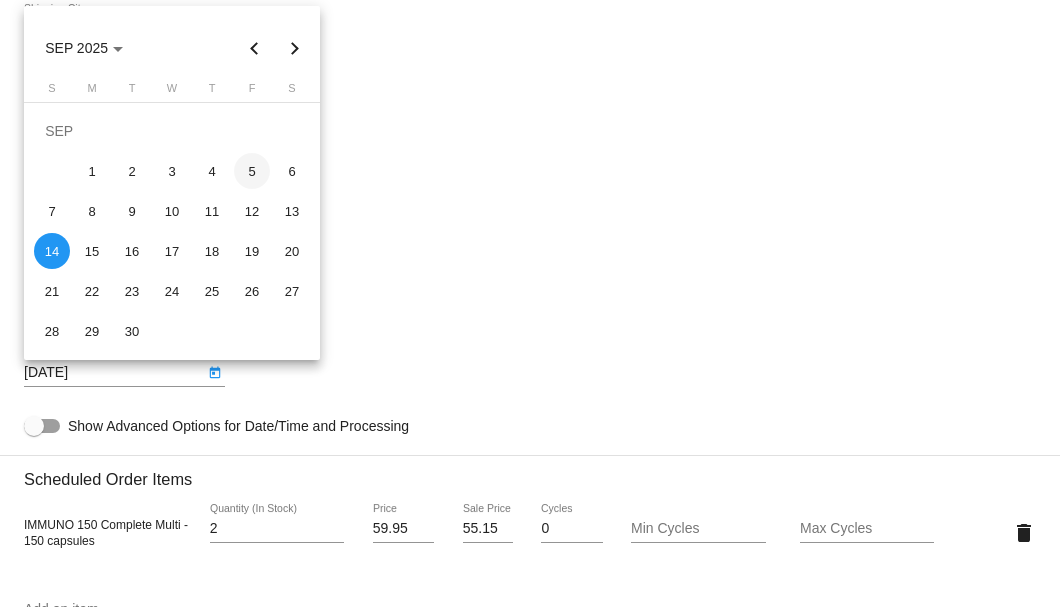 click on "5" at bounding box center [252, 171] 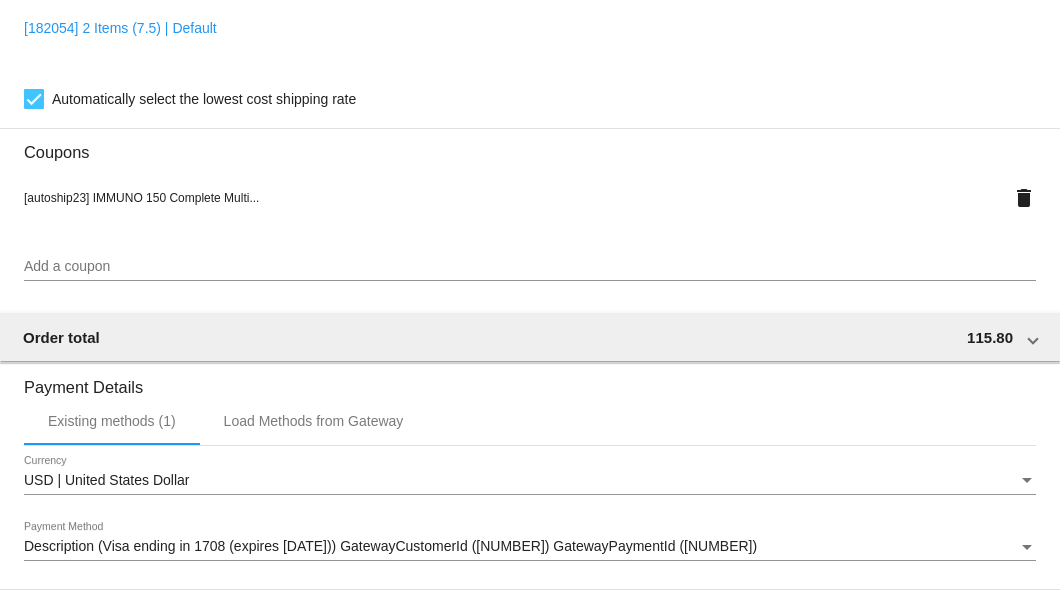 scroll, scrollTop: 1750, scrollLeft: 0, axis: vertical 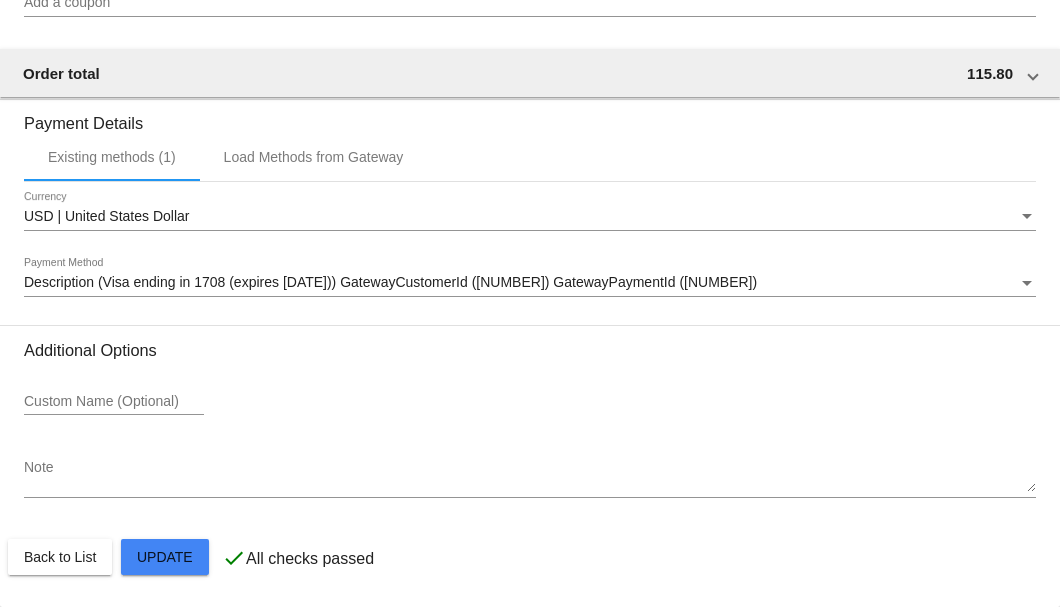 click on "Customer
6907028: Mark Eddy
eddy@Partnercom.net
Customer Shipping
Enter Shipping Address Select A Saved Address (0)
Mark
Shipping First Name
Eddy
Shipping Last Name
US | USA
Shipping Country
3802 F Ave
Shipping Street 1
Shipping Street 2
Tama
Shipping City
IA | Iowa
Shipping State
52339
Shipping Postcode
Scheduled Order Details
Frequency:
Every 2 months
Active
Status" 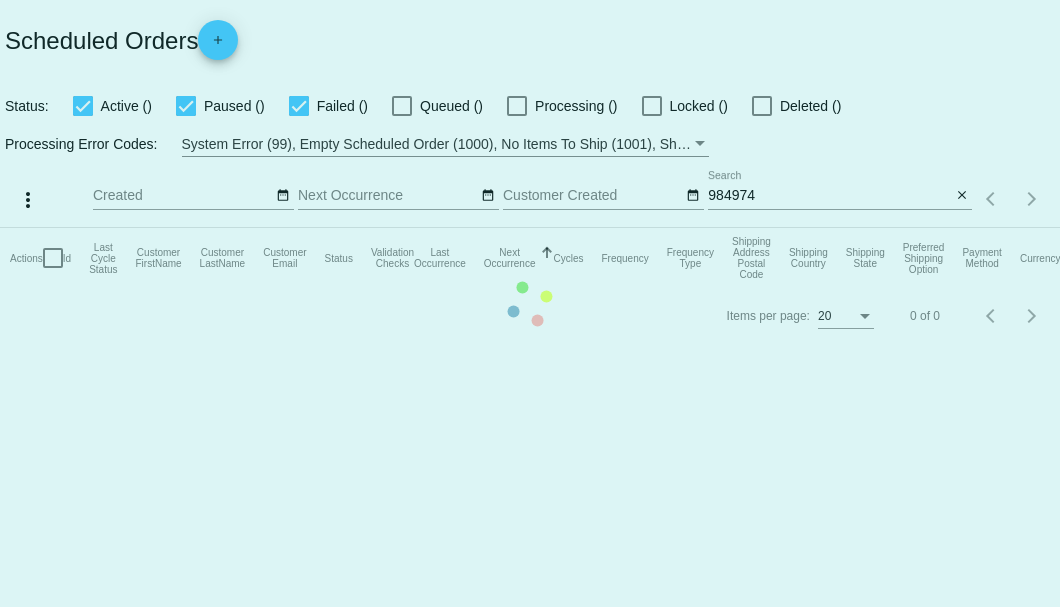 scroll, scrollTop: 0, scrollLeft: 0, axis: both 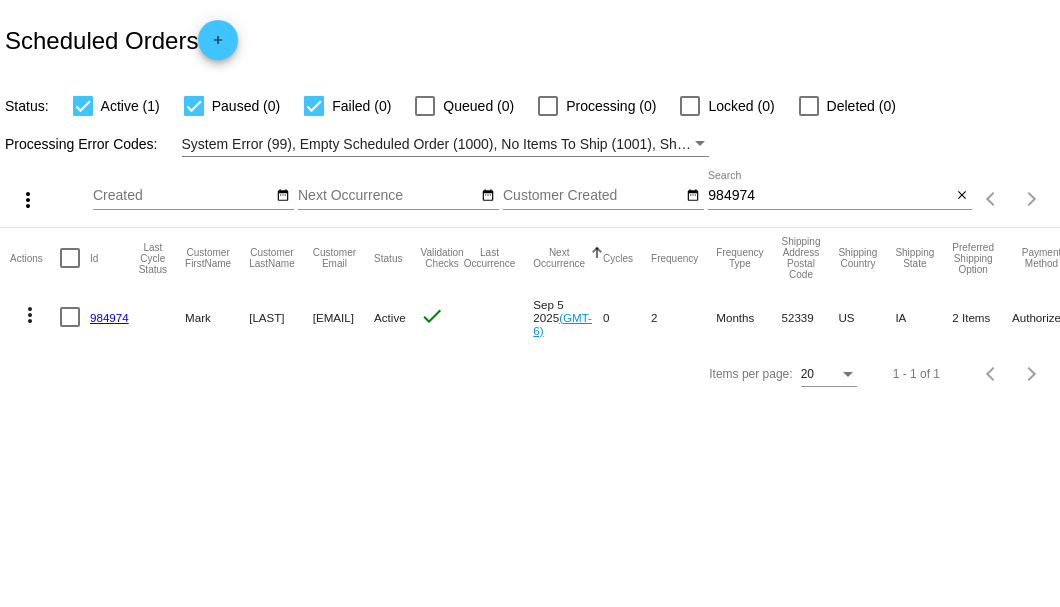 click on "984974" at bounding box center [829, 196] 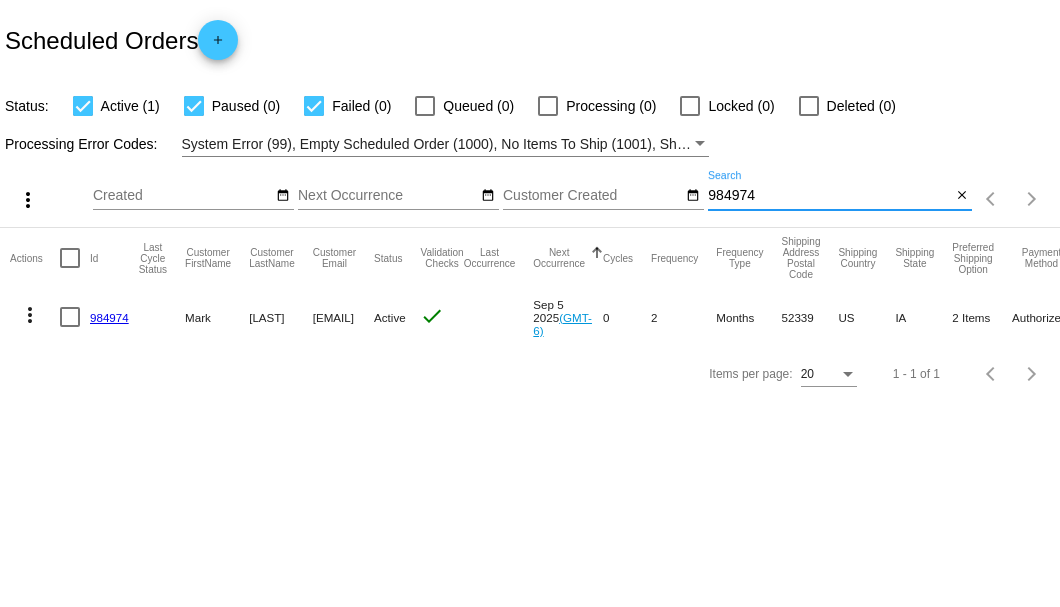 click on "984974" at bounding box center (829, 196) 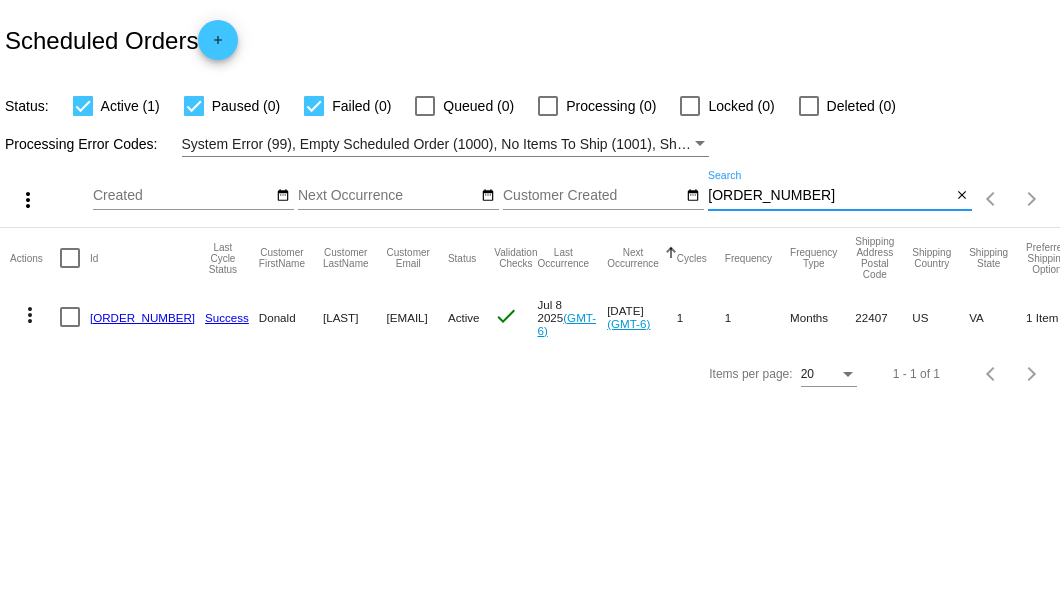 type on "[ORDER_NUMBER]" 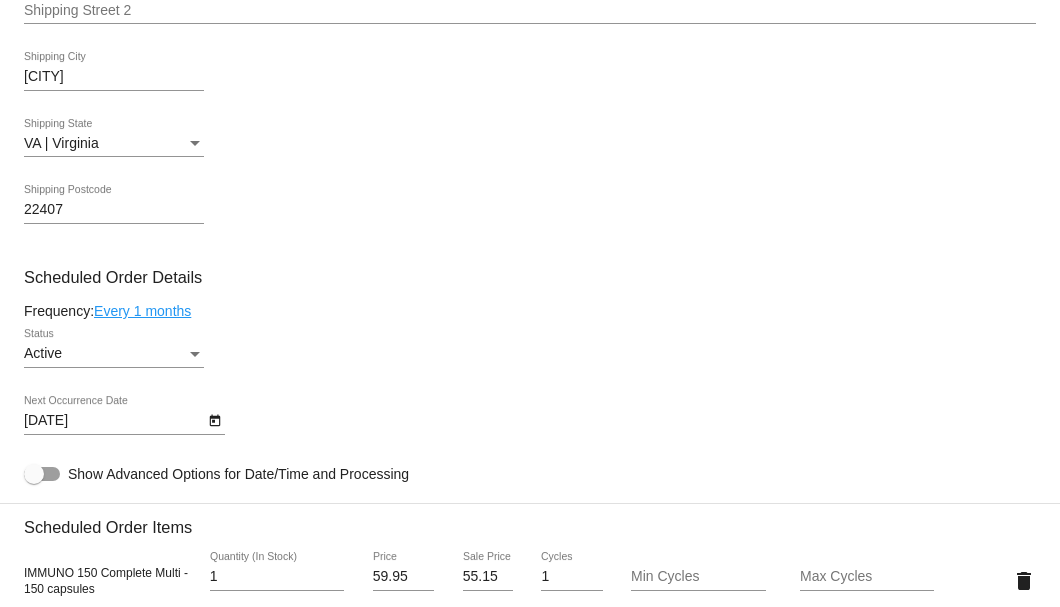 scroll, scrollTop: 1266, scrollLeft: 0, axis: vertical 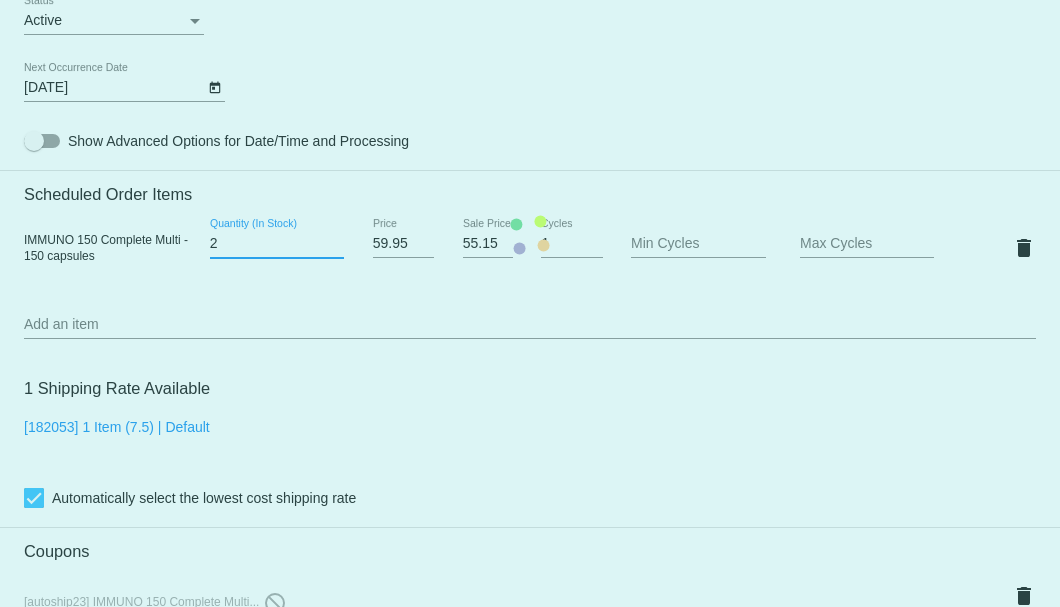 type on "2" 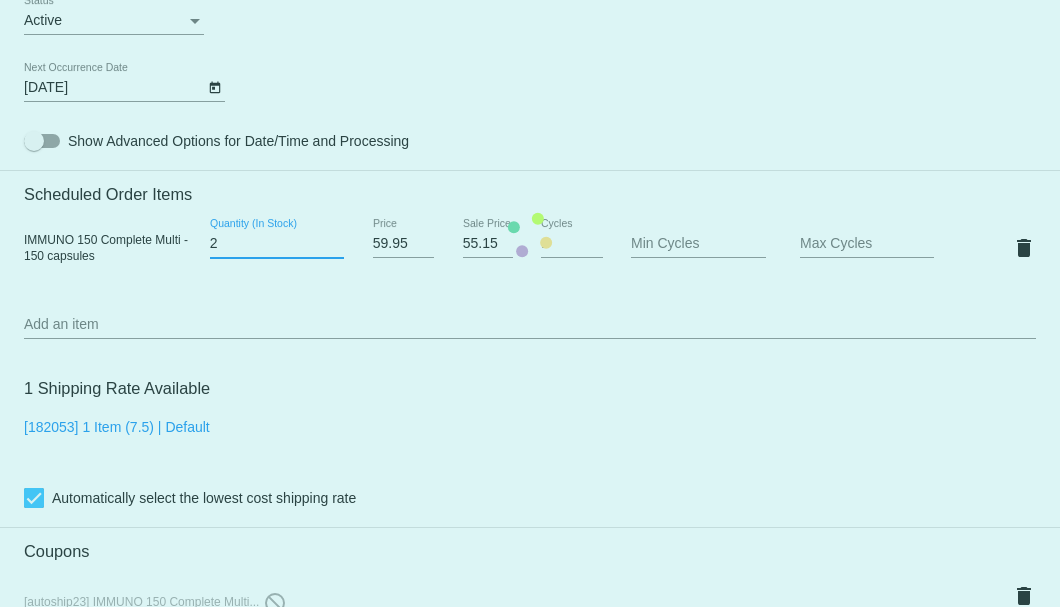 click on "2" at bounding box center [277, 244] 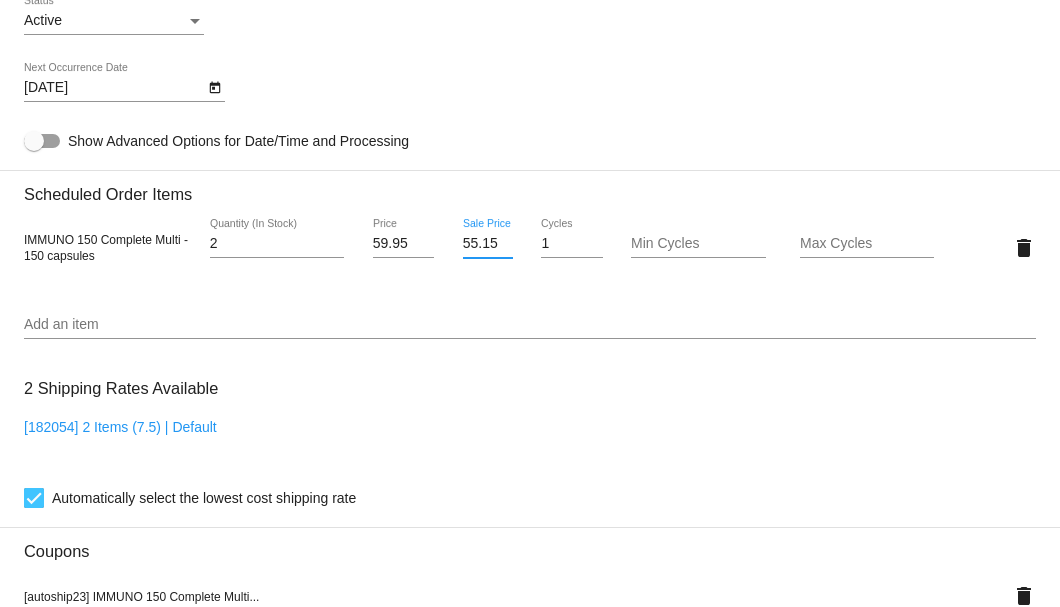 scroll, scrollTop: 0, scrollLeft: 0, axis: both 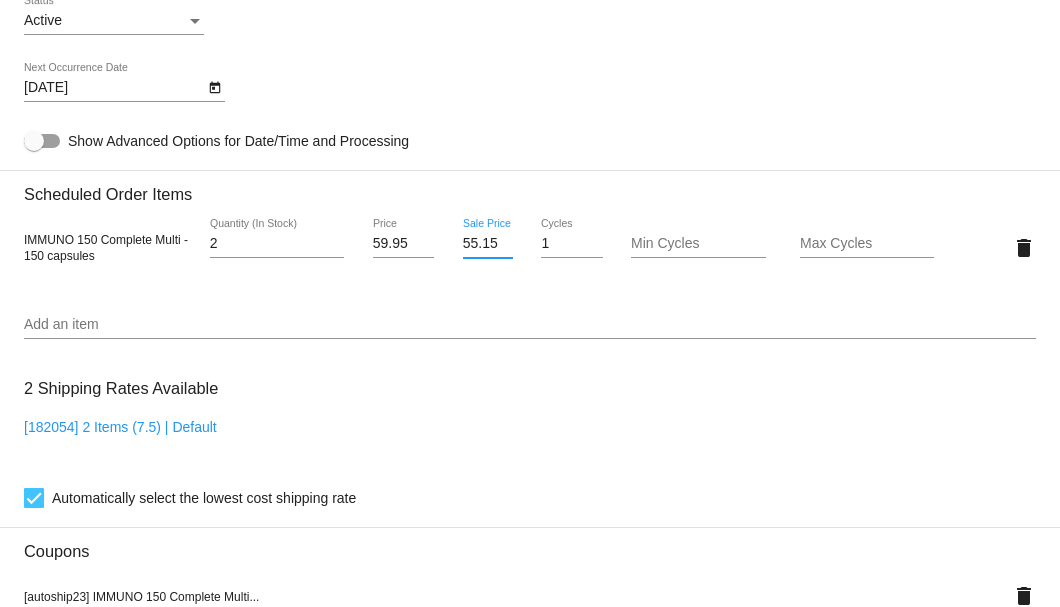 drag, startPoint x: 458, startPoint y: 247, endPoint x: 453, endPoint y: 274, distance: 27.45906 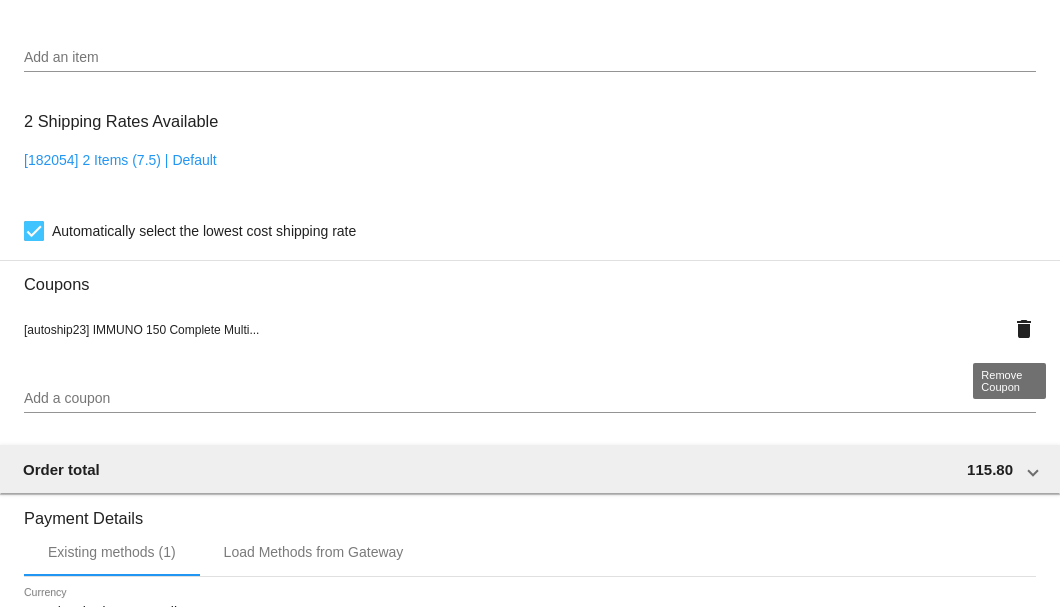 click on "Customer
6813256: Donald White
puti2@juno.com
Customer Shipping
Enter Shipping Address Select A Saved Address (0)
Donald
Shipping First Name
White
Shipping Last Name
US | USA
Shipping Country
6104 Ridge Tree Rd
Shipping Street 1
Shipping Street 2
Fredericksburg
Shipping City
VA | Virginia
Shipping State
22407
Shipping Postcode
Scheduled Order Details
Frequency:
Every 1 months
Active
Status" 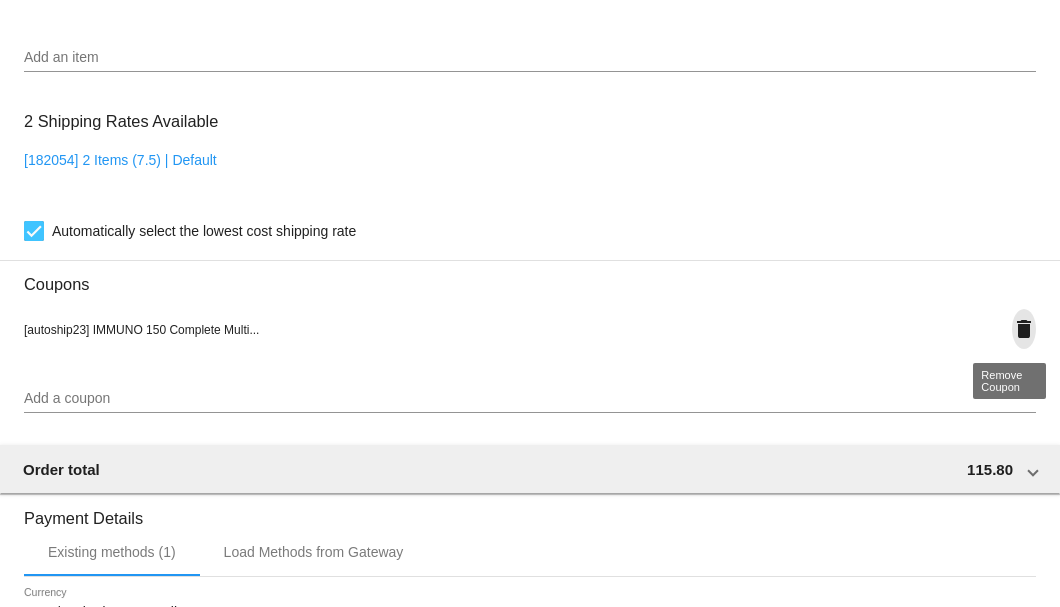 click on "delete" 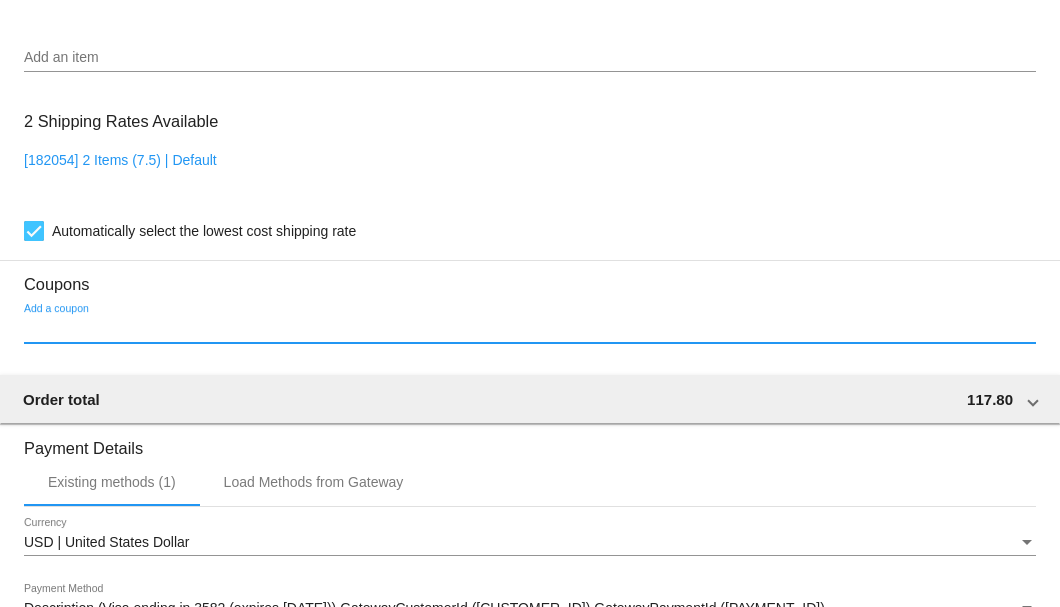 click on "Add a coupon" at bounding box center [530, 329] 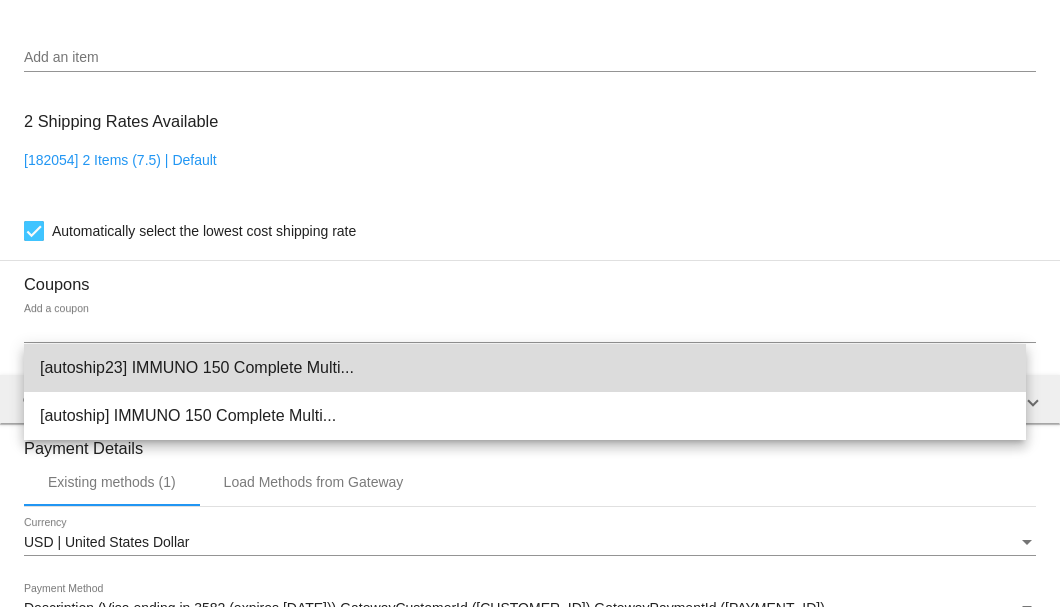 click on "[autoship23] IMMUNO 150 Complete Multi..." at bounding box center (525, 368) 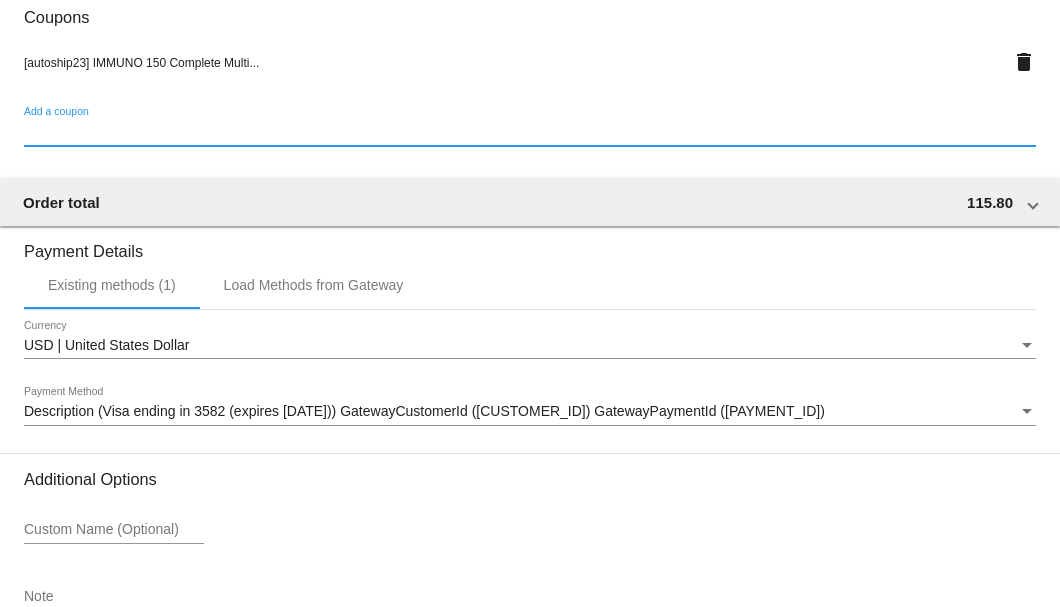 scroll, scrollTop: 1930, scrollLeft: 0, axis: vertical 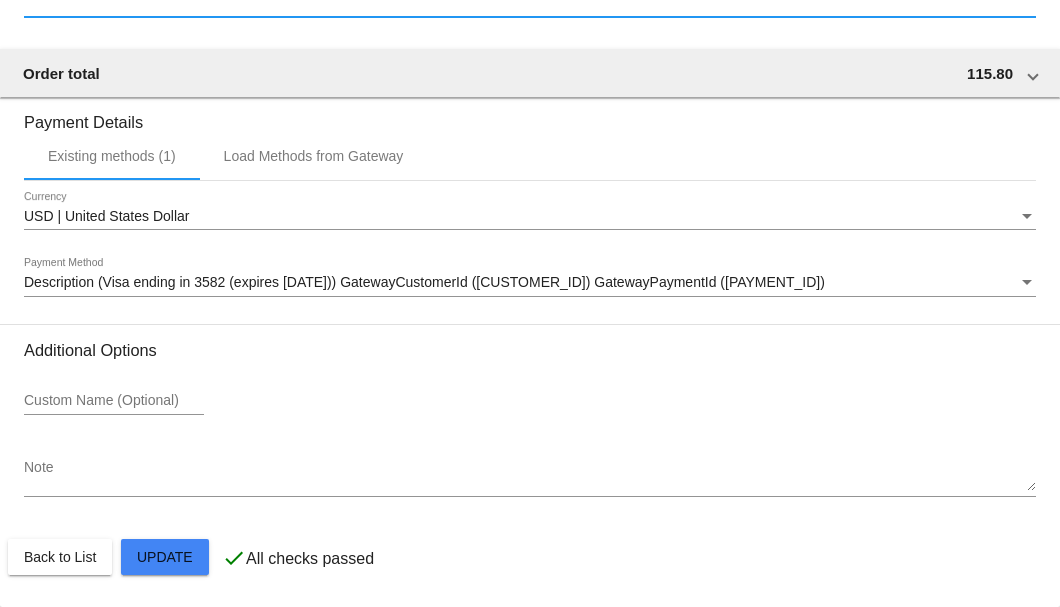 click on "Customer
6813256: Donald White
puti2@juno.com
Customer Shipping
Enter Shipping Address Select A Saved Address (0)
Donald
Shipping First Name
White
Shipping Last Name
US | USA
Shipping Country
6104 Ridge Tree Rd
Shipping Street 1
Shipping Street 2
Fredericksburg
Shipping City
VA | Virginia
Shipping State
22407
Shipping Postcode
Scheduled Order Details
Frequency:
Every 1 months
Active
Status" 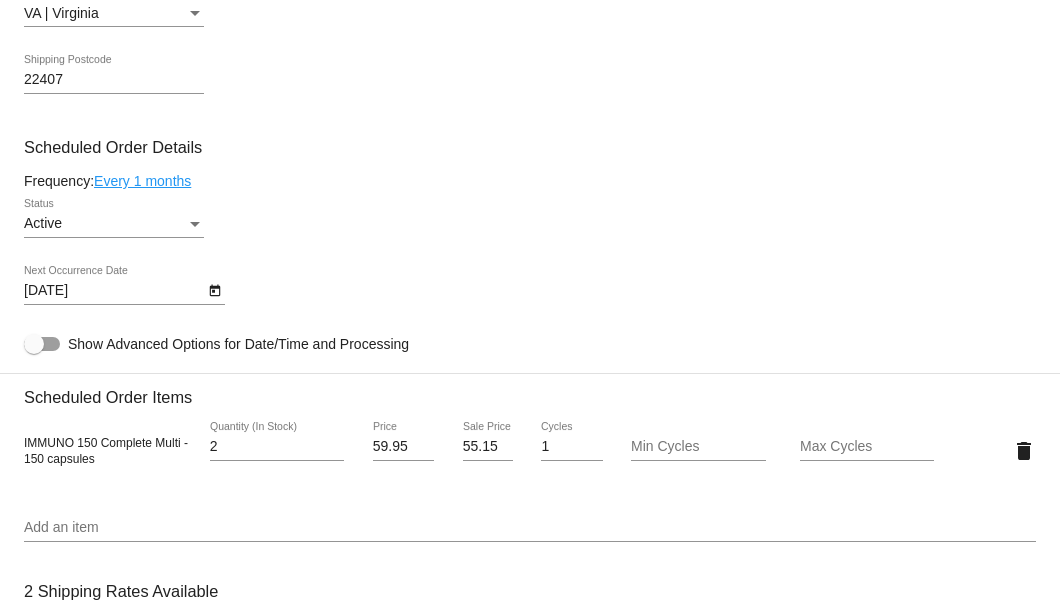 scroll, scrollTop: 930, scrollLeft: 0, axis: vertical 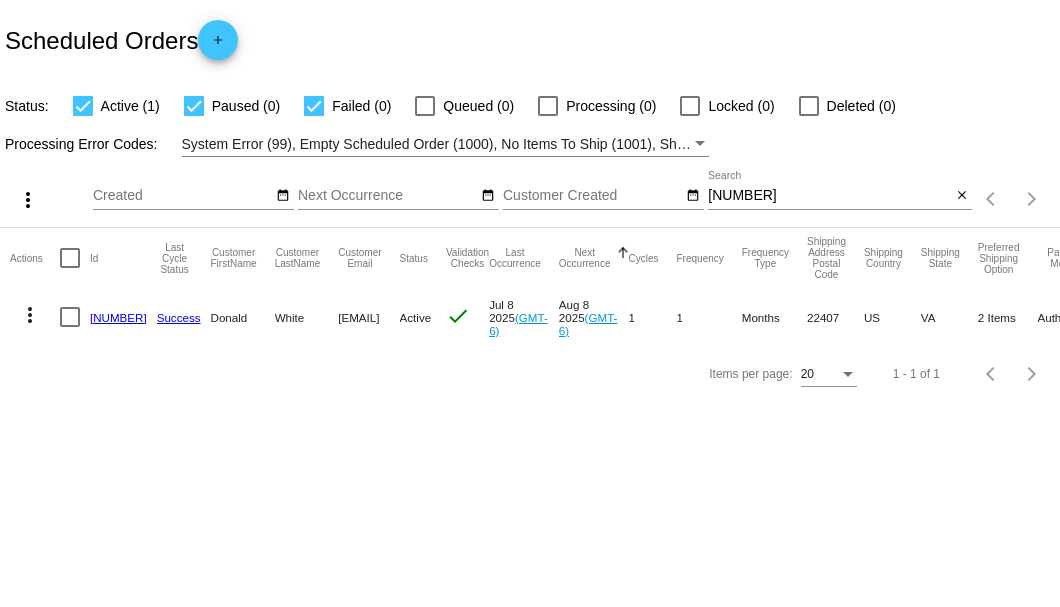 click on "[NUMBER]" at bounding box center (829, 196) 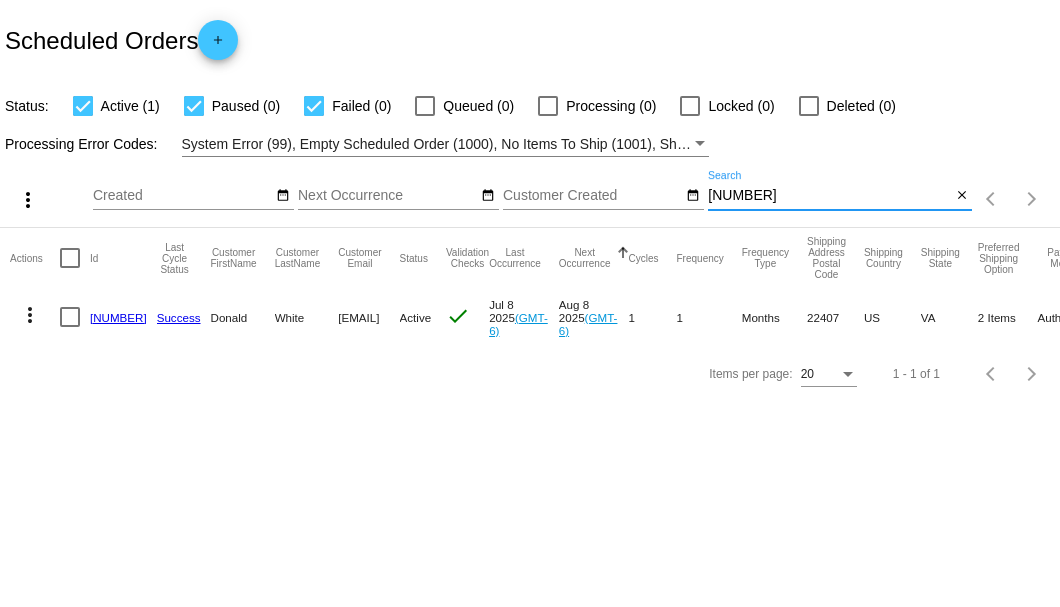 click on "[NUMBER]" at bounding box center (829, 196) 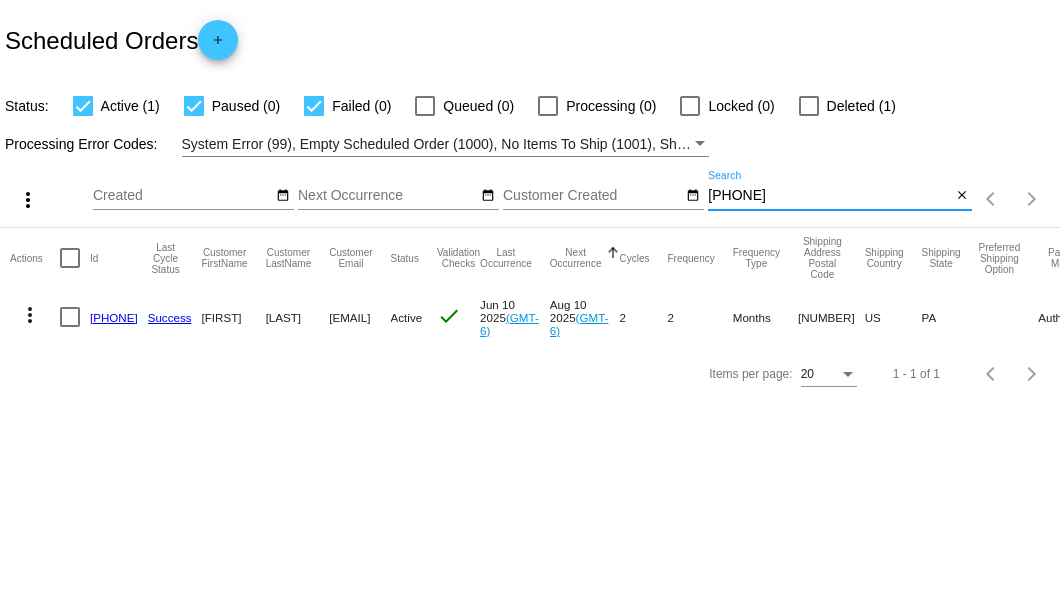 type on "[PHONE]" 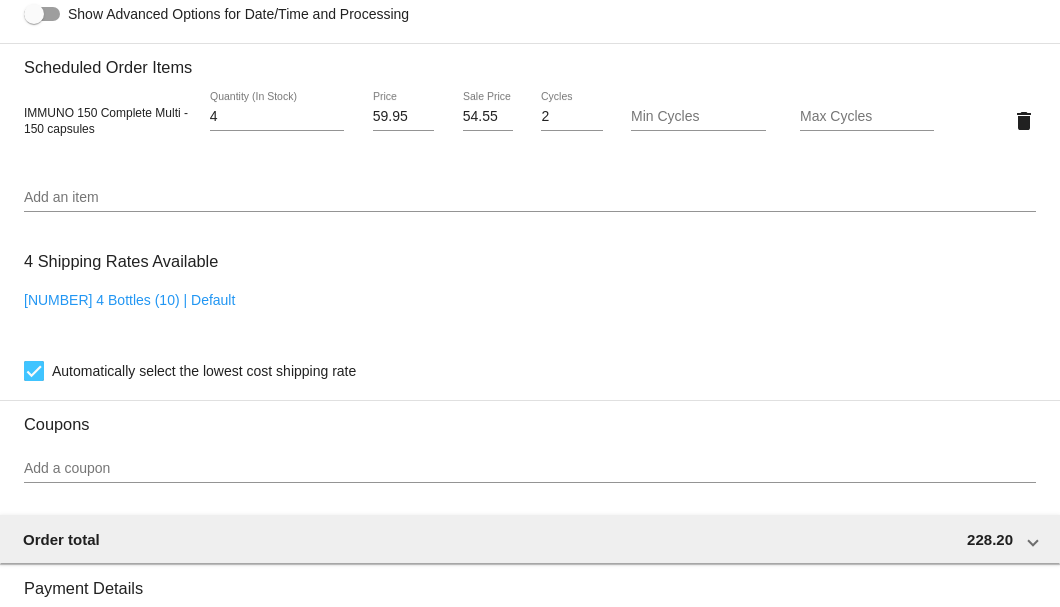 scroll, scrollTop: 1193, scrollLeft: 0, axis: vertical 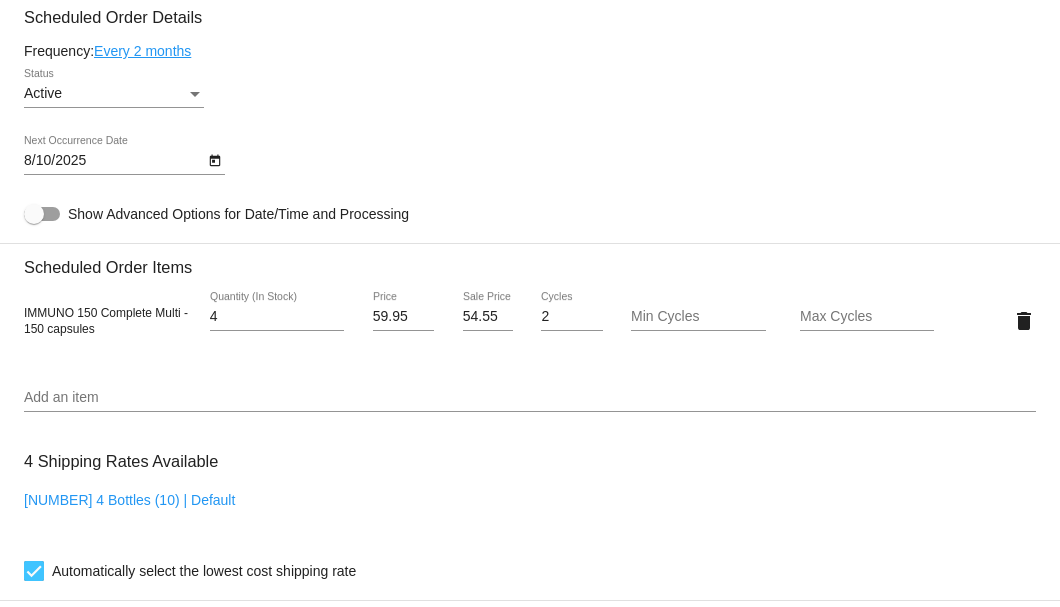 click on "4" at bounding box center (277, 317) 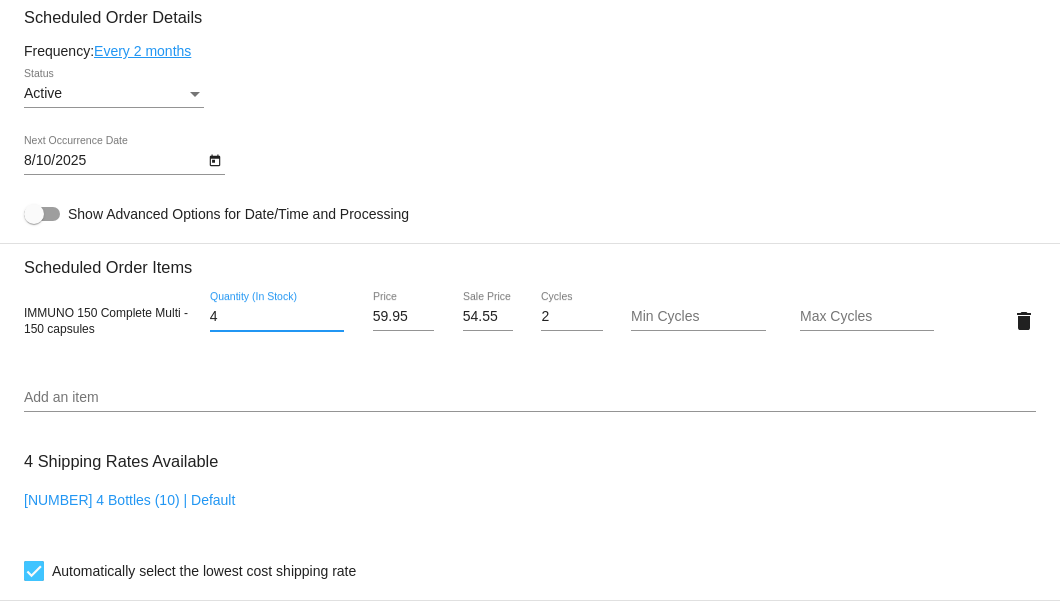 type on "1" 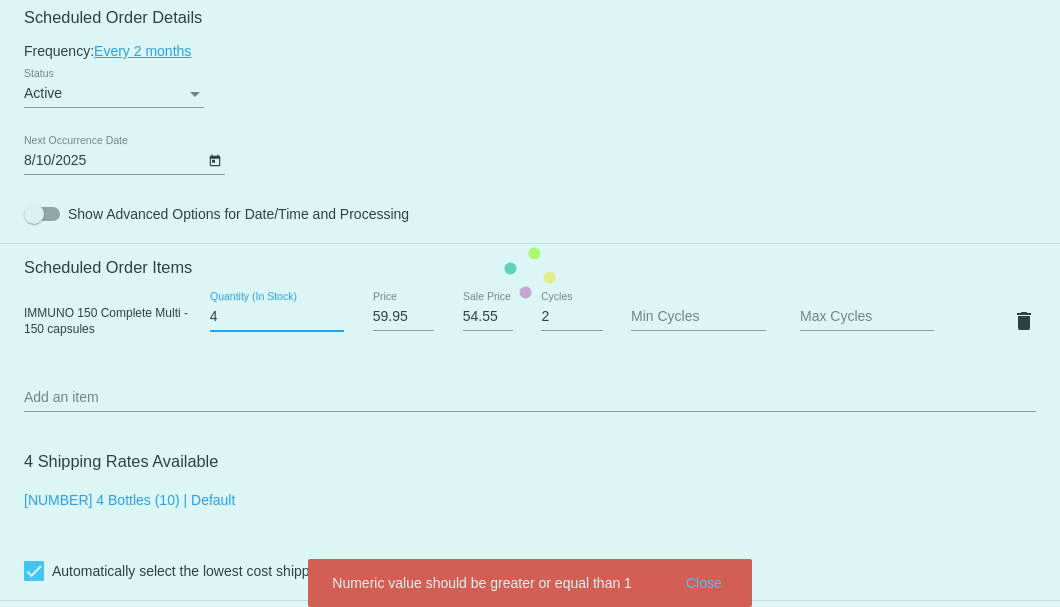 type on "1" 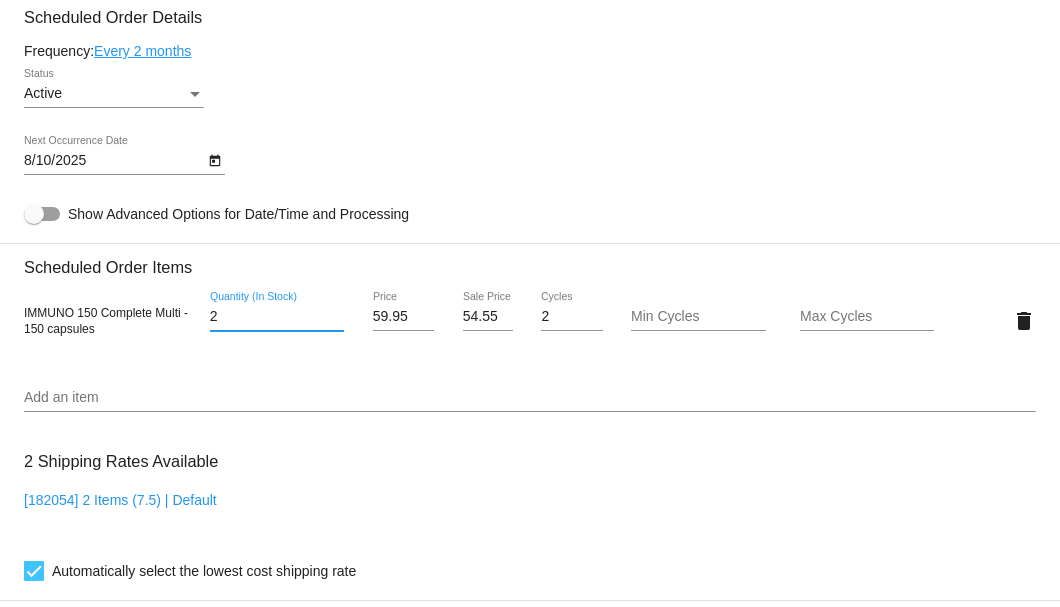 type on "2" 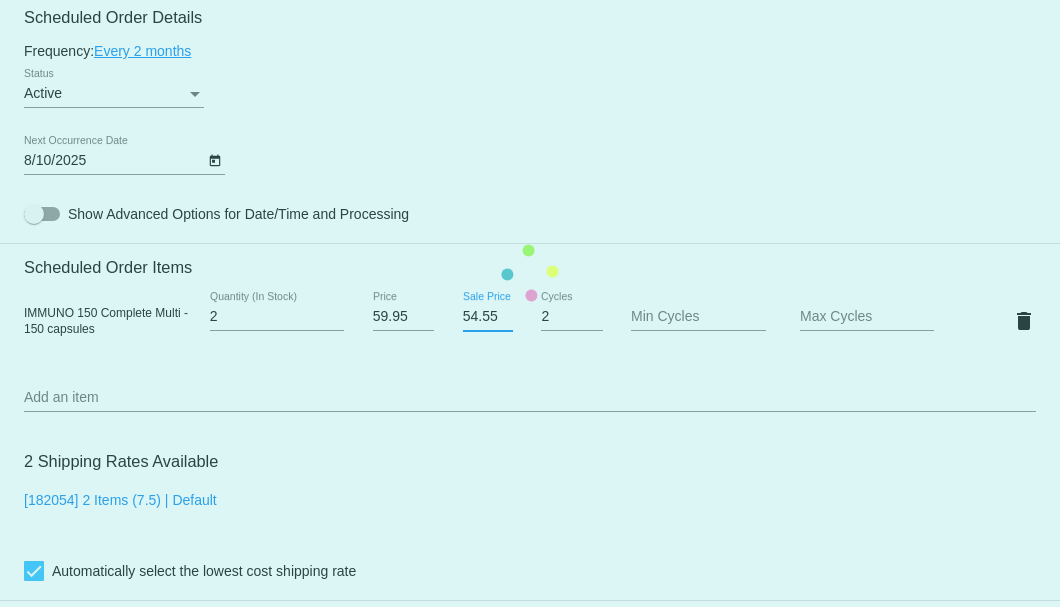 drag, startPoint x: 459, startPoint y: 317, endPoint x: 493, endPoint y: 316, distance: 34.0147 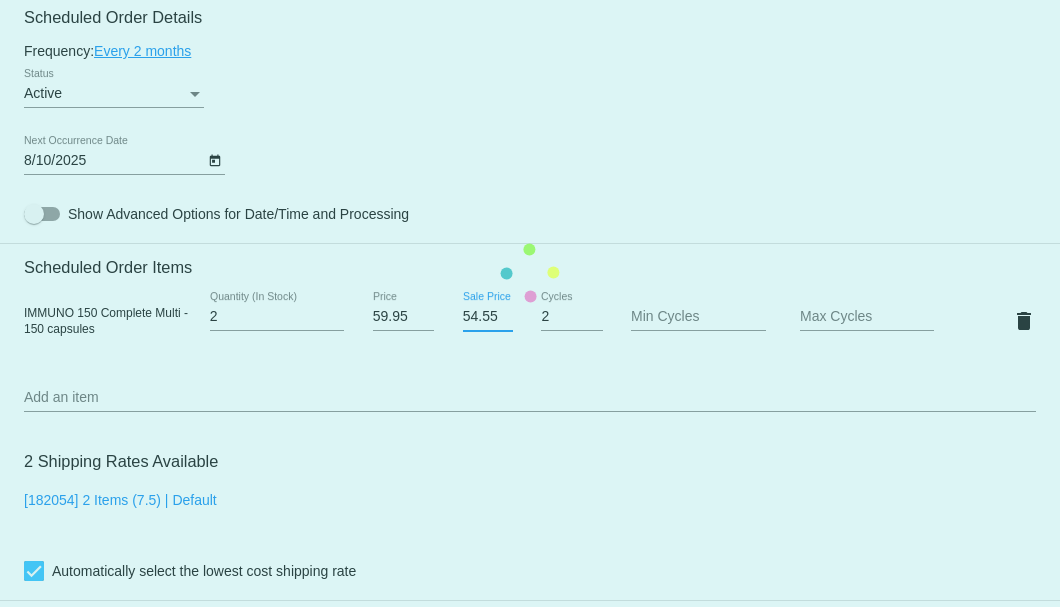 click on "Customer
6157575: [FIRST] [LAST]
[EMAIL]
Customer Shipping
Enter Shipping Address Select A Saved Address (0)
[FIRST]
Shipping First Name
[LAST]
Shipping Last Name
US | USA
Shipping Country
[NUMBER] [STREET]
Shipping Street 1
Shipping Street 2
[CITY]
Shipping City
PA | Pennsylvania
Shipping State
[POSTAL_CODE]
Shipping Postcode
Scheduled Order Details
Frequency:
Every 2 months
Active
Status
2" 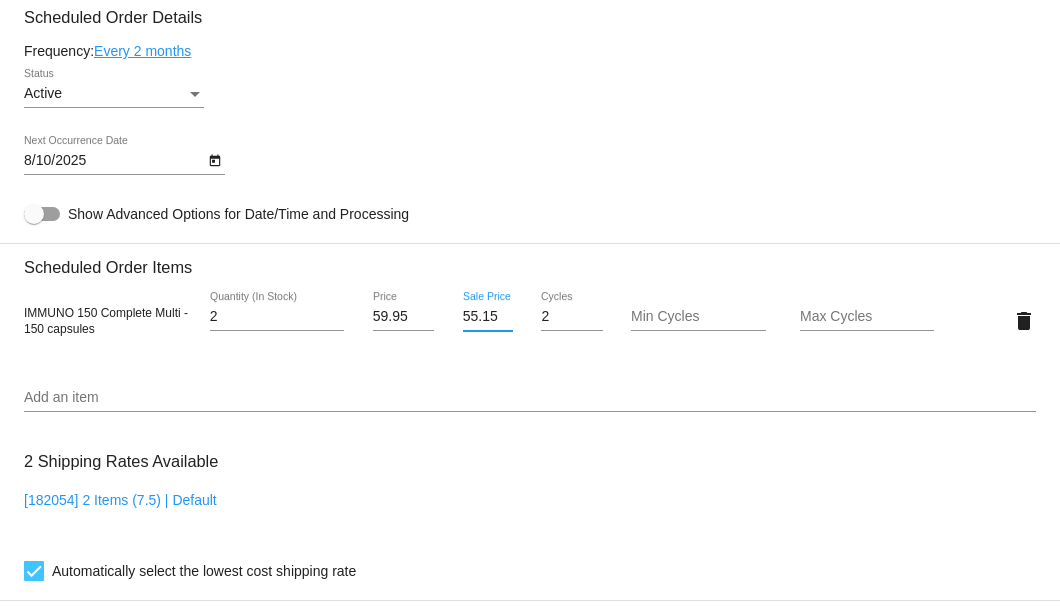 scroll, scrollTop: 0, scrollLeft: 0, axis: both 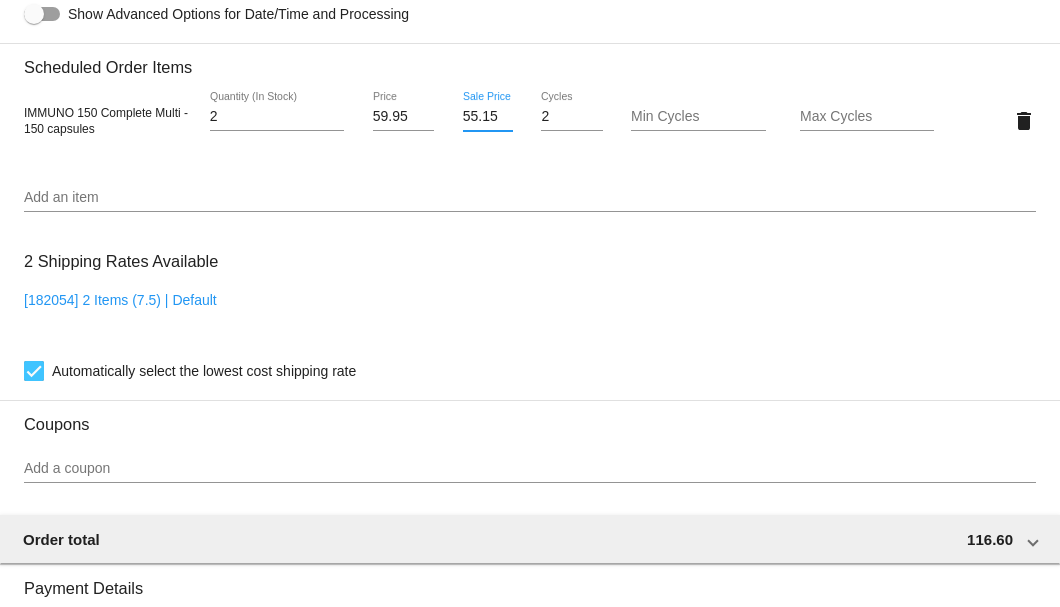 type on "55.15" 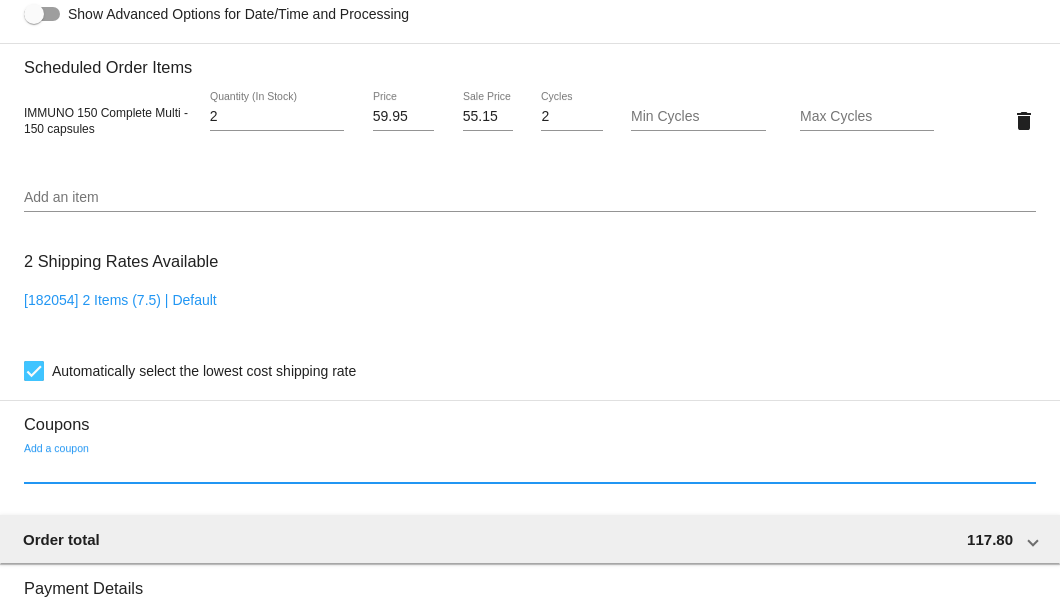 click on "Add a coupon" at bounding box center [530, 469] 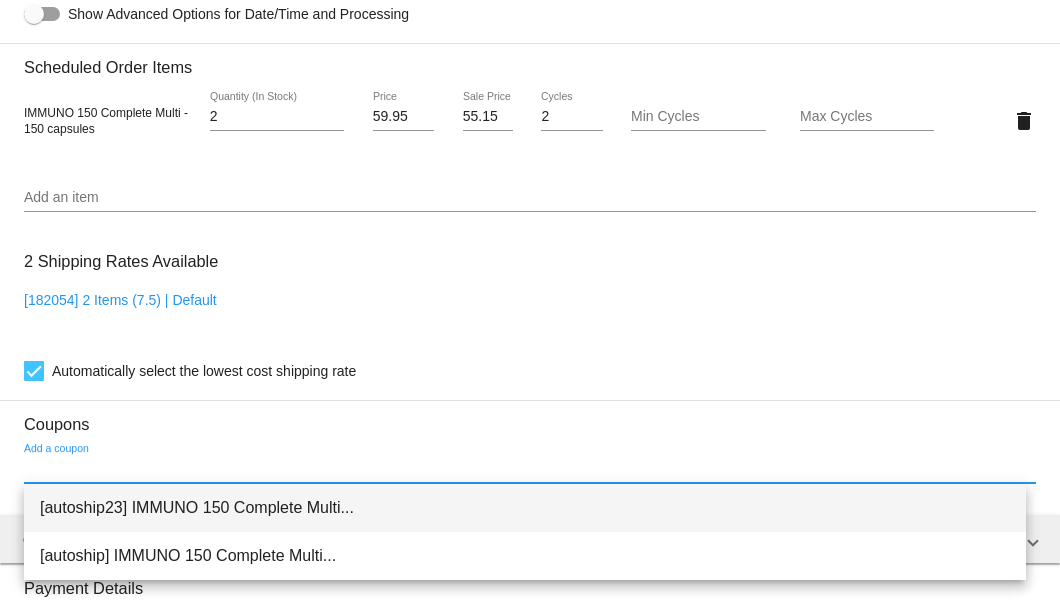 click on "[autoship23] IMMUNO 150 Complete Multi..." at bounding box center (525, 508) 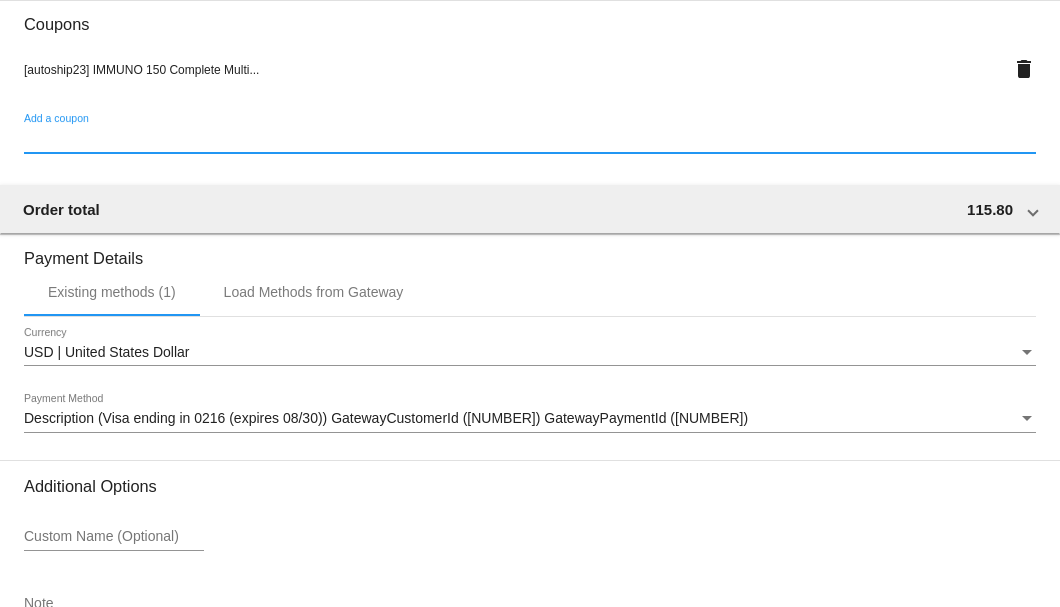 scroll, scrollTop: 1930, scrollLeft: 0, axis: vertical 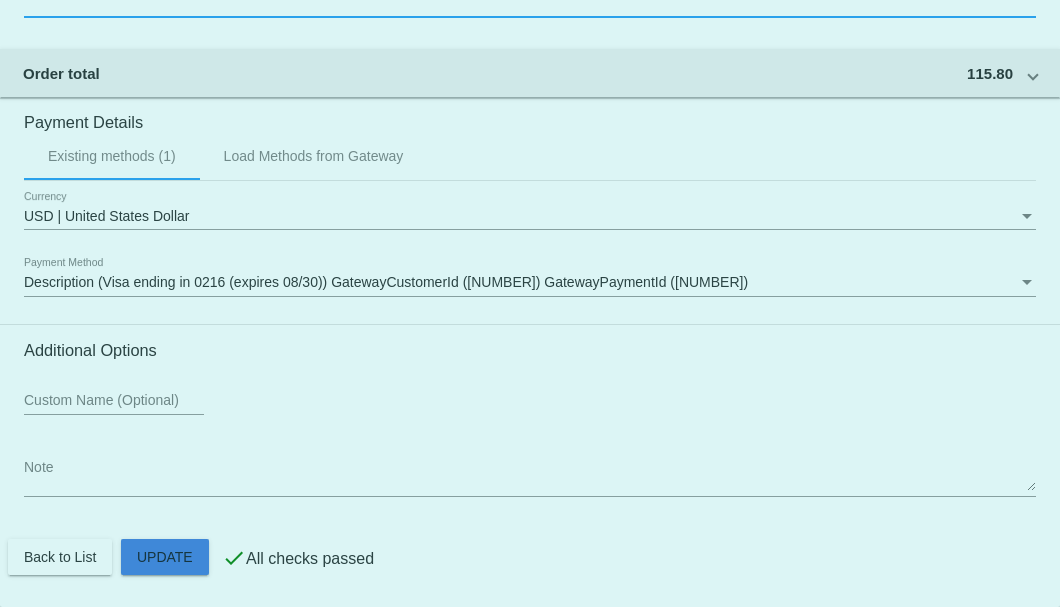 click on "Customer
6157575: Henry Lish
hanklish@gmail.com
Customer Shipping
Enter Shipping Address Select A Saved Address (0)
Henry
Shipping First Name
Lish
Shipping Last Name
US | USA
Shipping Country
5085 Fountainwood Drive
Shipping Street 1
Shipping Street 2
Gibsonia
Shipping City
PA | Pennsylvania
Shipping State
15044
Shipping Postcode
Scheduled Order Details
Frequency:
Every 2 months
Active
Status
2" 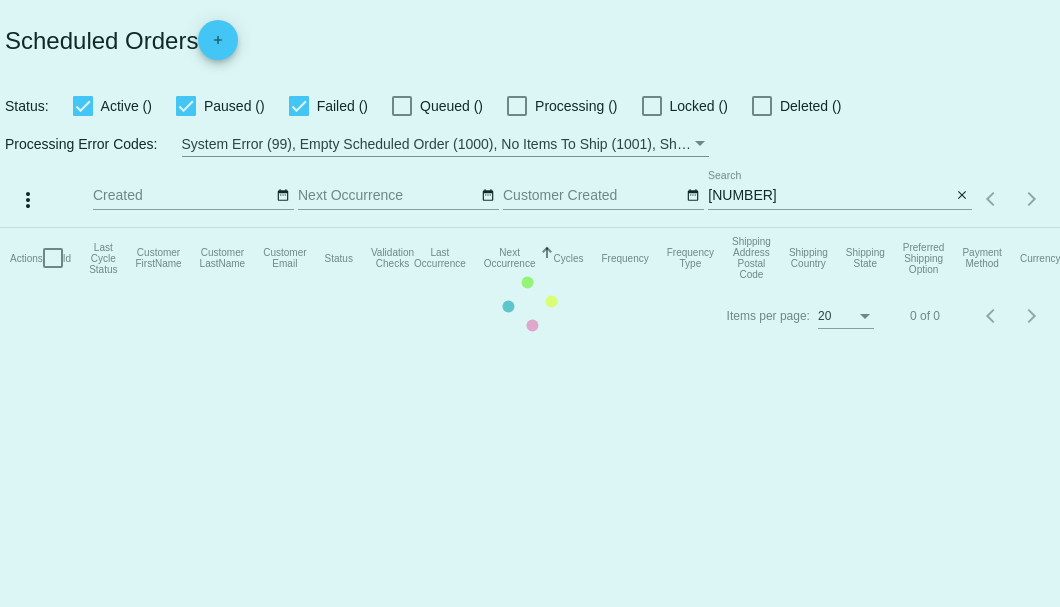 scroll, scrollTop: 0, scrollLeft: 0, axis: both 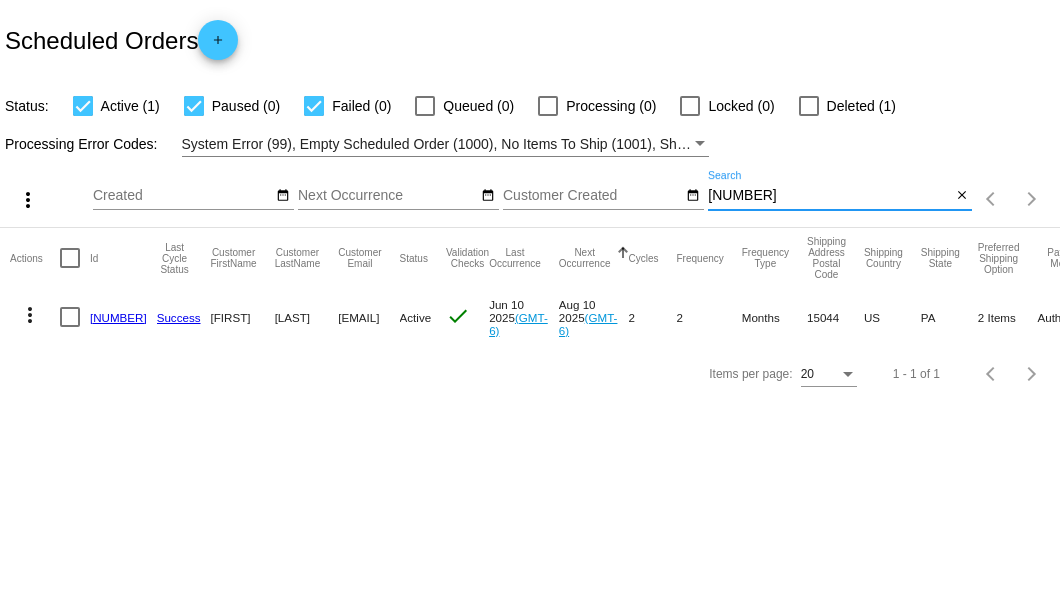 click on "888427" at bounding box center [829, 196] 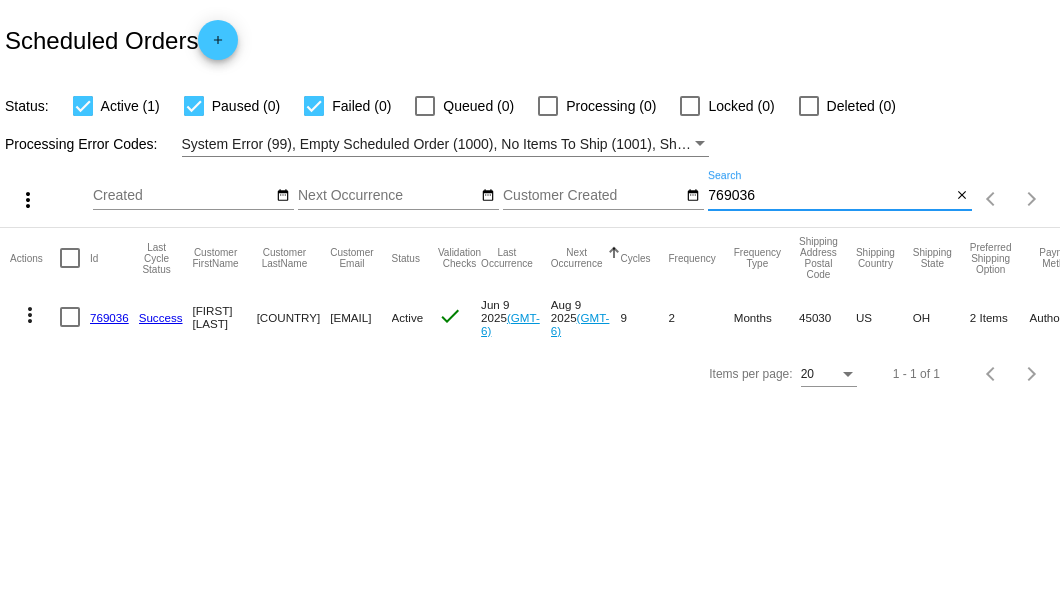 type on "769036" 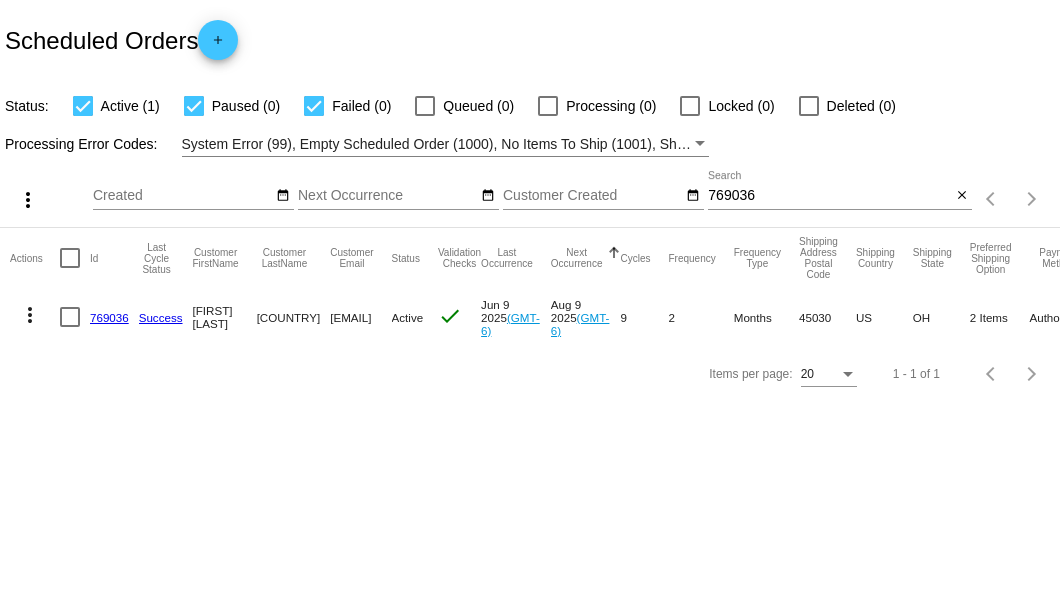 click on "769036" 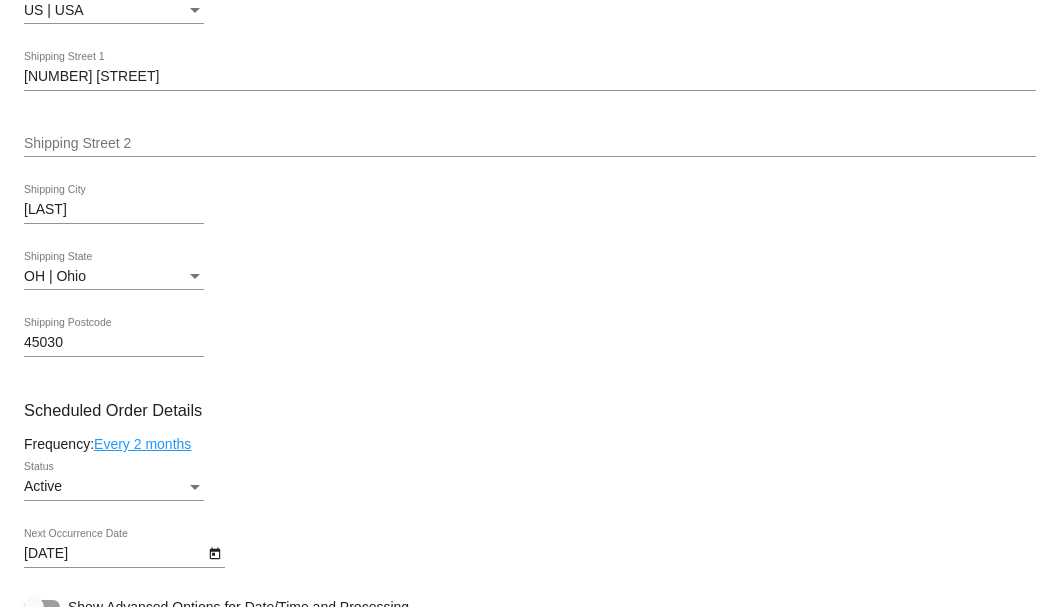 scroll, scrollTop: 1133, scrollLeft: 0, axis: vertical 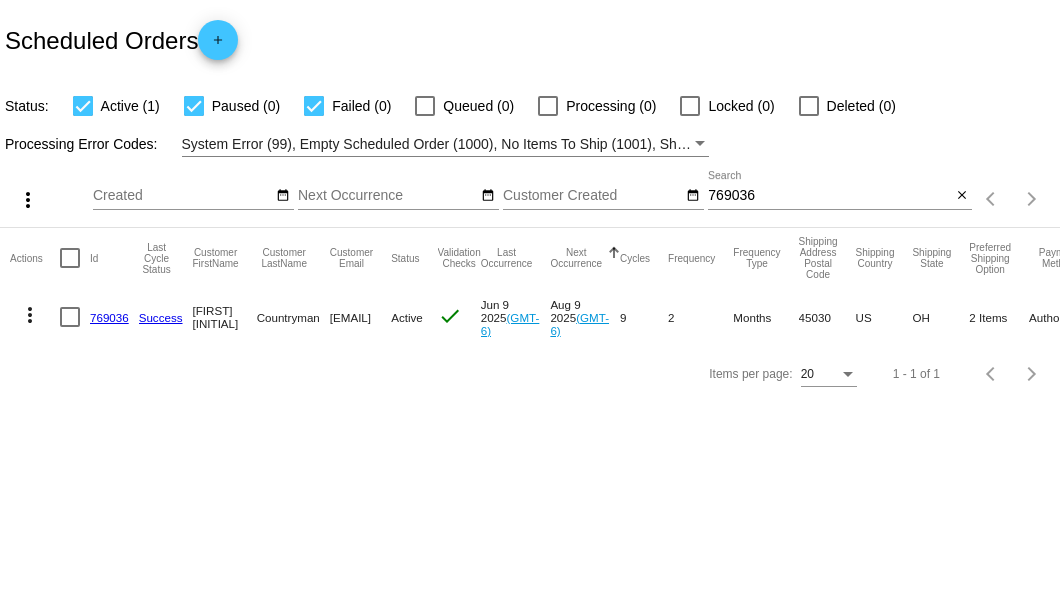 click on "Scheduled Orders
add" 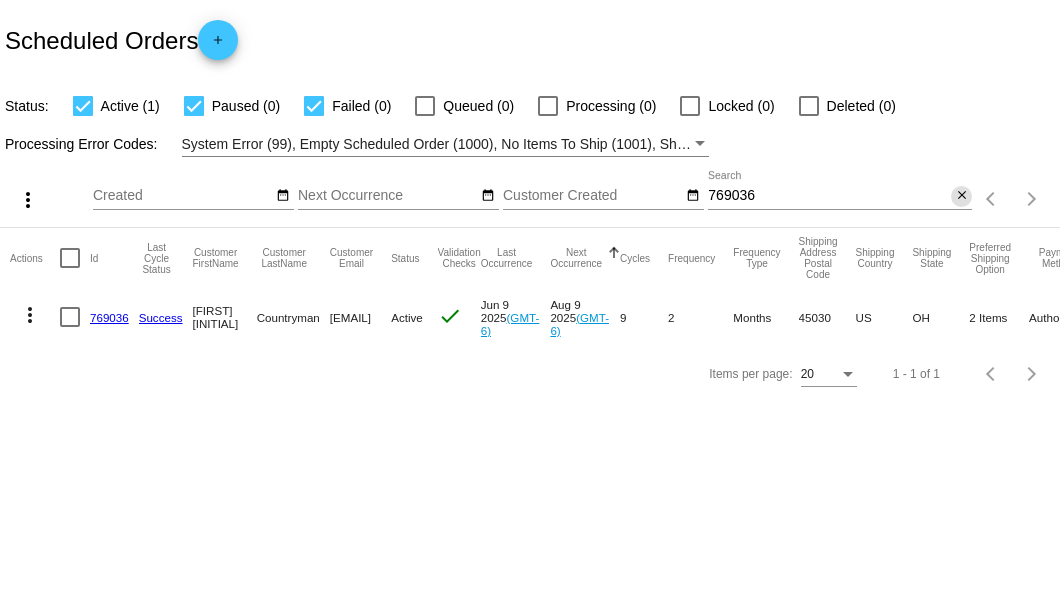 click on "close" 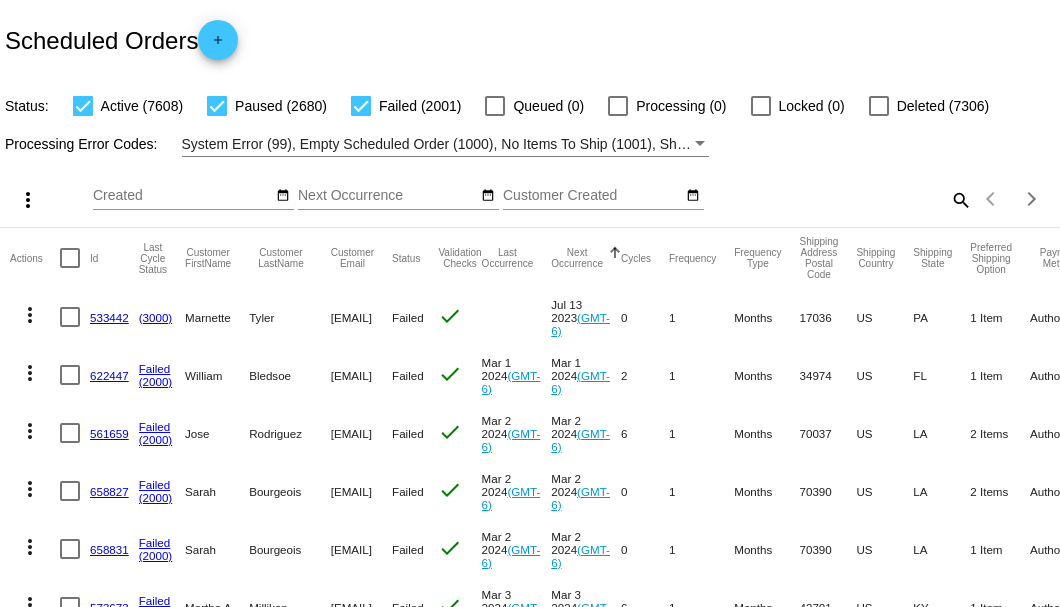 click on "search" 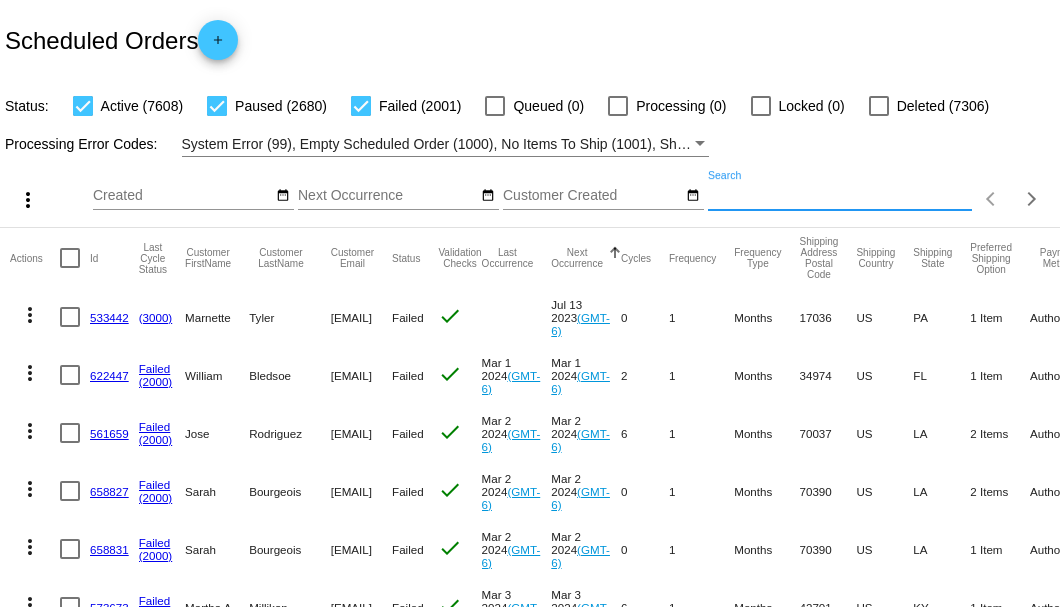 click on "Search" at bounding box center (840, 196) 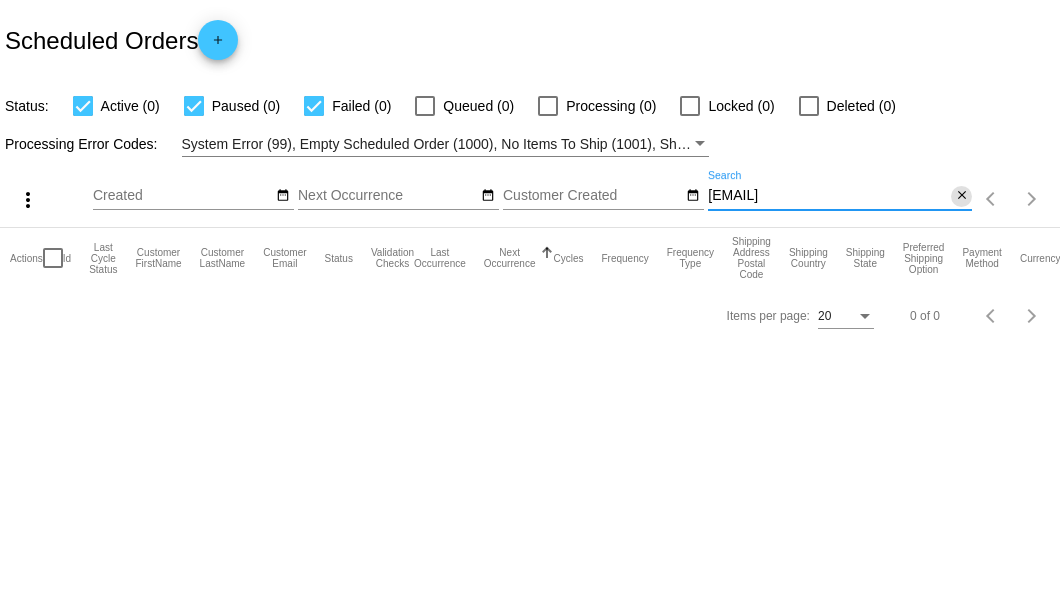 type on "arlleneldoris1935@gmail.com" 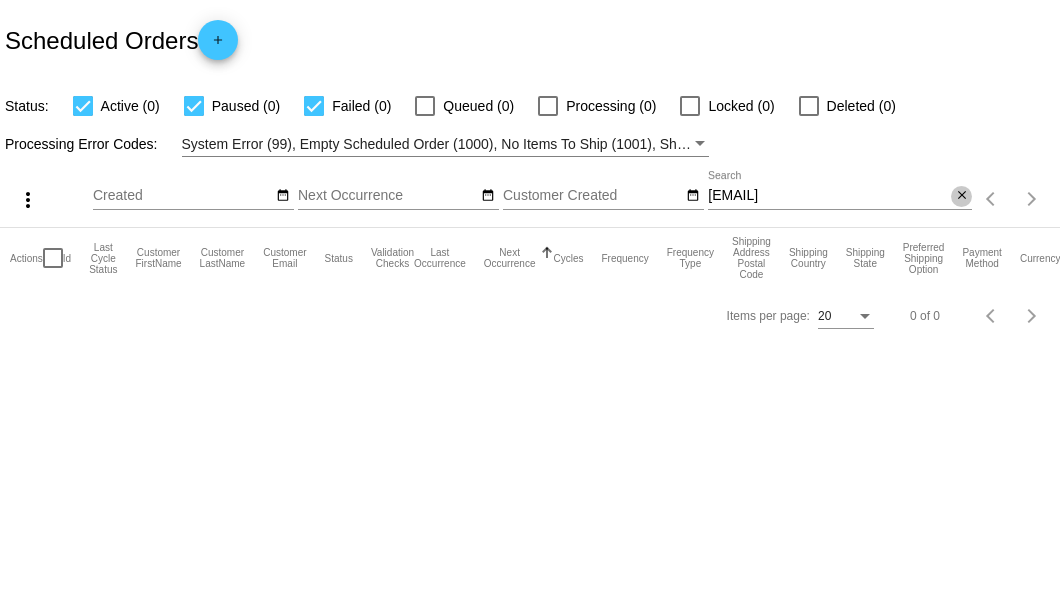 click on "close" 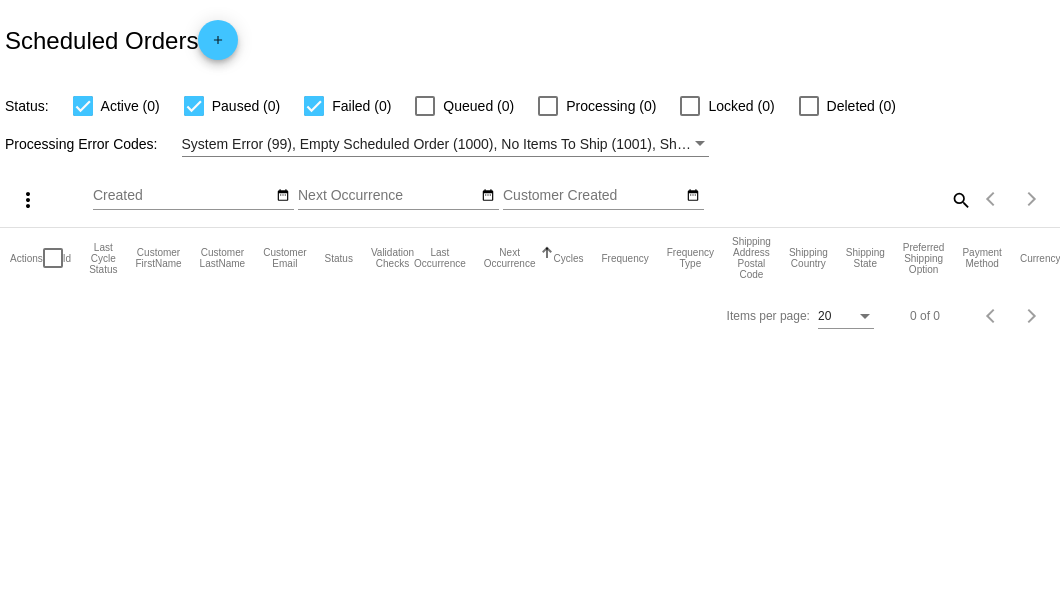 click on "add" 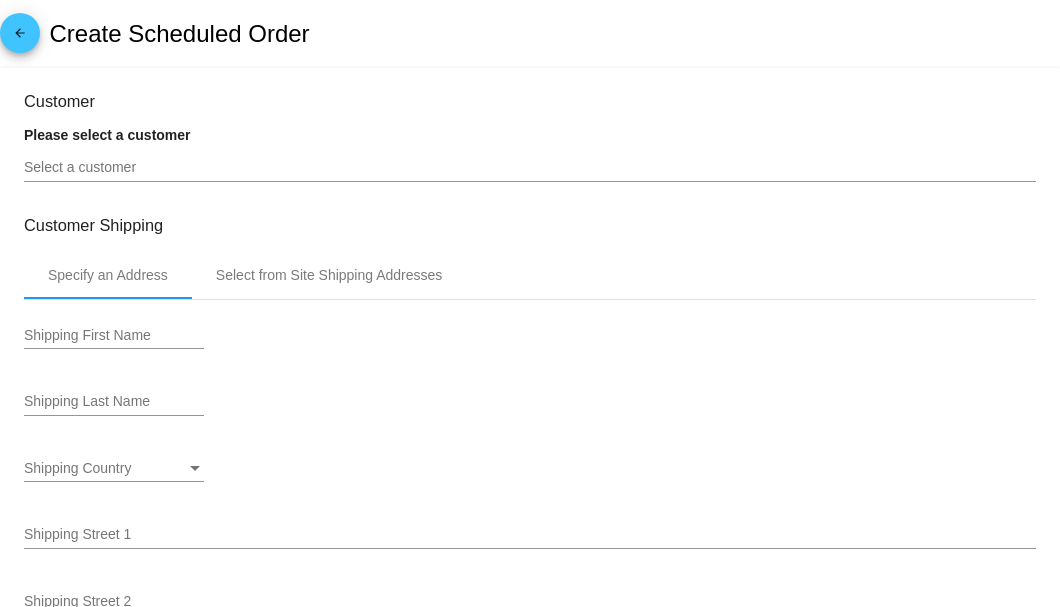 type on "9/5/2025" 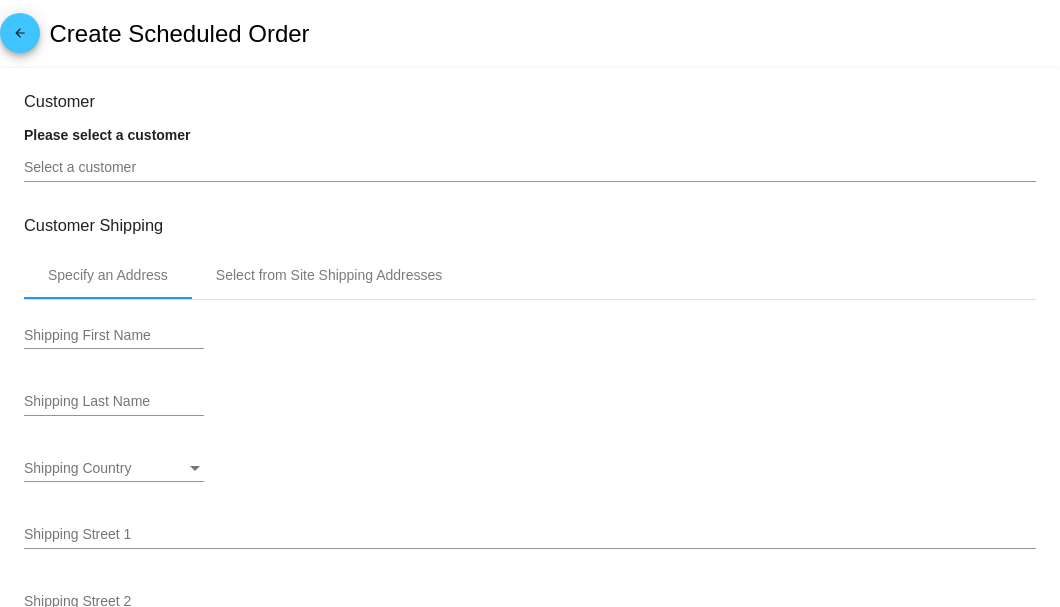 click on "Select a customer" at bounding box center (530, 168) 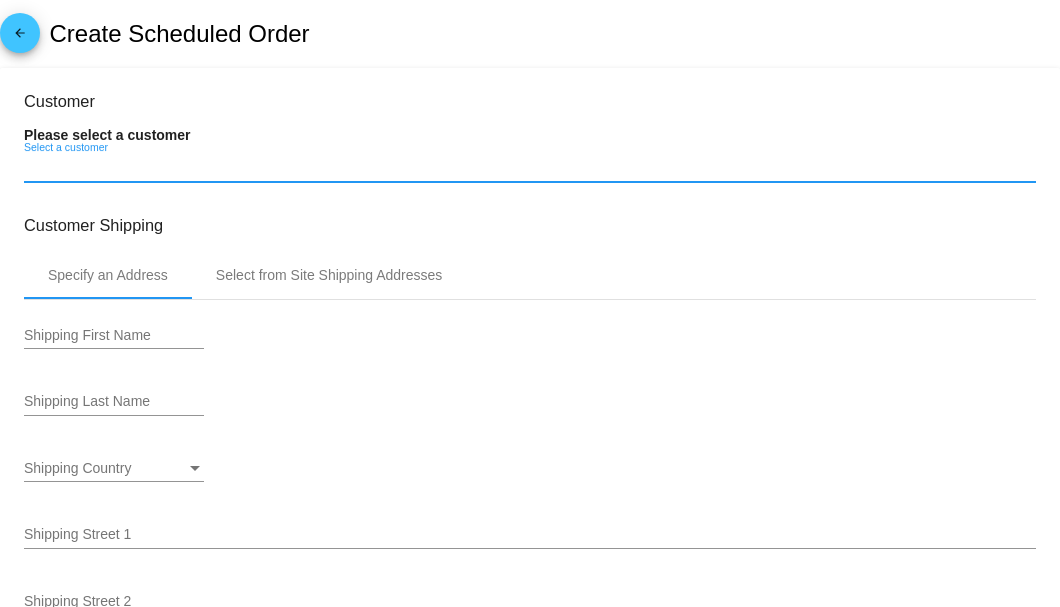 paste on "arlleneldoris1935@gmail.com" 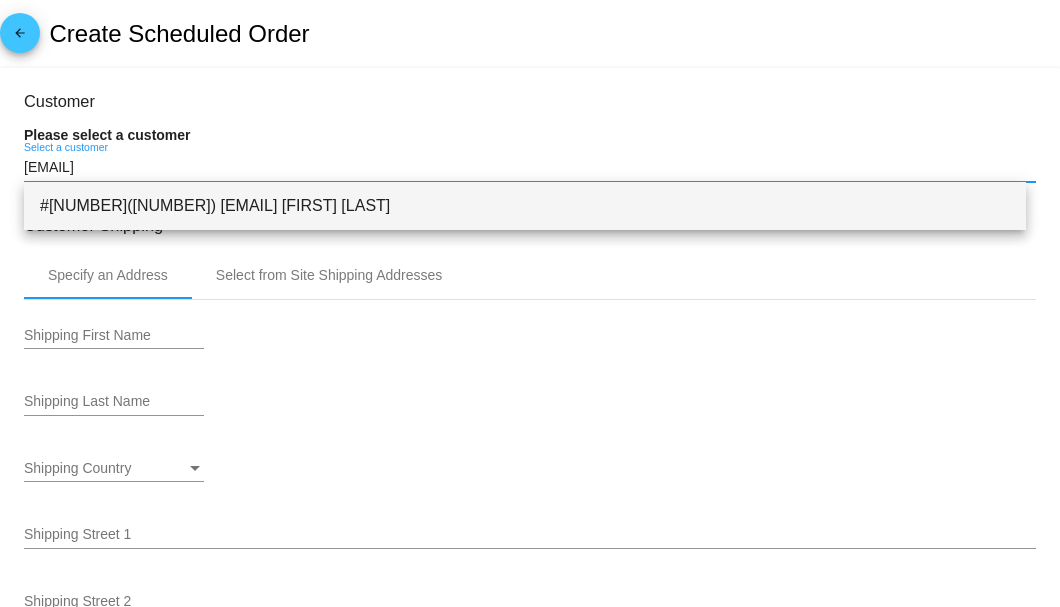 type on "arlleneldoris1935@gmail.com" 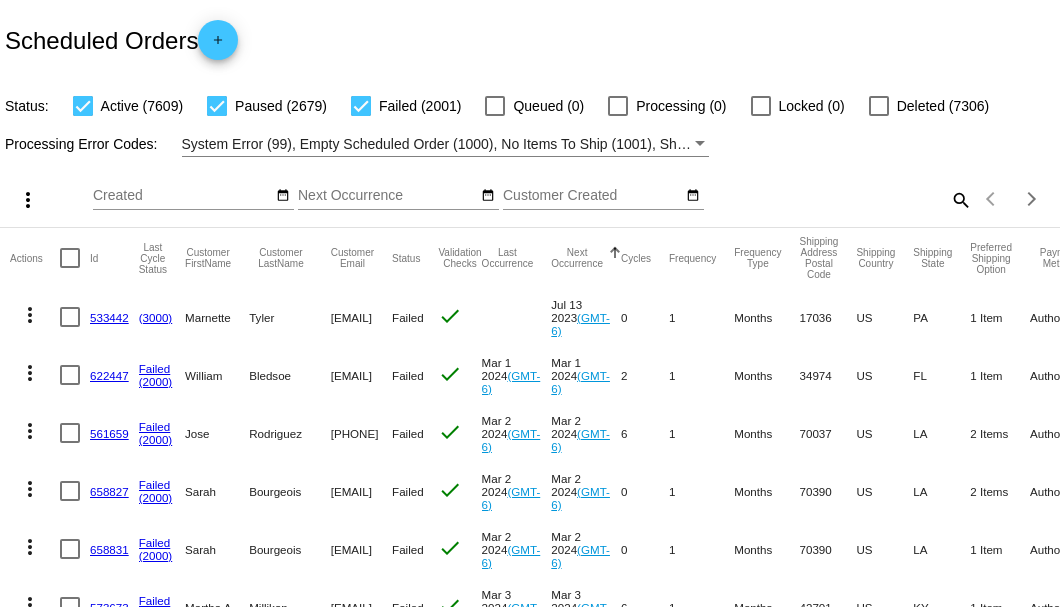 scroll, scrollTop: 0, scrollLeft: 0, axis: both 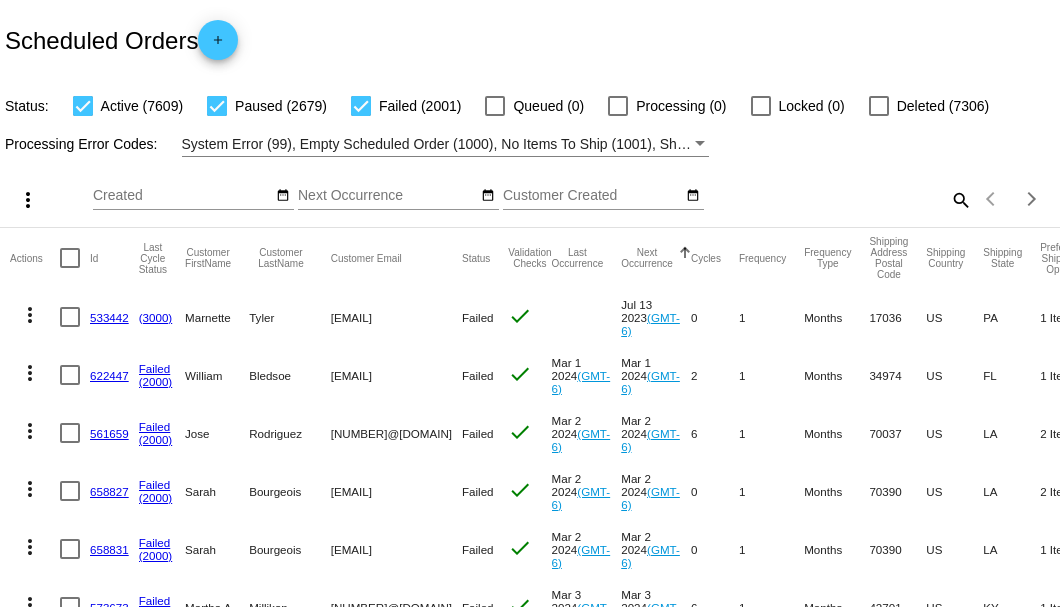 click on "search" 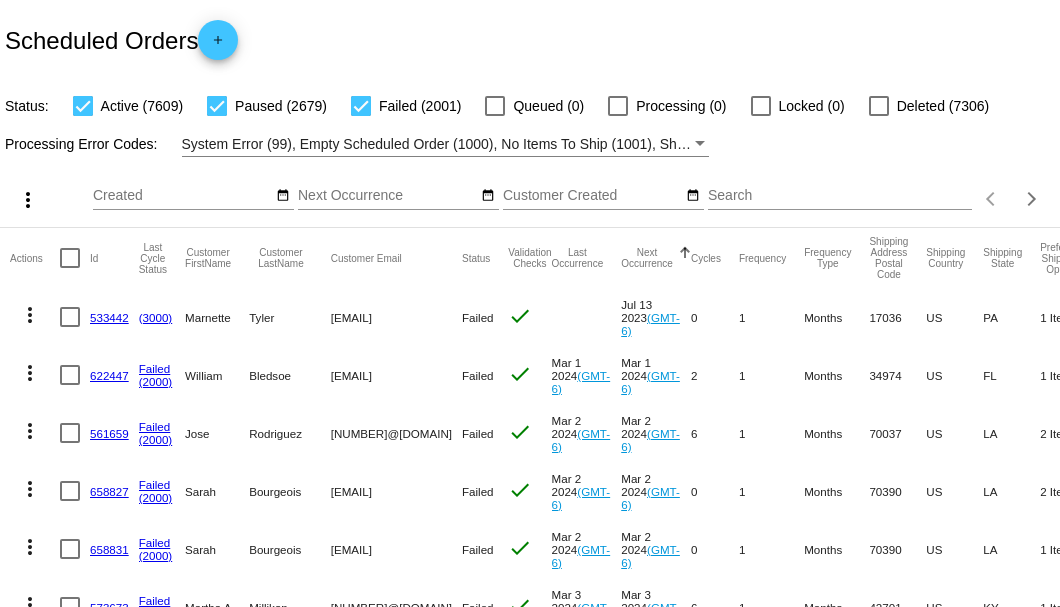 click on "Search" at bounding box center (840, 196) 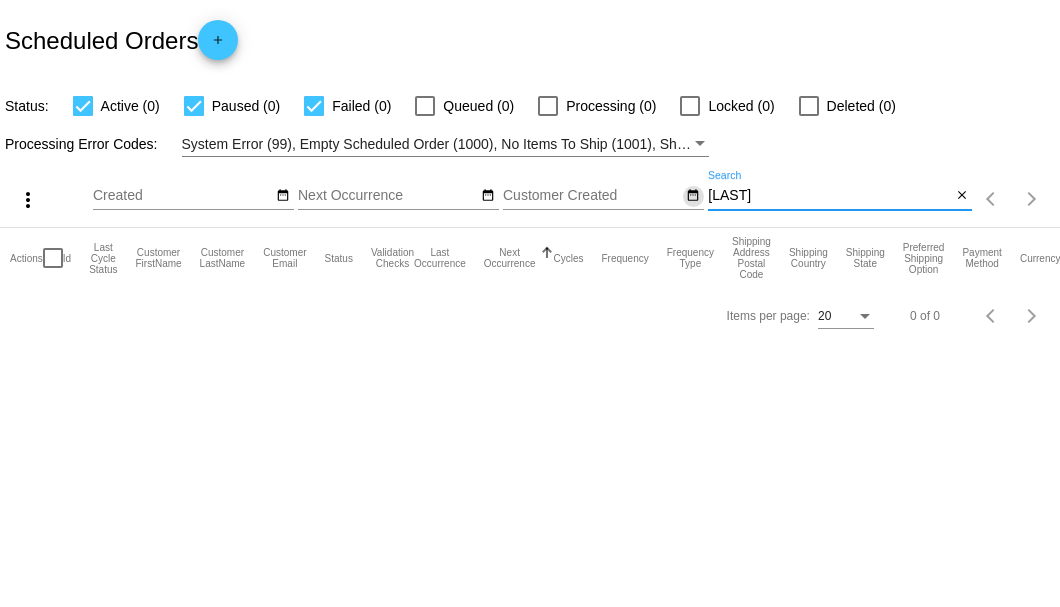 drag, startPoint x: 808, startPoint y: 200, endPoint x: 694, endPoint y: 199, distance: 114.00439 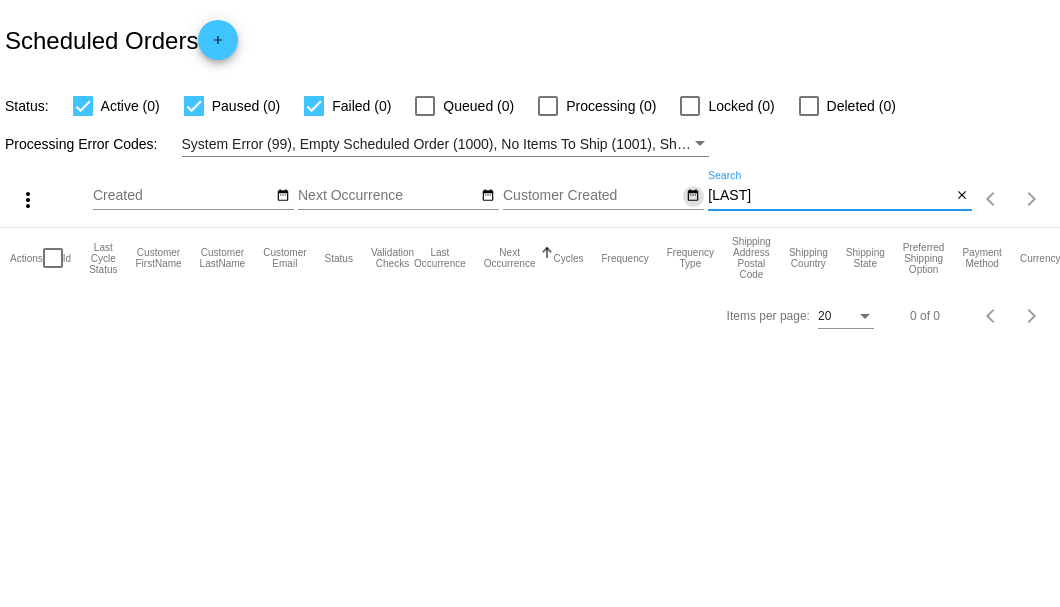 click on "more_vert
Aug
Jan
Feb
Mar
Apr
1" 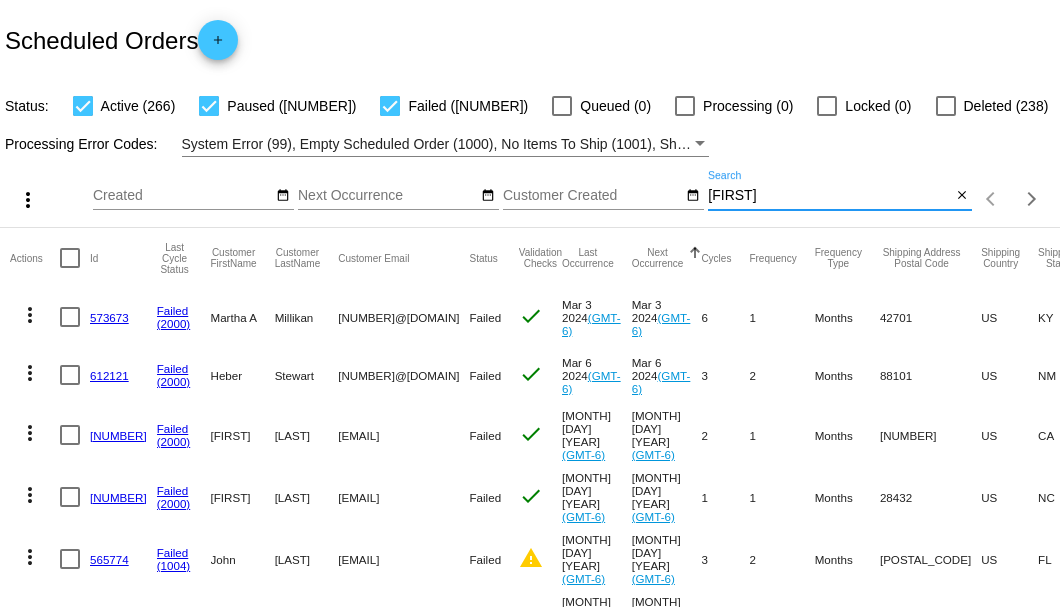 type on "Art" 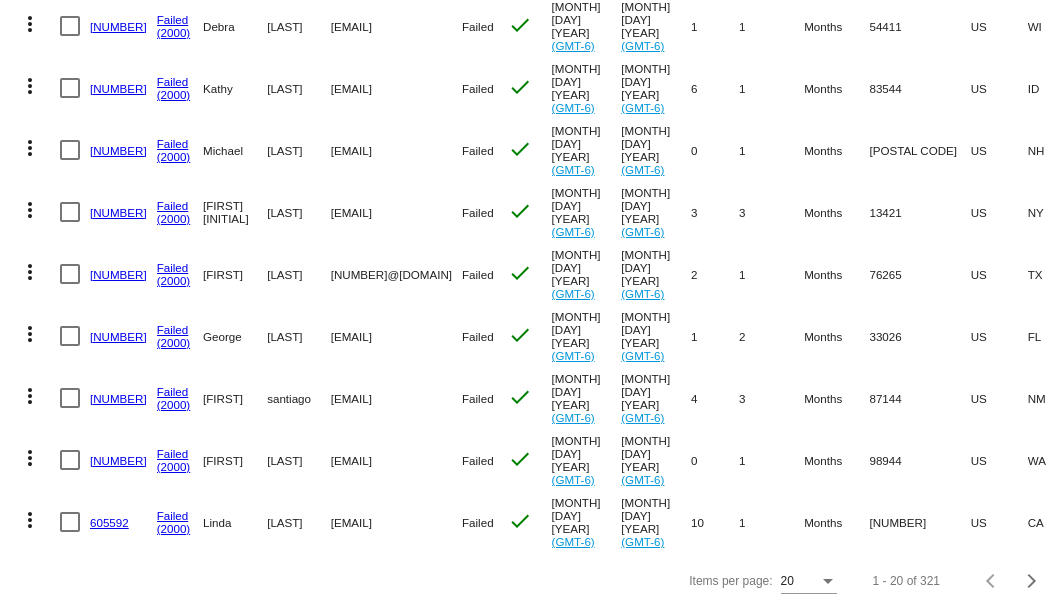 scroll, scrollTop: 630, scrollLeft: 0, axis: vertical 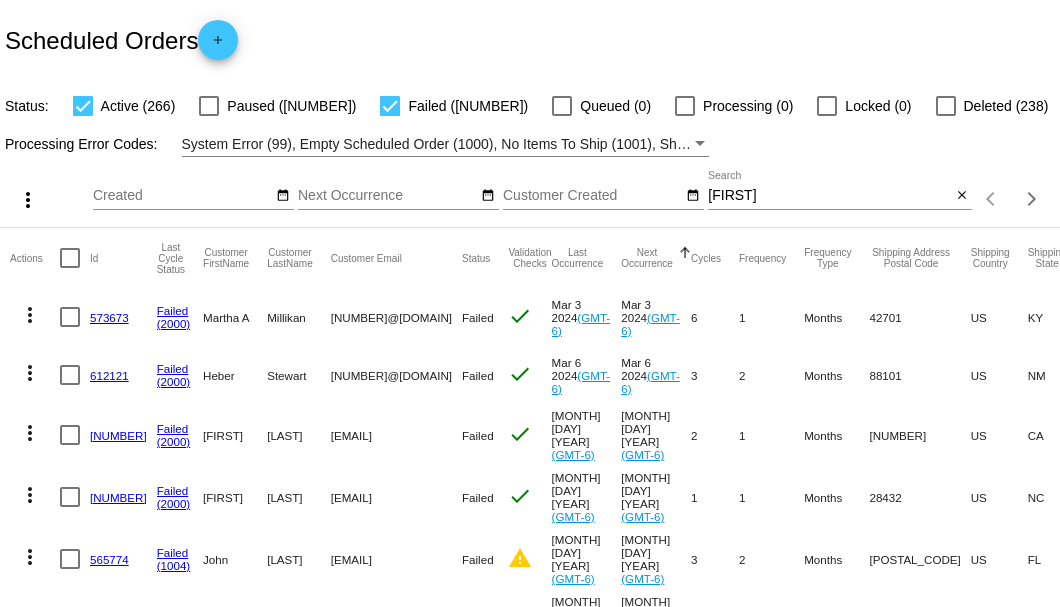 click on "Art" at bounding box center [829, 196] 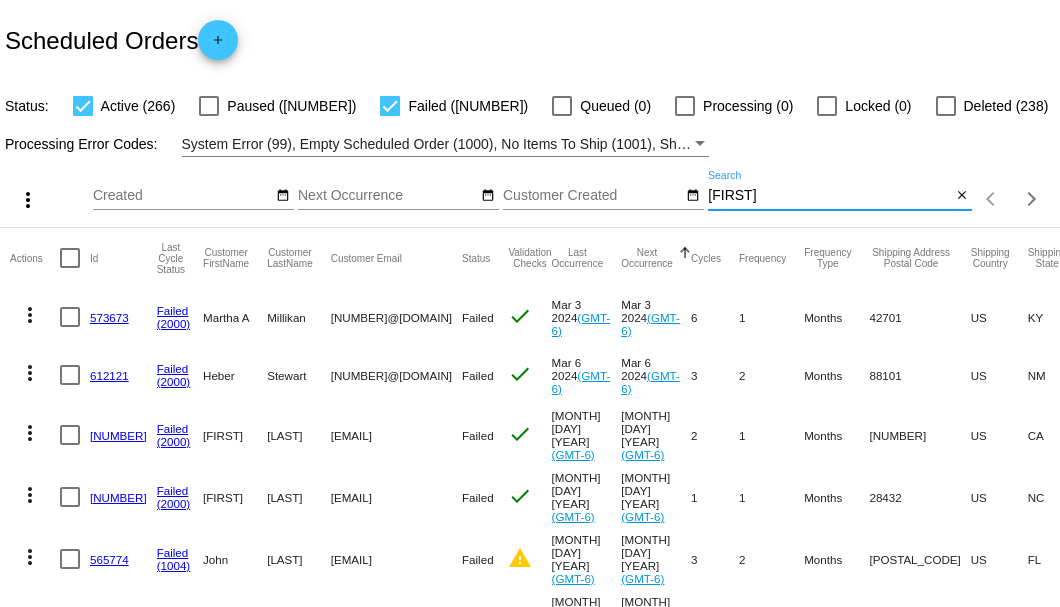 click on "Art" at bounding box center [829, 196] 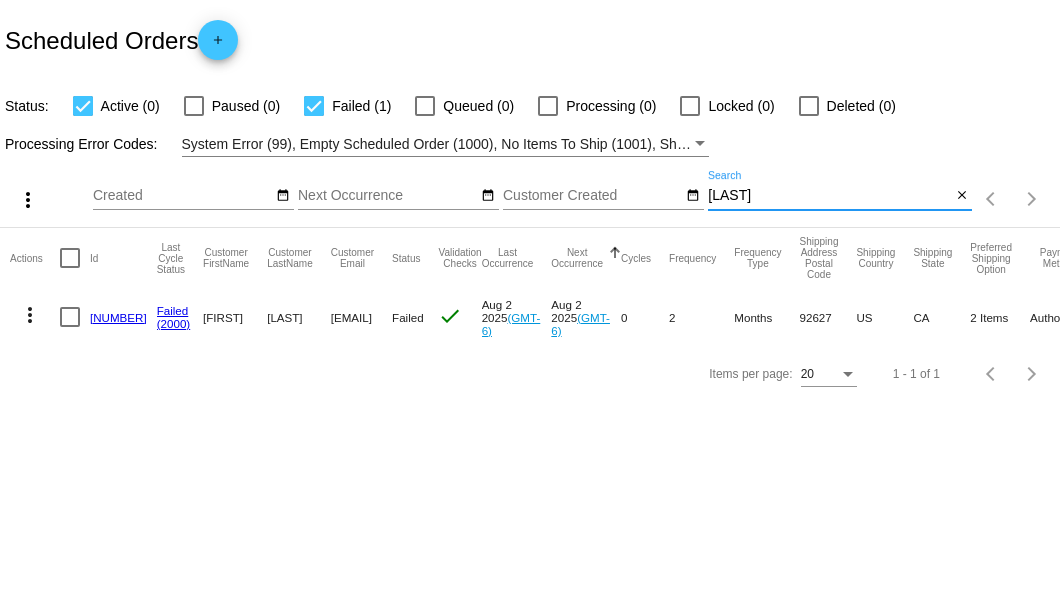 type on "cheatum" 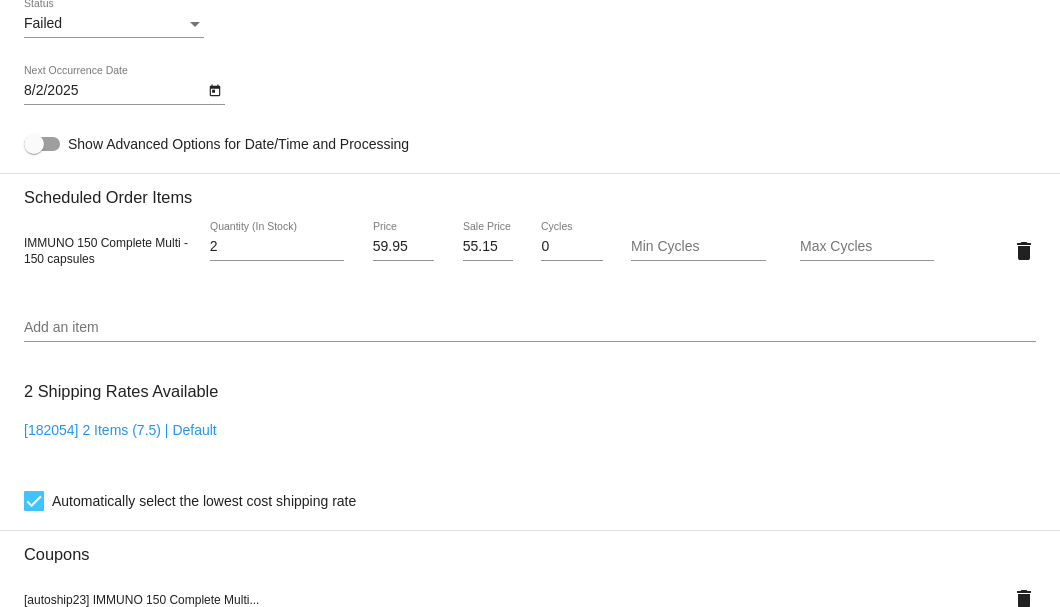 scroll, scrollTop: 1053, scrollLeft: 0, axis: vertical 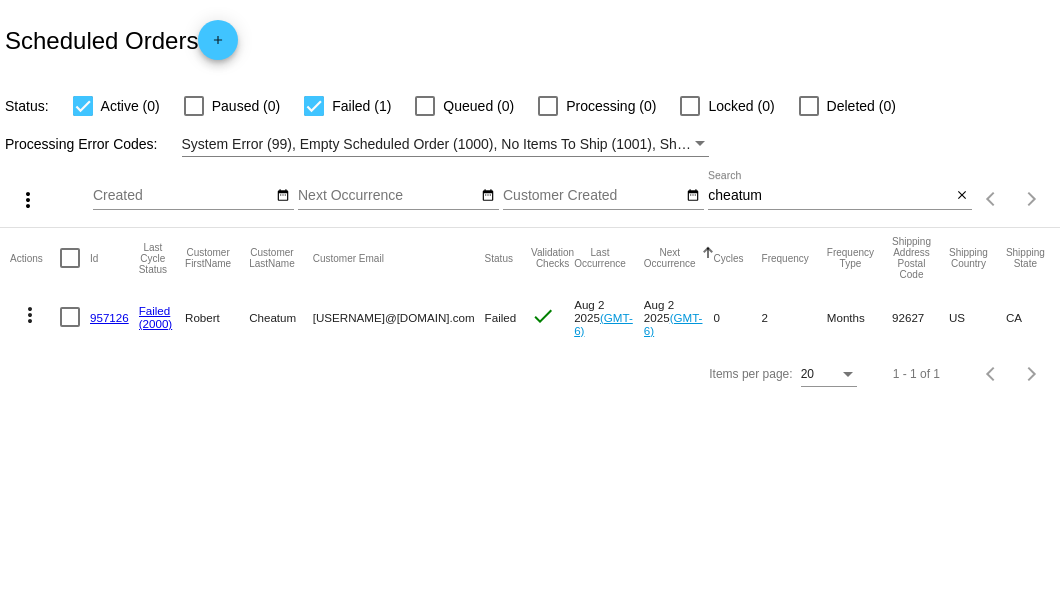 click on "more_vert" 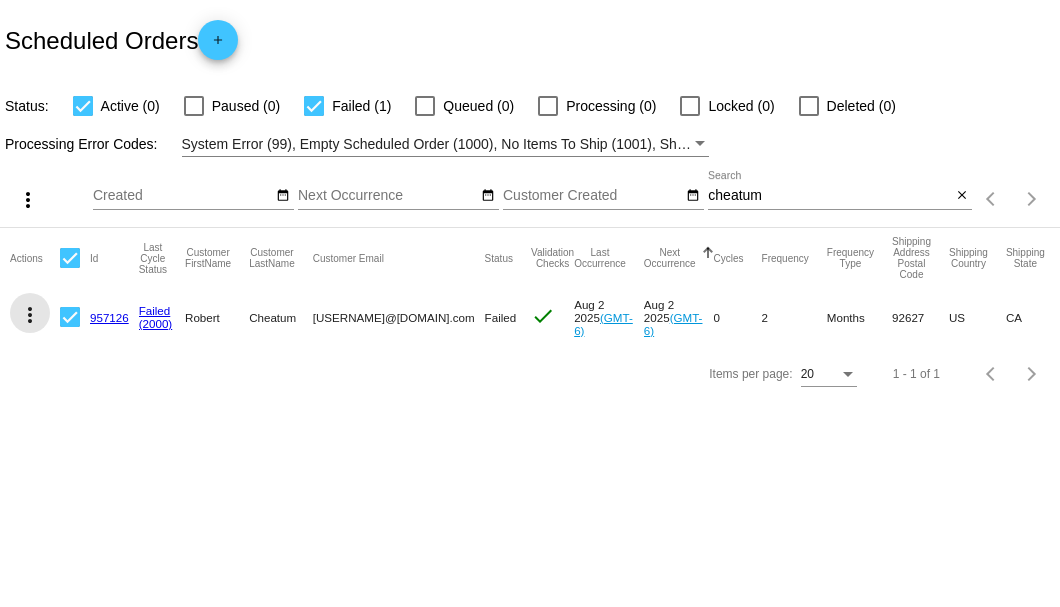 click on "more_vert" 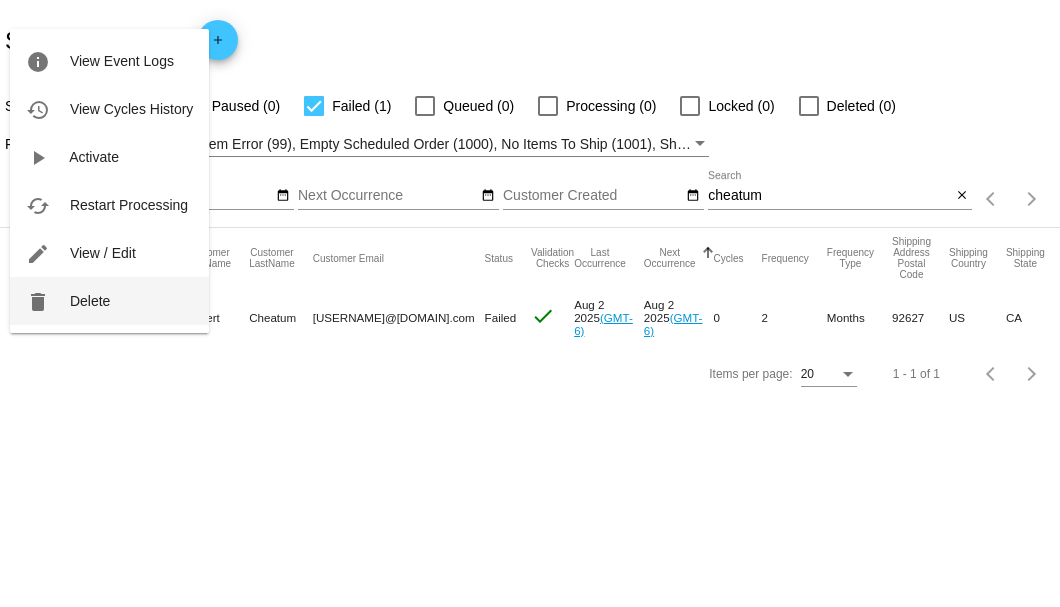 click on "Delete" at bounding box center (90, 301) 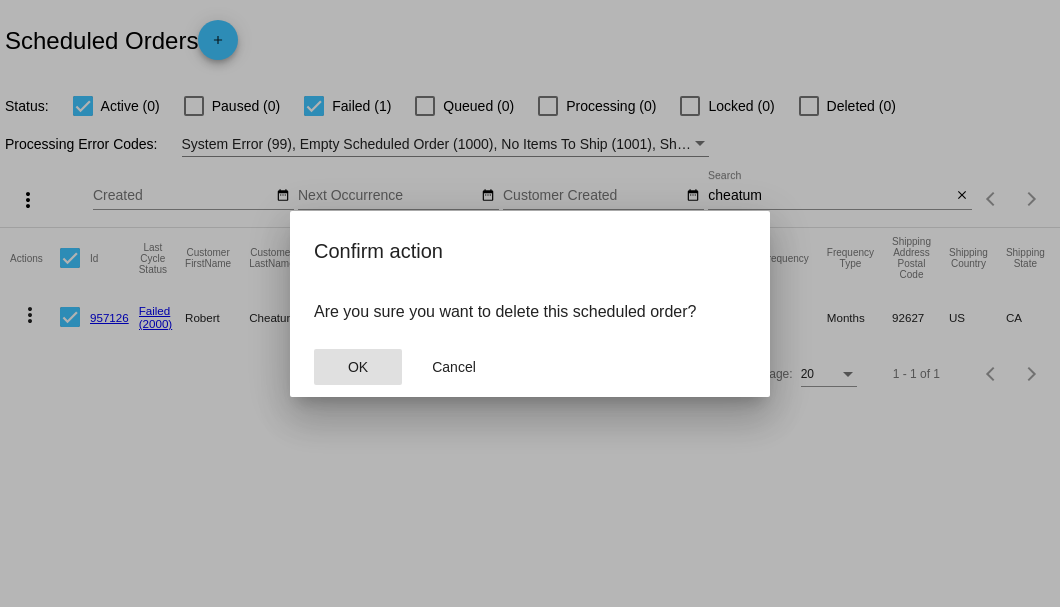 click on "OK" 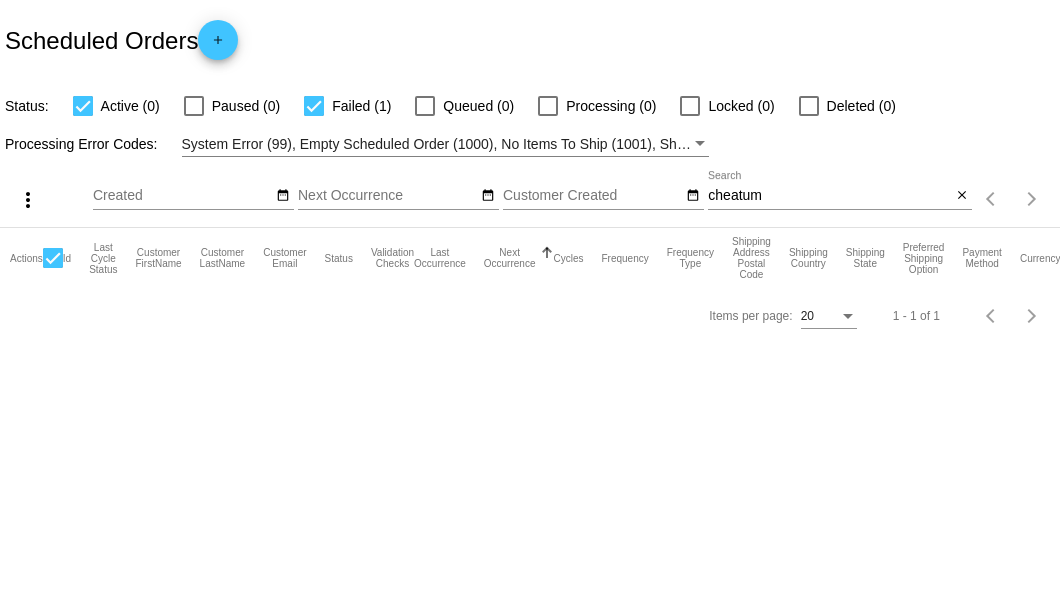 click on "cheatum" at bounding box center (829, 196) 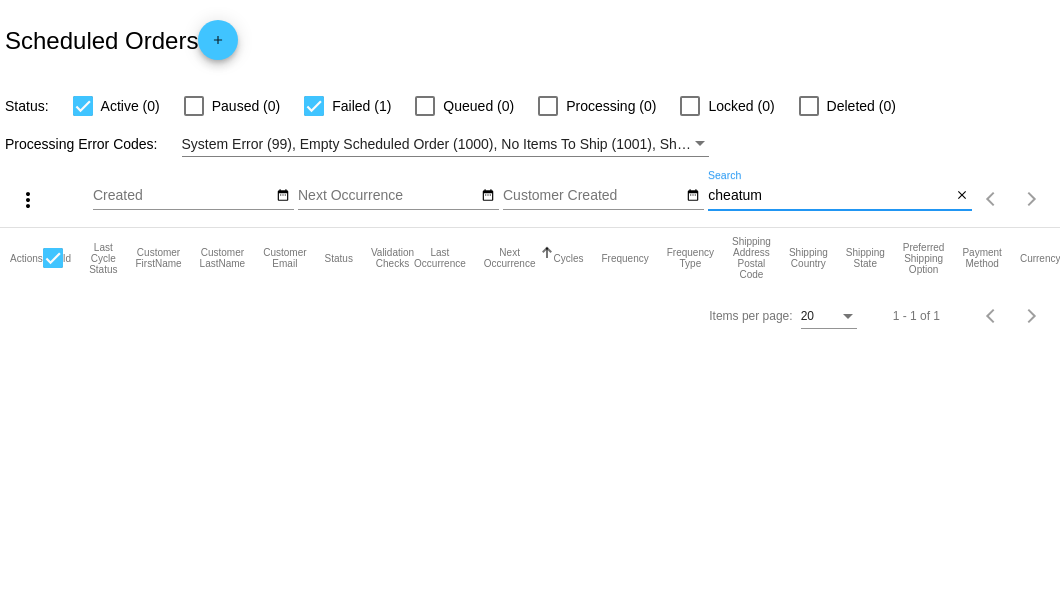 click on "cheatum" at bounding box center (829, 196) 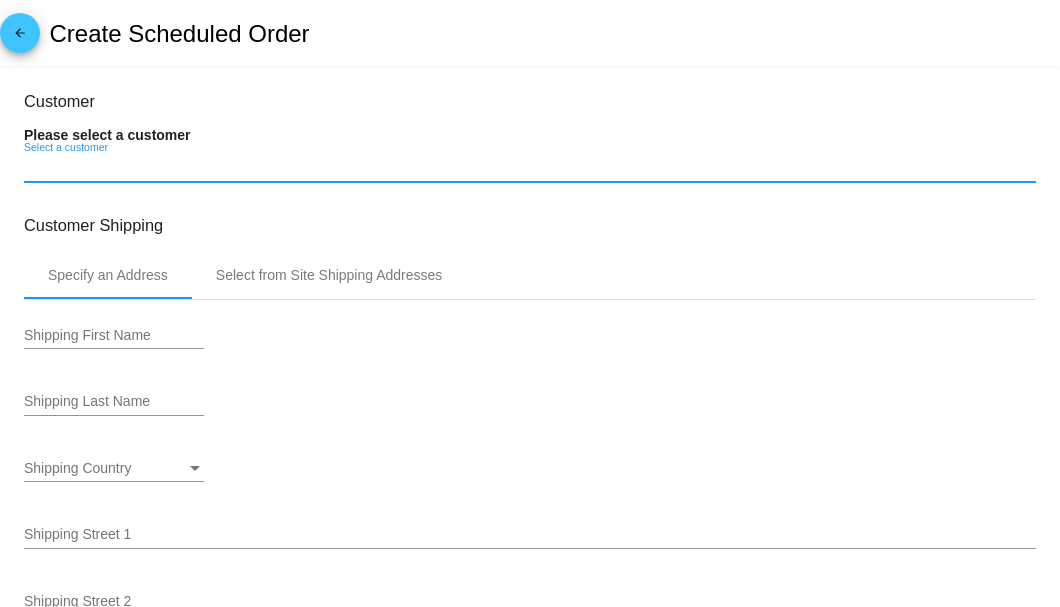 click on "Select a customer" at bounding box center (530, 168) 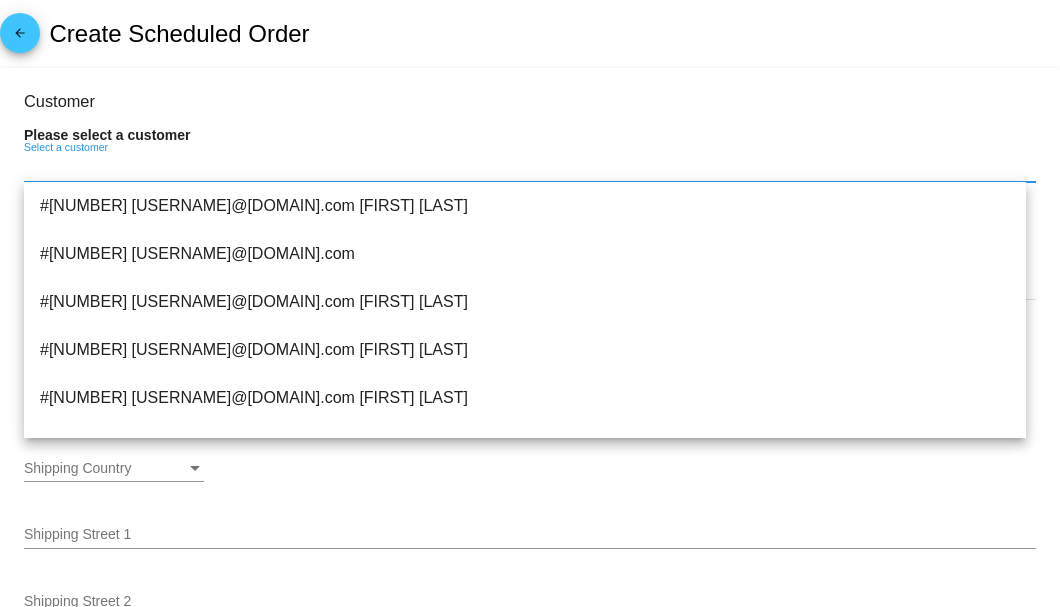 paste on "[EMAIL]" 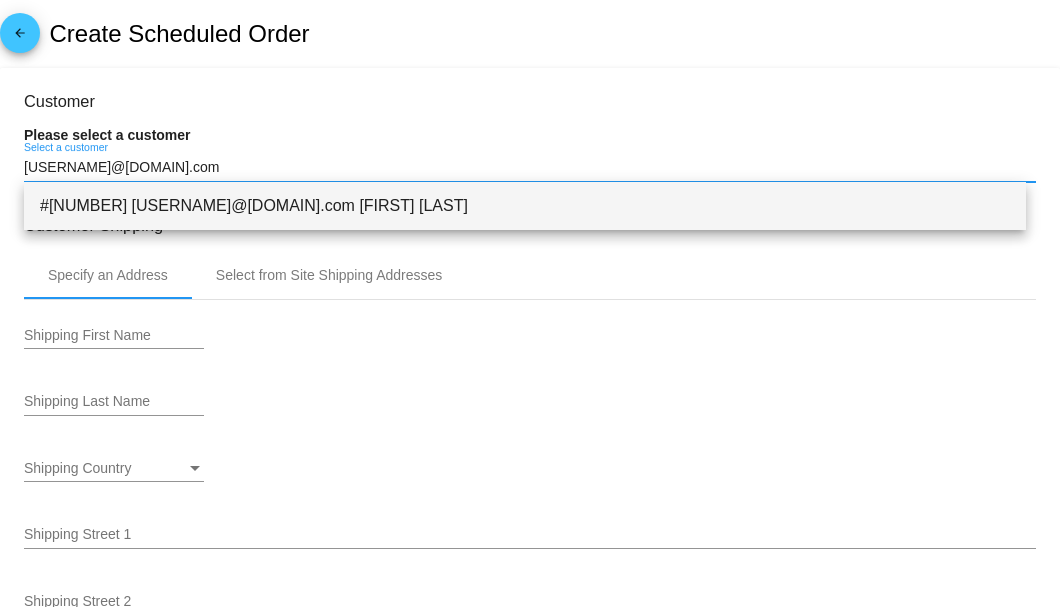 type on "[EMAIL]" 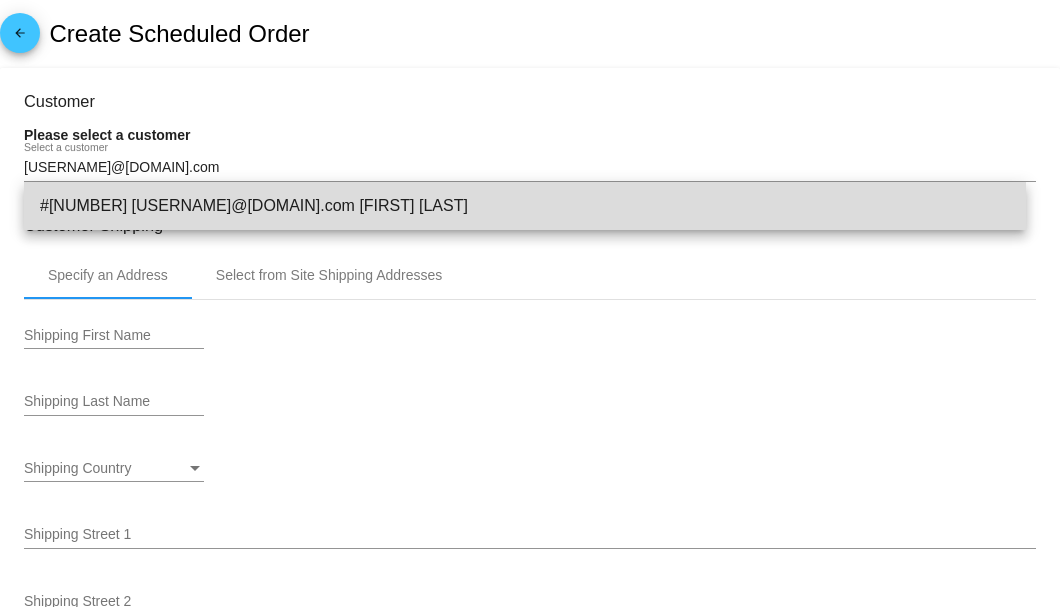 click on "#6691574(74909)
arlleneldoris1935@gmail.com
Arlene Doris" at bounding box center (525, 206) 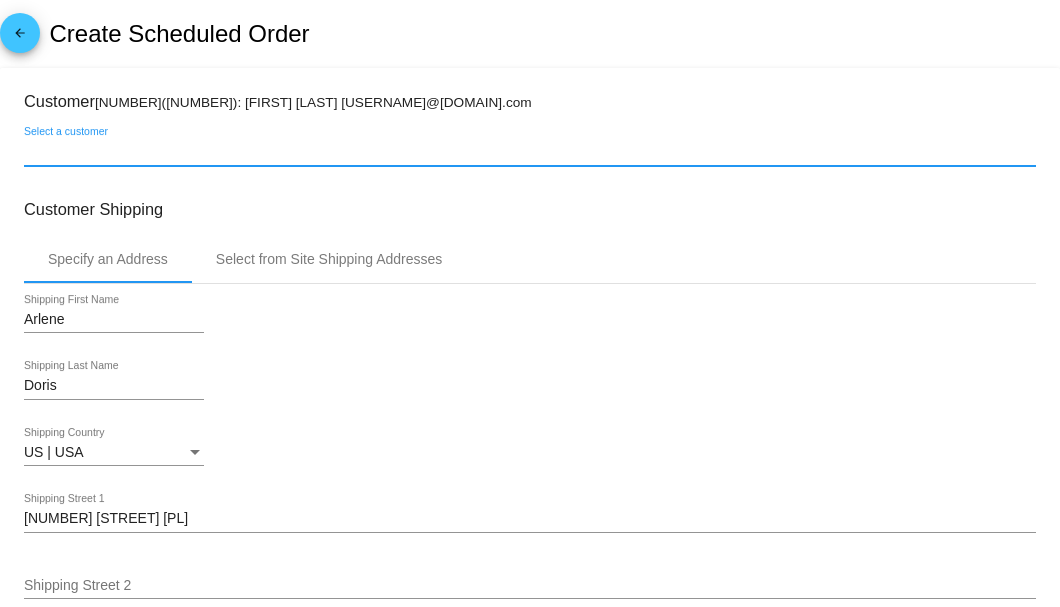 scroll, scrollTop: 266, scrollLeft: 0, axis: vertical 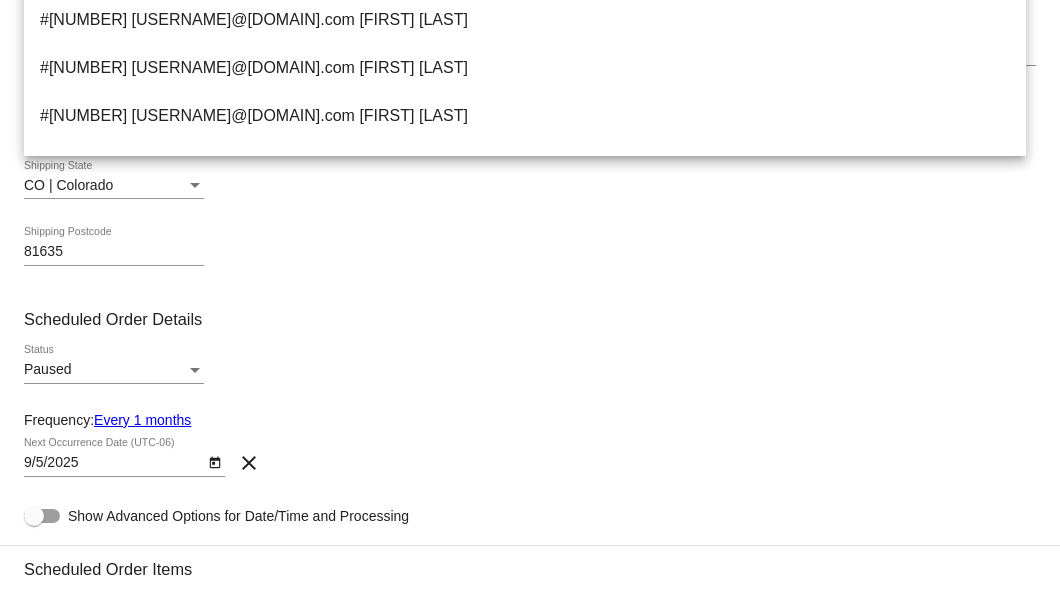 click on "CO | Colorado
Shipping State" at bounding box center (530, 188) 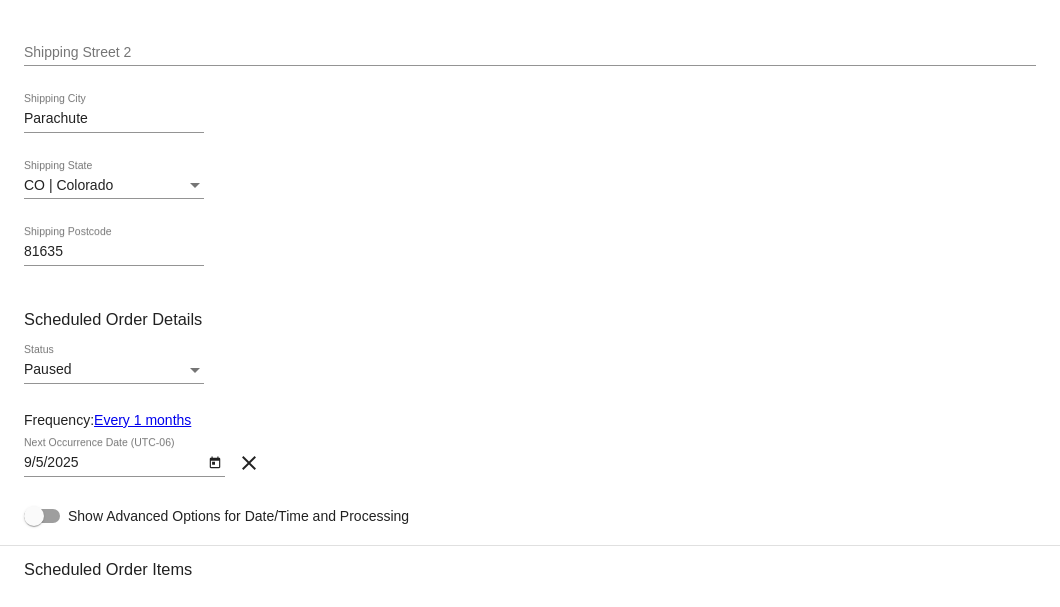 scroll, scrollTop: 733, scrollLeft: 0, axis: vertical 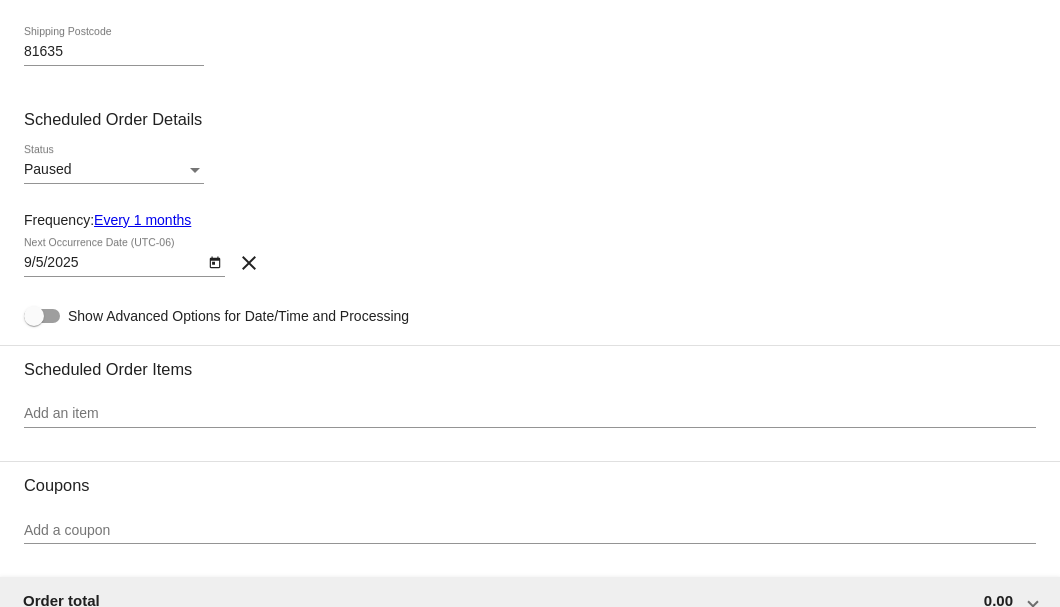 click at bounding box center [195, 170] 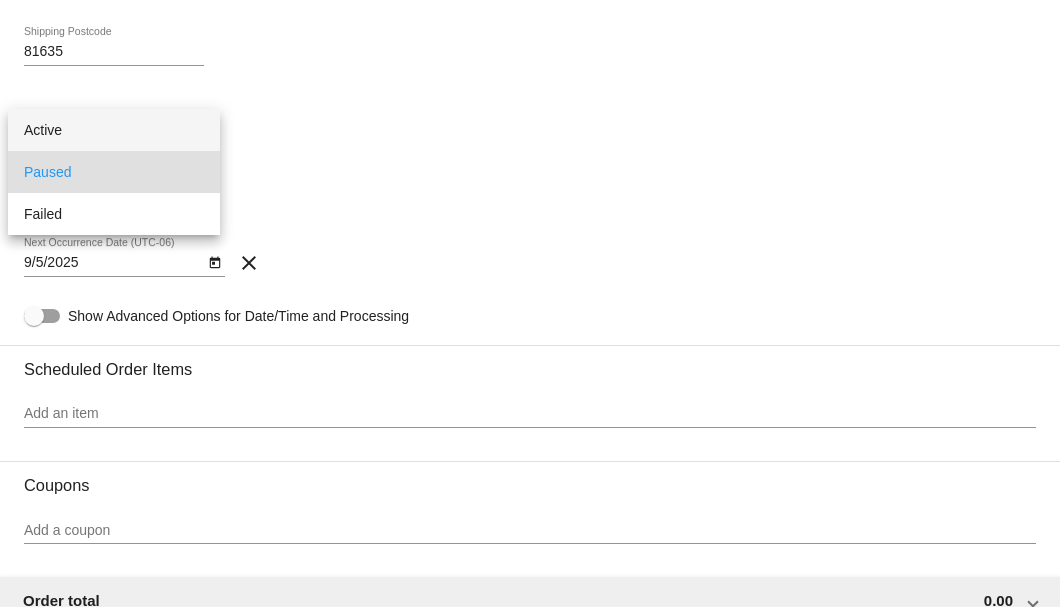 click on "Active" at bounding box center [114, 130] 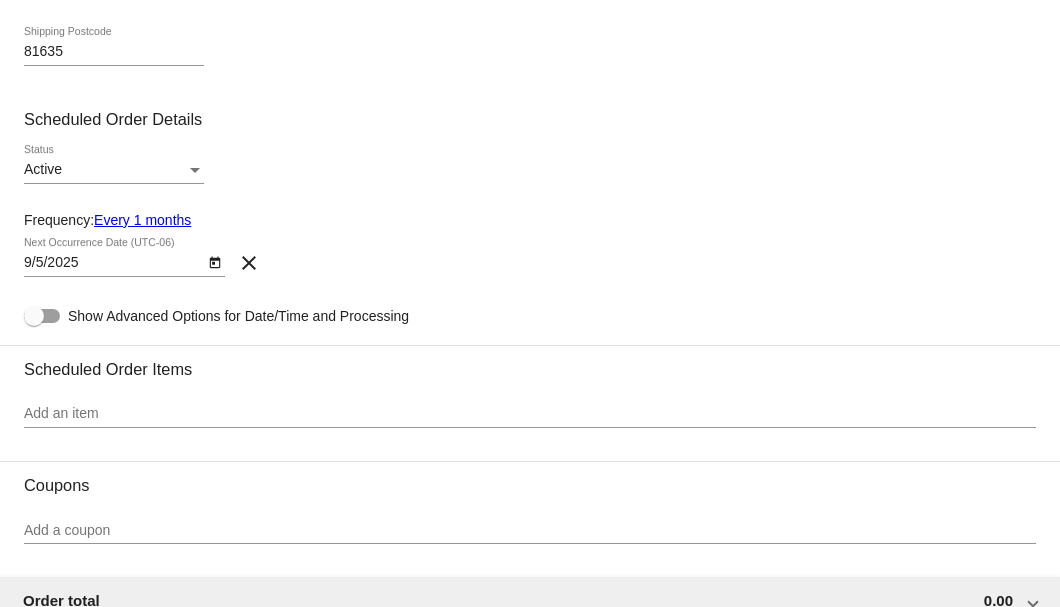 click on "Every 1 months" 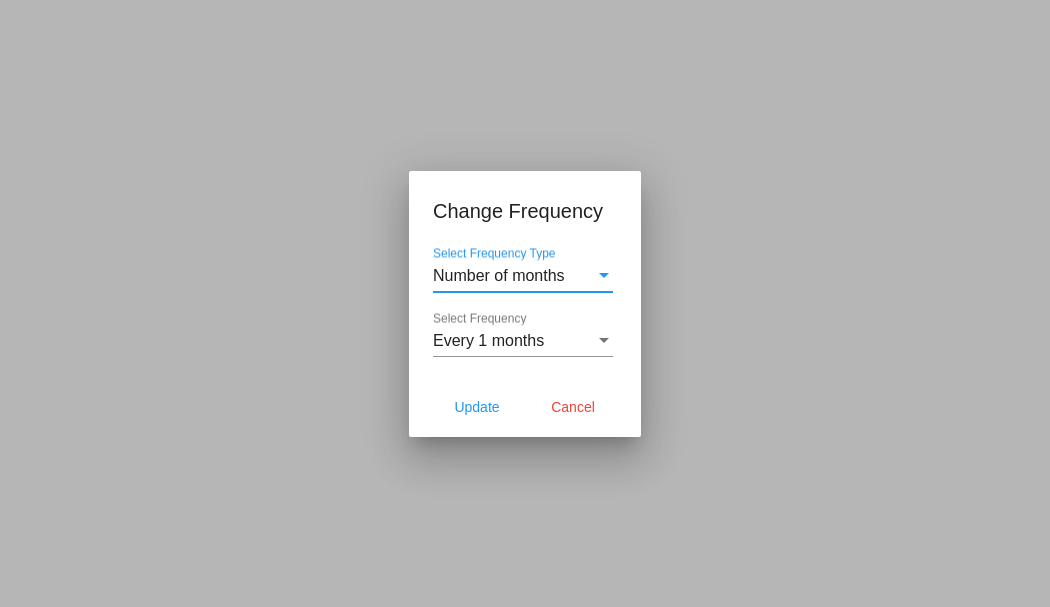 click on "Every 1 months" at bounding box center (488, 340) 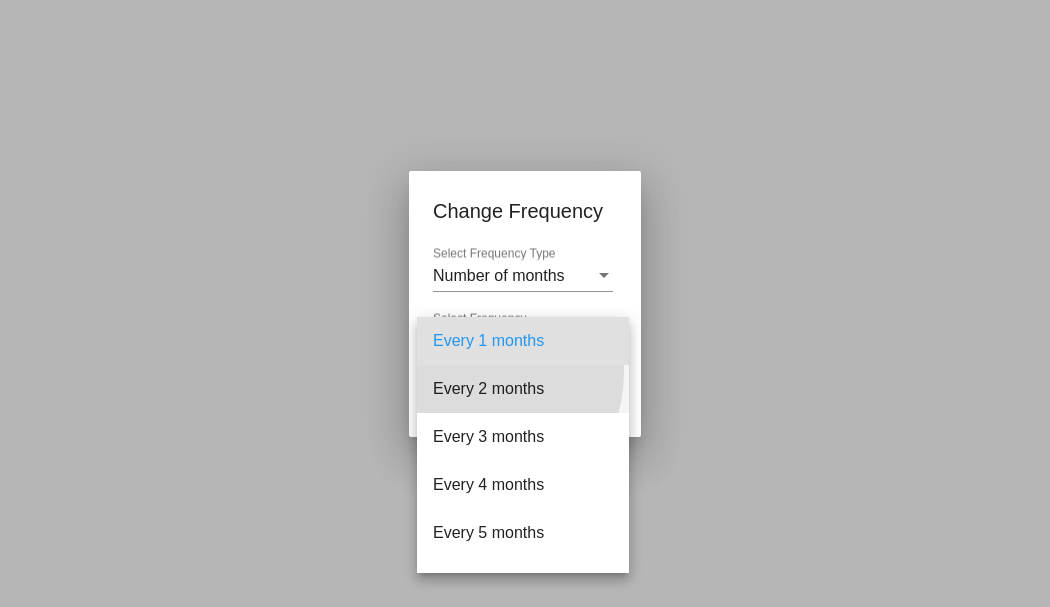 click on "Every 2 months" at bounding box center (523, 389) 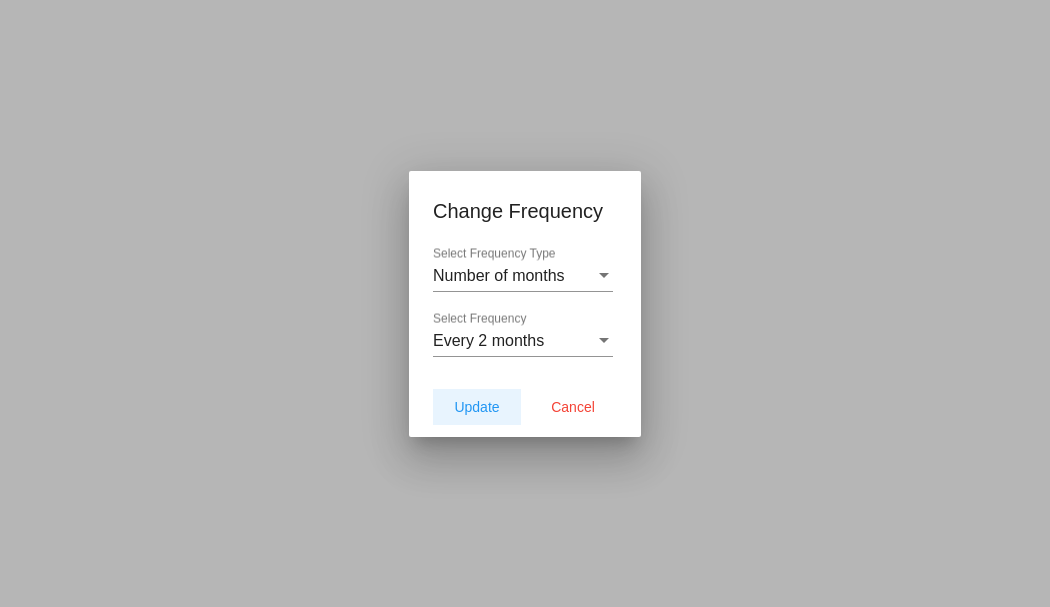 click on "Update" 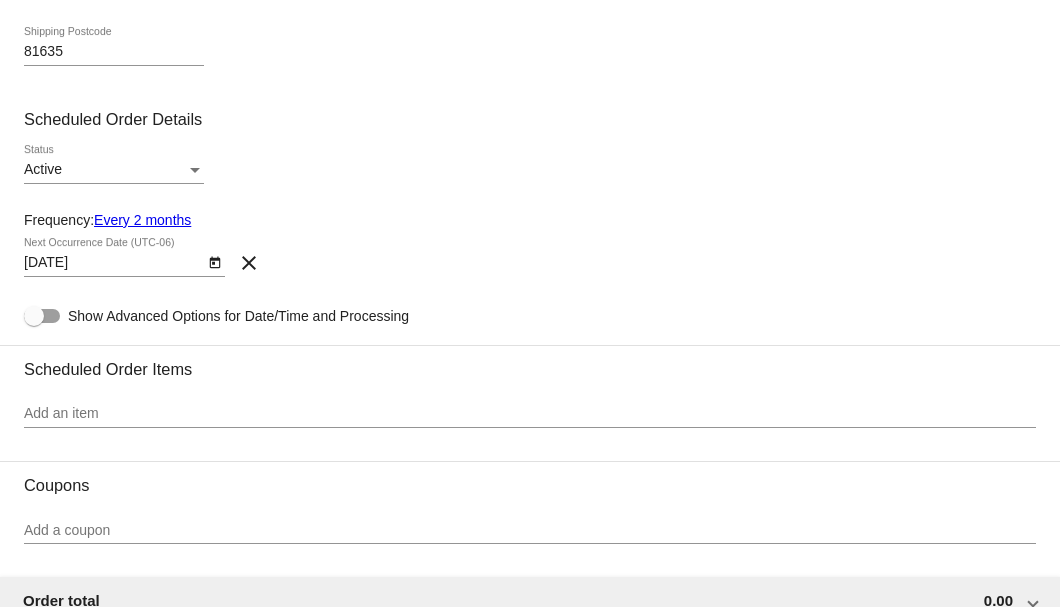 click 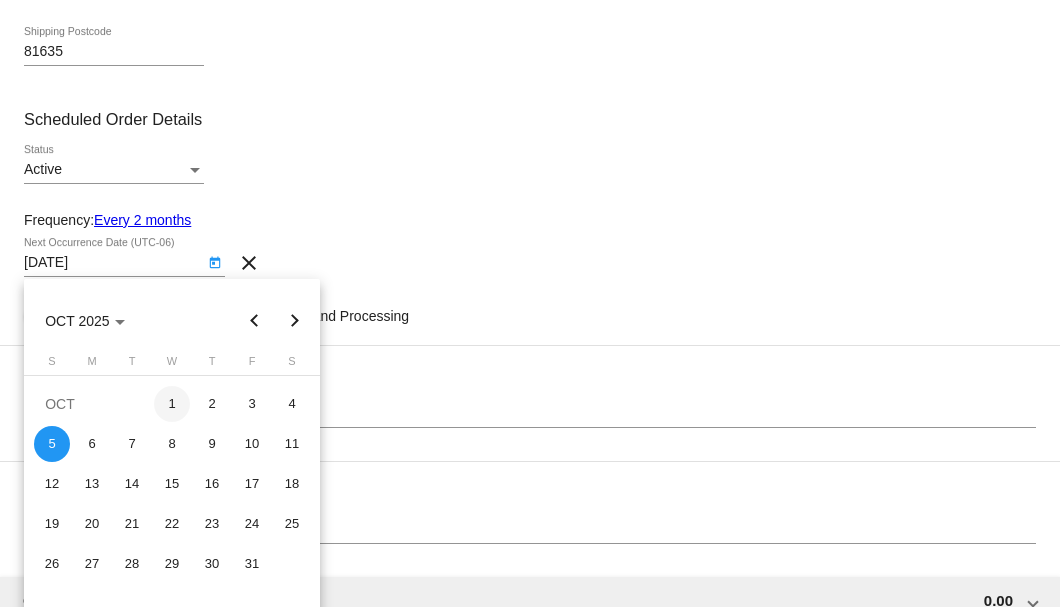 click on "1" at bounding box center [172, 404] 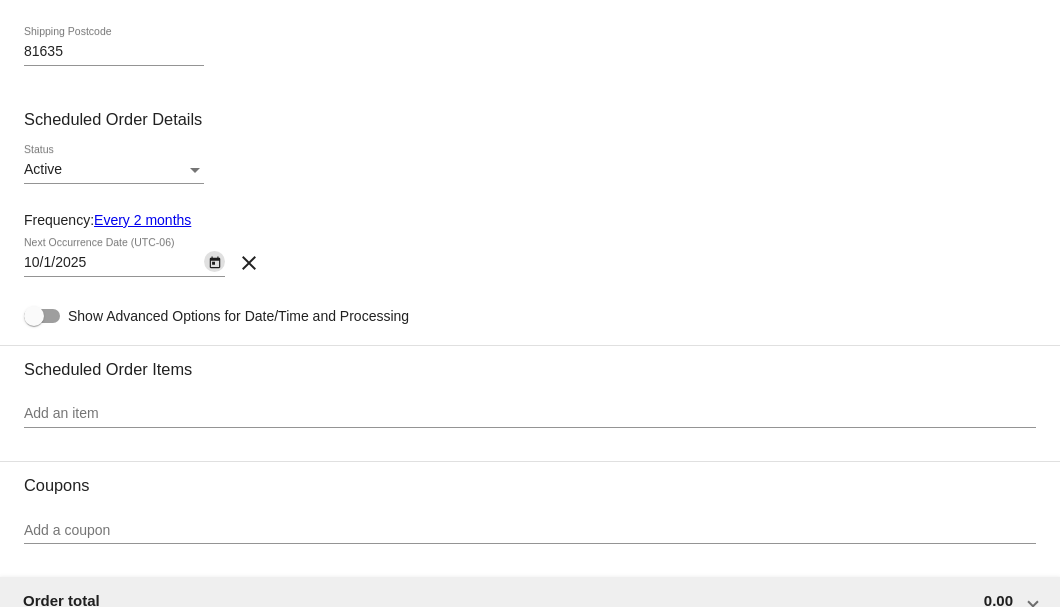scroll, scrollTop: 933, scrollLeft: 0, axis: vertical 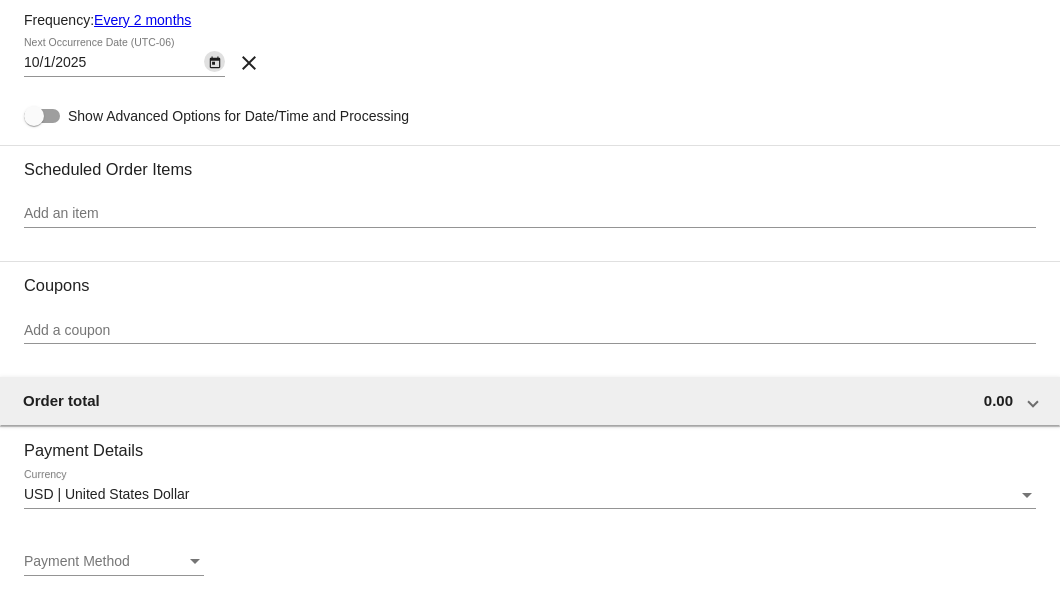 click on "Add an item" 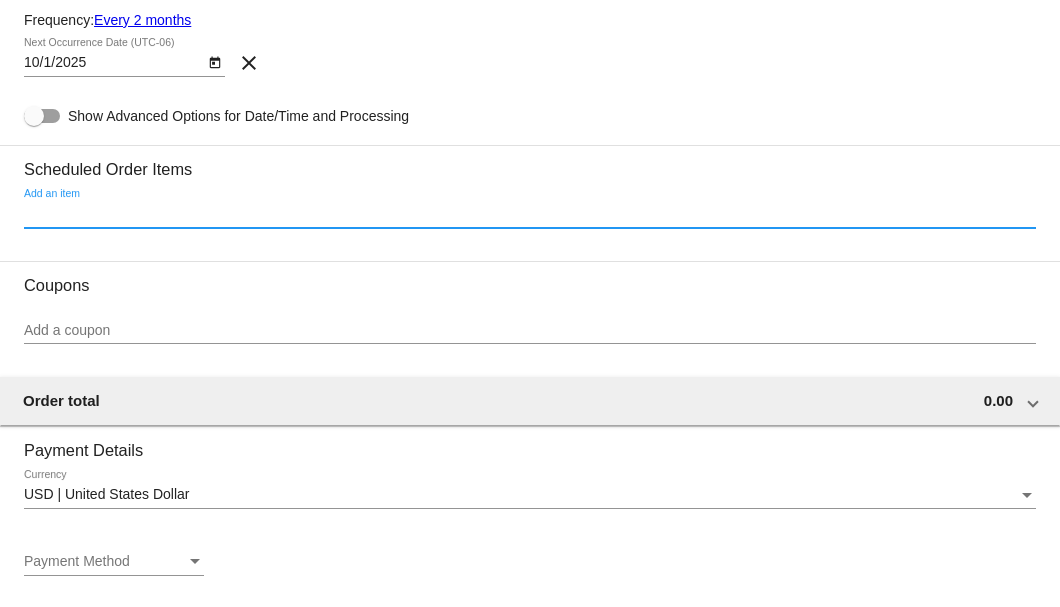 click on "Add an item" at bounding box center [530, 214] 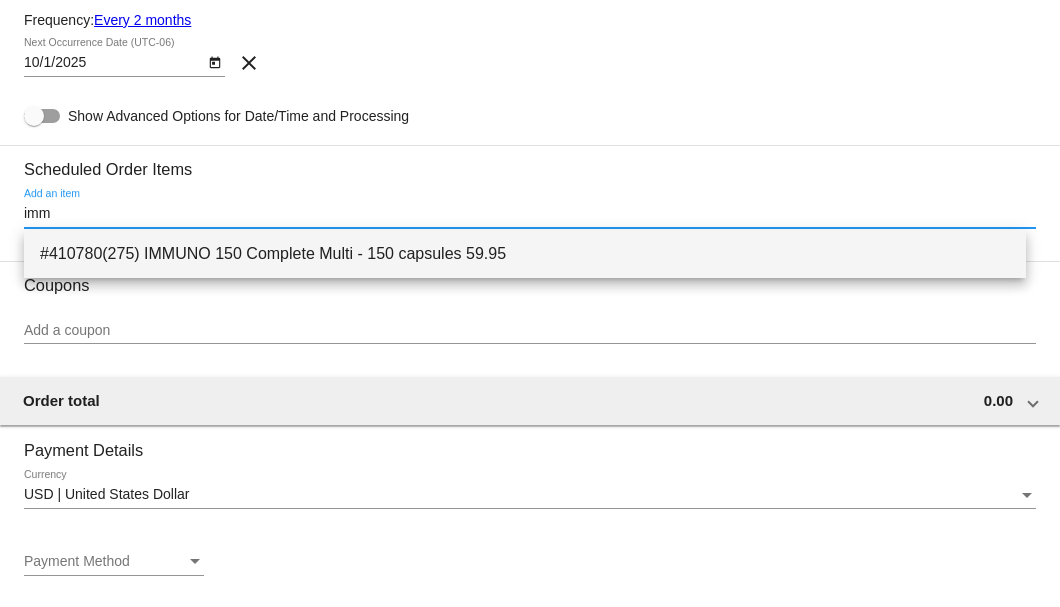 type on "imm" 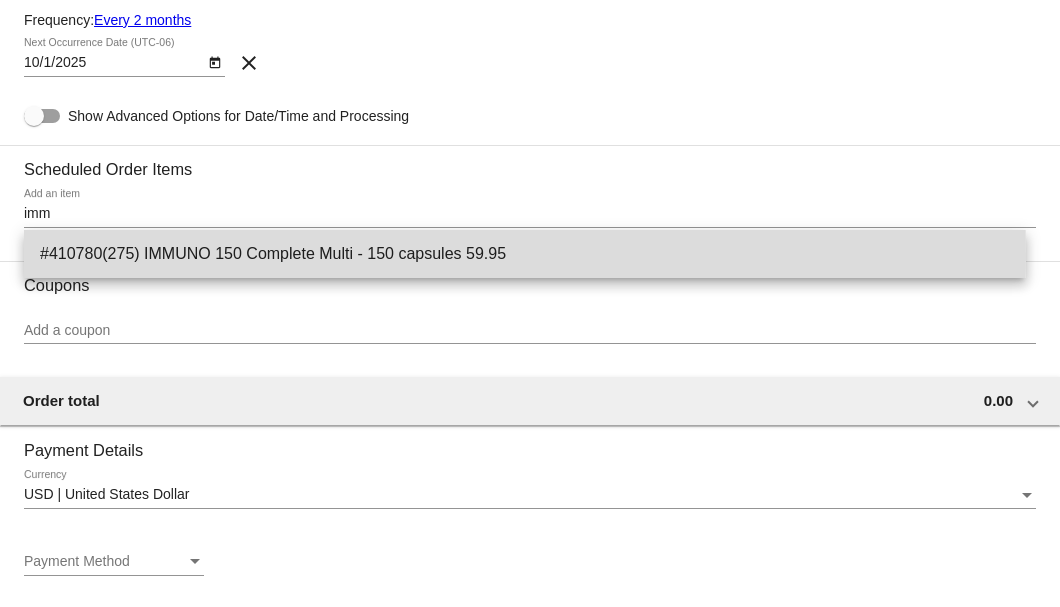 click on "#410780(275)
IMMUNO 150 Complete Multi - 150 capsules
59.95" at bounding box center (525, 254) 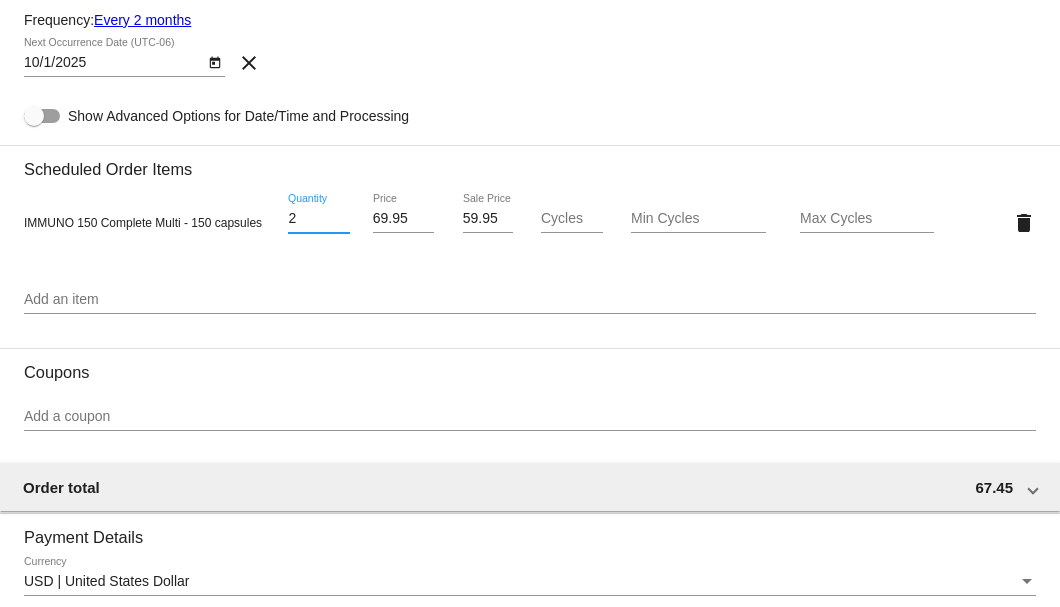 type on "2" 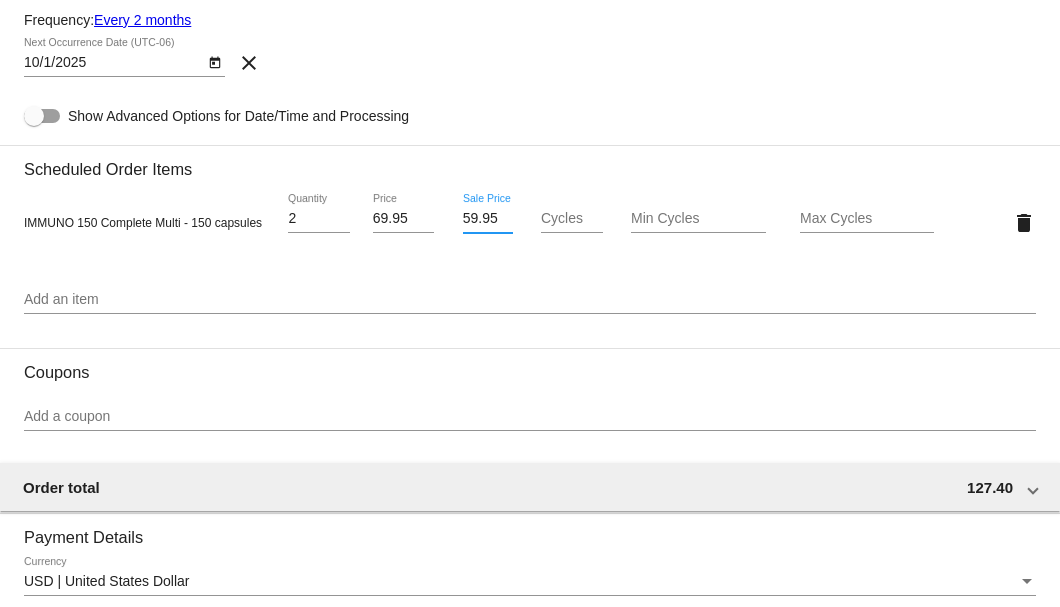 drag, startPoint x: 458, startPoint y: 217, endPoint x: 496, endPoint y: 219, distance: 38.052597 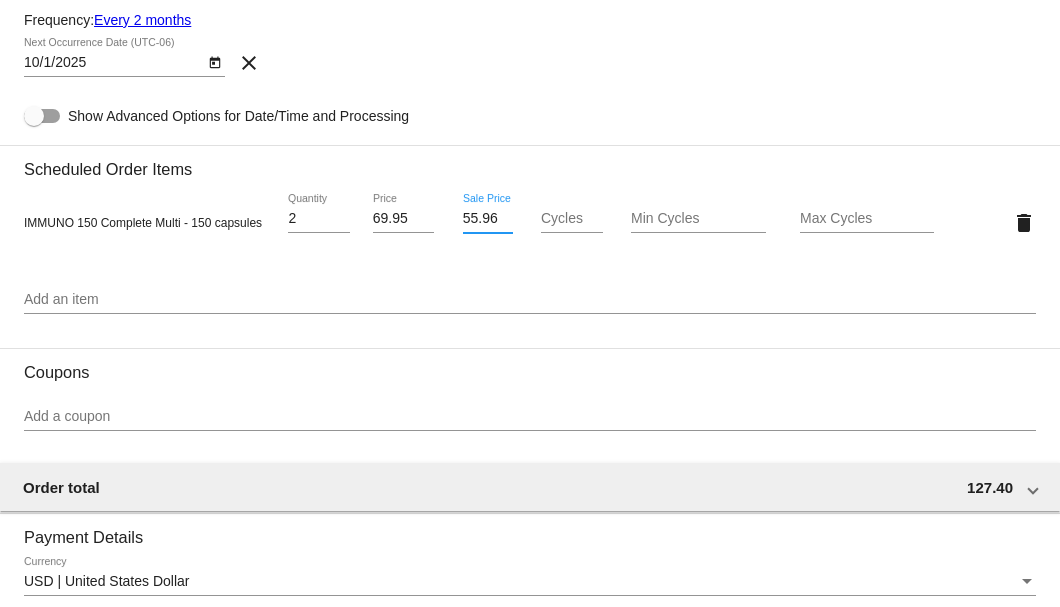 type on "55.96" 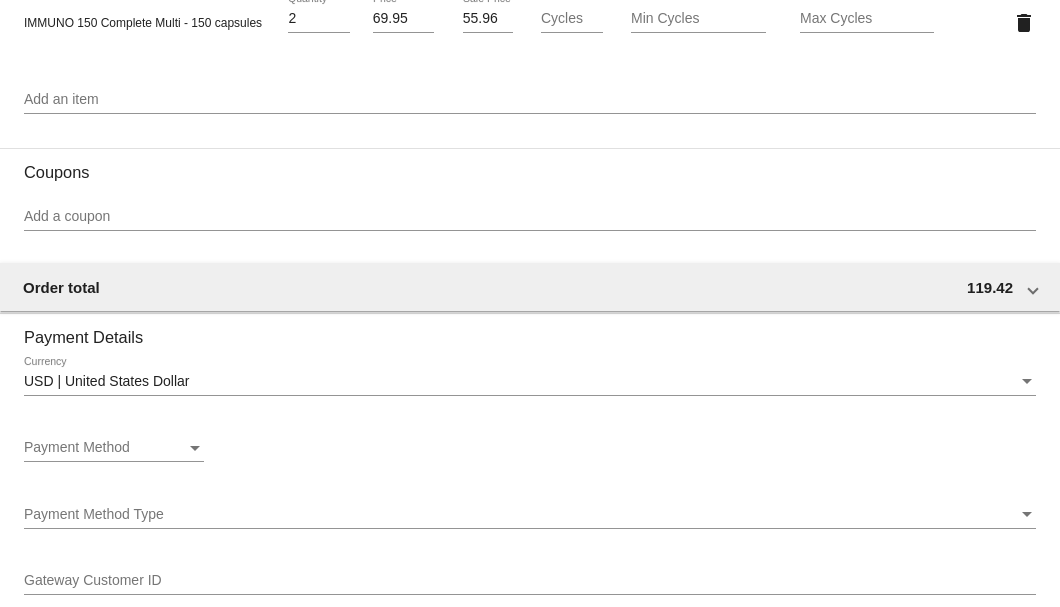 scroll, scrollTop: 1266, scrollLeft: 0, axis: vertical 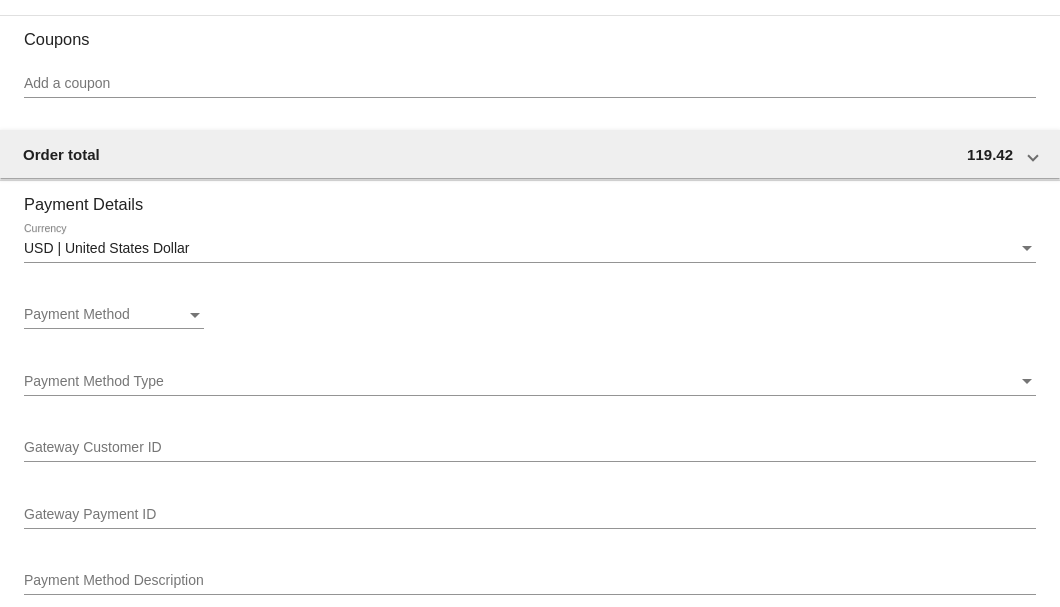 click at bounding box center [195, 315] 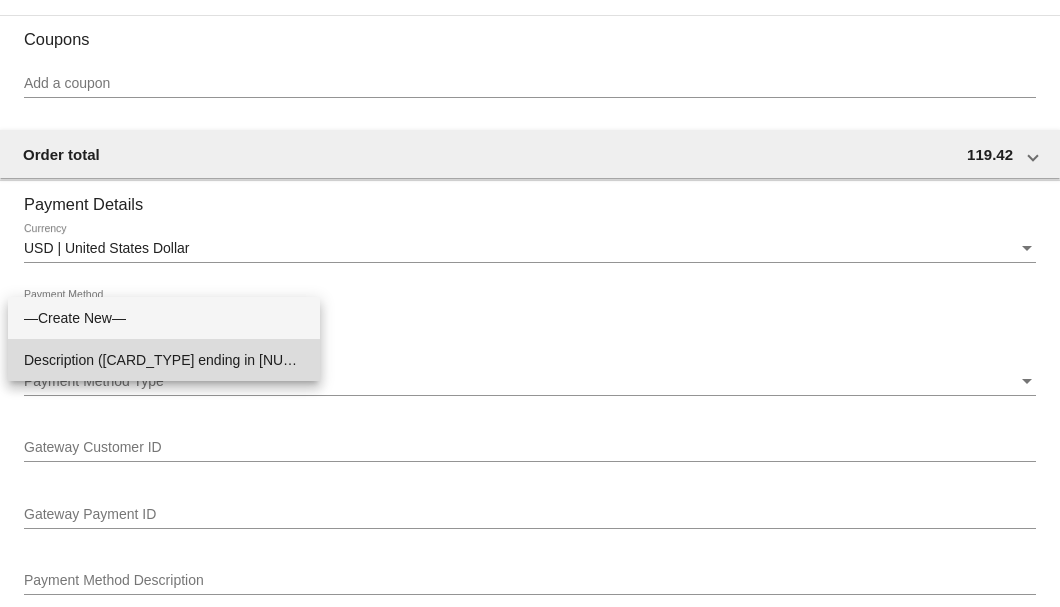 click on "Description (Discover ending in 1096 (expires 08/28)) GatewayCustomerId (728401344)
GatewayPaymentId (735895508)" at bounding box center (164, 360) 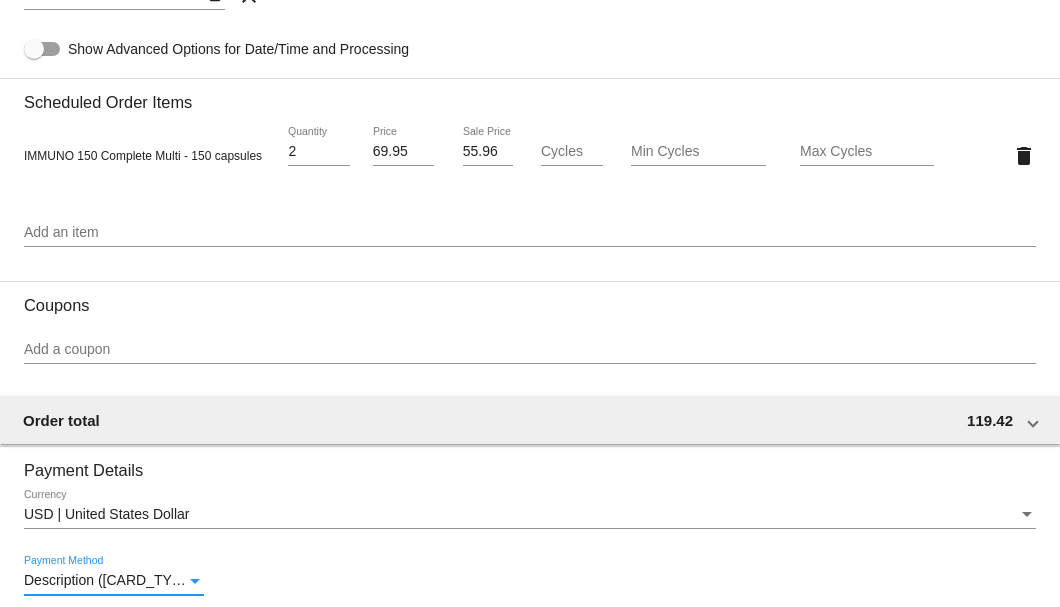 scroll, scrollTop: 1267, scrollLeft: 0, axis: vertical 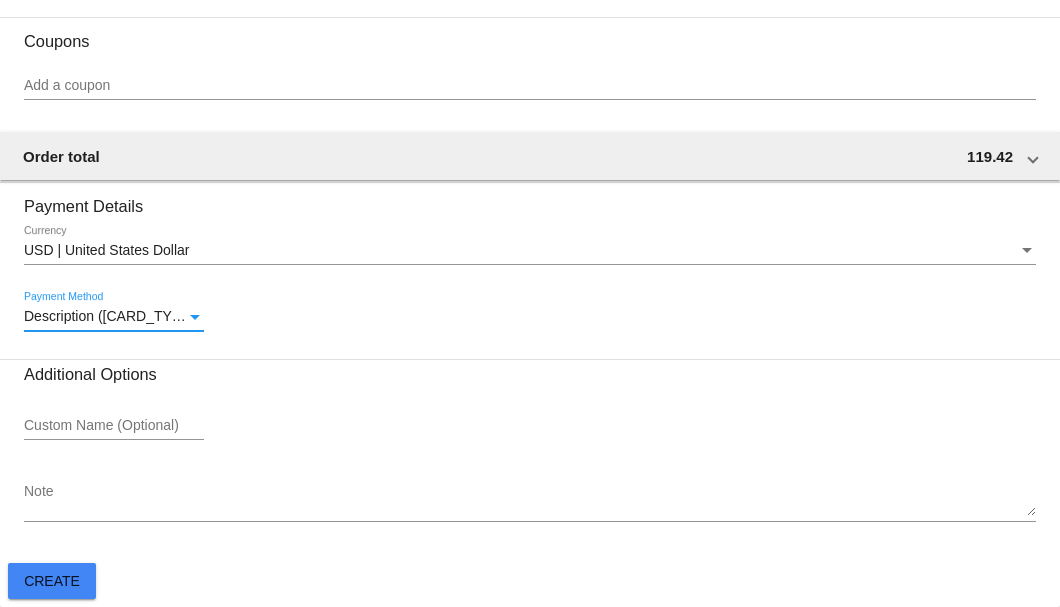 click on "Create" 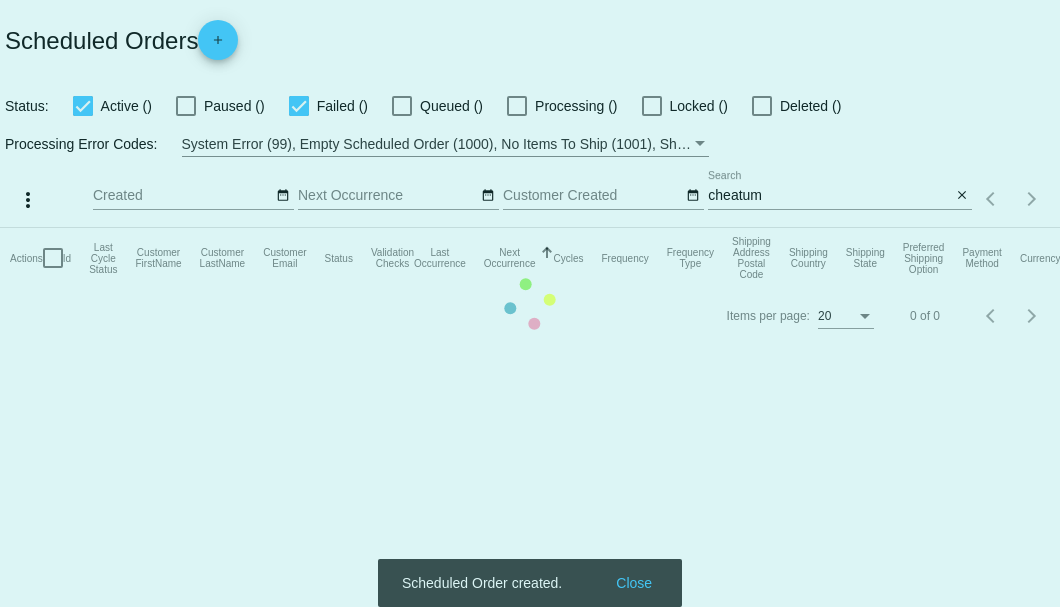 scroll, scrollTop: 0, scrollLeft: 0, axis: both 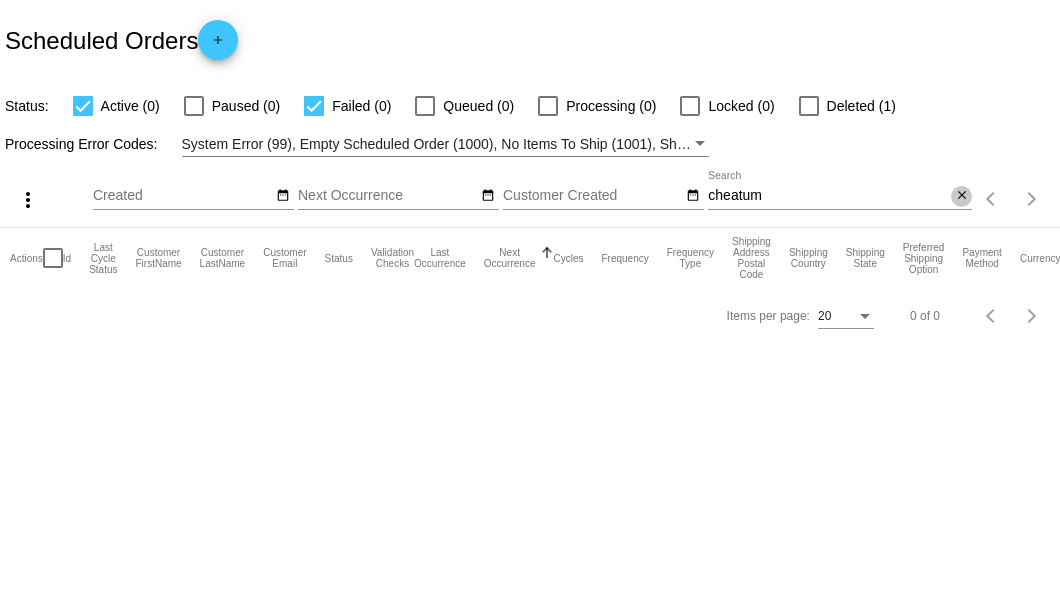 click on "close" 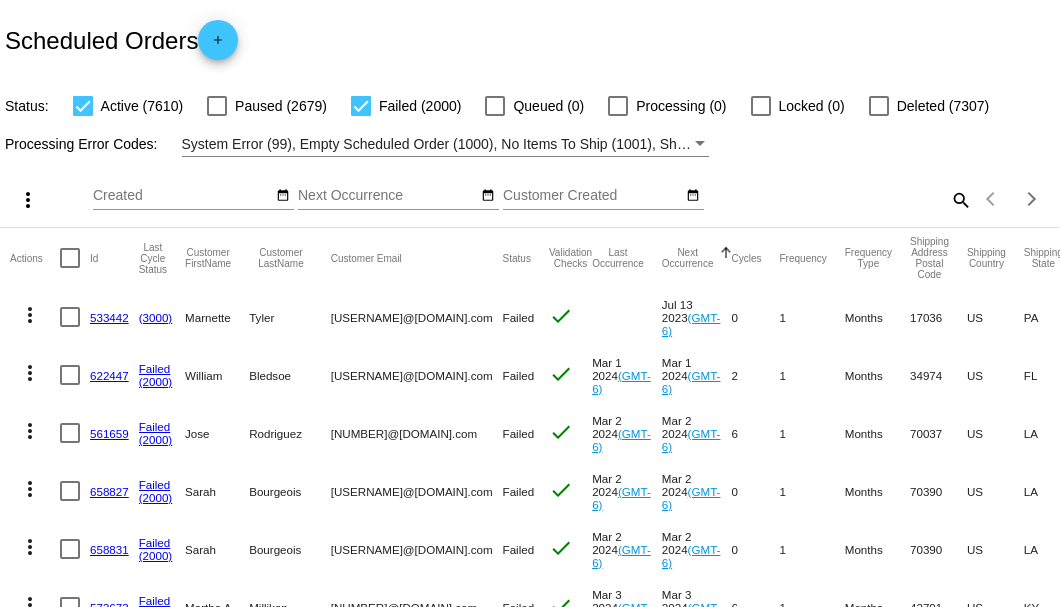 click on "search" 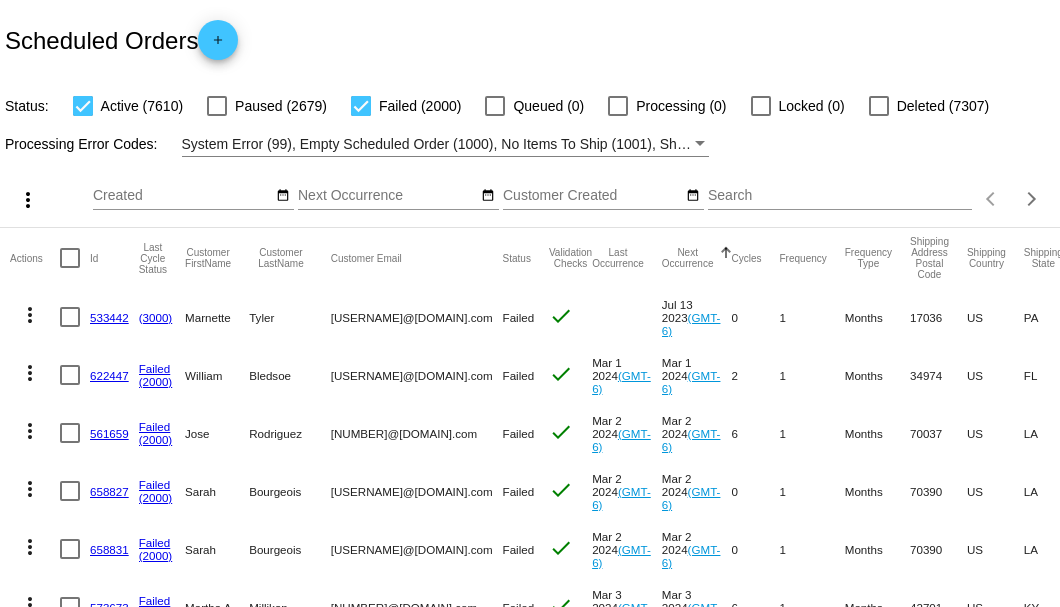 click on "Search" at bounding box center (840, 196) 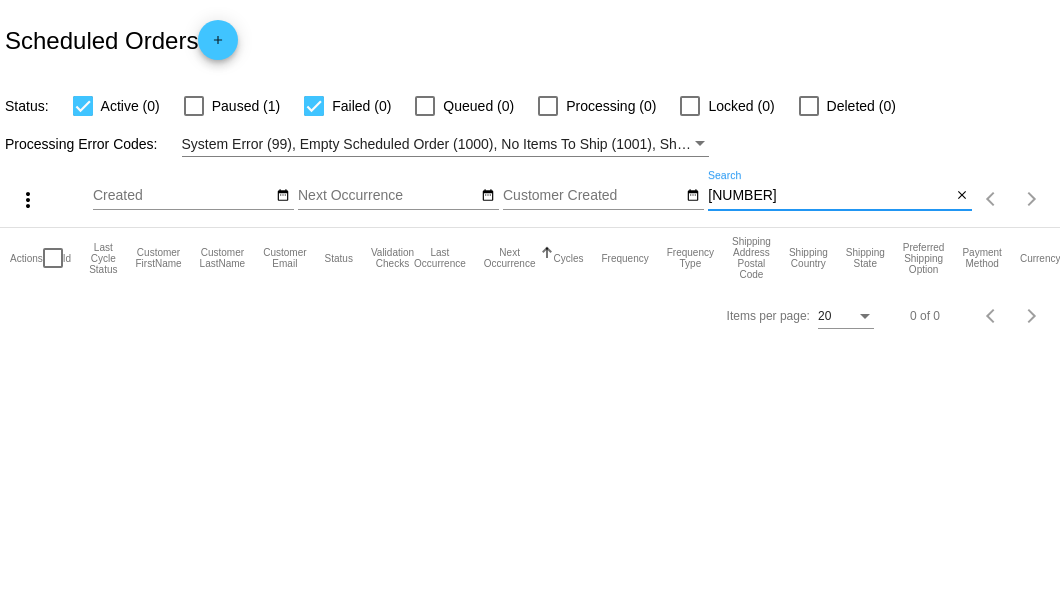 type on "842344" 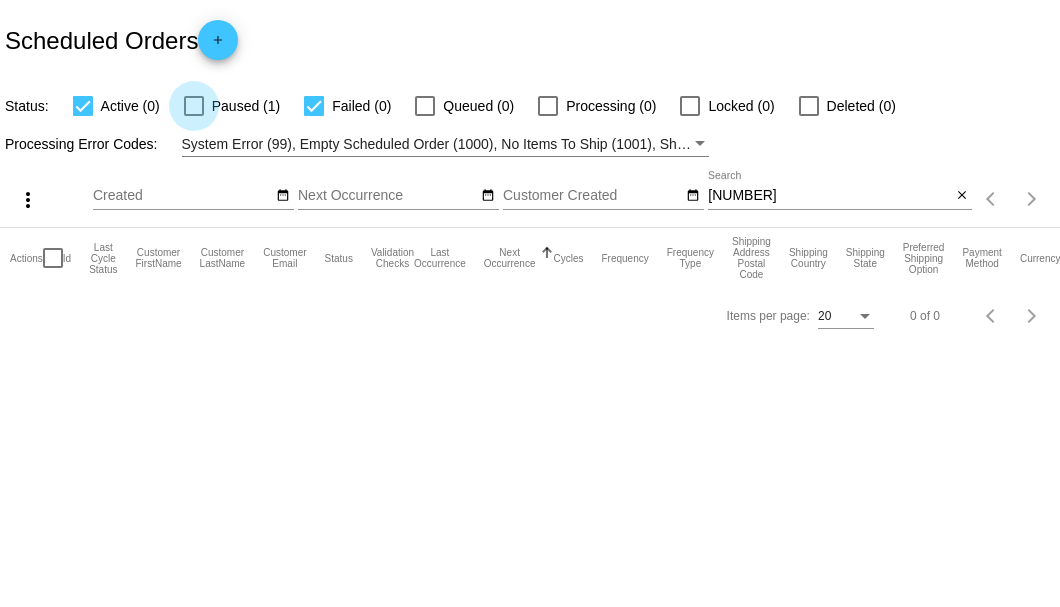 click at bounding box center [194, 106] 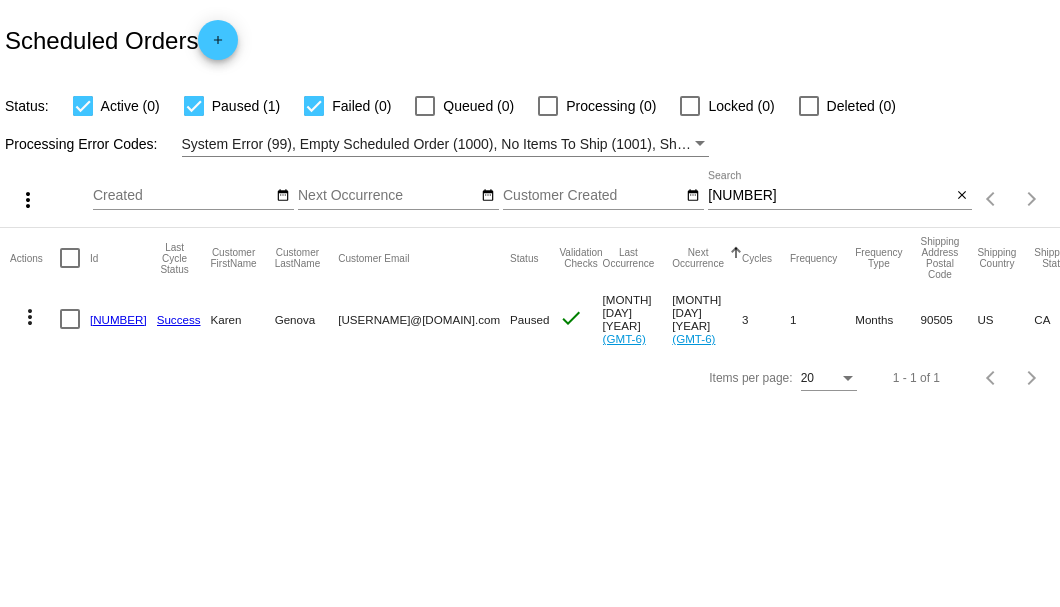 click on "842344" 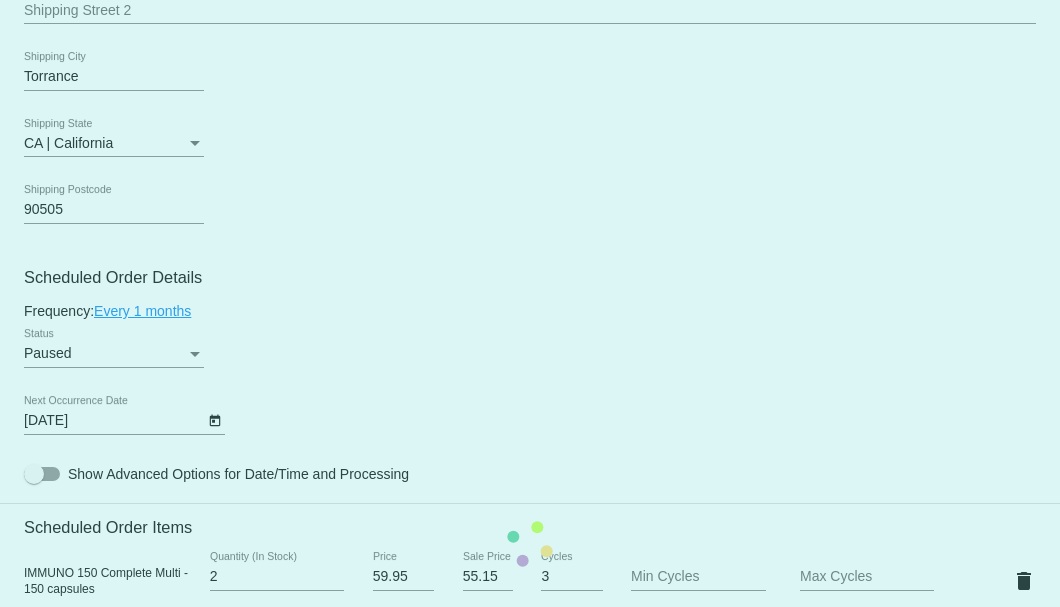 scroll, scrollTop: 1133, scrollLeft: 0, axis: vertical 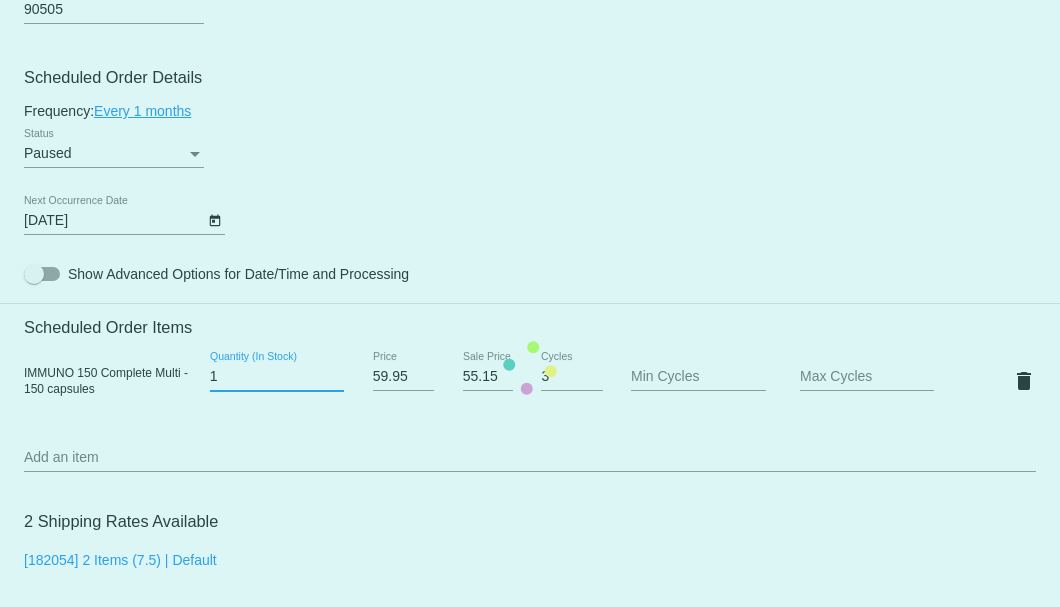 type on "1" 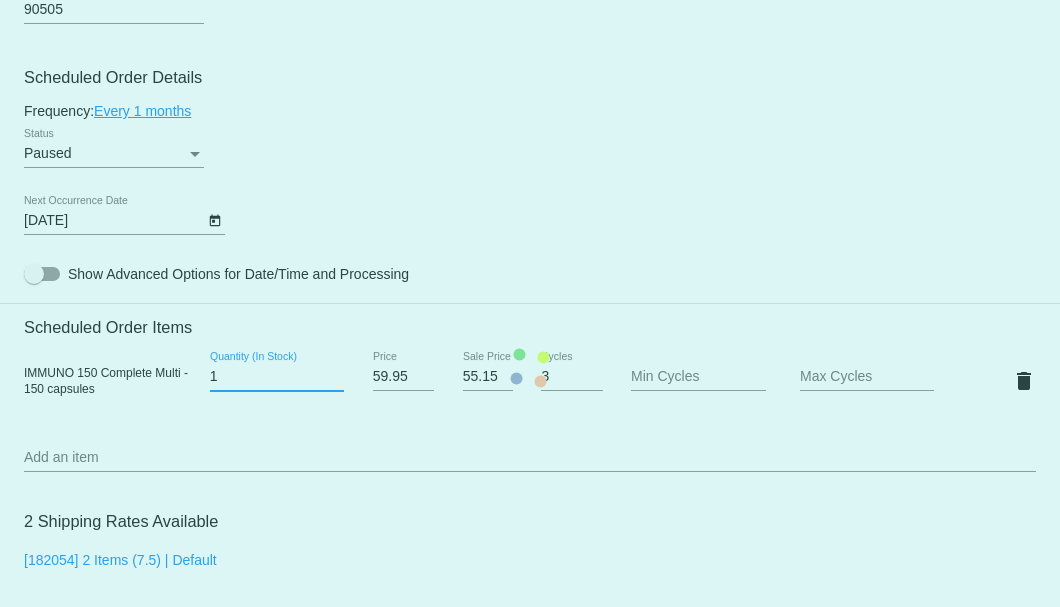 click on "1" at bounding box center [277, 377] 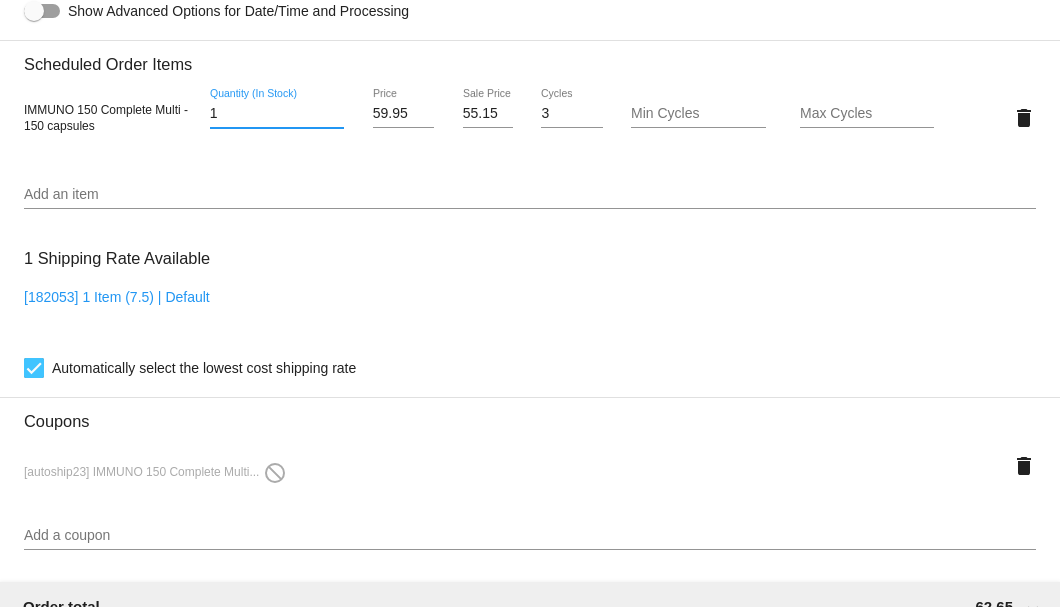 scroll, scrollTop: 1130, scrollLeft: 0, axis: vertical 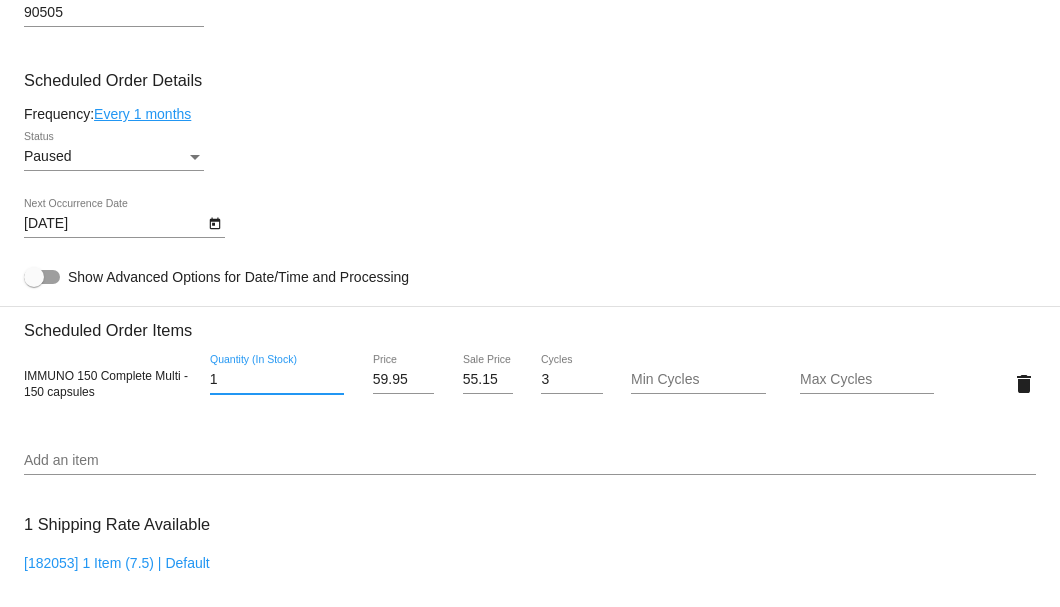 click 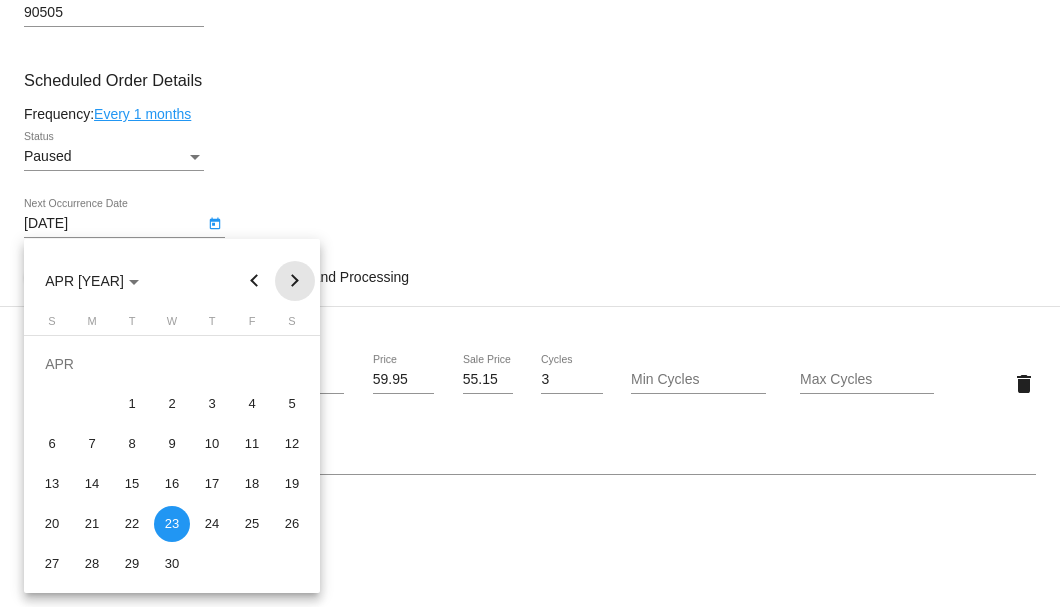 click at bounding box center [295, 281] 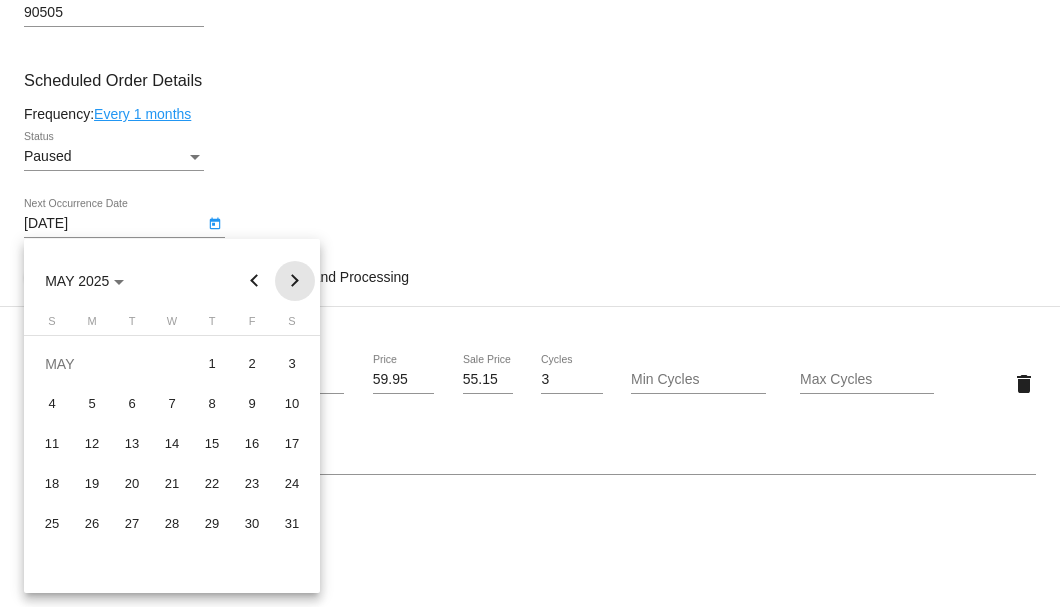 click at bounding box center (295, 281) 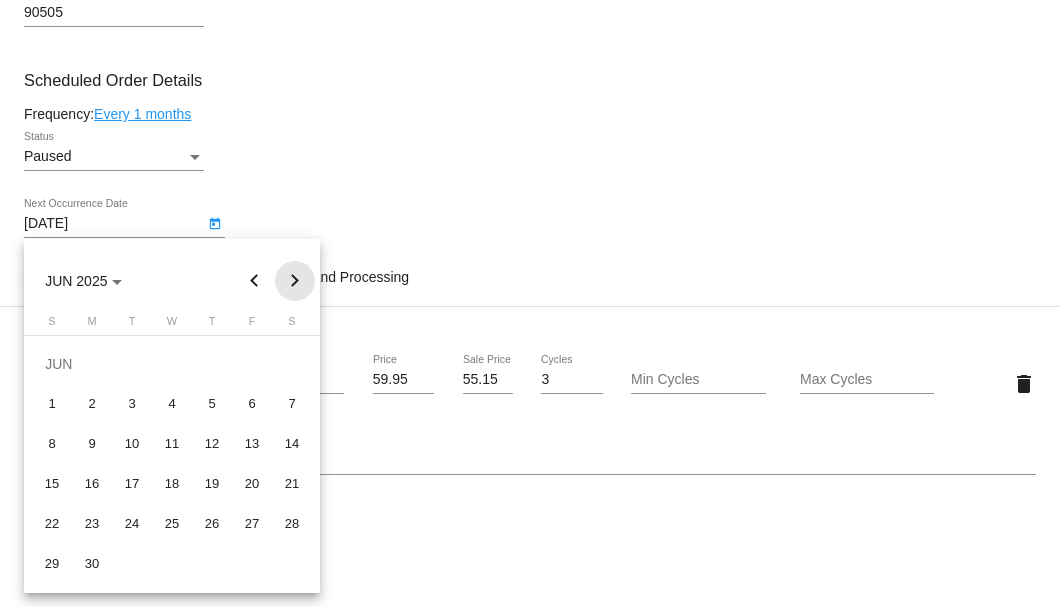 click at bounding box center (295, 281) 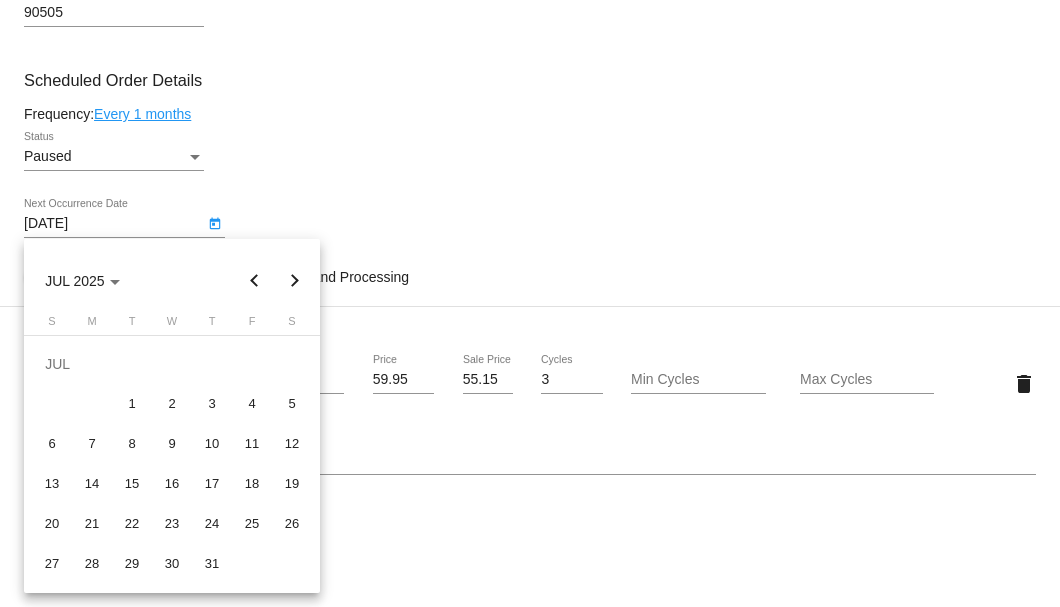 click at bounding box center [295, 281] 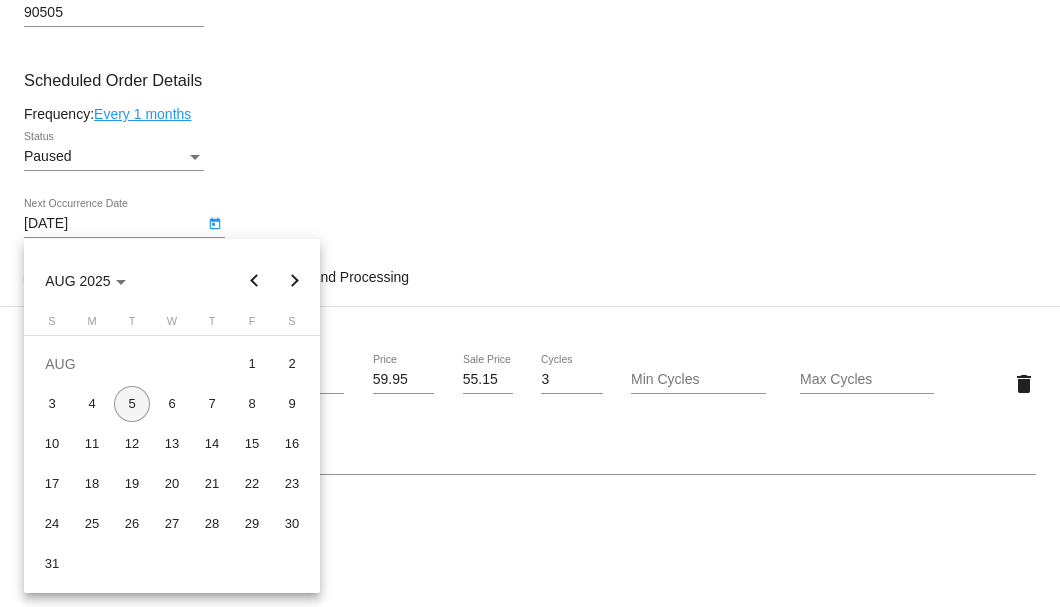 click on "5" at bounding box center (132, 404) 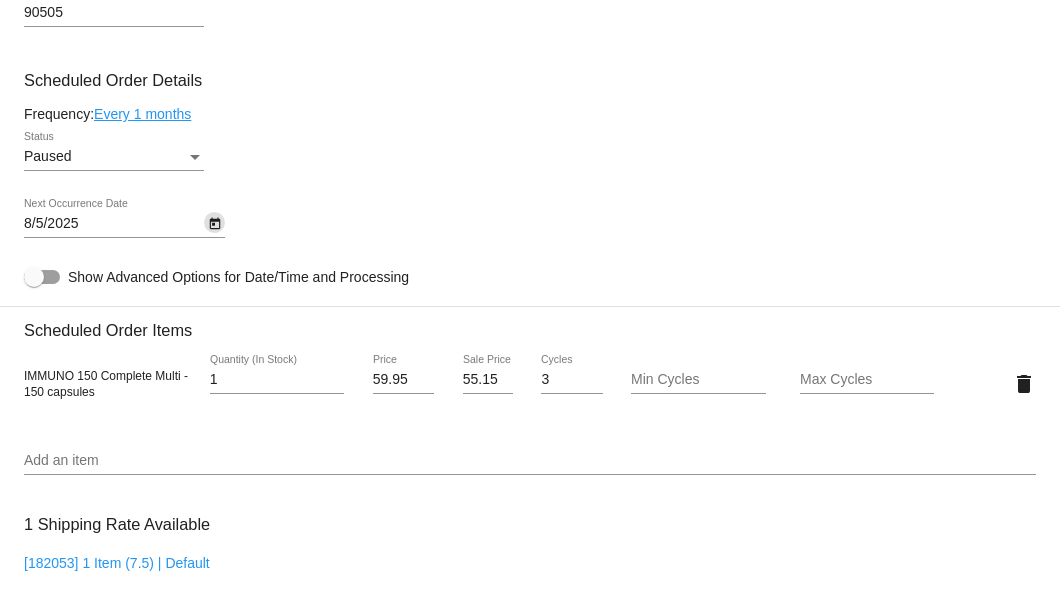 click at bounding box center (195, 157) 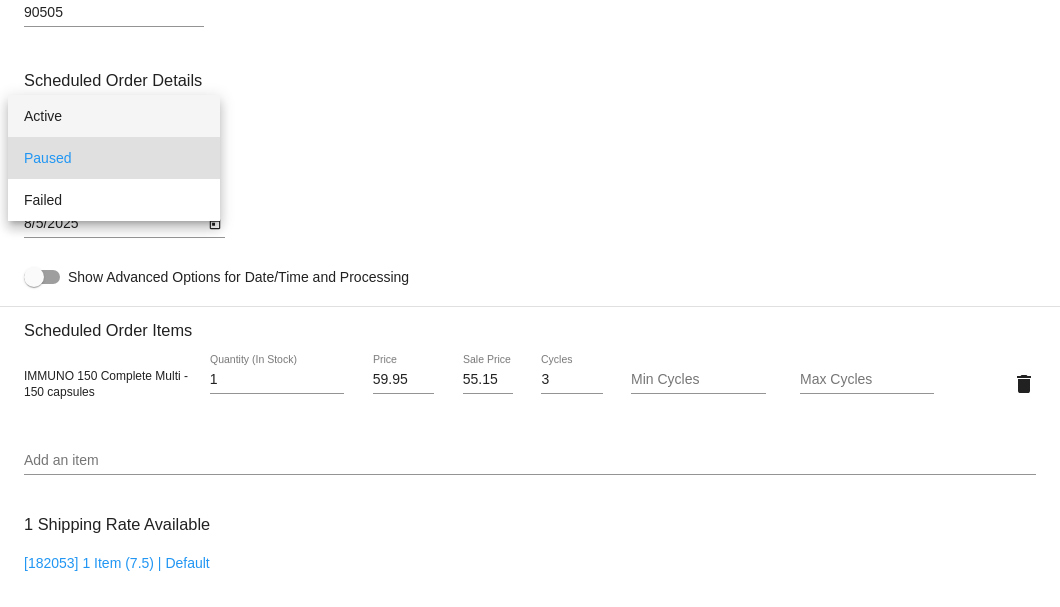 click on "Active" at bounding box center [114, 116] 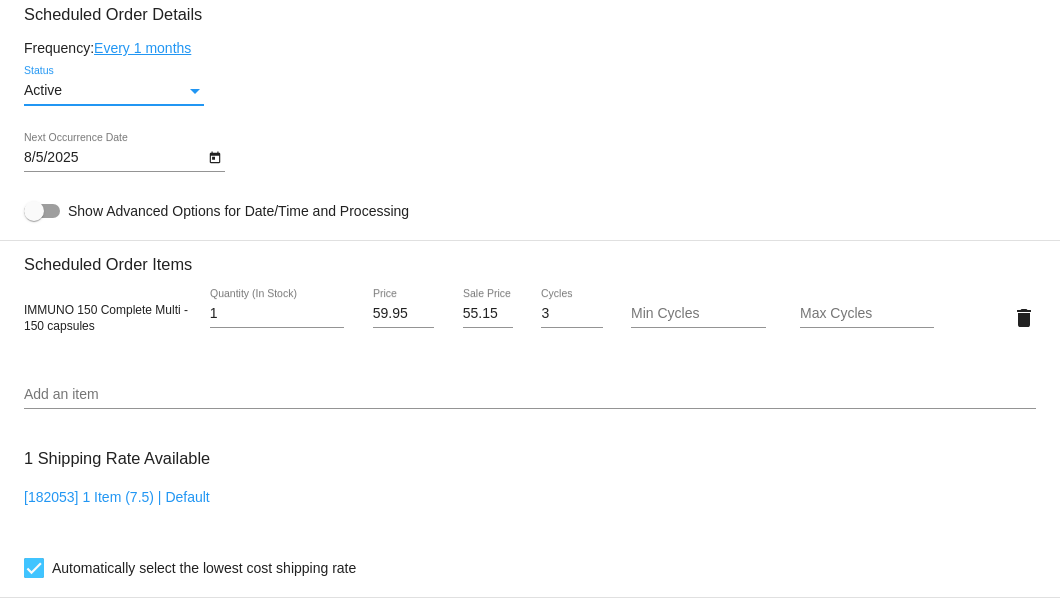 scroll, scrollTop: 1396, scrollLeft: 0, axis: vertical 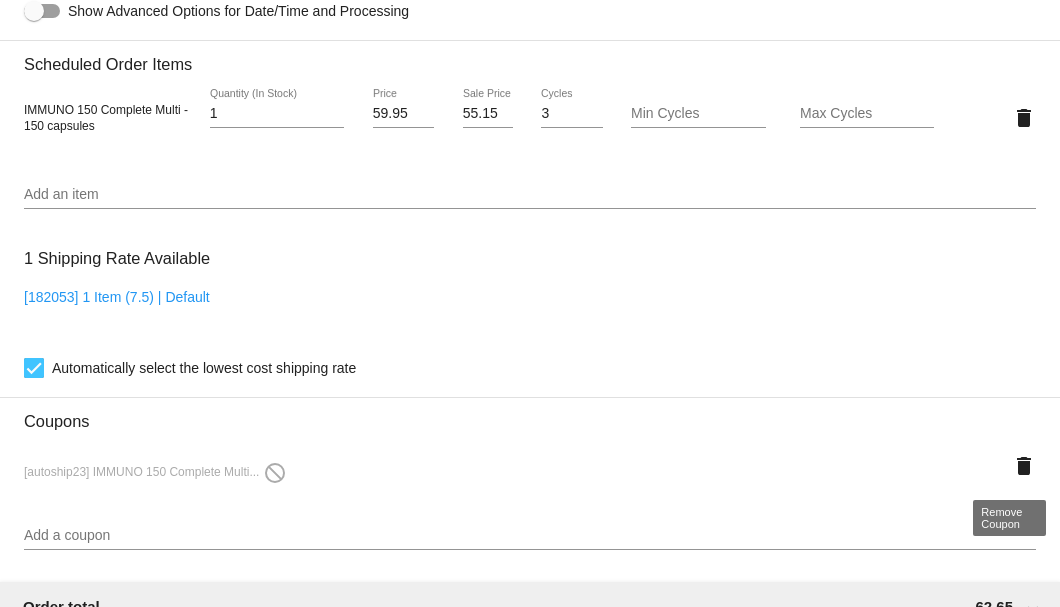 click on "delete" 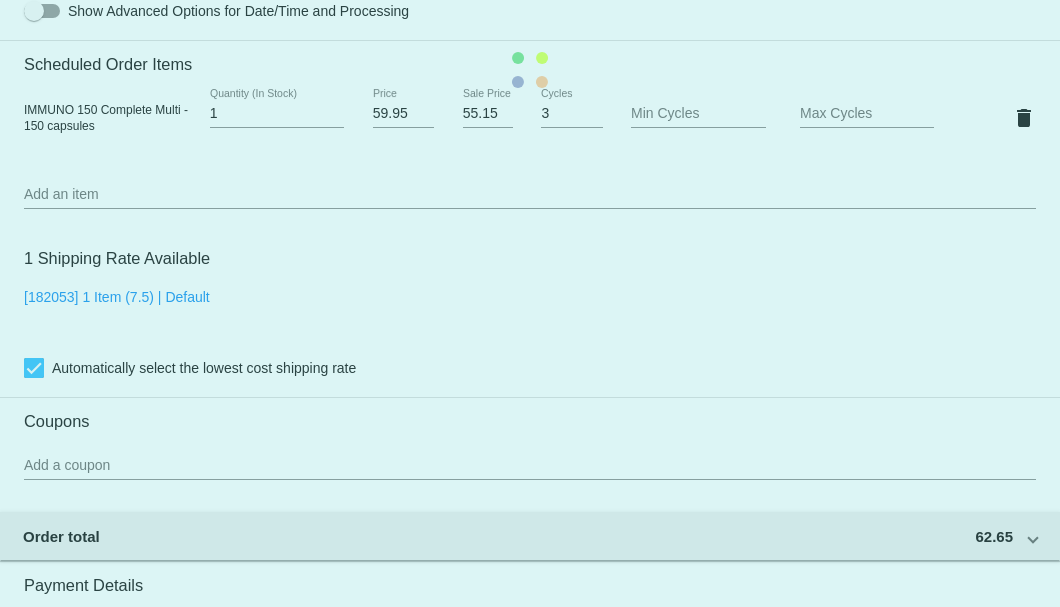 scroll, scrollTop: 1596, scrollLeft: 0, axis: vertical 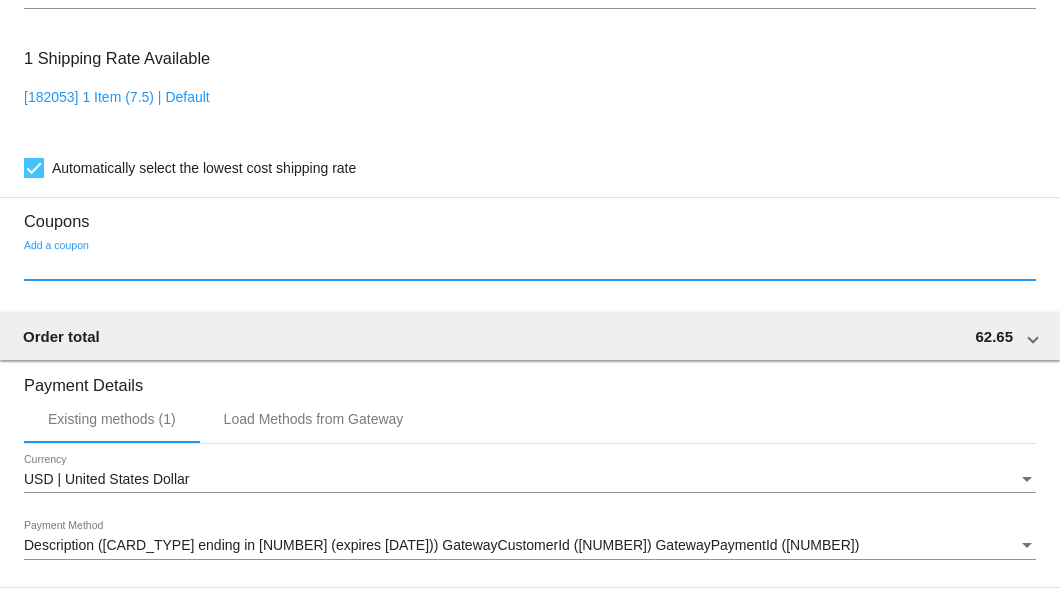 click on "Add a coupon" at bounding box center [530, 266] 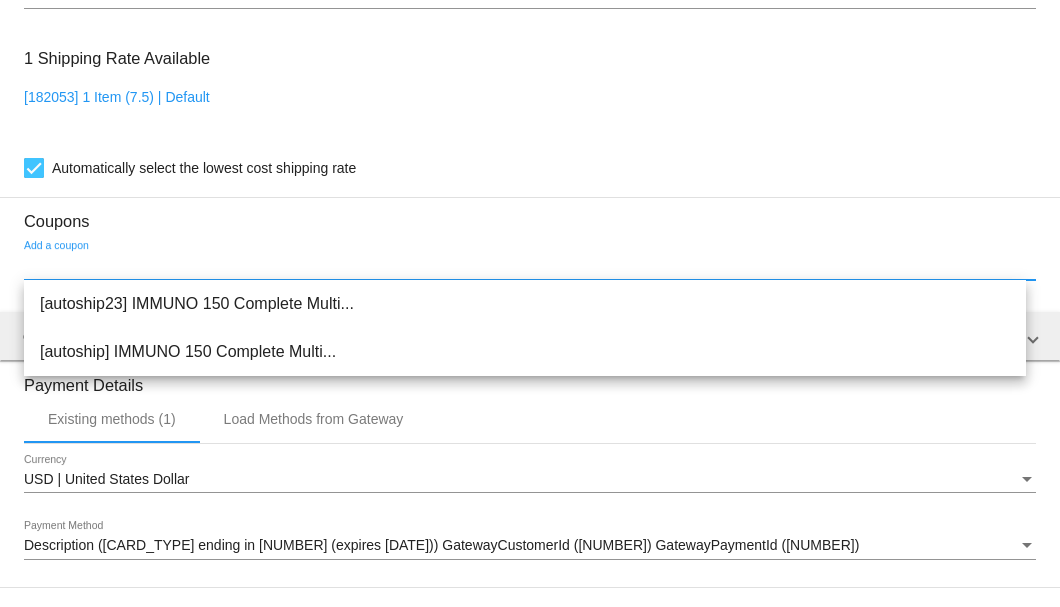 scroll, scrollTop: 1330, scrollLeft: 0, axis: vertical 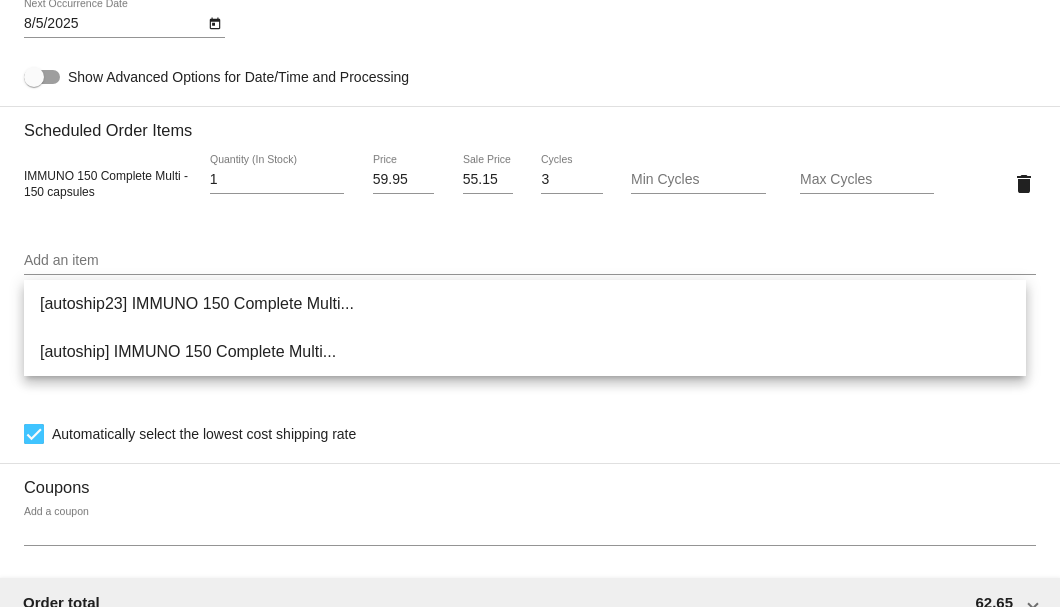 drag, startPoint x: 456, startPoint y: 178, endPoint x: 499, endPoint y: 186, distance: 43.737854 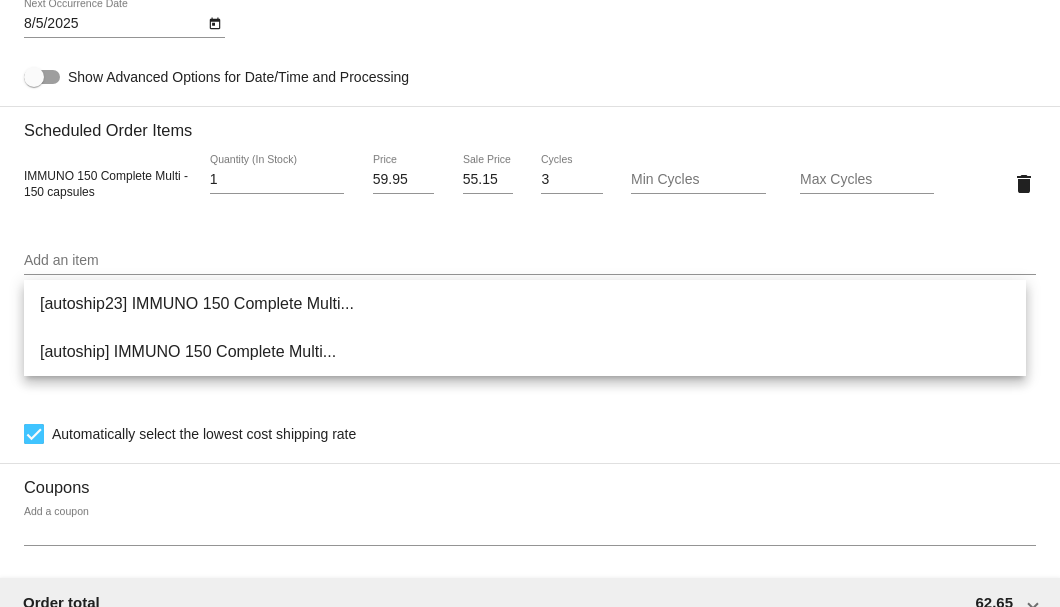 click on "55.15
Sale Price" 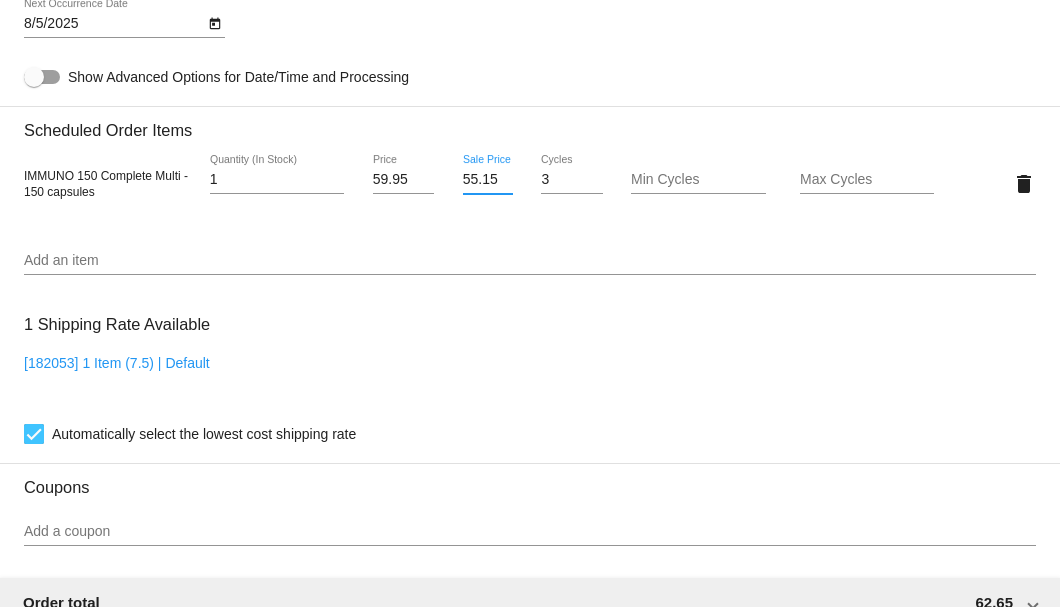 scroll, scrollTop: 0, scrollLeft: 1, axis: horizontal 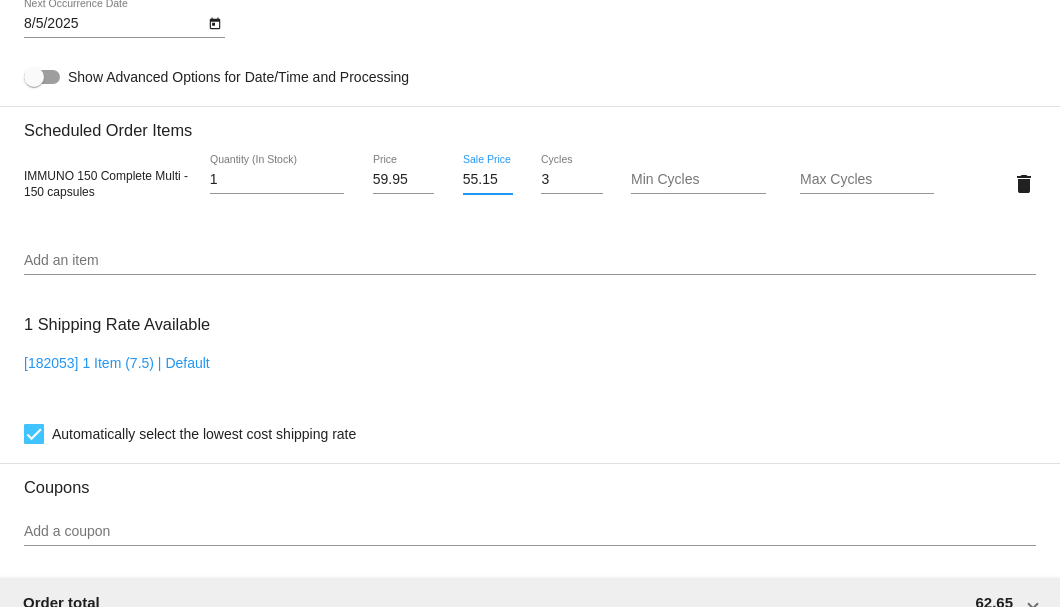 drag, startPoint x: 460, startPoint y: 184, endPoint x: 491, endPoint y: 185, distance: 31.016125 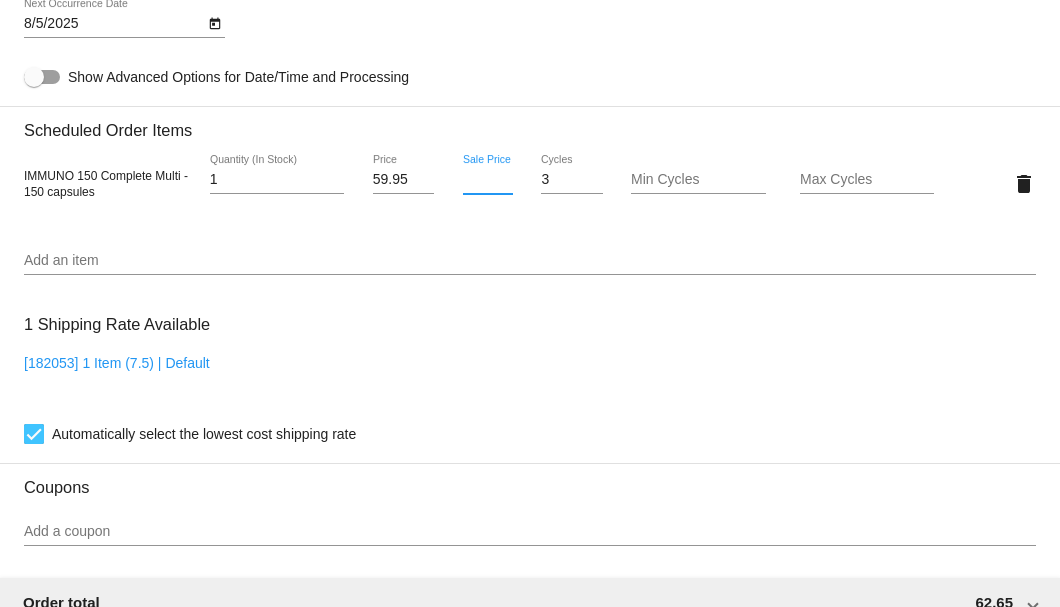 scroll, scrollTop: 0, scrollLeft: 0, axis: both 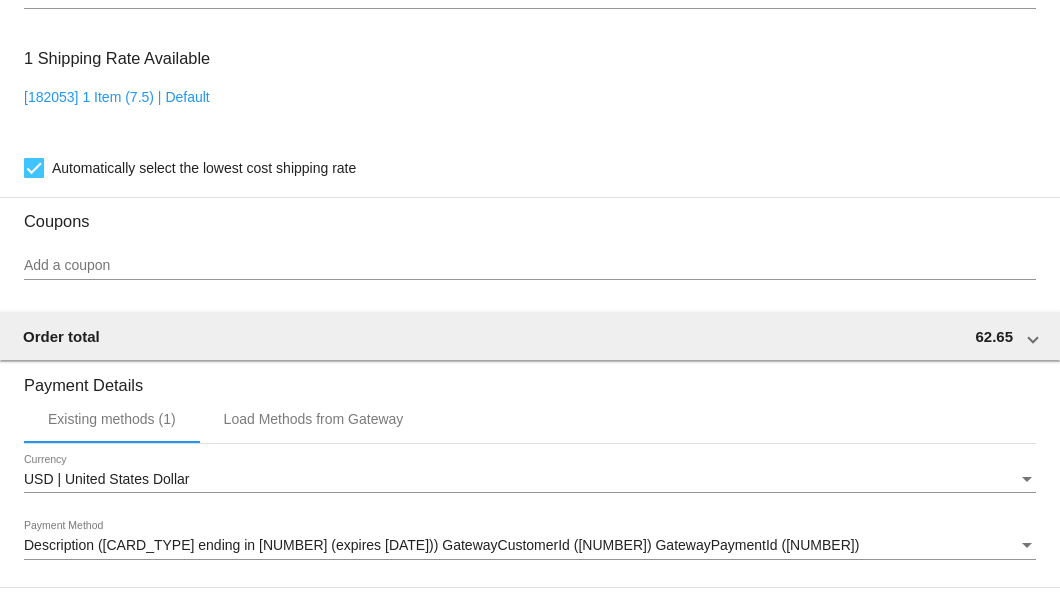 type 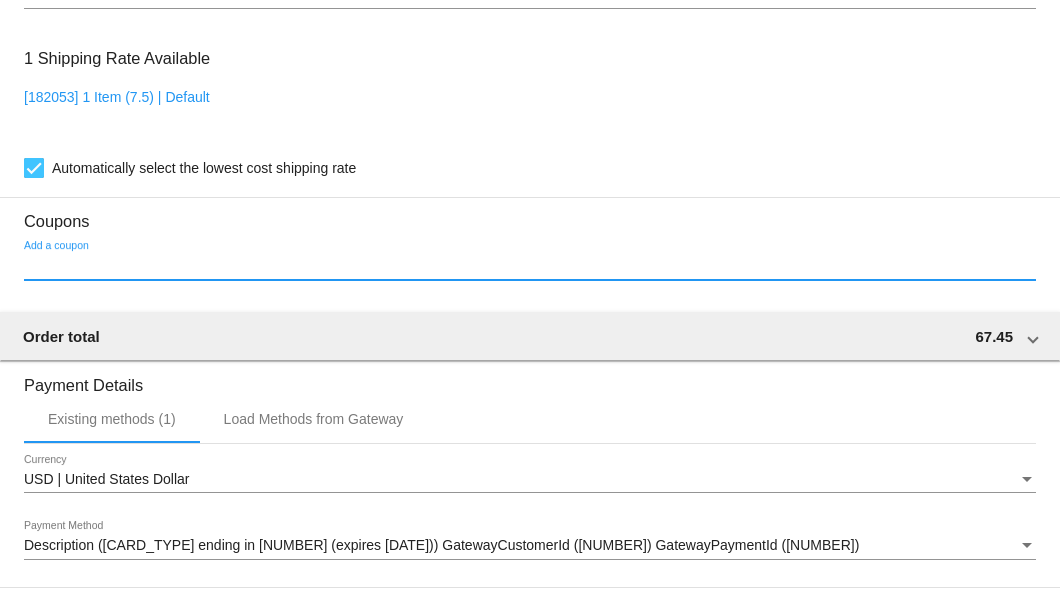click on "Add a coupon" at bounding box center (530, 266) 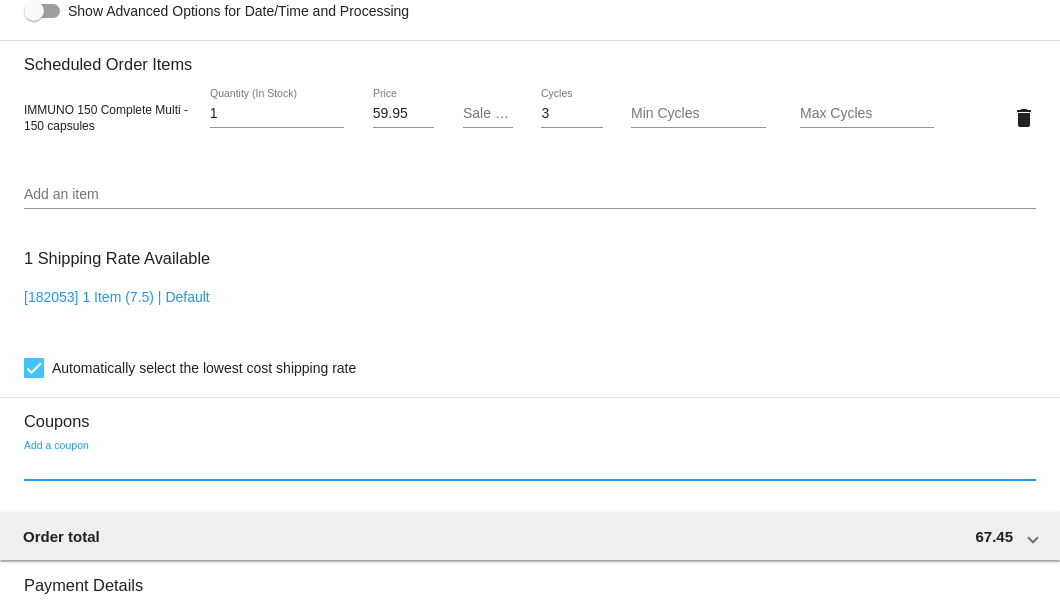 scroll, scrollTop: 1730, scrollLeft: 0, axis: vertical 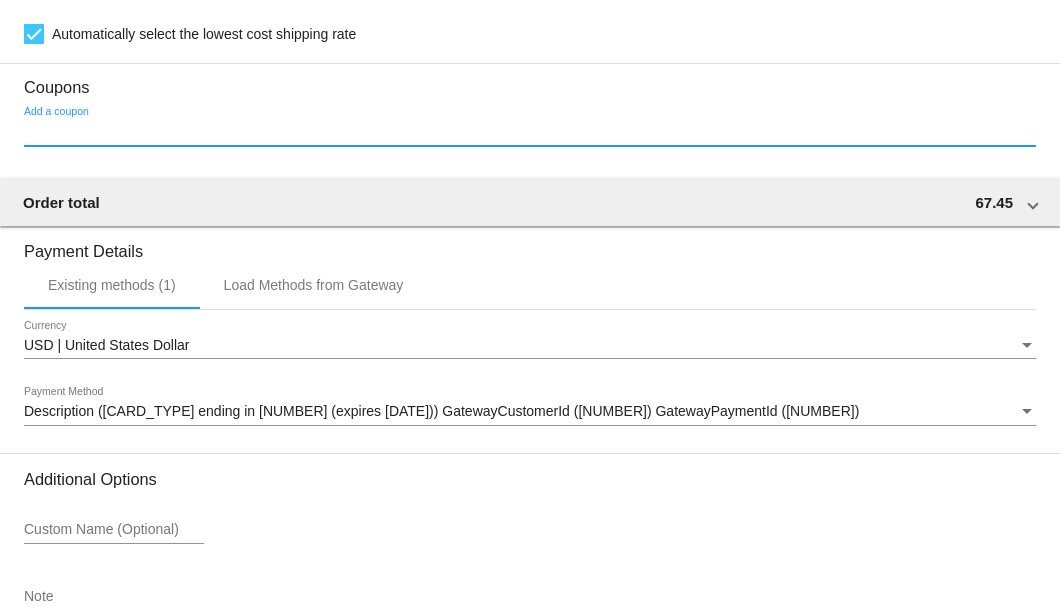 click on "Add a coupon" at bounding box center [530, 132] 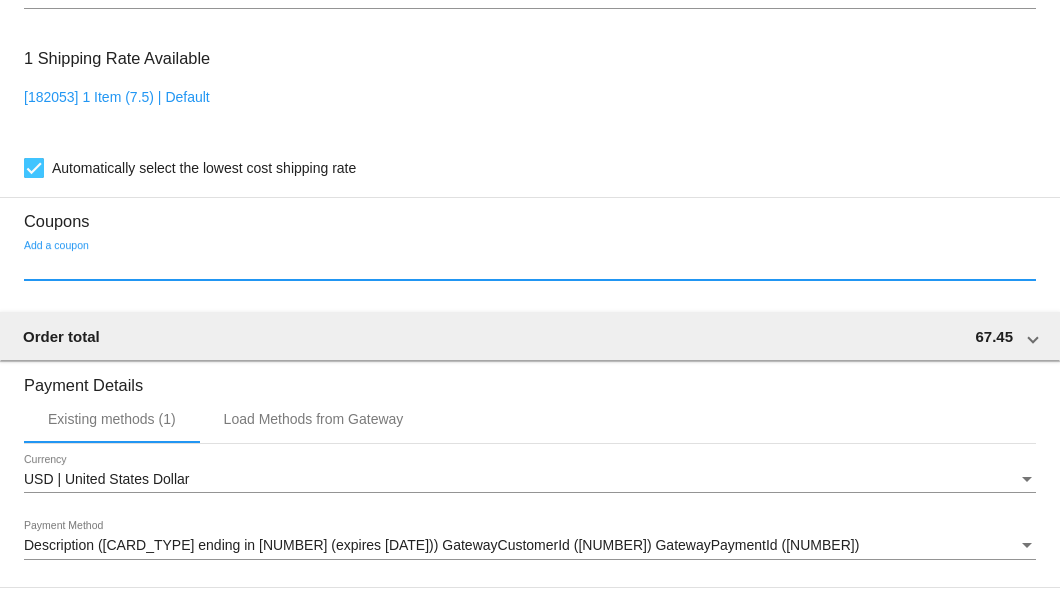click on "[182053] 1 Item (7.5) | Default" 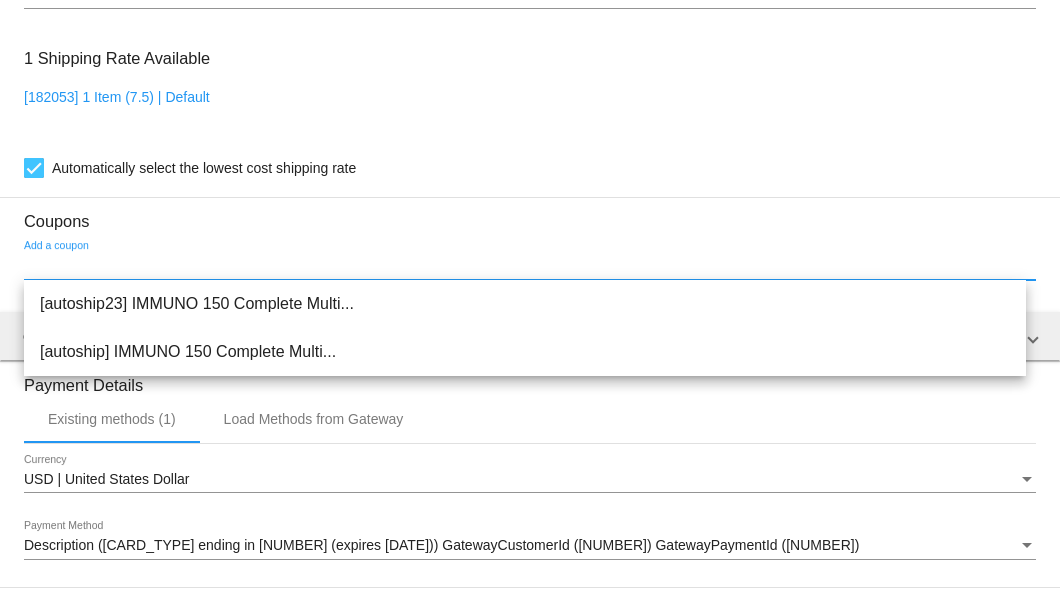 click on "Add a coupon" at bounding box center (530, 266) 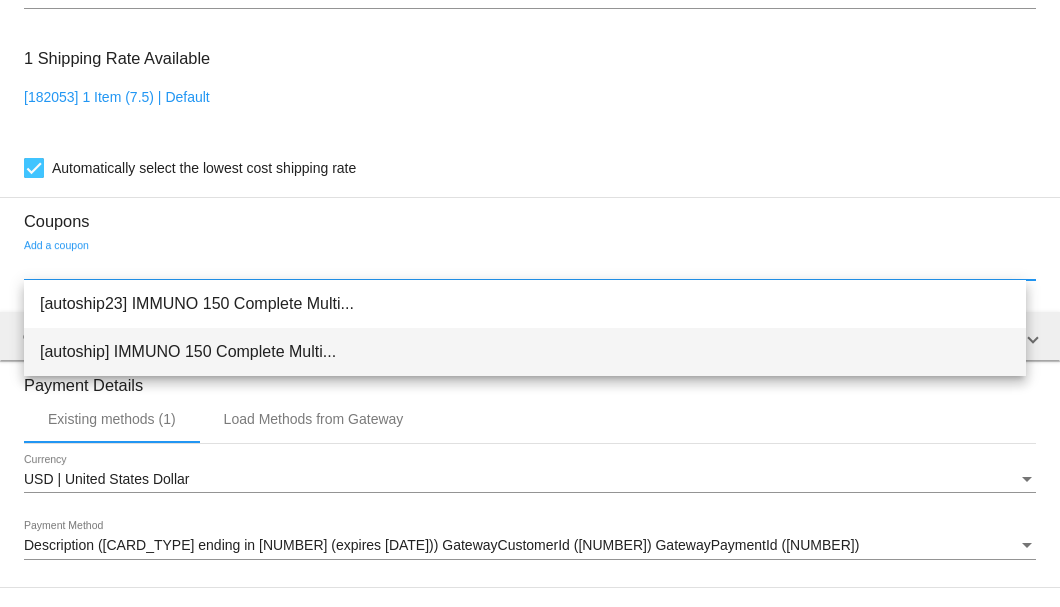 click on "[autoship] IMMUNO 150 Complete Multi..." at bounding box center [525, 352] 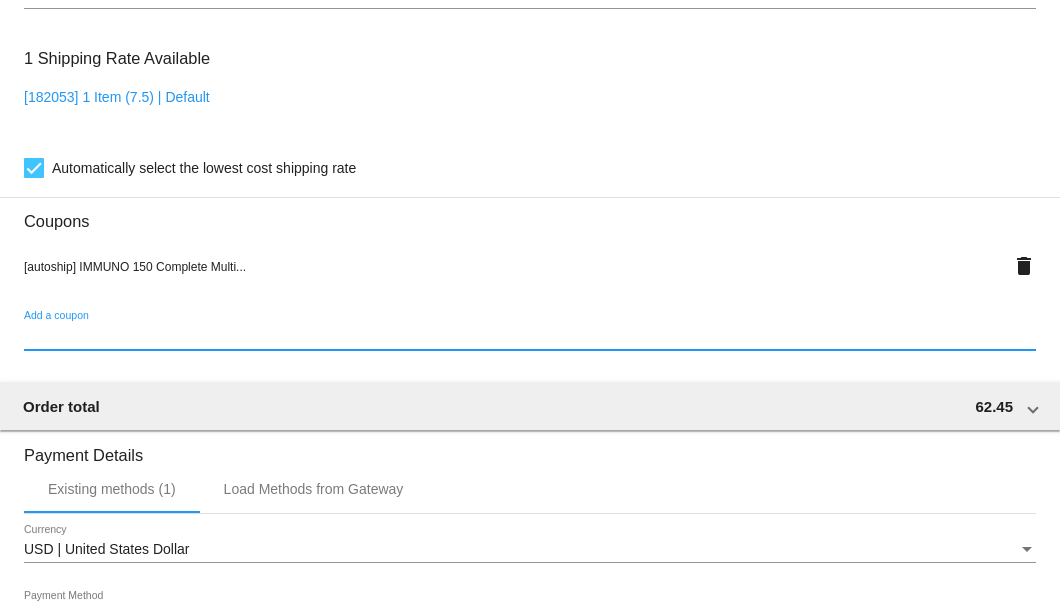 scroll, scrollTop: 1930, scrollLeft: 0, axis: vertical 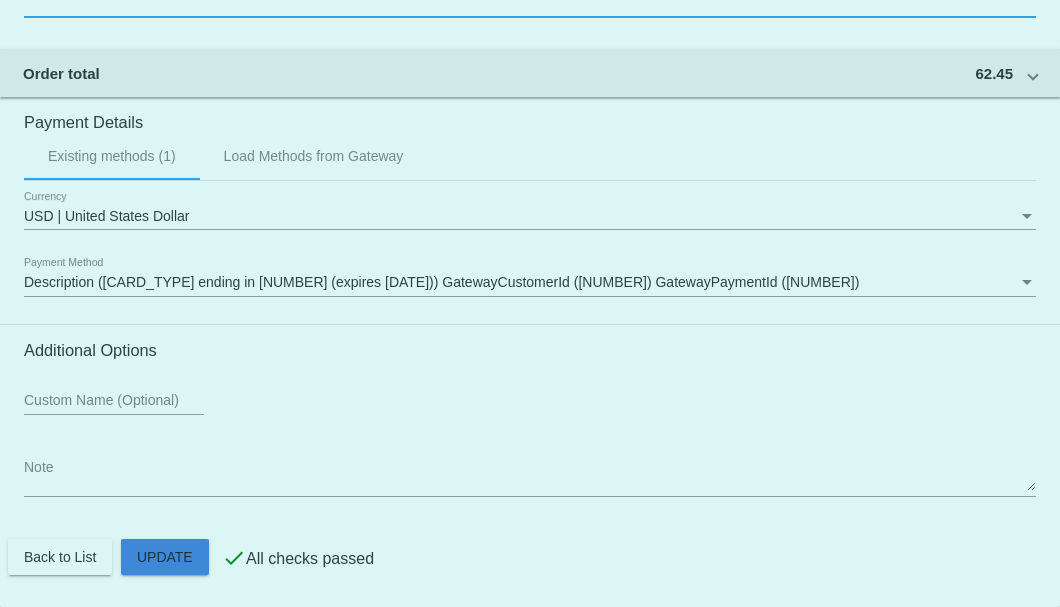 click on "Customer
5676436: Karen Genova
genovak3@yahoo.com
Customer Shipping
Enter Shipping Address Select A Saved Address (0)
Karen
Shipping First Name
Genova
Shipping Last Name
US | USA
Shipping Country
2545 W 225th Pl
Shipping Street 1
Shipping Street 2
Torrance
Shipping City
CA | California
Shipping State
90505
Shipping Postcode
Scheduled Order Details
Frequency:
Every 1 months
Active
Status
1" 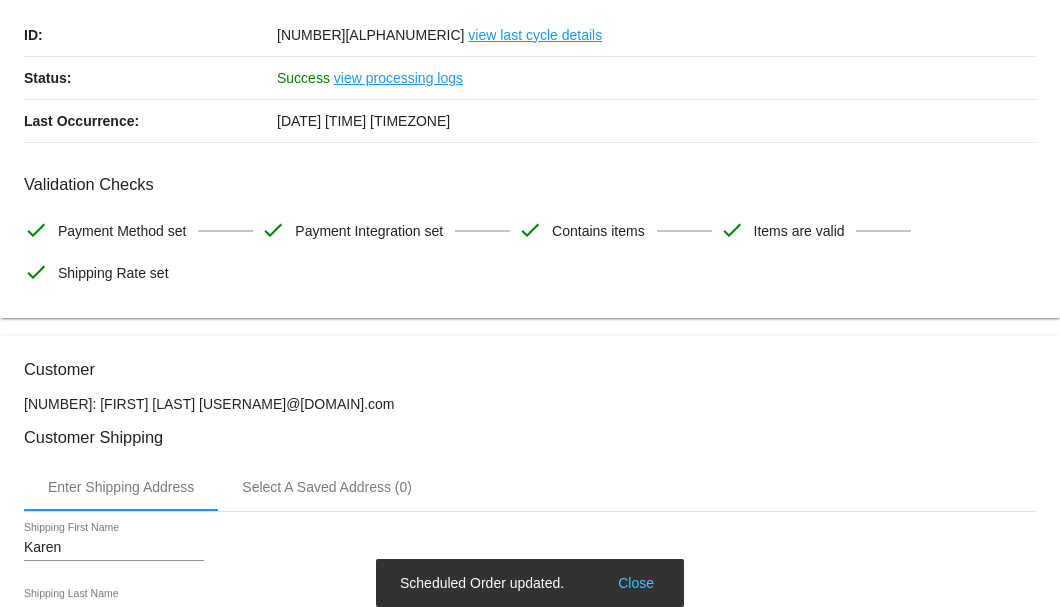 scroll, scrollTop: 0, scrollLeft: 0, axis: both 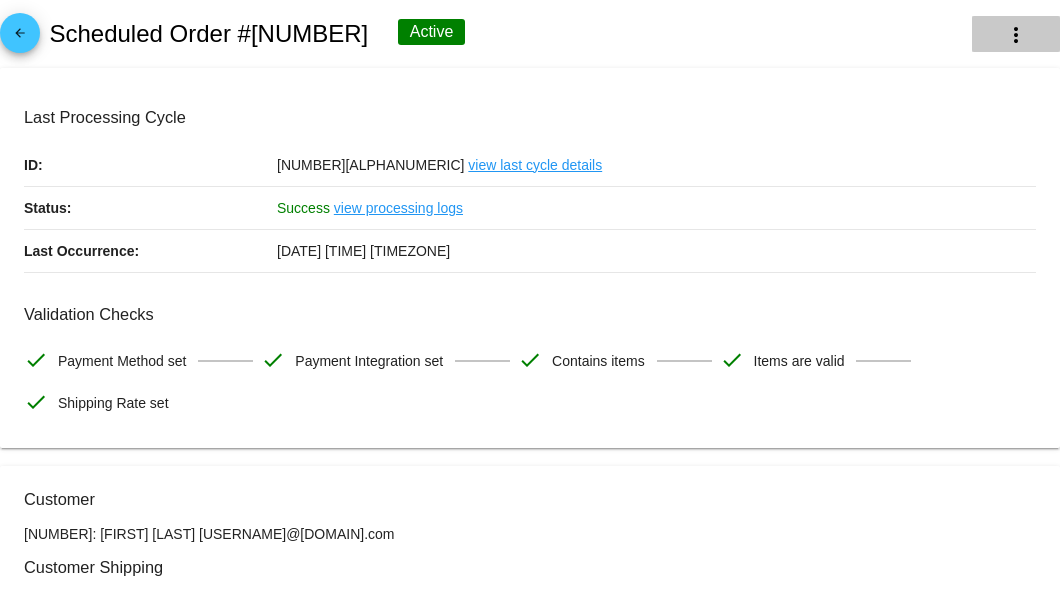 click on "more_vert" 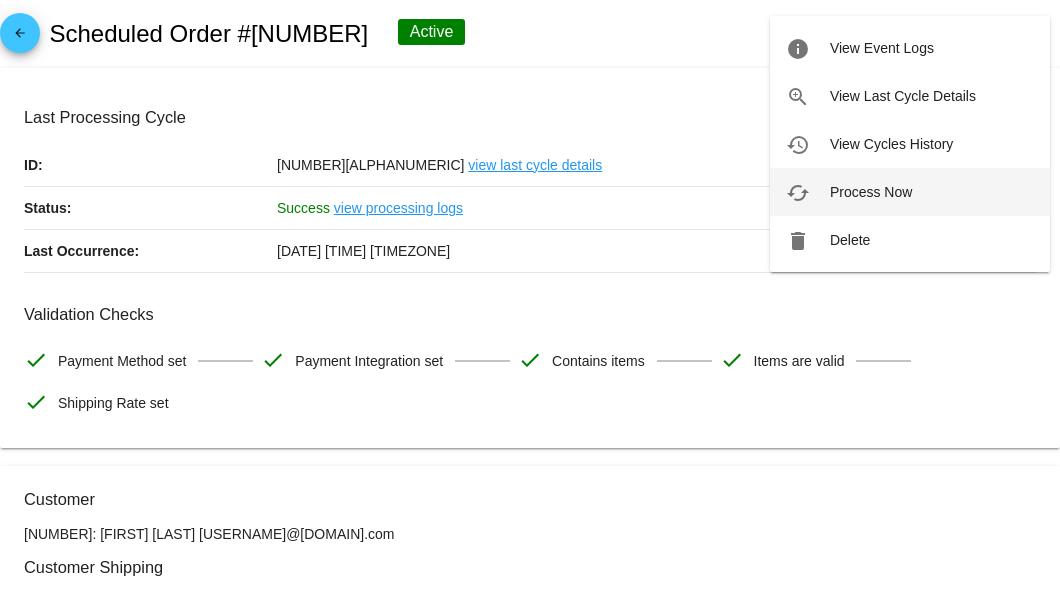 click on "Process Now" at bounding box center [871, 192] 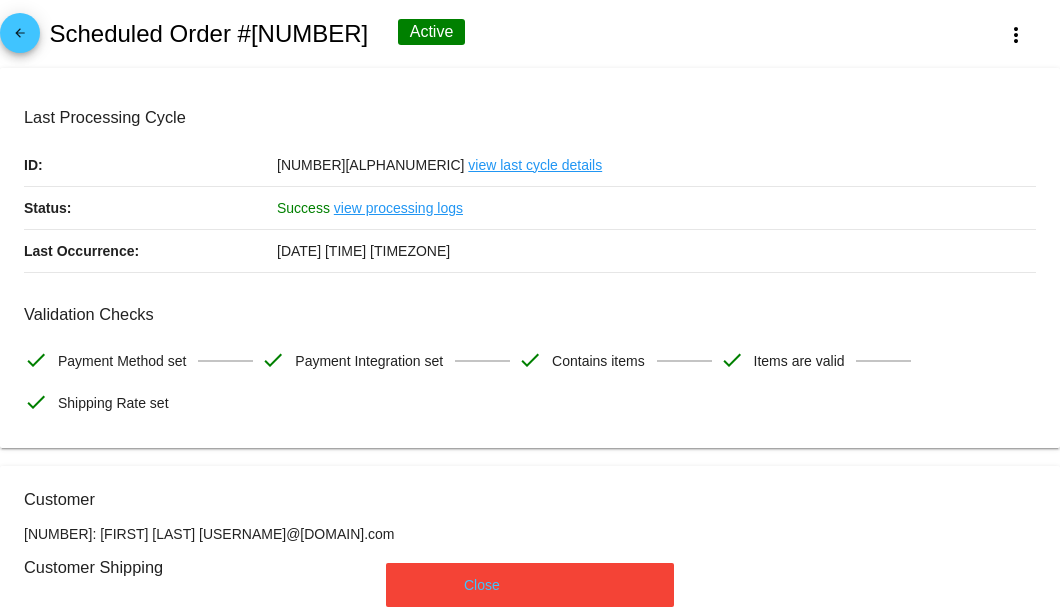 scroll, scrollTop: 333, scrollLeft: 0, axis: vertical 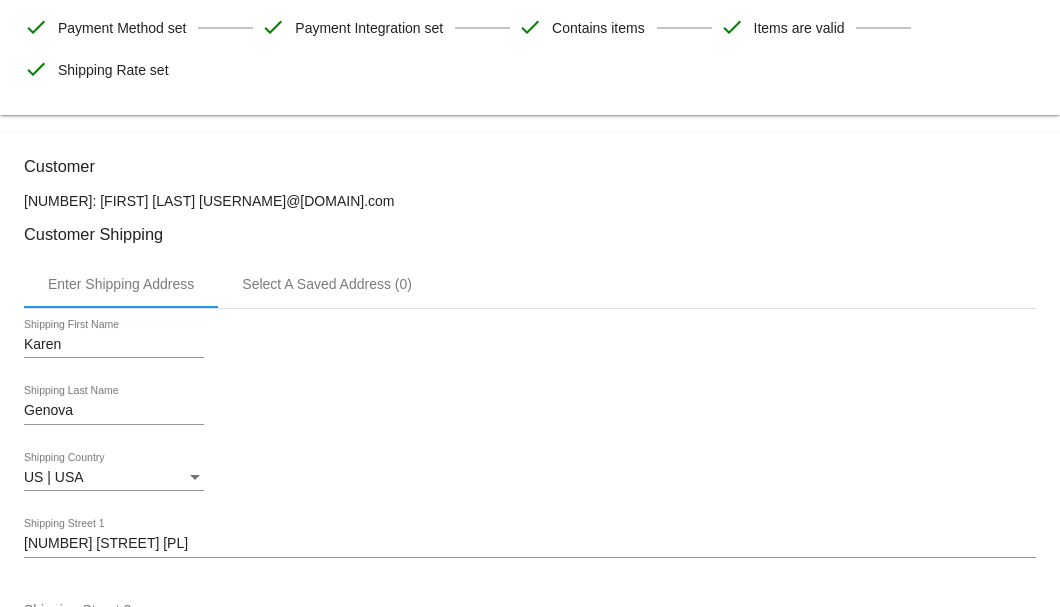 drag, startPoint x: 320, startPoint y: 198, endPoint x: 182, endPoint y: 196, distance: 138.0145 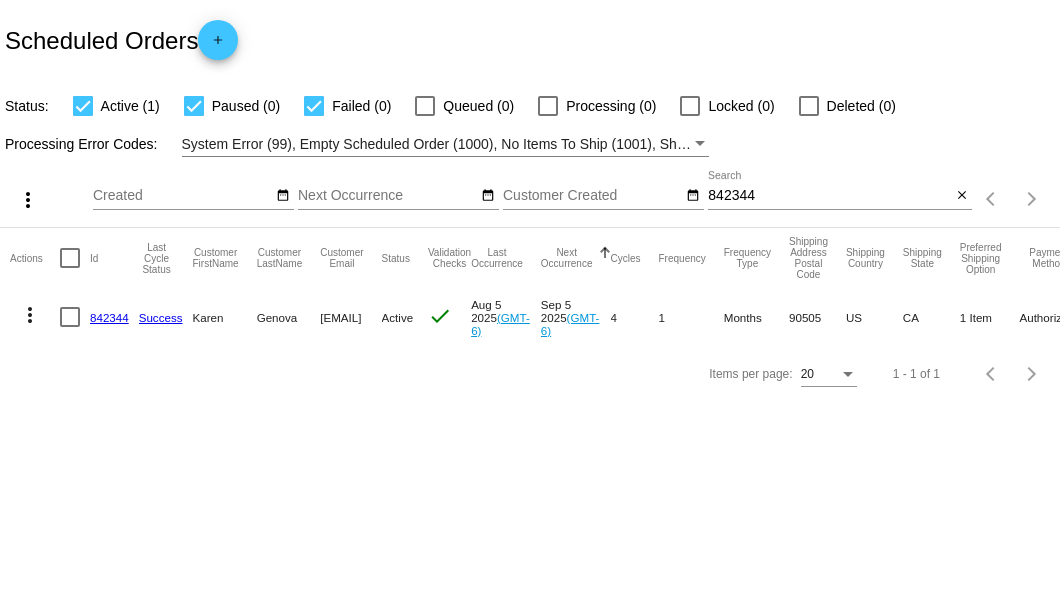 scroll, scrollTop: 0, scrollLeft: 0, axis: both 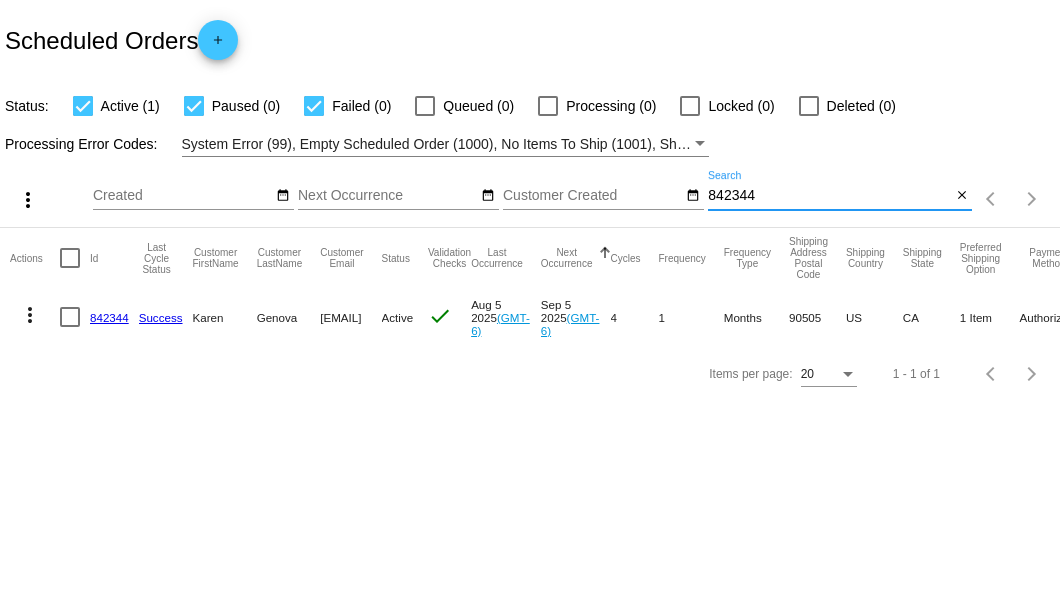 click on "842344" at bounding box center [829, 196] 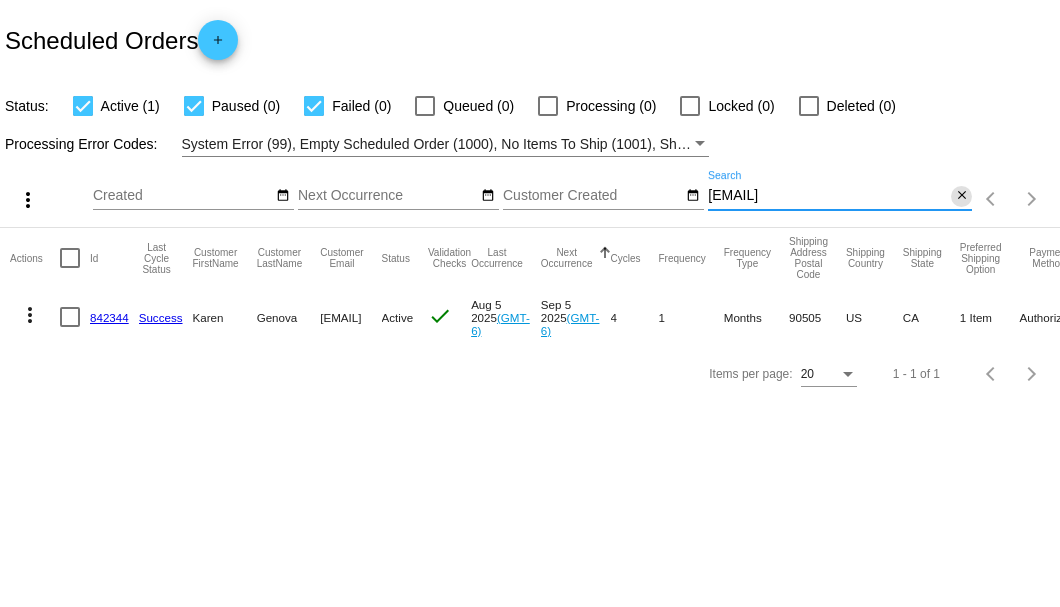 type on "[EMAIL]" 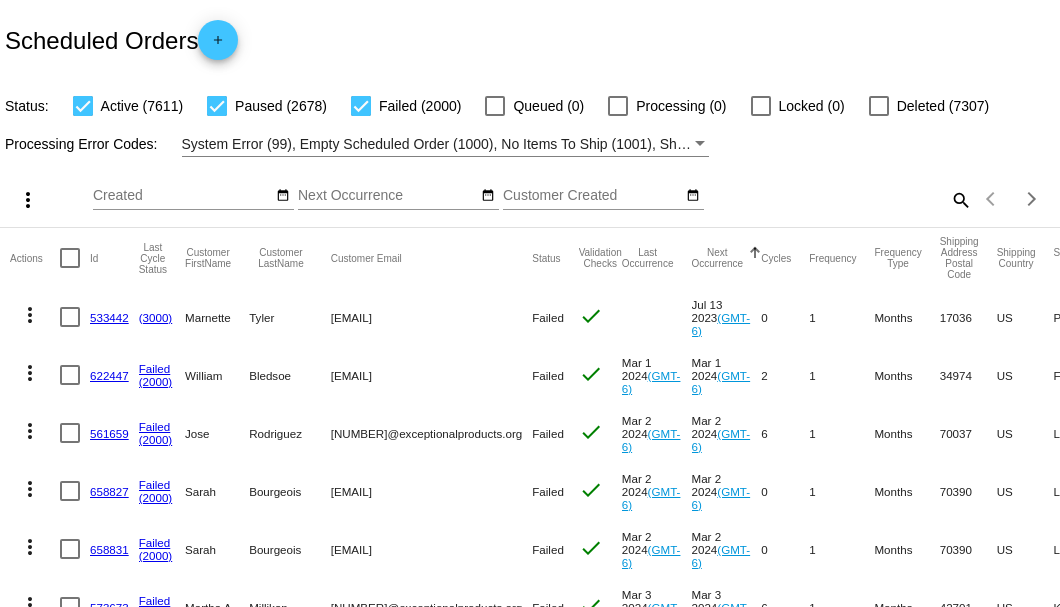 click on "search" 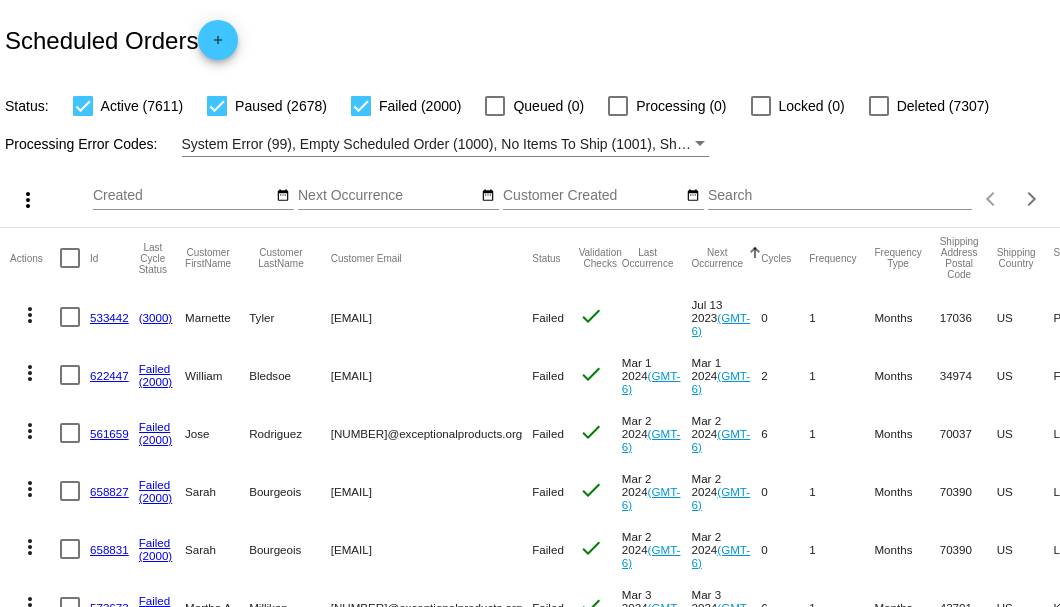 click on "Search" at bounding box center (840, 196) 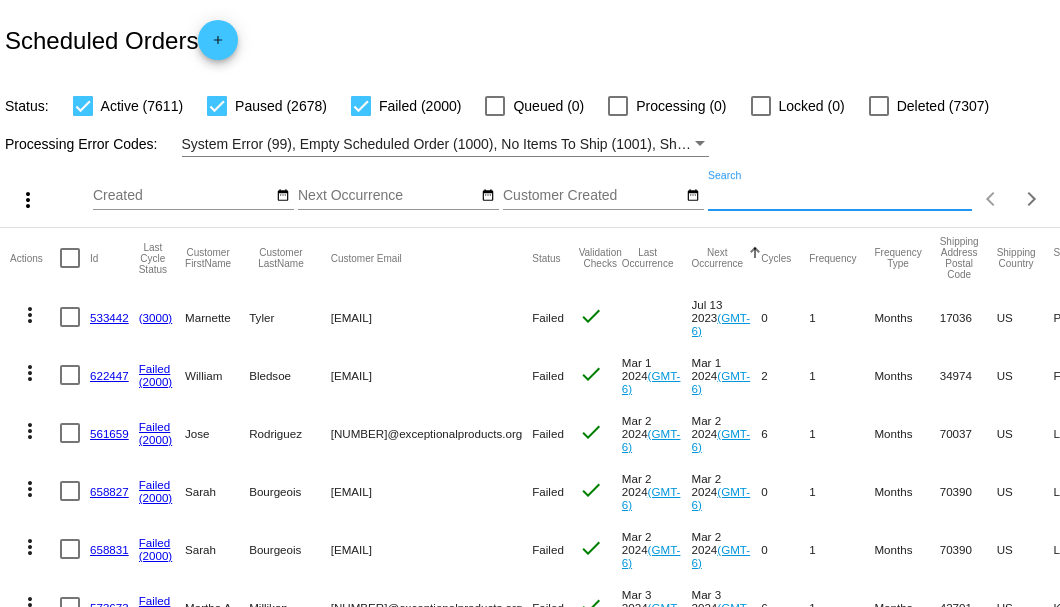paste on "[EMAIL]" 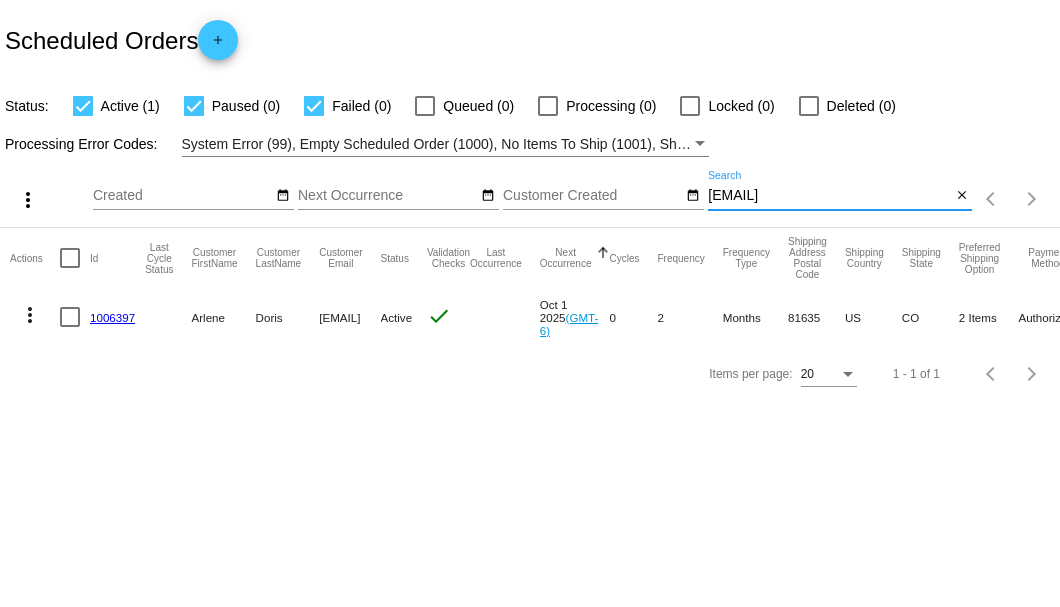 type on "[EMAIL]" 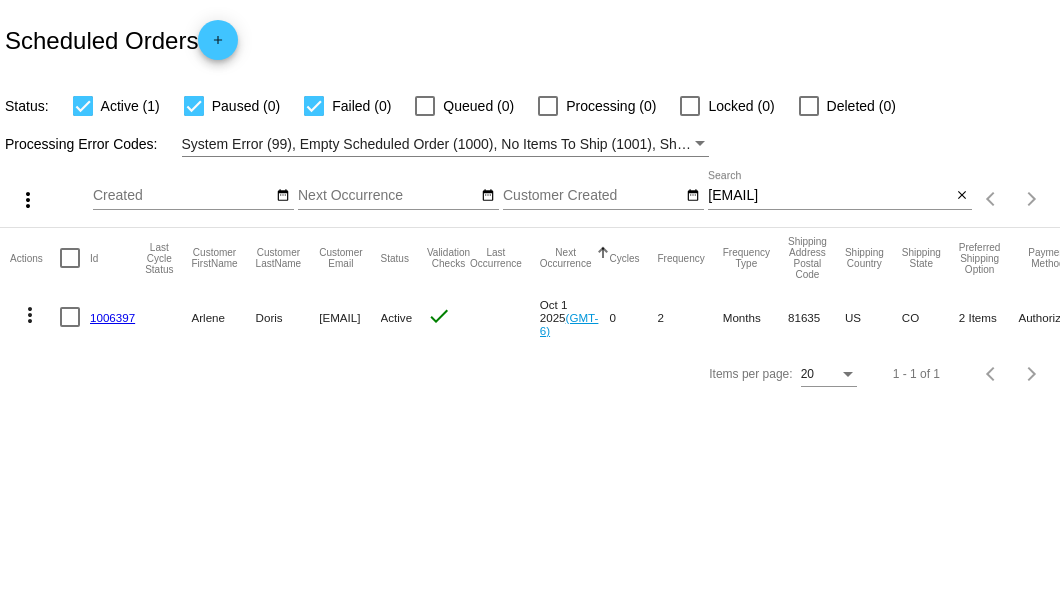 click on "1006397" 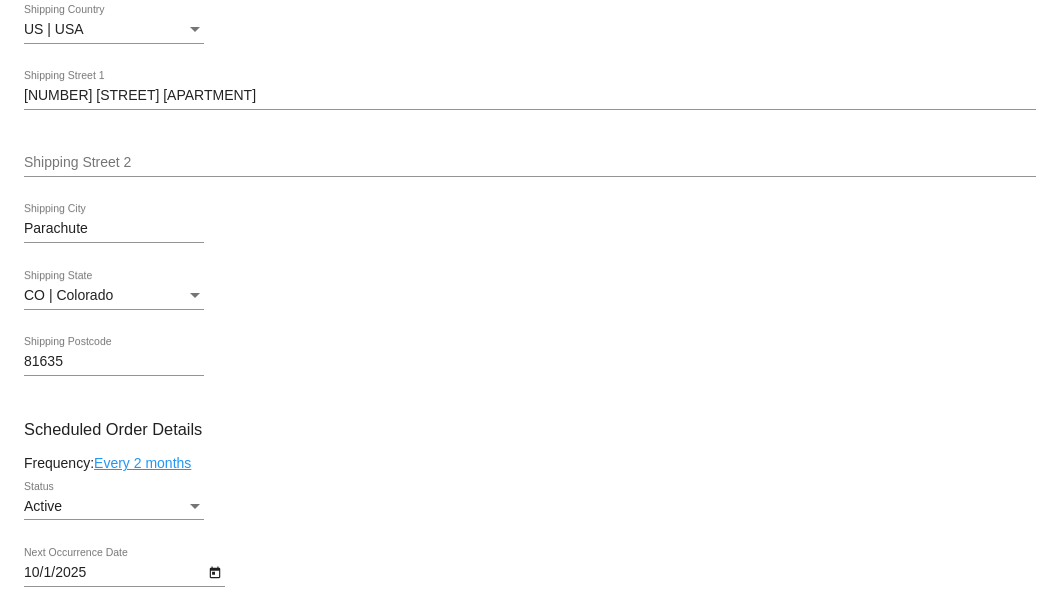 scroll, scrollTop: 866, scrollLeft: 0, axis: vertical 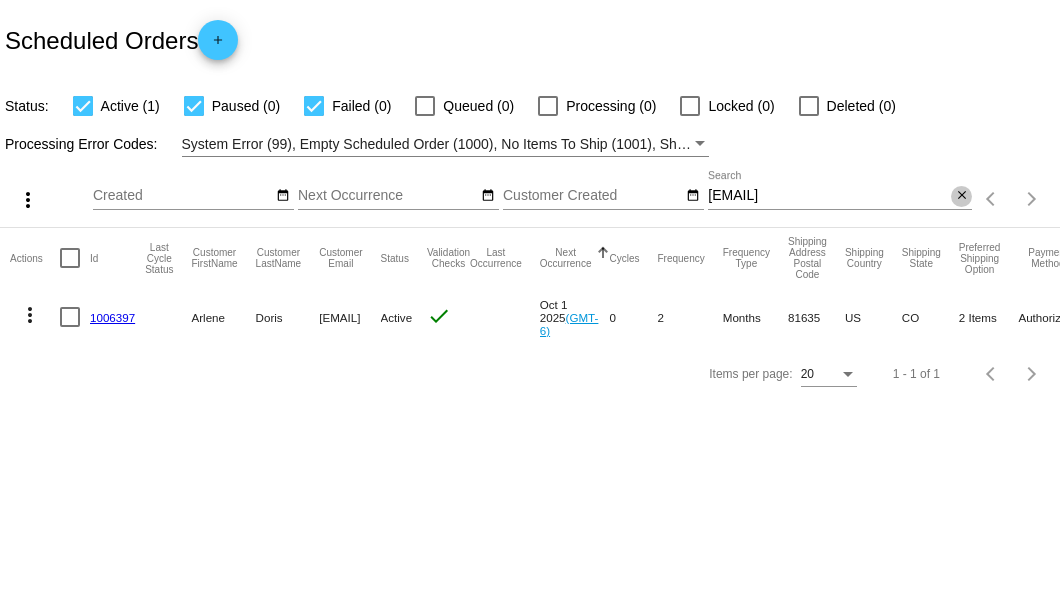 click on "close" 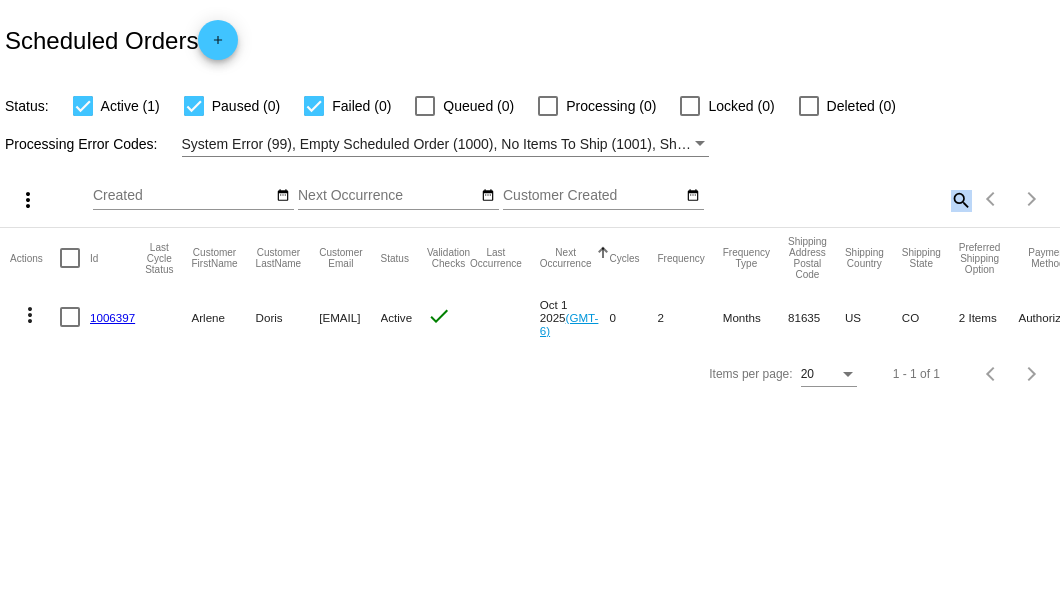 click on "search" 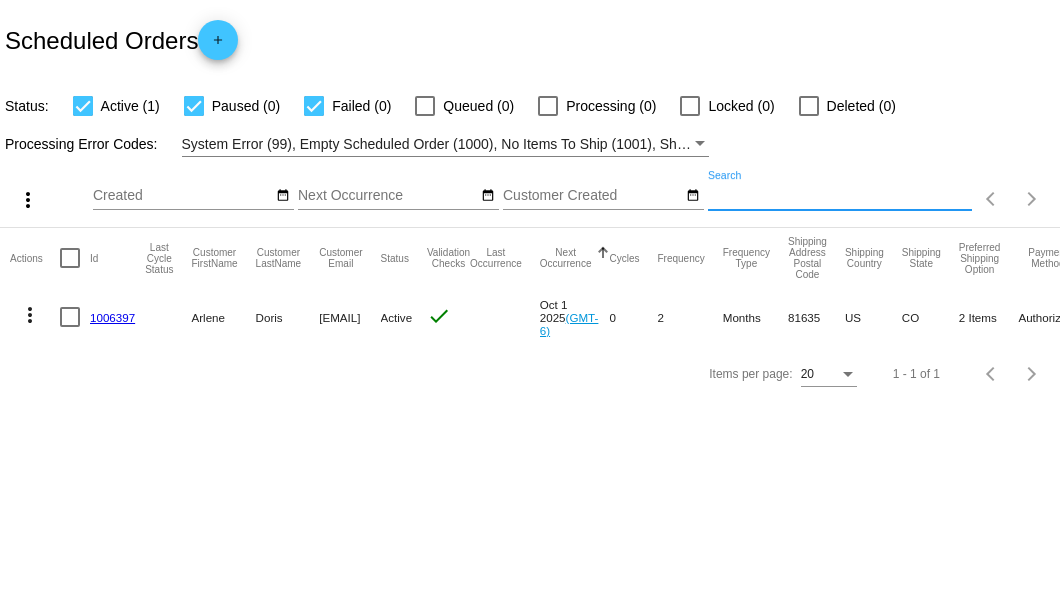 click on "Search" at bounding box center (840, 196) 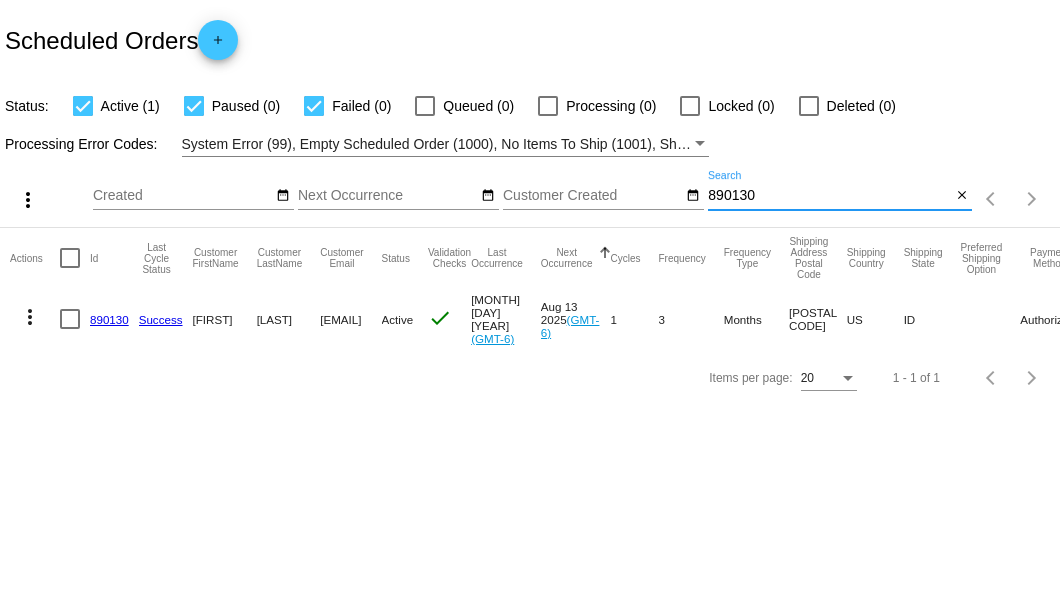 type on "[POSTAL_CODE]" 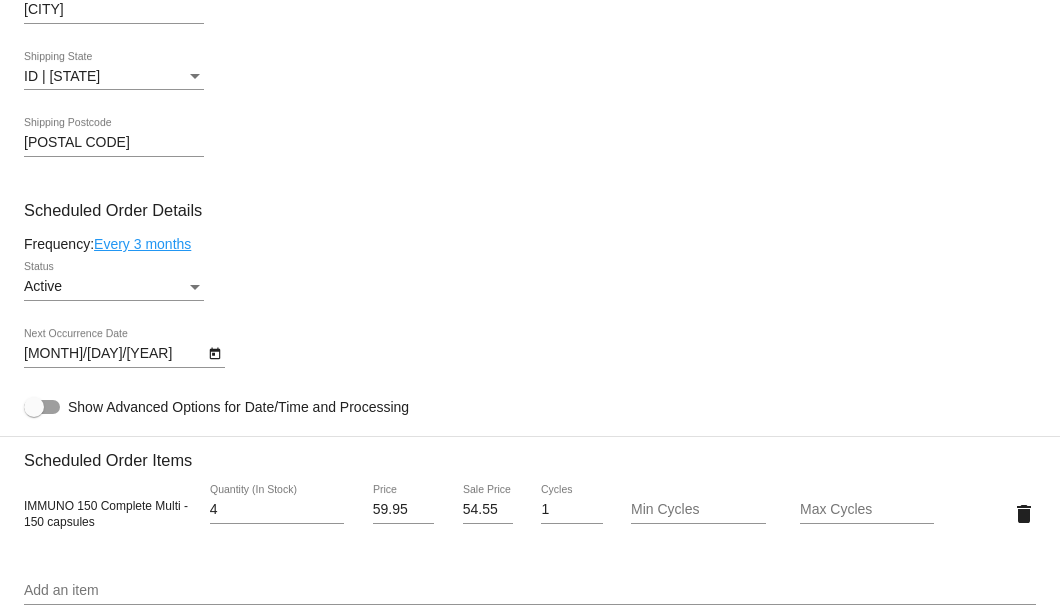 scroll, scrollTop: 1066, scrollLeft: 0, axis: vertical 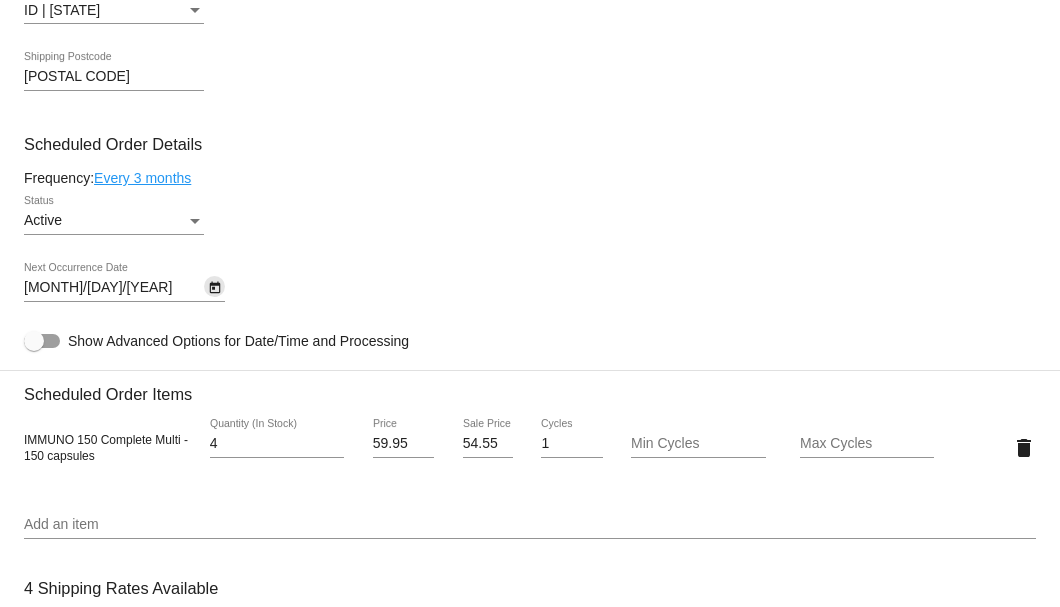 click 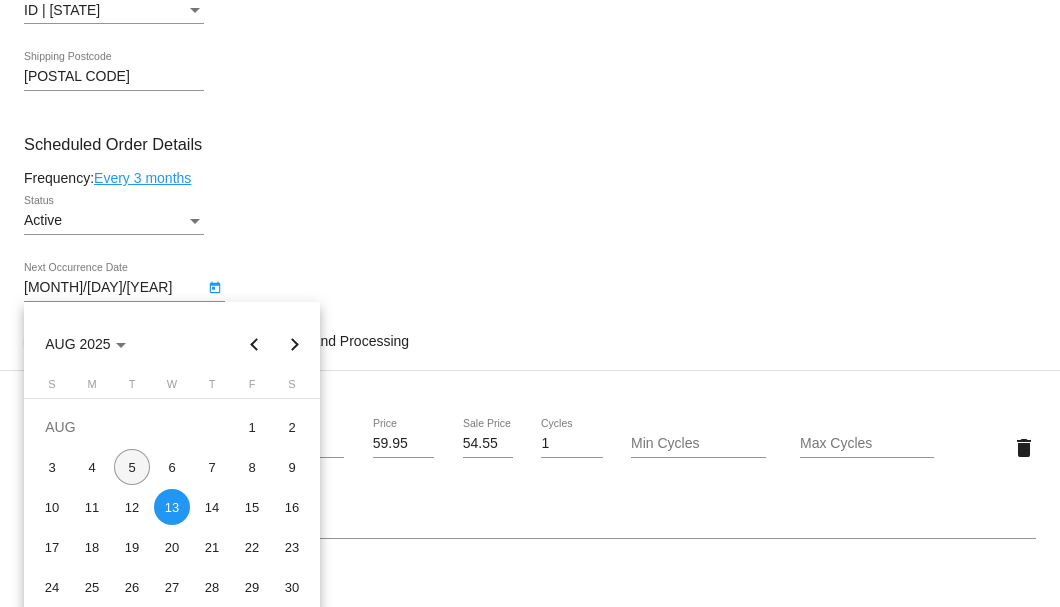 click on "5" at bounding box center (132, 467) 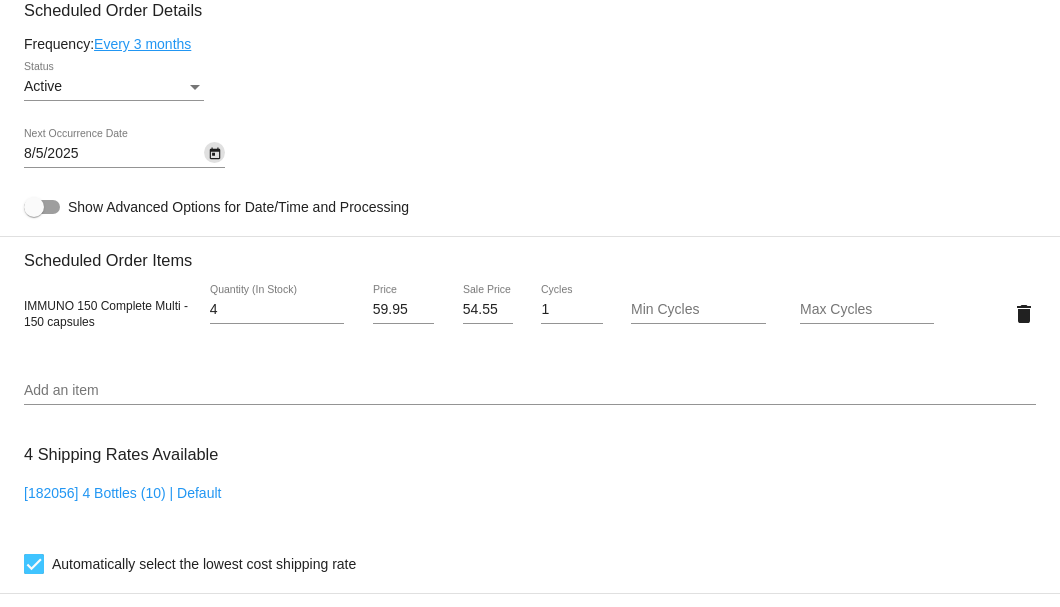 scroll, scrollTop: 1066, scrollLeft: 0, axis: vertical 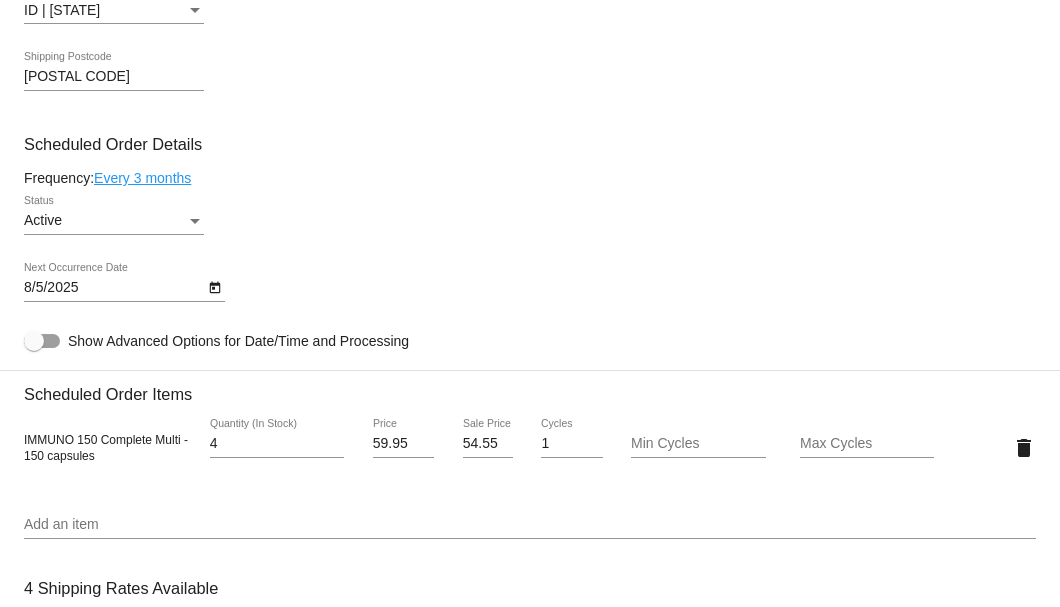 click on "Every 3 months" 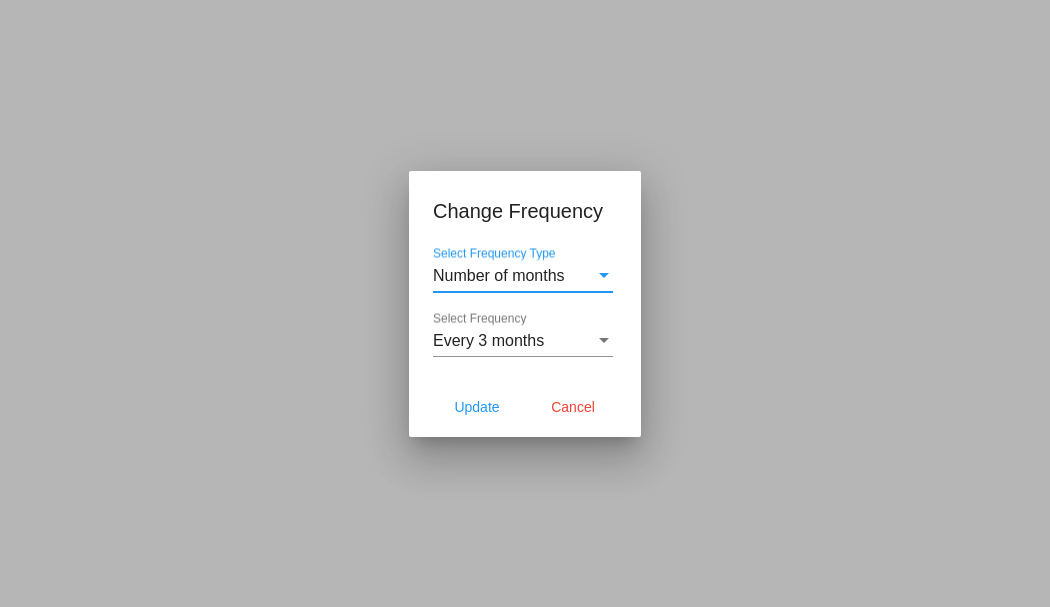 click on "Every 3 months" at bounding box center (514, 341) 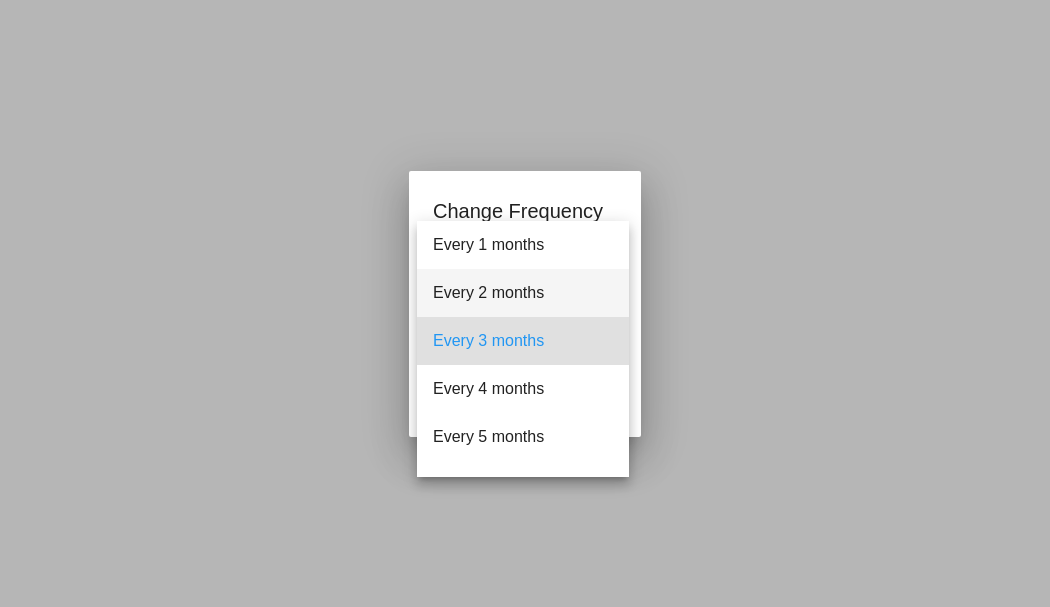 click on "Every 2 months" at bounding box center (523, 293) 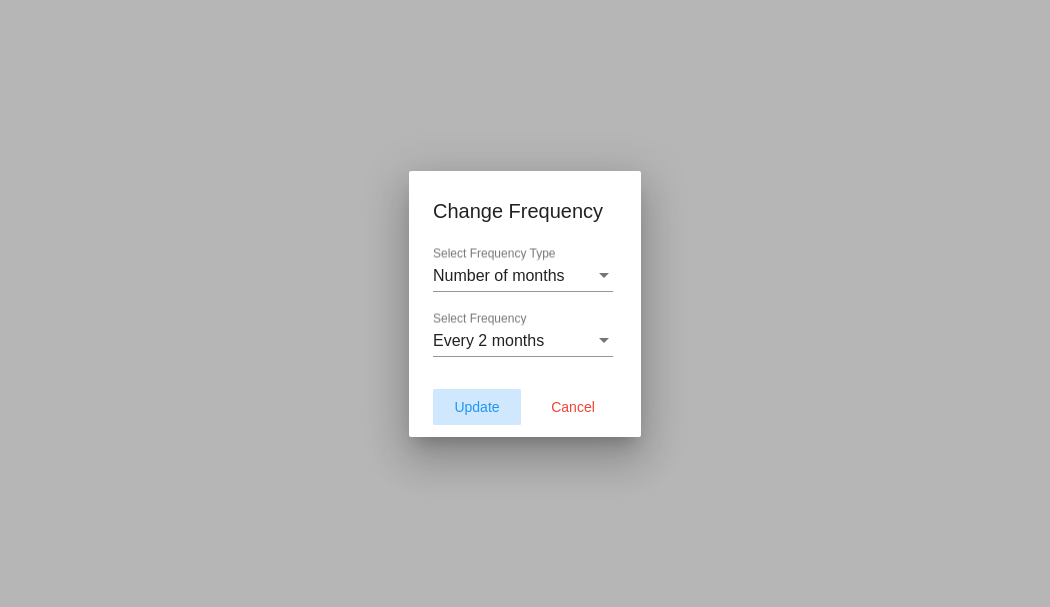 click on "Update" 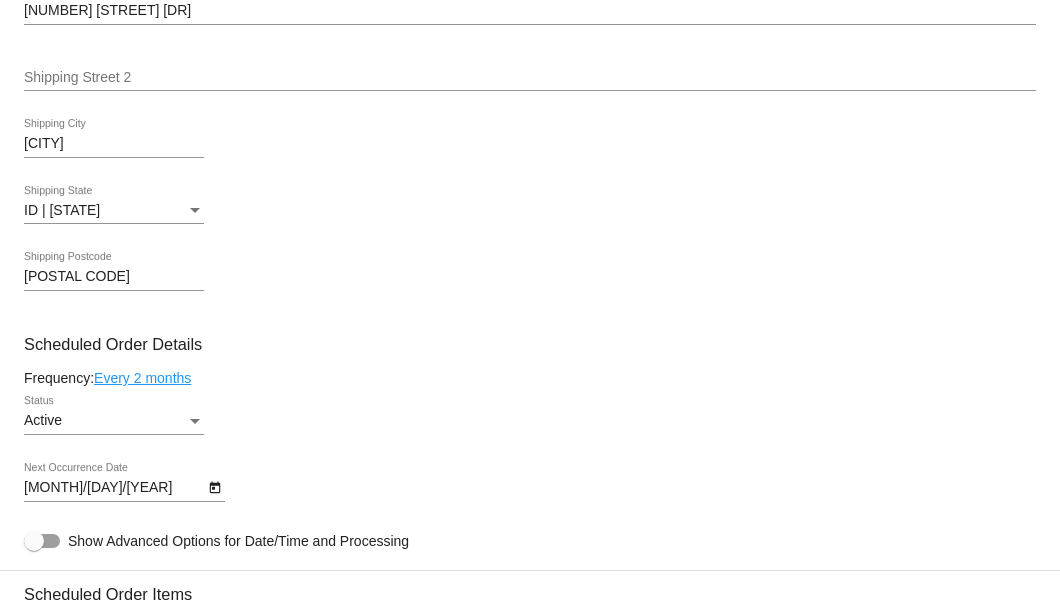 scroll, scrollTop: 1133, scrollLeft: 0, axis: vertical 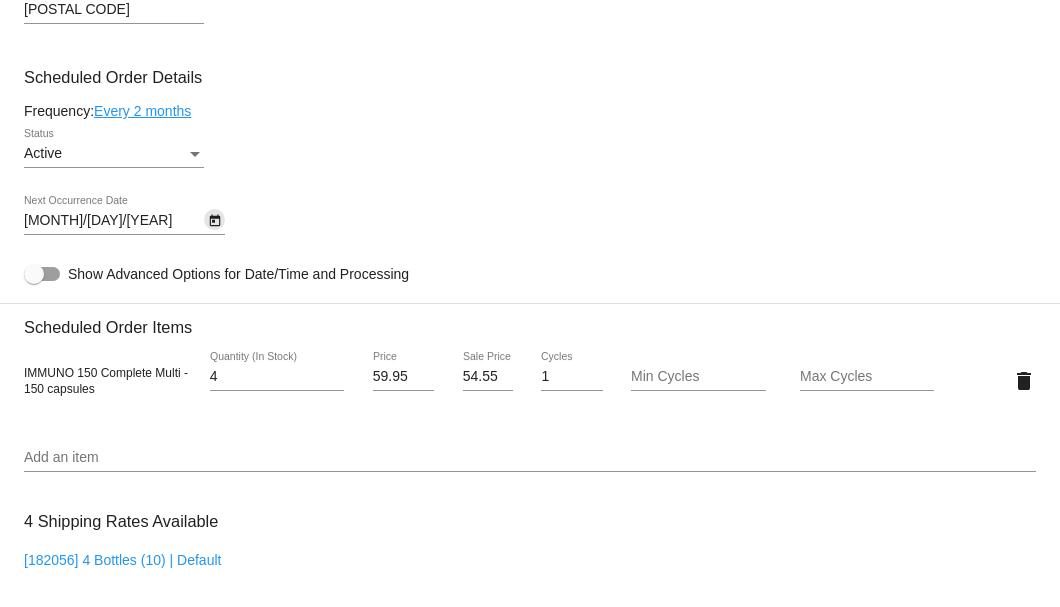 click 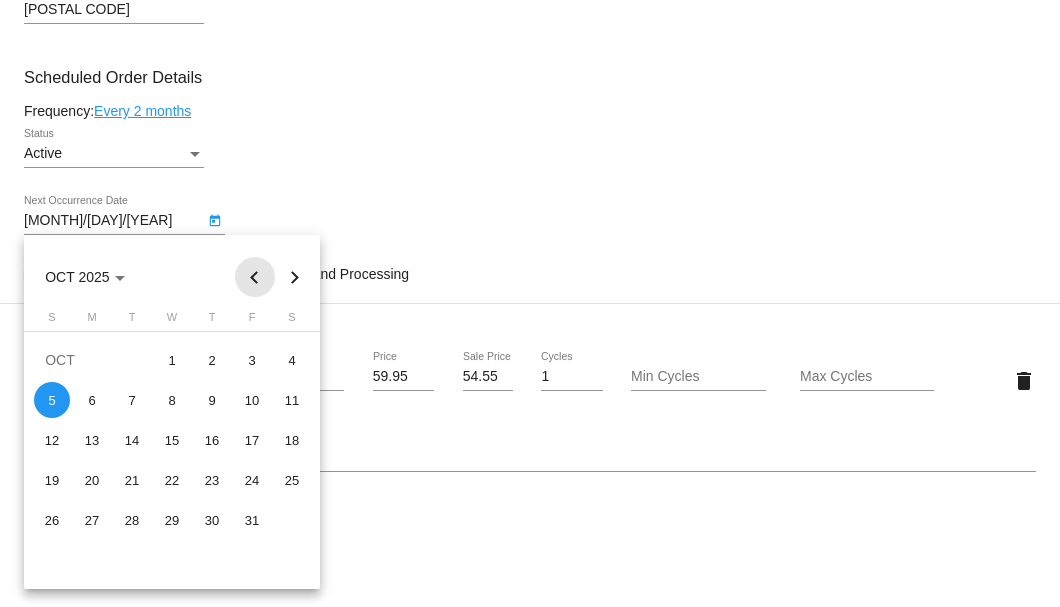 click at bounding box center [255, 277] 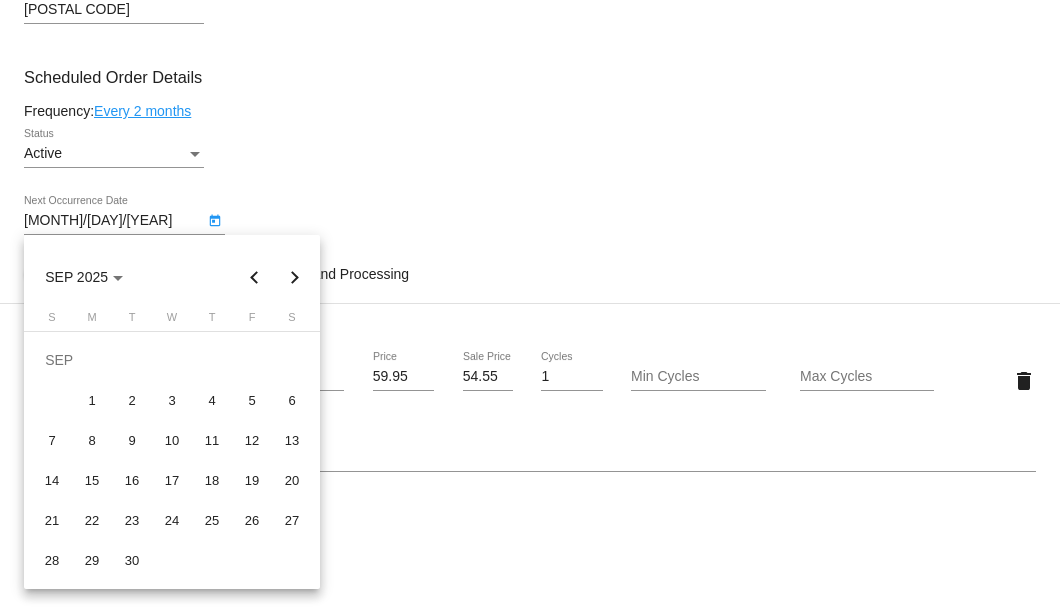 click at bounding box center (255, 277) 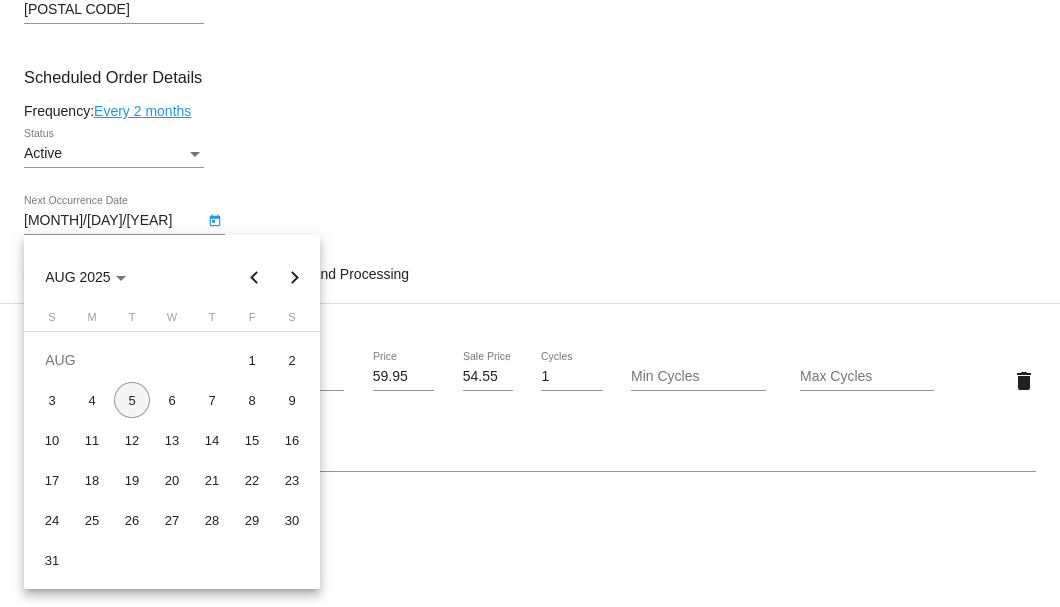 click on "5" at bounding box center [132, 400] 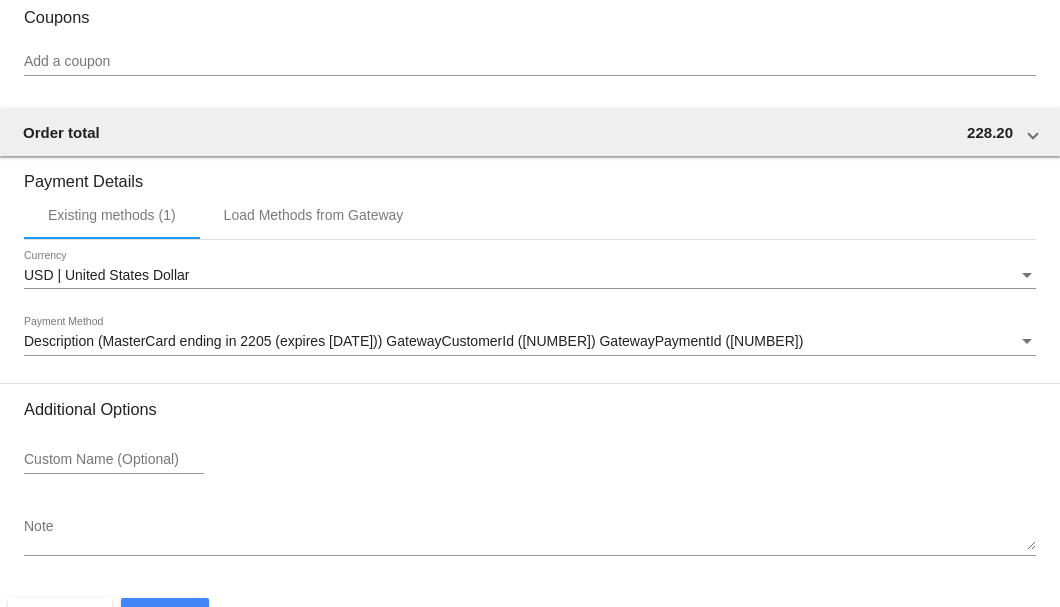 scroll, scrollTop: 1860, scrollLeft: 0, axis: vertical 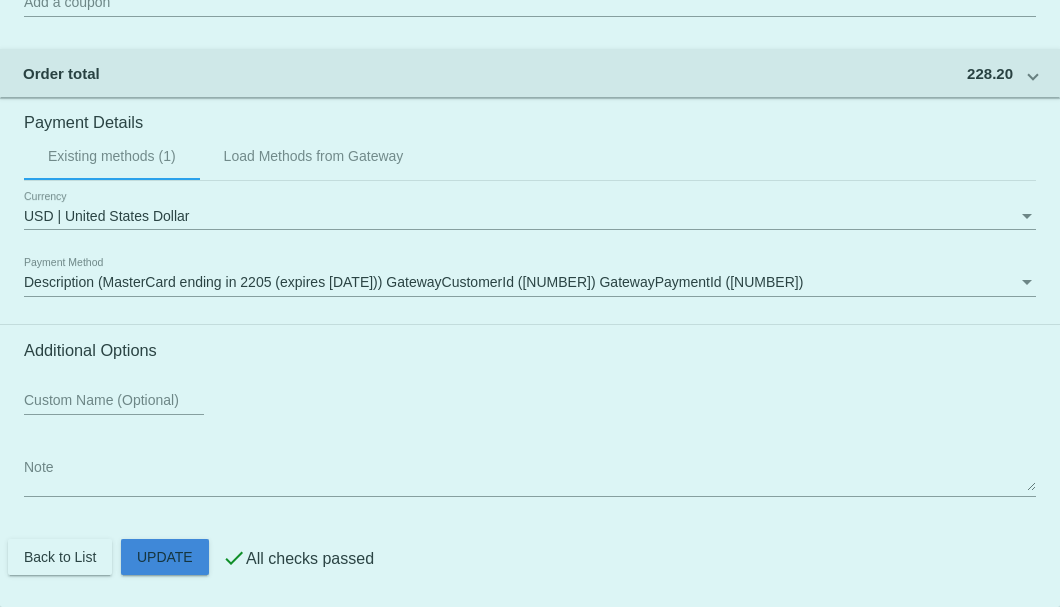 click on "Customer
6364598: MOLLY CURTIS
mollykc@q.com
Customer Shipping
Enter Shipping Address Select A Saved Address (0)
MOLLY
Shipping First Name
CURTIS
Shipping Last Name
US | USA
Shipping Country
16781 Rose Park Dr
Shipping Street 1
Shipping Street 2
Nampa
Shipping City
ID | Idaho
Shipping State
83687
Shipping Postcode
Scheduled Order Details
Frequency:
Every 2 months
Active
Status" 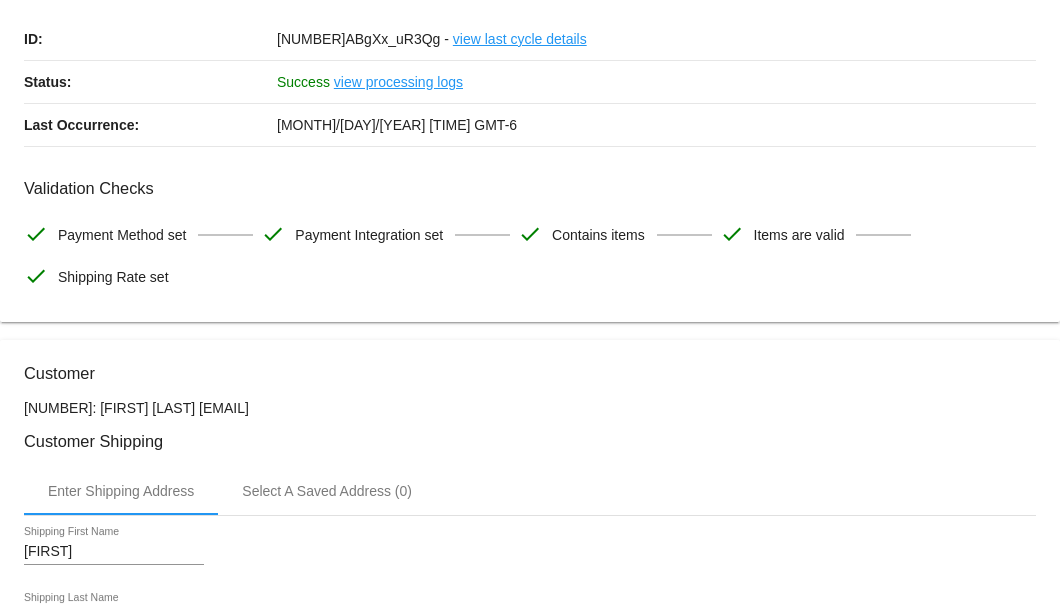 scroll, scrollTop: 0, scrollLeft: 0, axis: both 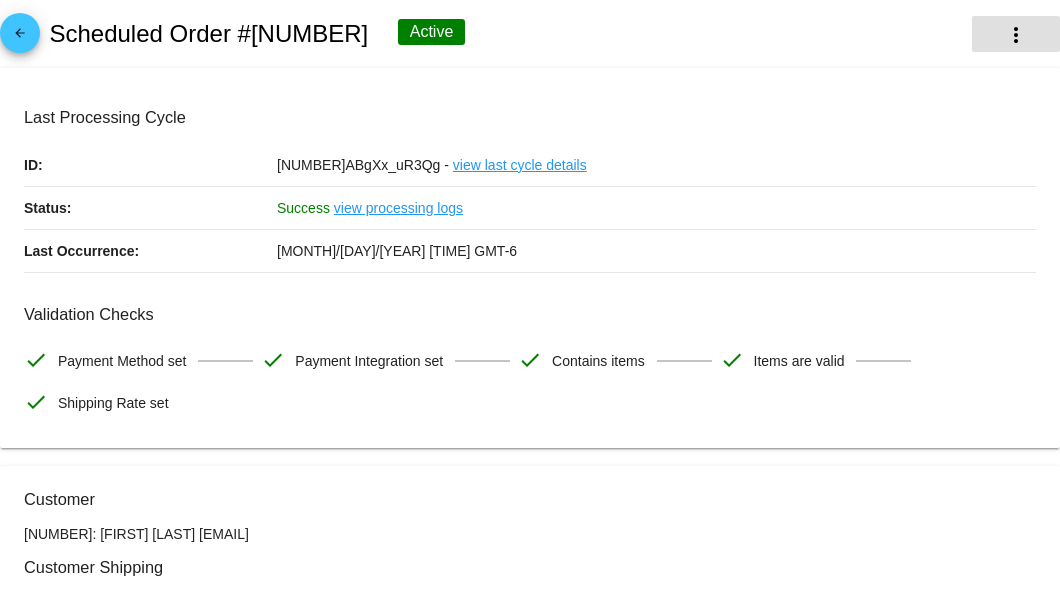 click on "more_vert" 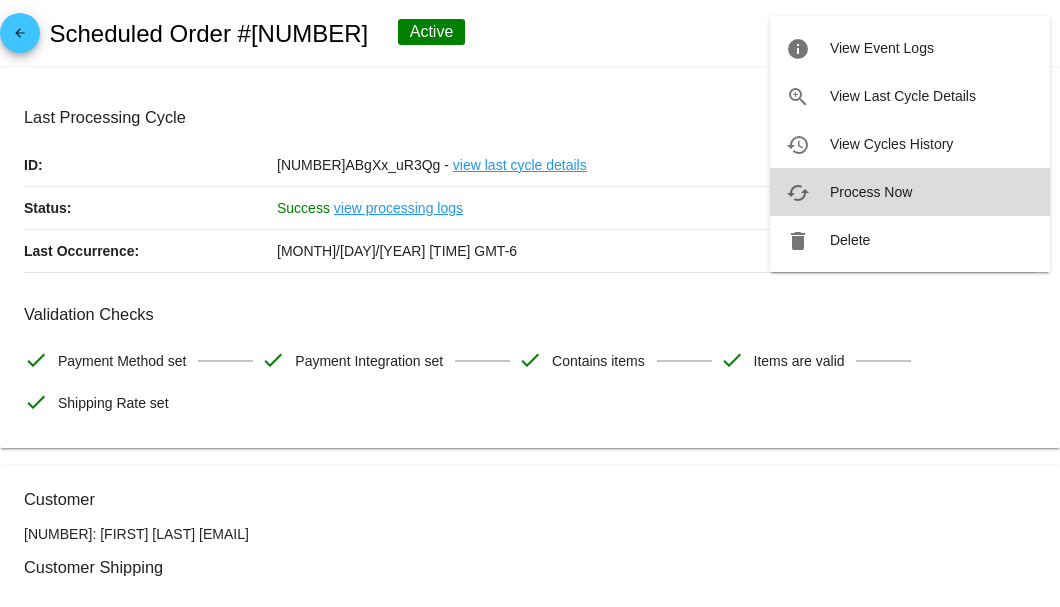 click on "Process Now" at bounding box center (871, 192) 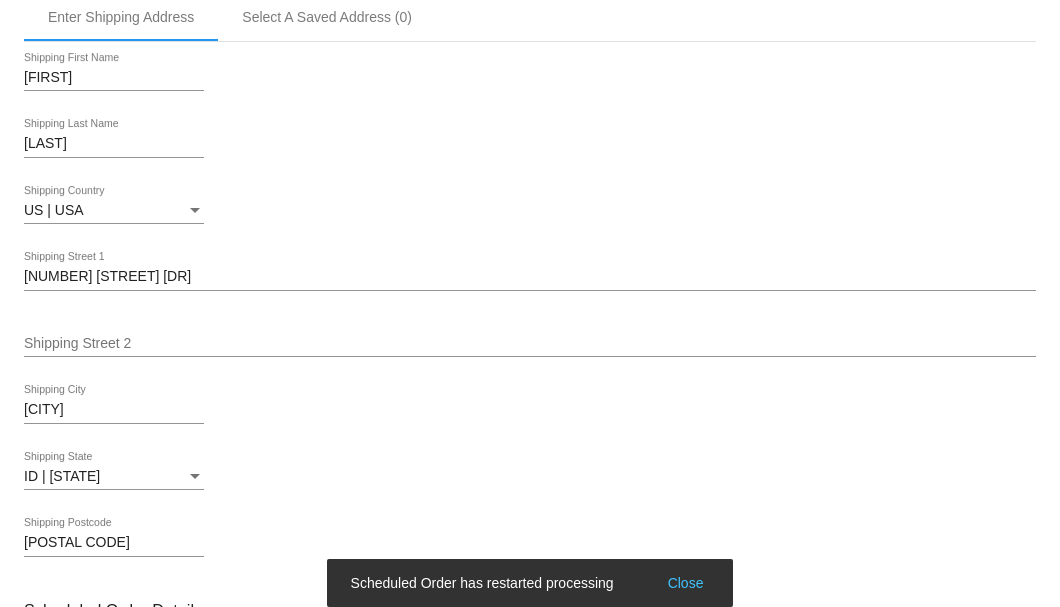 scroll, scrollTop: 400, scrollLeft: 0, axis: vertical 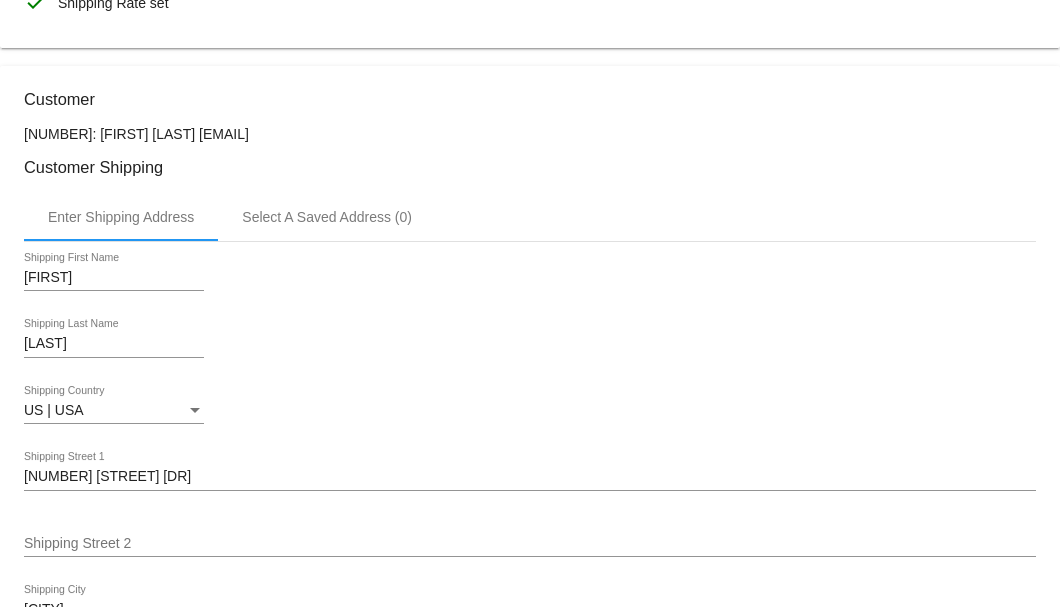 drag, startPoint x: 298, startPoint y: 130, endPoint x: 191, endPoint y: 130, distance: 107 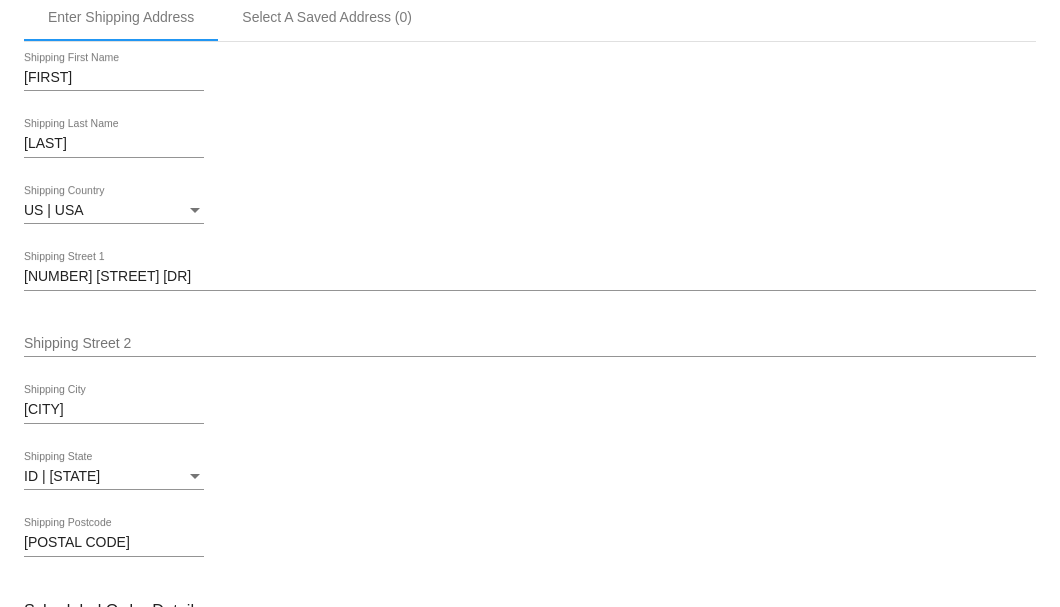 scroll, scrollTop: 866, scrollLeft: 0, axis: vertical 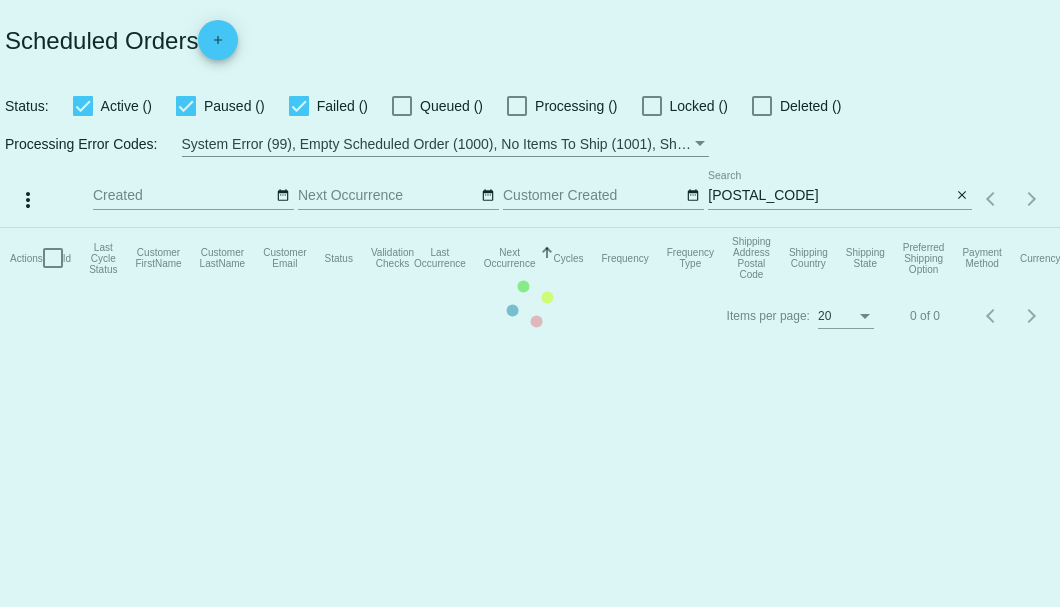 click on "Actions
Id   Last Cycle Status   Customer FirstName   Customer LastName   Customer Email   Status   Validation Checks   Last Occurrence   Next Occurrence   Sorted by NextOccurrenceUtc ascending  Cycles   Frequency   Frequency Type   Shipping Address Postal Code
Shipping Country
Shipping State
Preferred Shipping Option
Payment Method   Currency   Total Product Quantity   Scheduled Order Subtotal
Scheduled Order LTV" 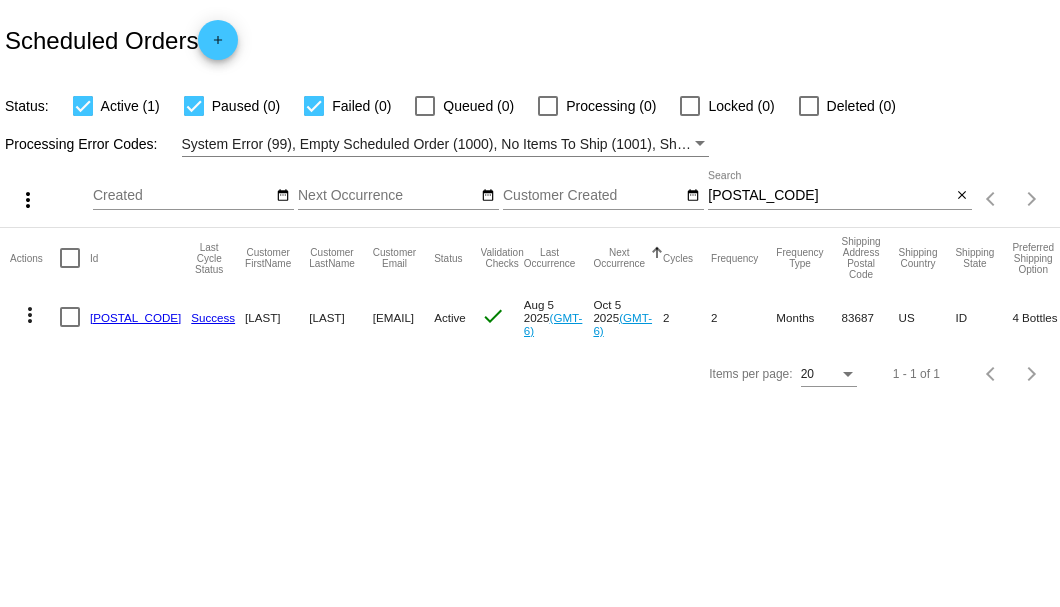 click on "890130" at bounding box center (829, 196) 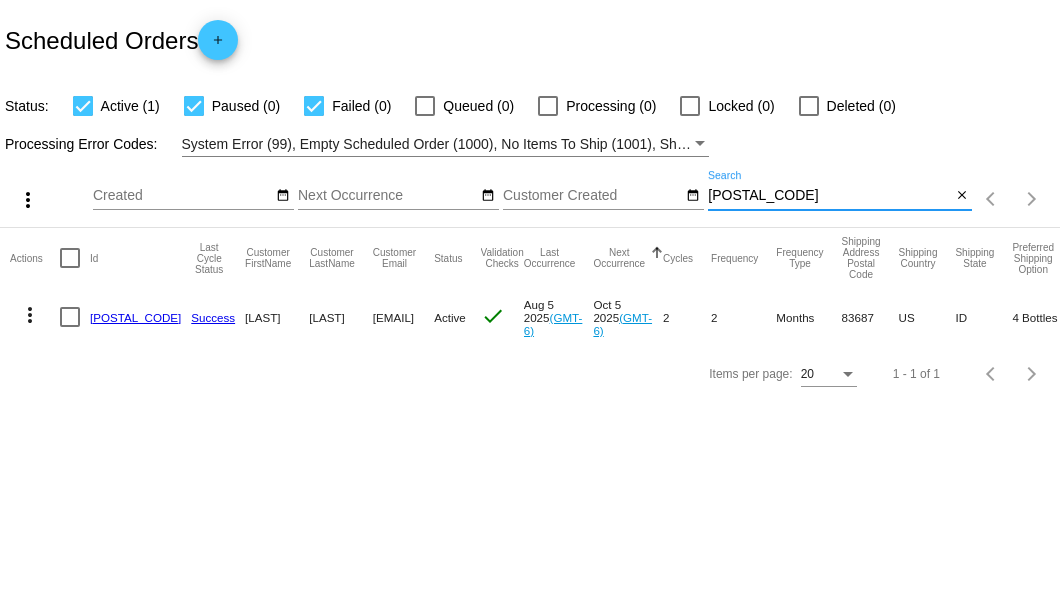 click on "890130" at bounding box center [829, 196] 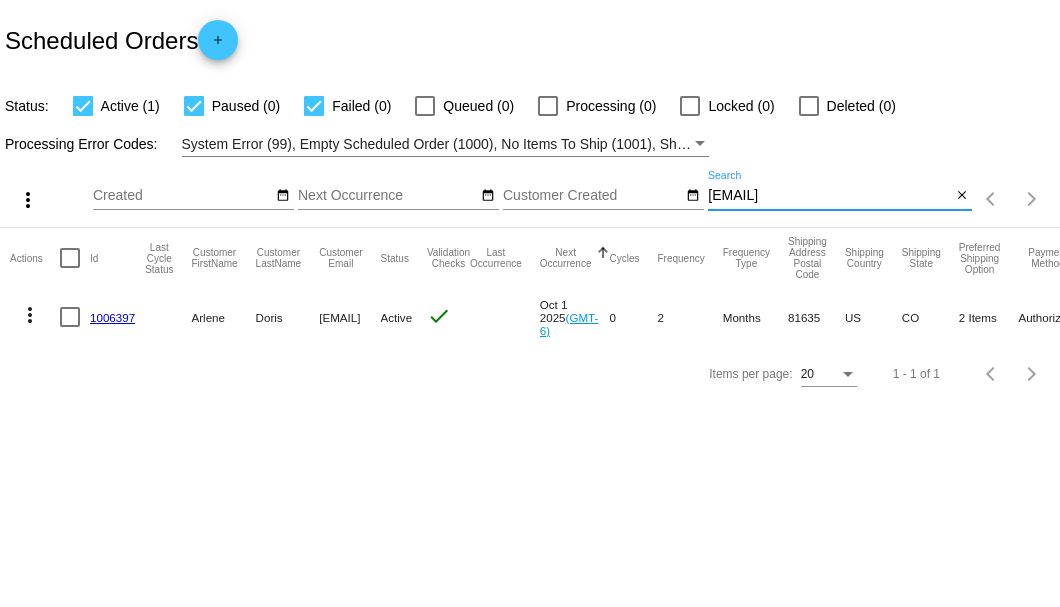 type on "arlleneldoris1935@gmail.com" 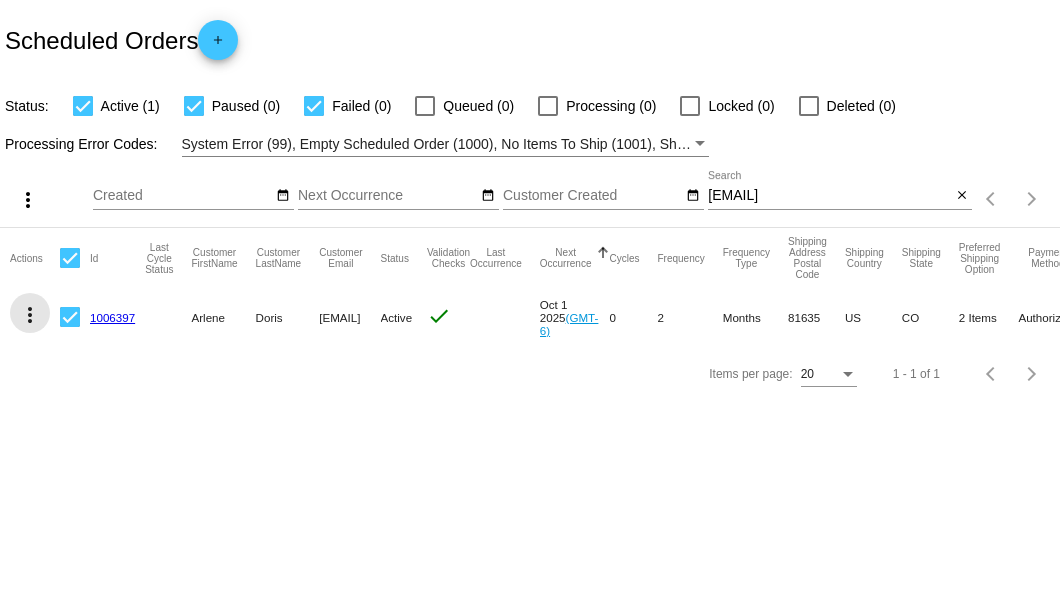 click on "more_vert" 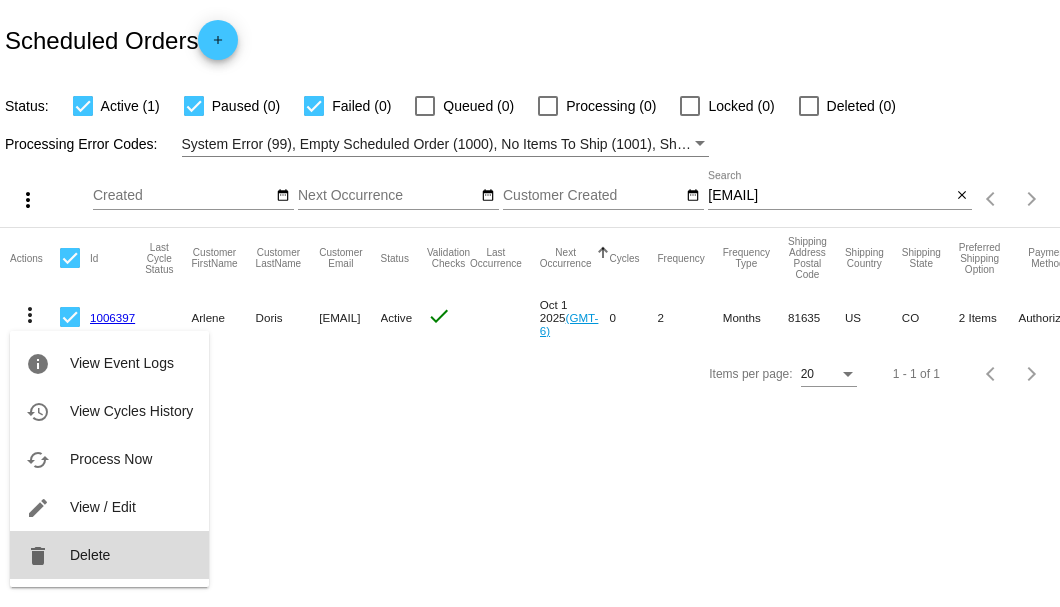 click on "Delete" at bounding box center [90, 555] 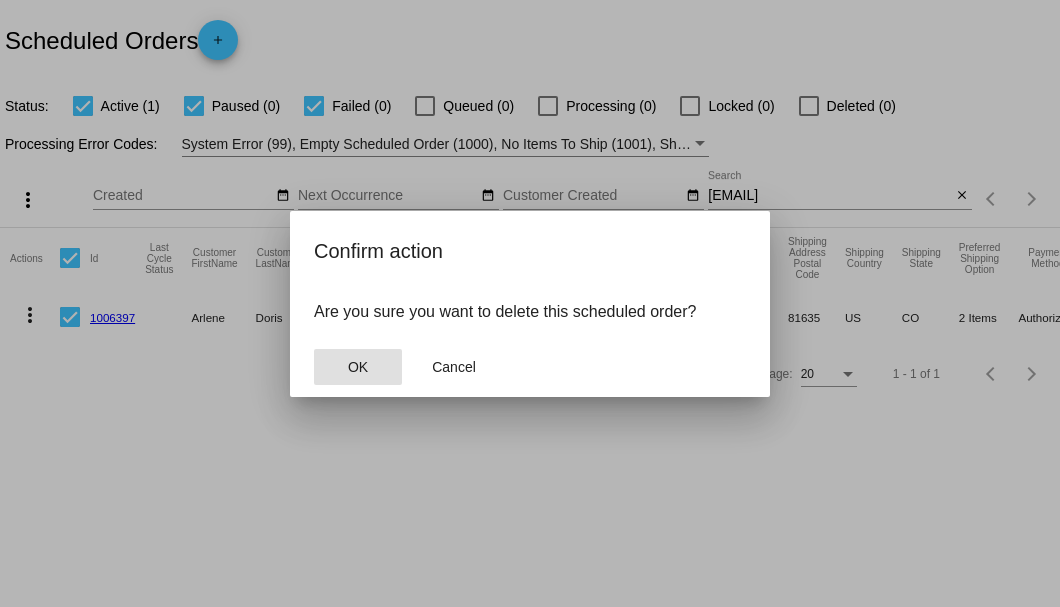 click on "OK" 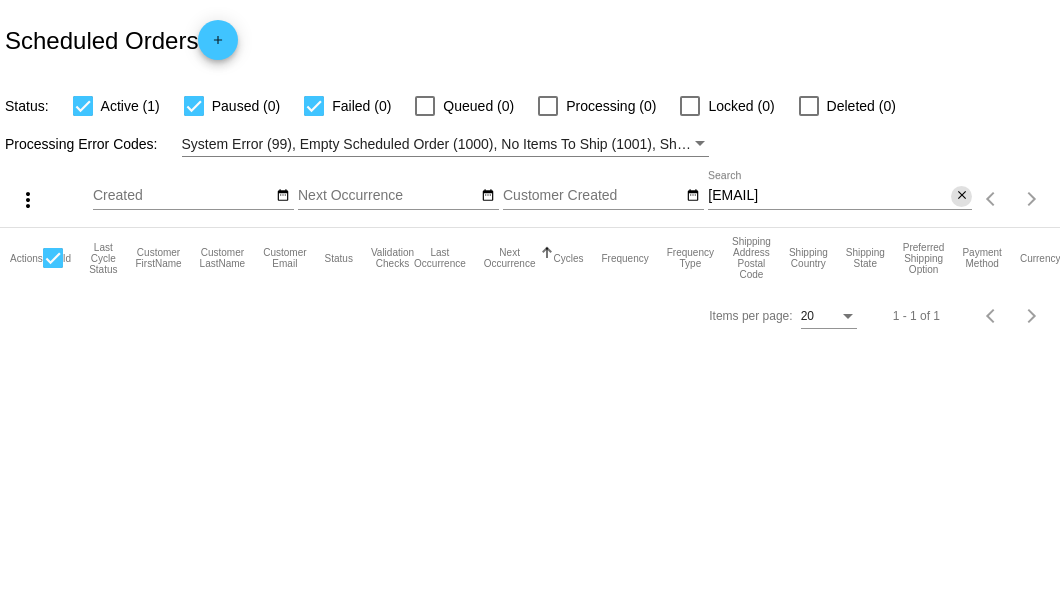 click on "close" 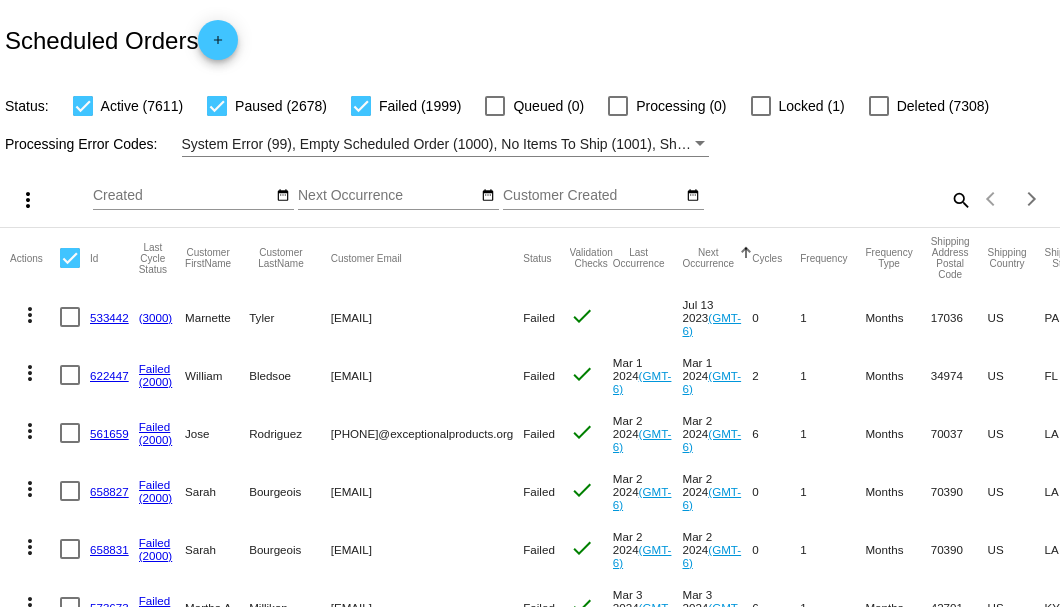 click on "search" 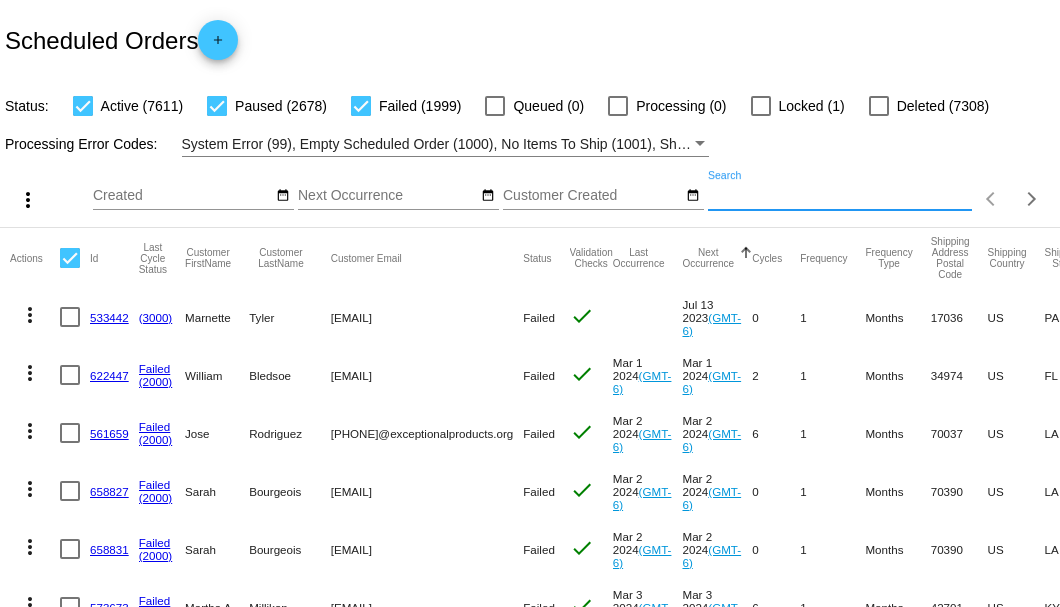 click on "Search" at bounding box center (840, 196) 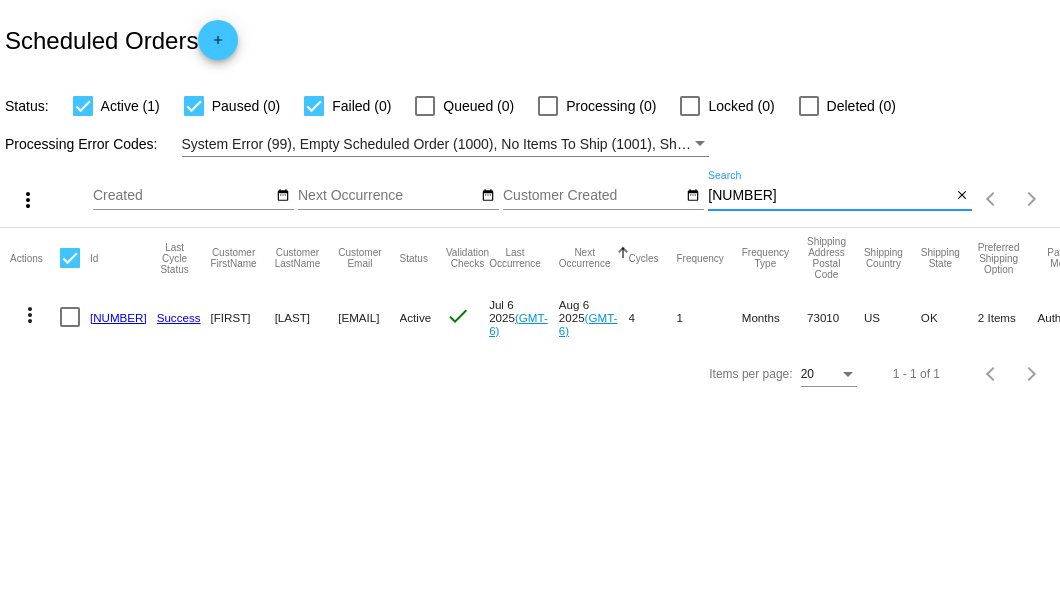type on "[NUMBER]" 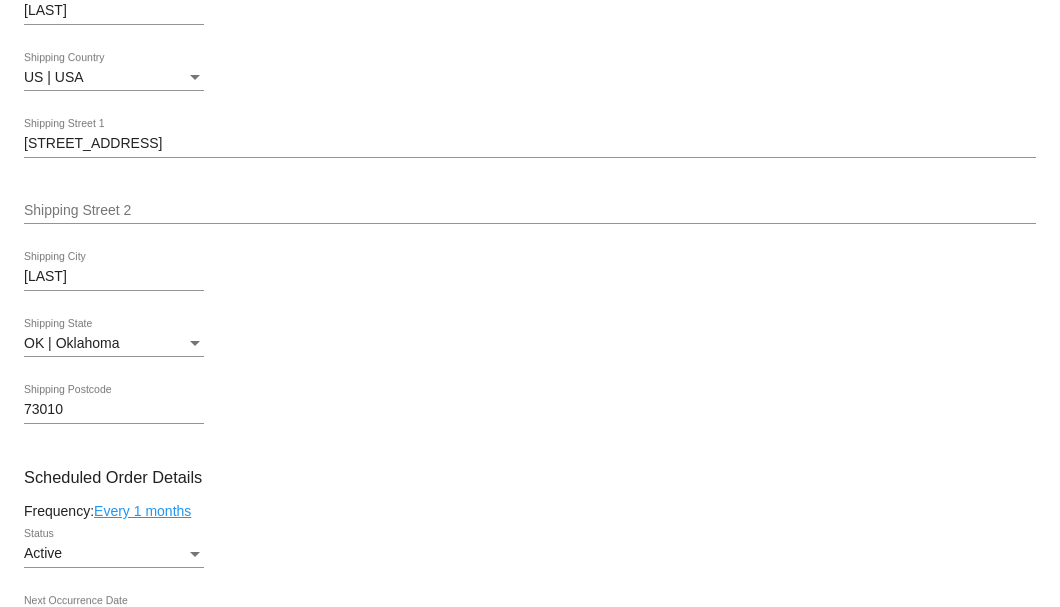 scroll, scrollTop: 1066, scrollLeft: 0, axis: vertical 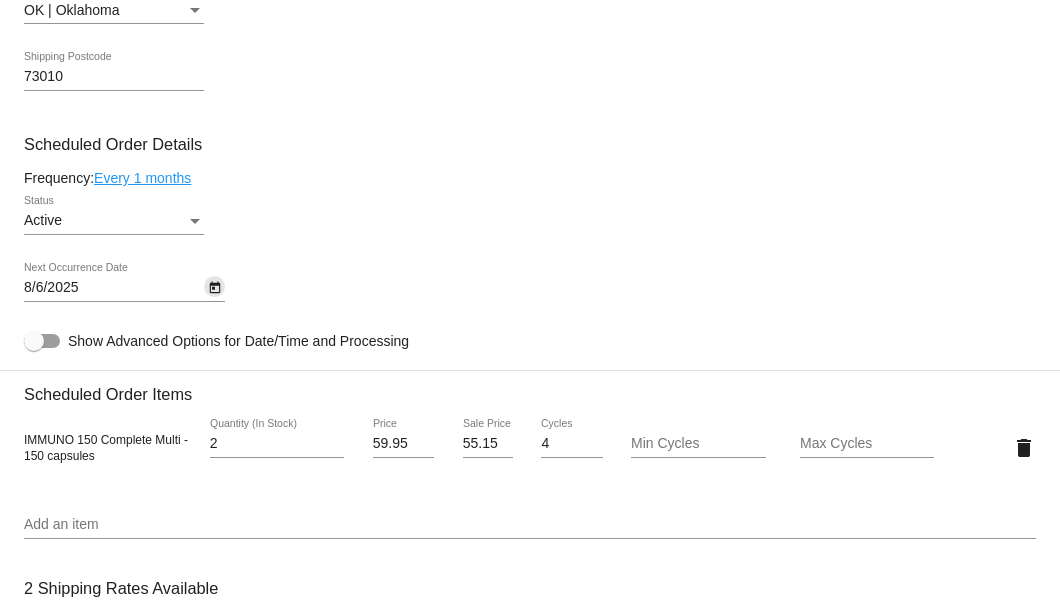 click 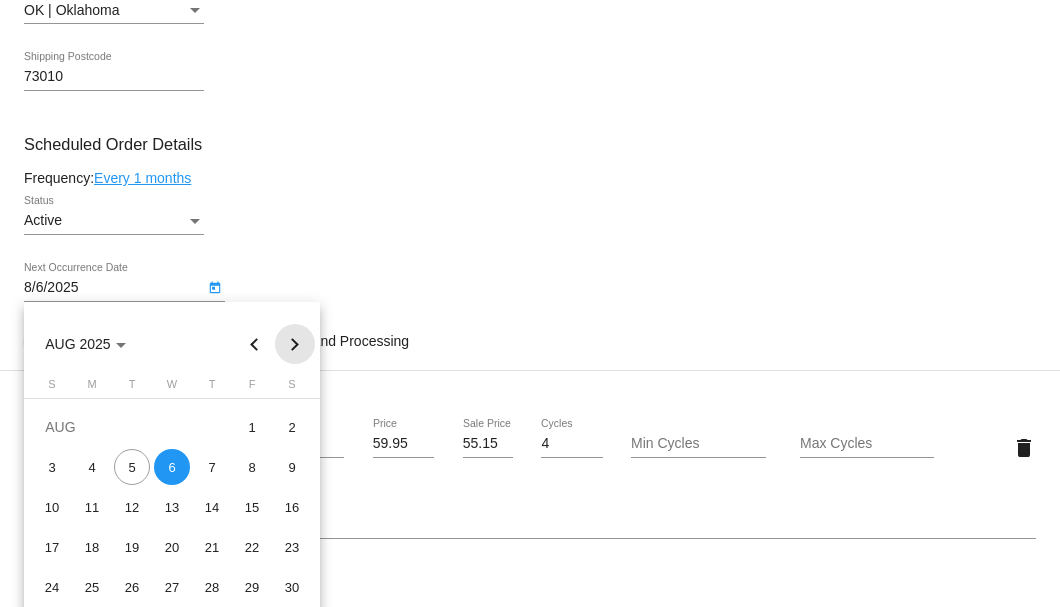 click at bounding box center [295, 344] 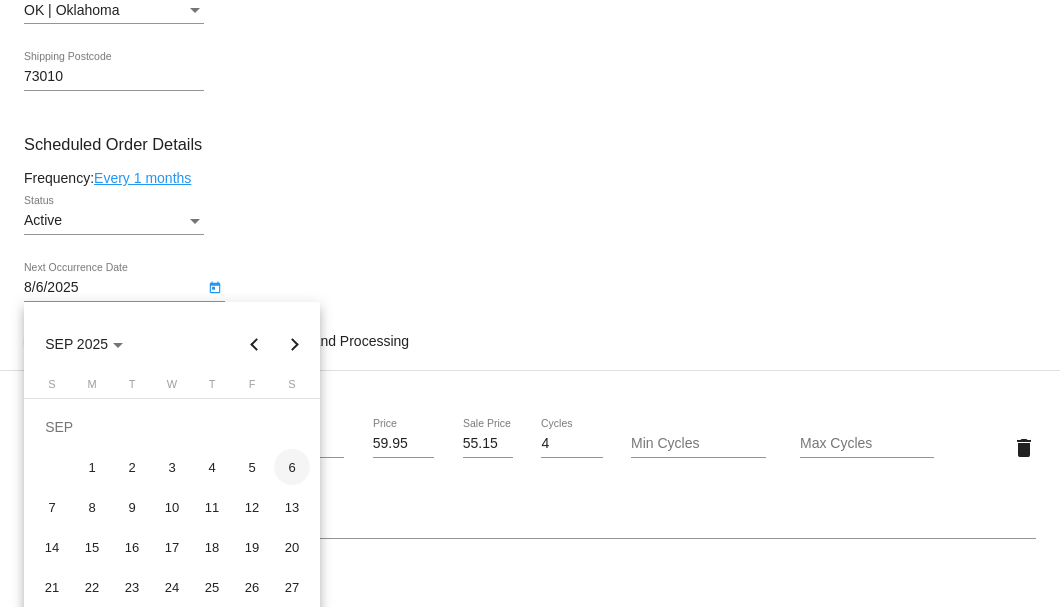 click on "6" at bounding box center [292, 467] 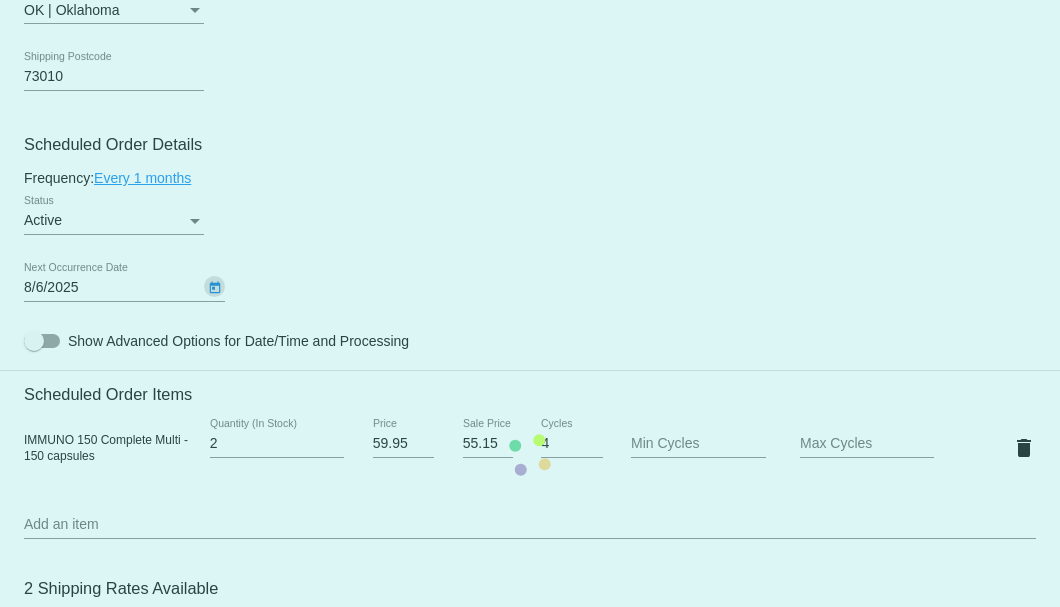 type on "9/6/2025" 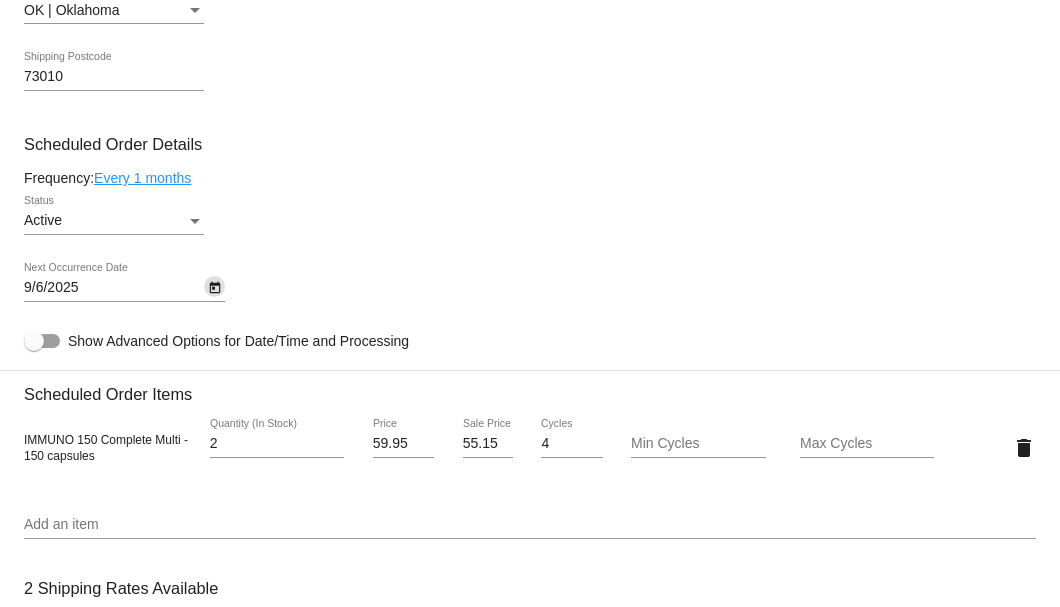 scroll, scrollTop: 1400, scrollLeft: 0, axis: vertical 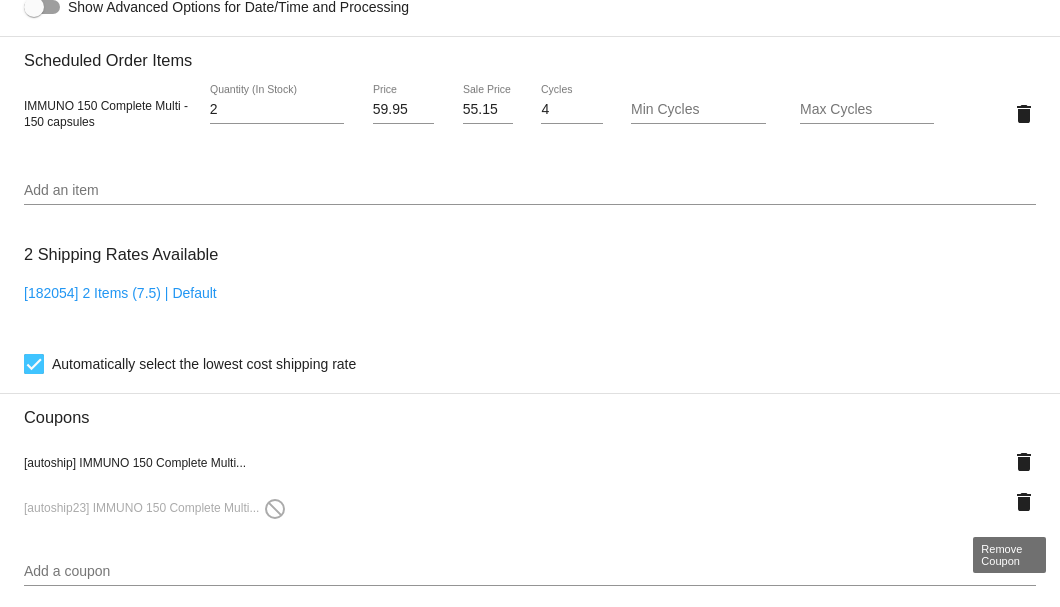 click on "delete" 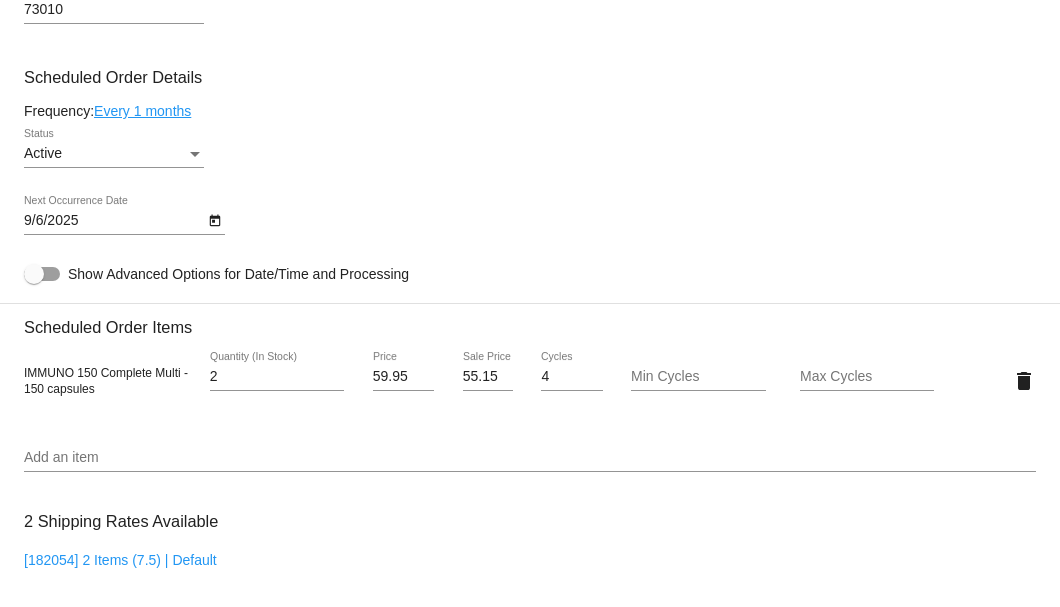 scroll, scrollTop: 1400, scrollLeft: 0, axis: vertical 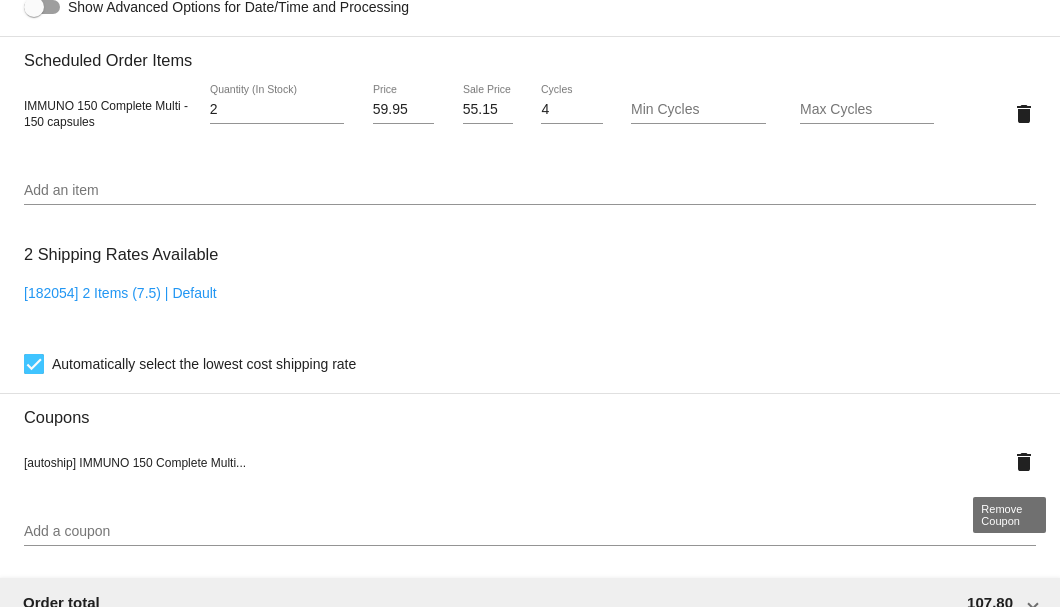 click on "delete" 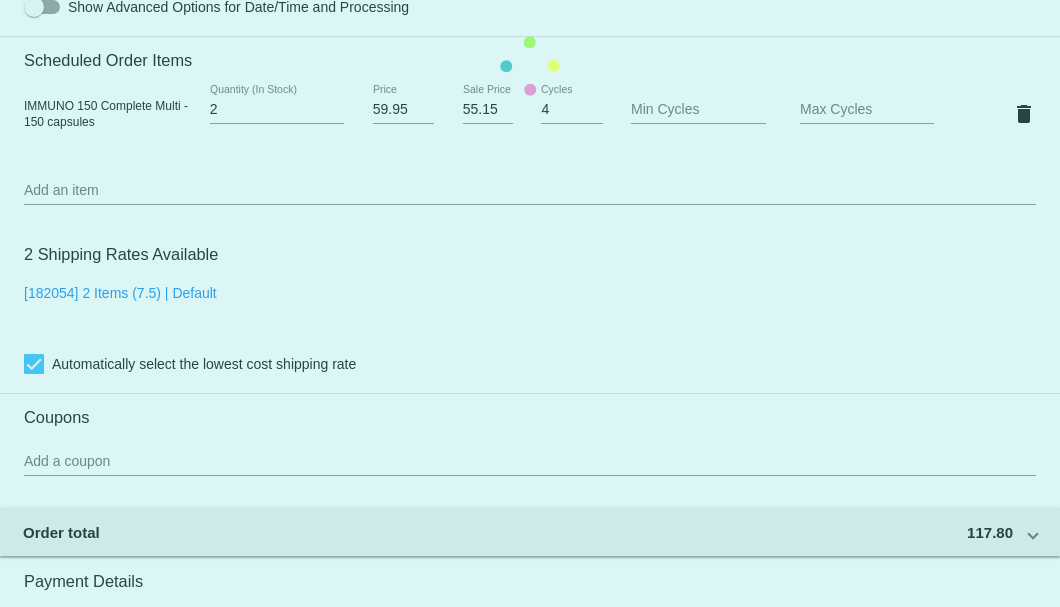 click on "Customer
4026728: Brent Dove
cdove1056@gmail.com
Customer Shipping
Enter Shipping Address Select A Saved Address (0)
Brent
Shipping First Name
Dove
Shipping Last Name
US | USA
Shipping Country
2212 CR 1250
Shipping Street 1
Shipping Street 2
Blanchard
Shipping City
OK | Oklahoma
Shipping State
73010
Shipping Postcode
Scheduled Order Details
Frequency:
Every 1 months
Active
Status
2" 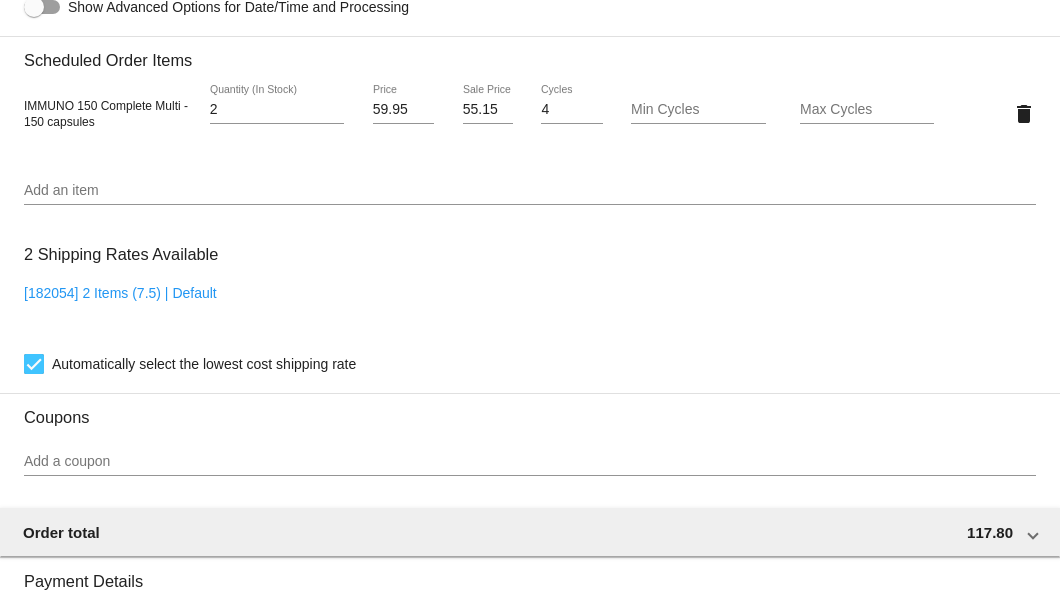 click on "Add a coupon" at bounding box center [530, 462] 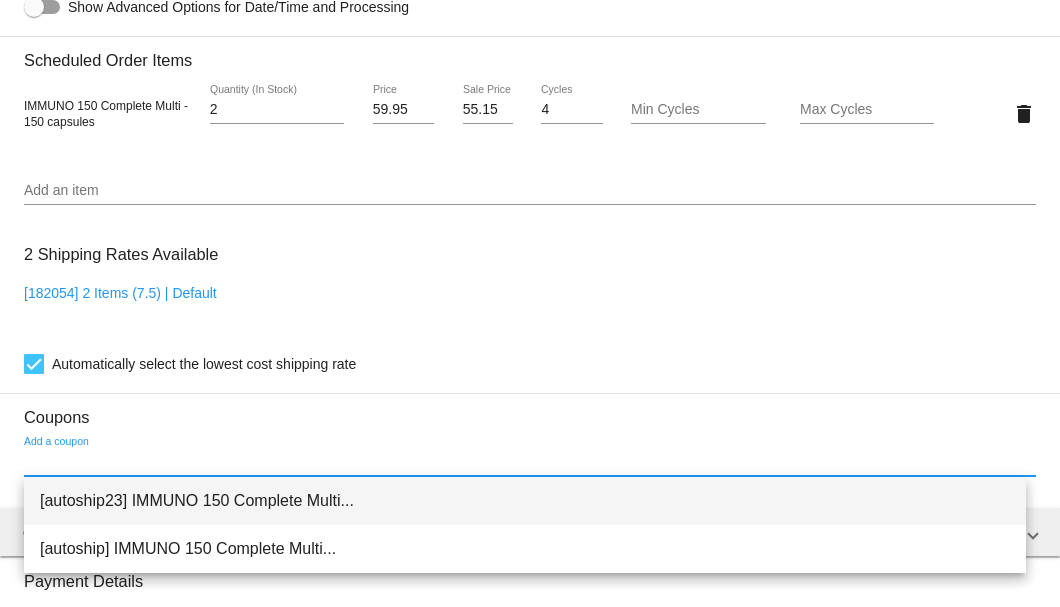 click on "[autoship23] IMMUNO 150 Complete Multi..." at bounding box center [525, 501] 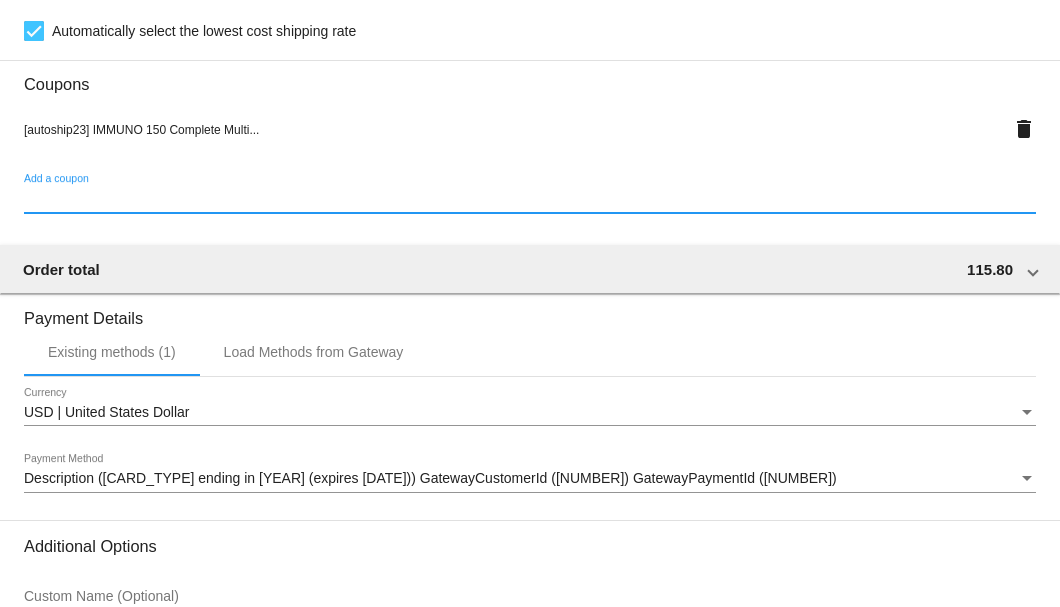 scroll, scrollTop: 1930, scrollLeft: 0, axis: vertical 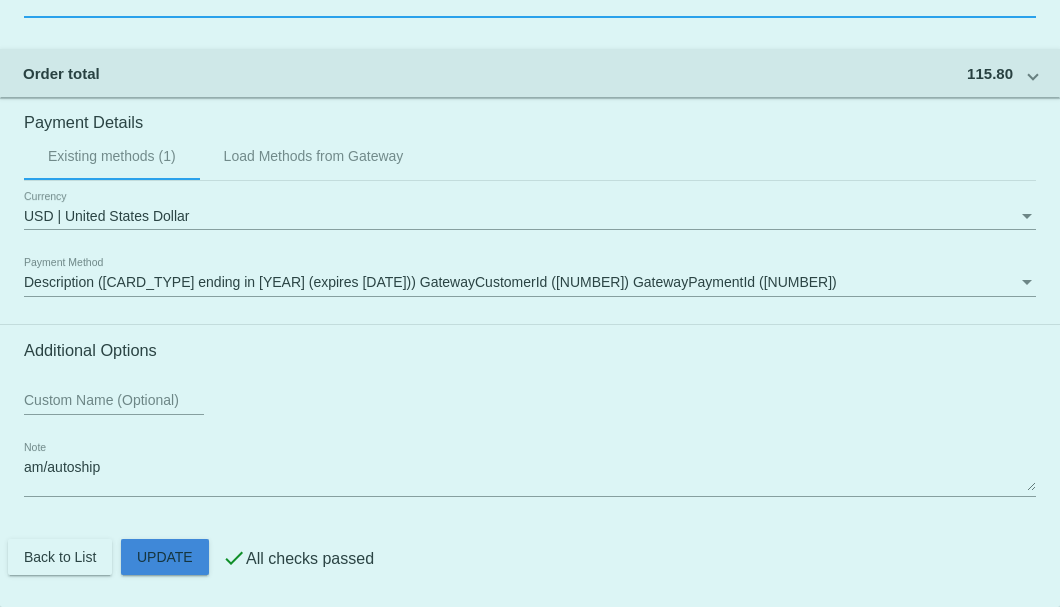 click on "Customer
4026728: Brent Dove
cdove1056@gmail.com
Customer Shipping
Enter Shipping Address Select A Saved Address (0)
Brent
Shipping First Name
Dove
Shipping Last Name
US | USA
Shipping Country
2212 CR 1250
Shipping Street 1
Shipping Street 2
Blanchard
Shipping City
OK | Oklahoma
Shipping State
73010
Shipping Postcode
Scheduled Order Details
Frequency:
Every 1 months
Active
Status
2" 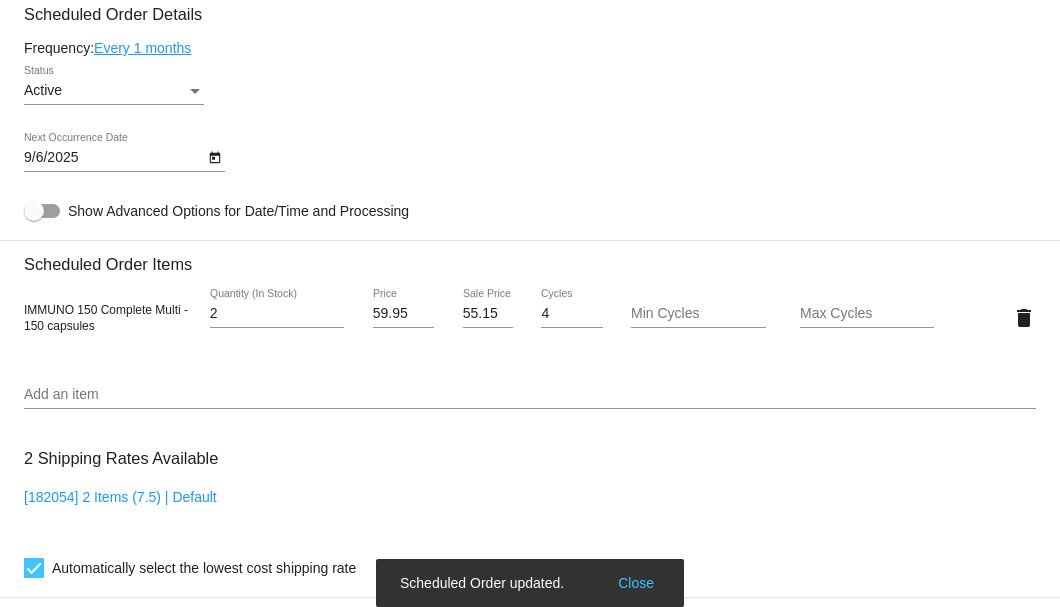 scroll, scrollTop: 996, scrollLeft: 0, axis: vertical 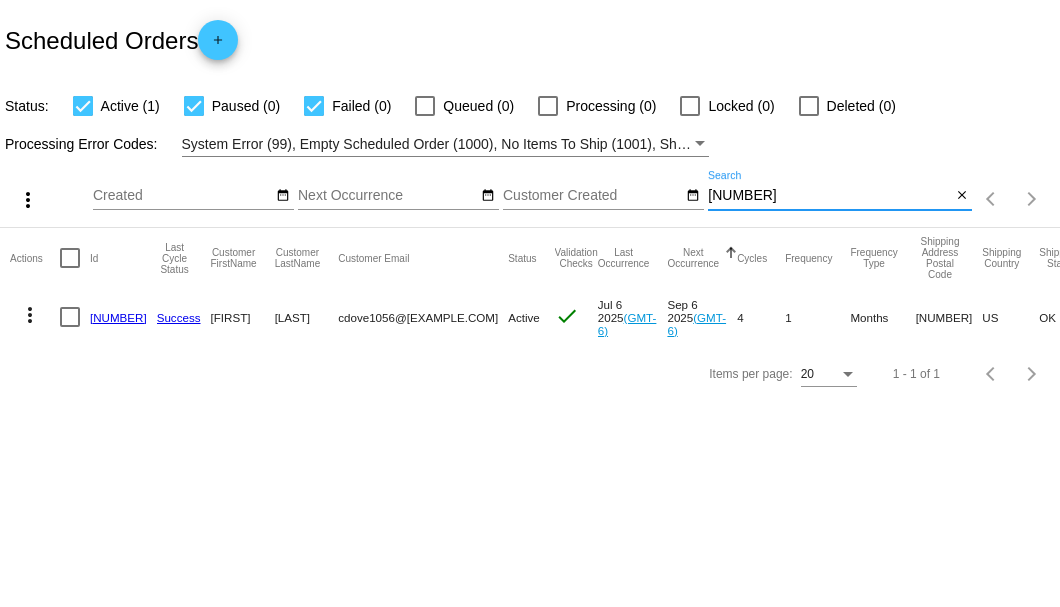 click on "[NUMBER]" at bounding box center [829, 196] 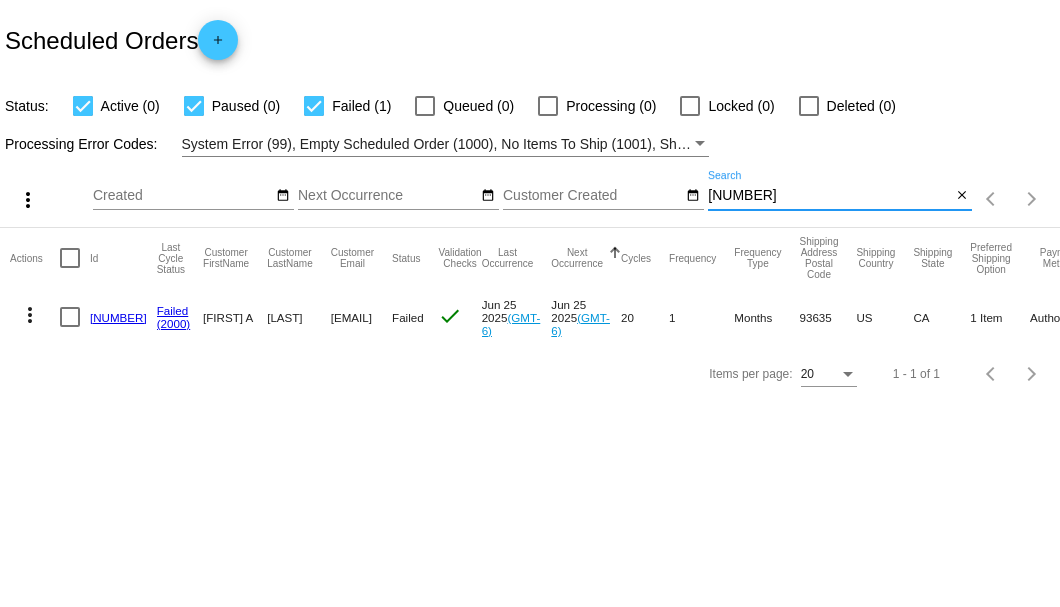 type on "[NUMBER]" 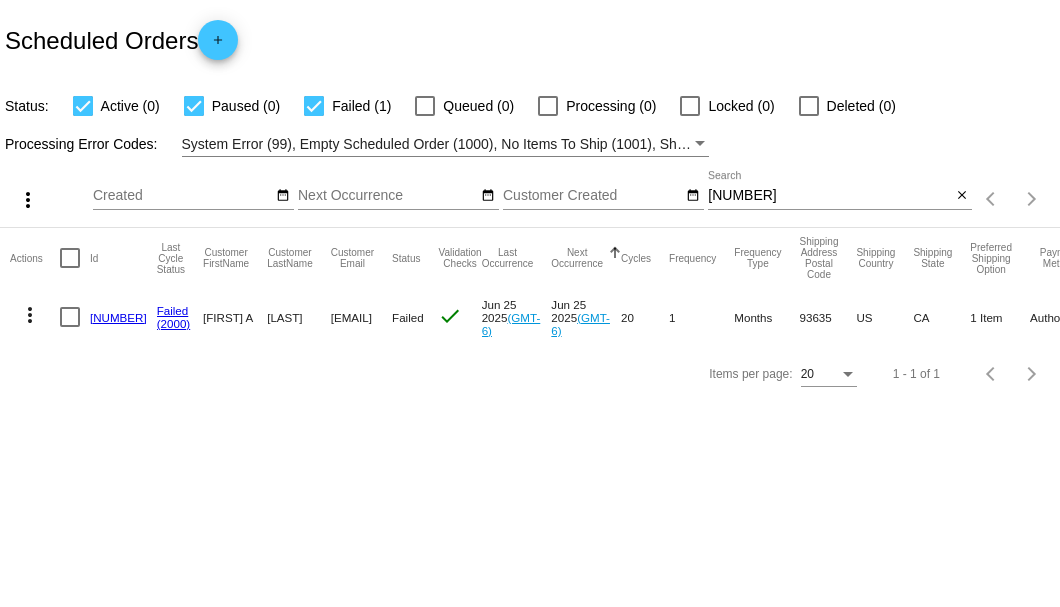 click on "[NUMBER]" 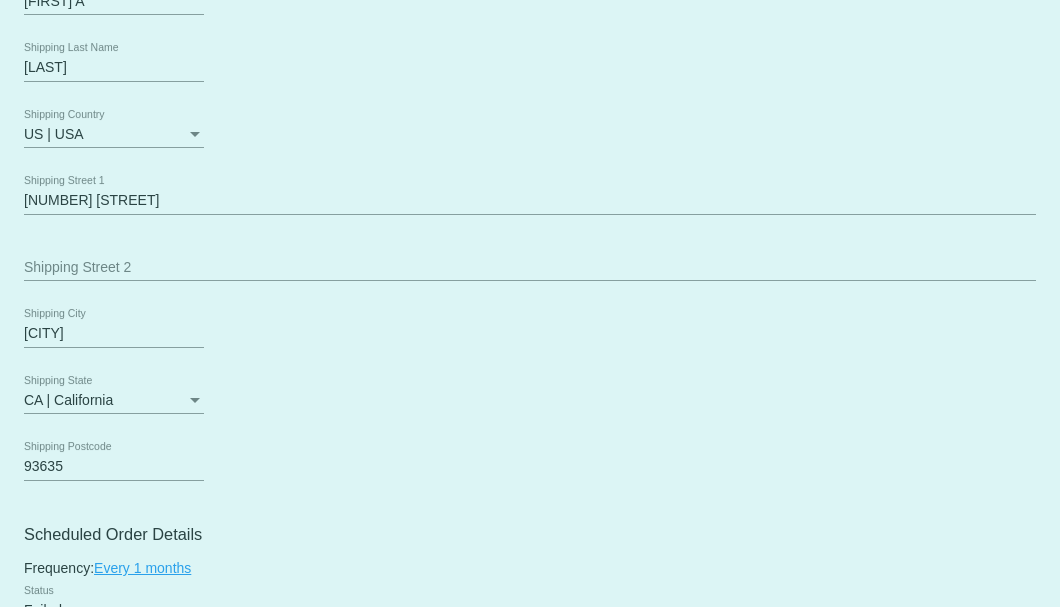 scroll, scrollTop: 1066, scrollLeft: 0, axis: vertical 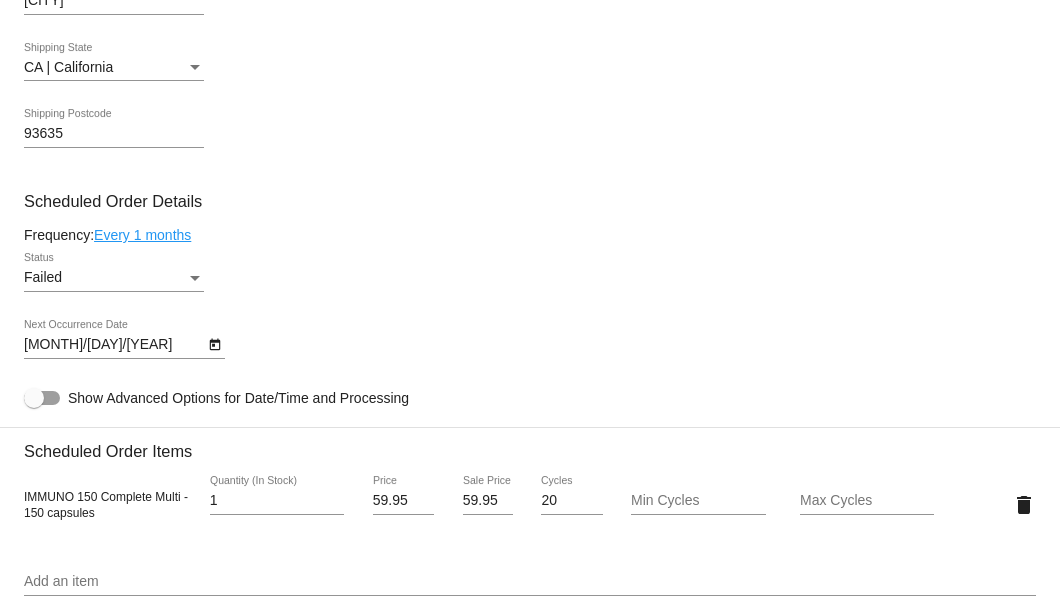 click at bounding box center [195, 278] 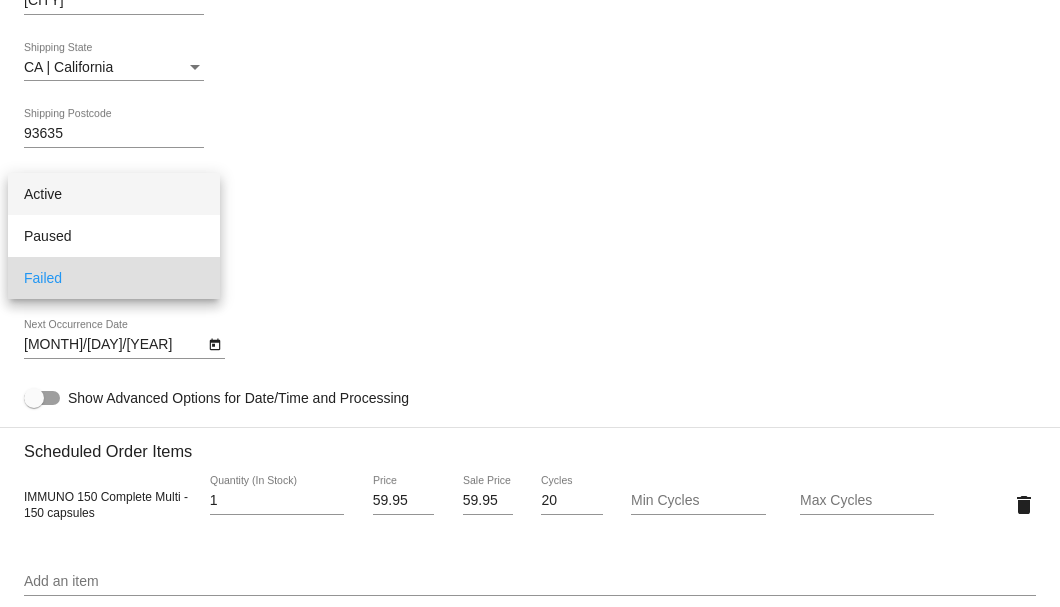 click on "Active" at bounding box center (114, 194) 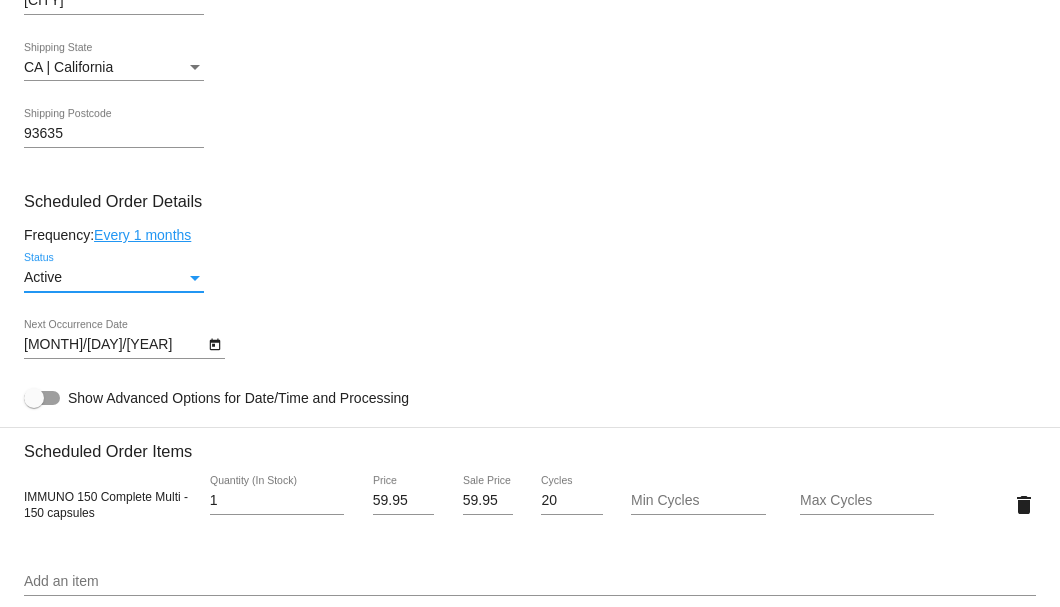 click 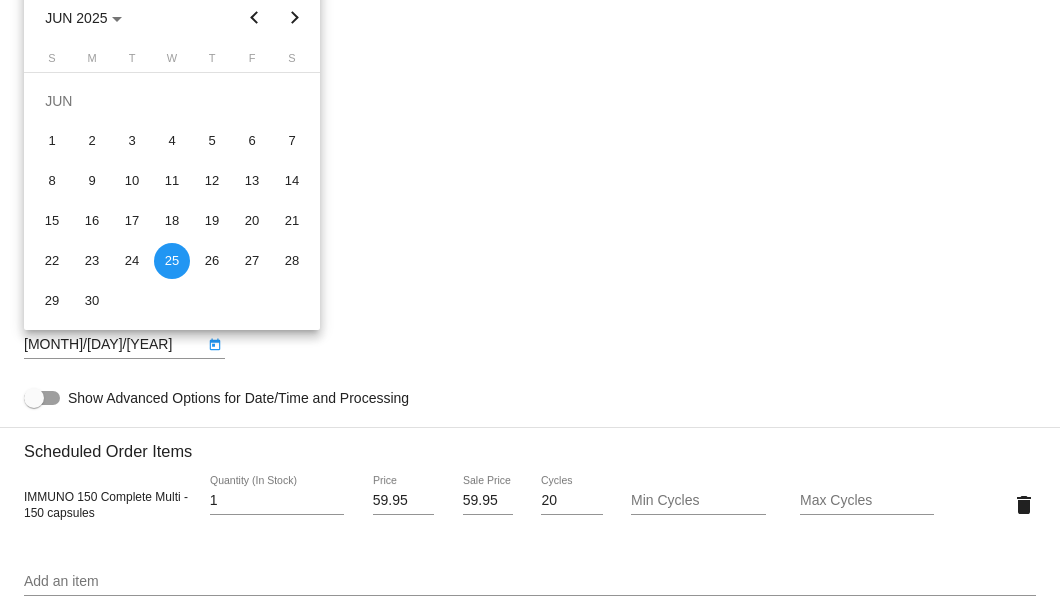 click at bounding box center (295, 18) 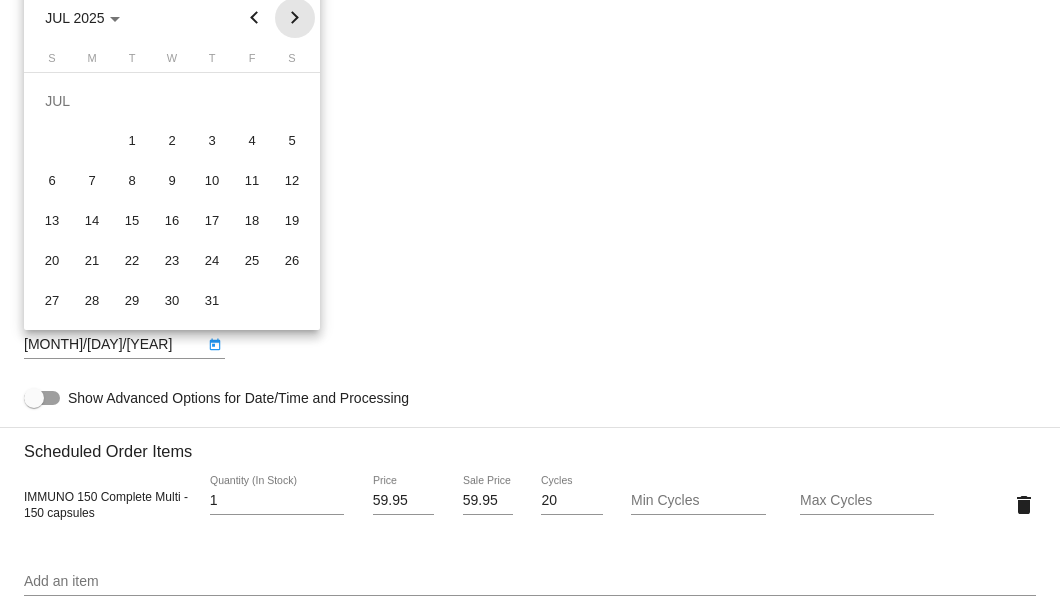 click at bounding box center [295, 18] 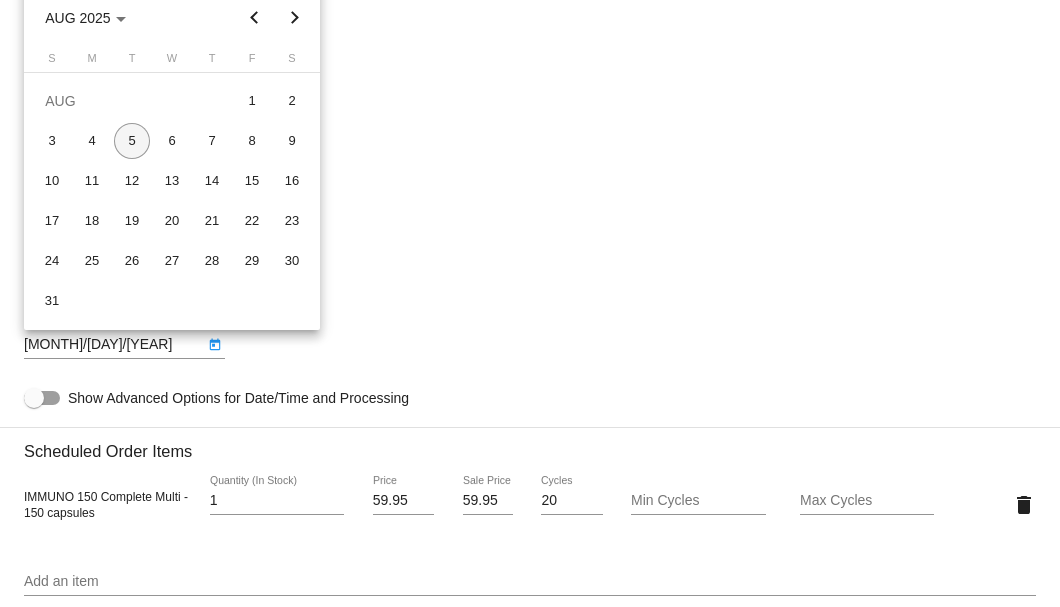 click on "5" at bounding box center [132, 141] 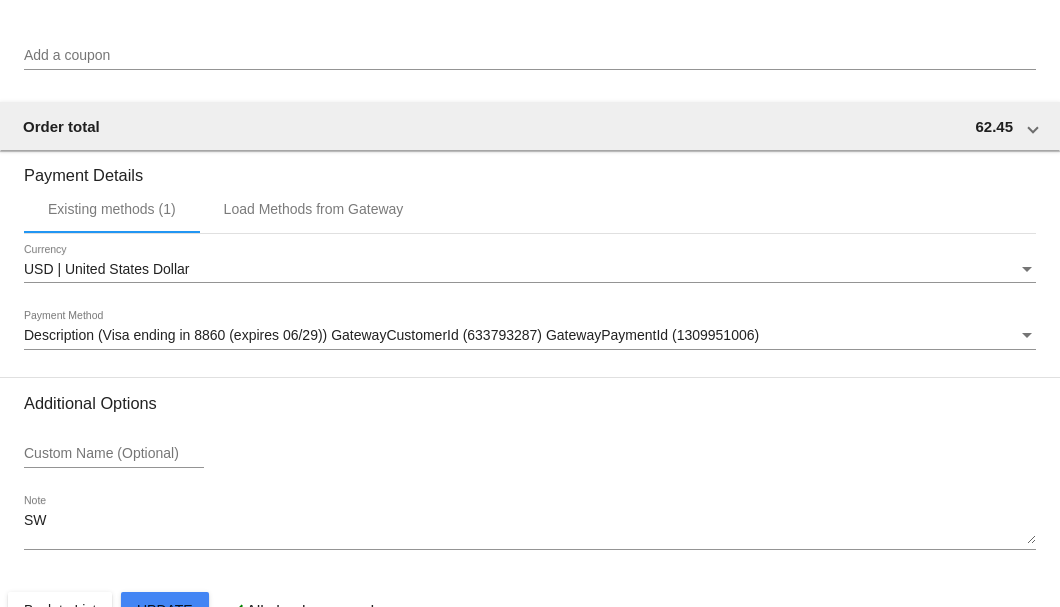 scroll, scrollTop: 1986, scrollLeft: 0, axis: vertical 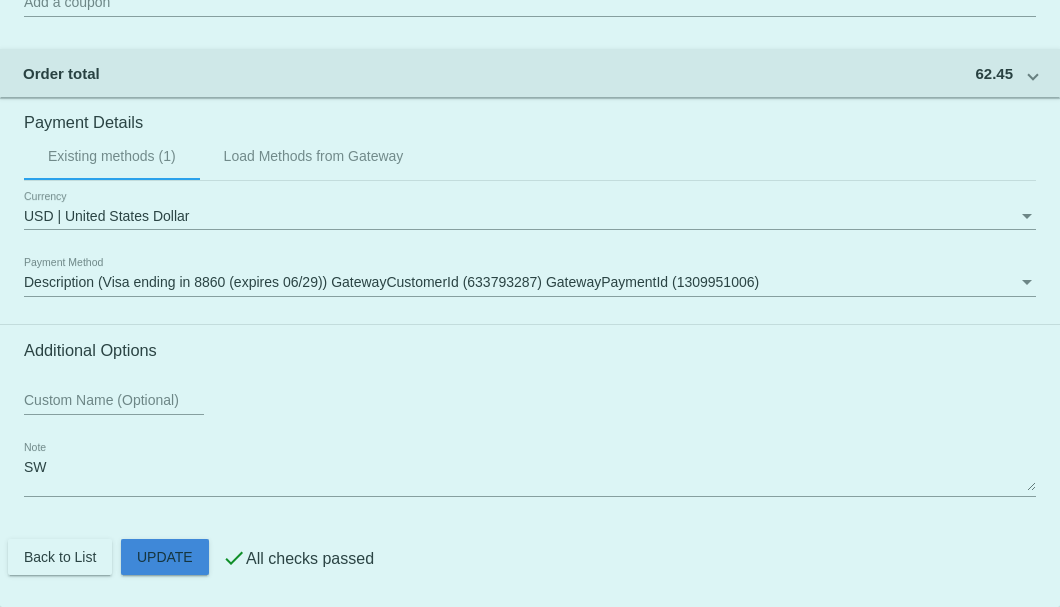 click on "Customer
3392600: [FIRST] A [LAST]
rsermone@[EXAMPLE.COM]
Customer Shipping
Enter Shipping Address Select A Saved Address (0)
[FIRST] A
Shipping First Name
[LAST]
Shipping Last Name
US | USA
Shipping Country
[NUMBER] [STREET]
Shipping Street 1
Shipping Street 2
[CITY]
Shipping City
CA | California
Shipping State
[POSTAL_CODE]
Shipping Postcode
Scheduled Order Details
Frequency:
Every 1 months
Active
Status" 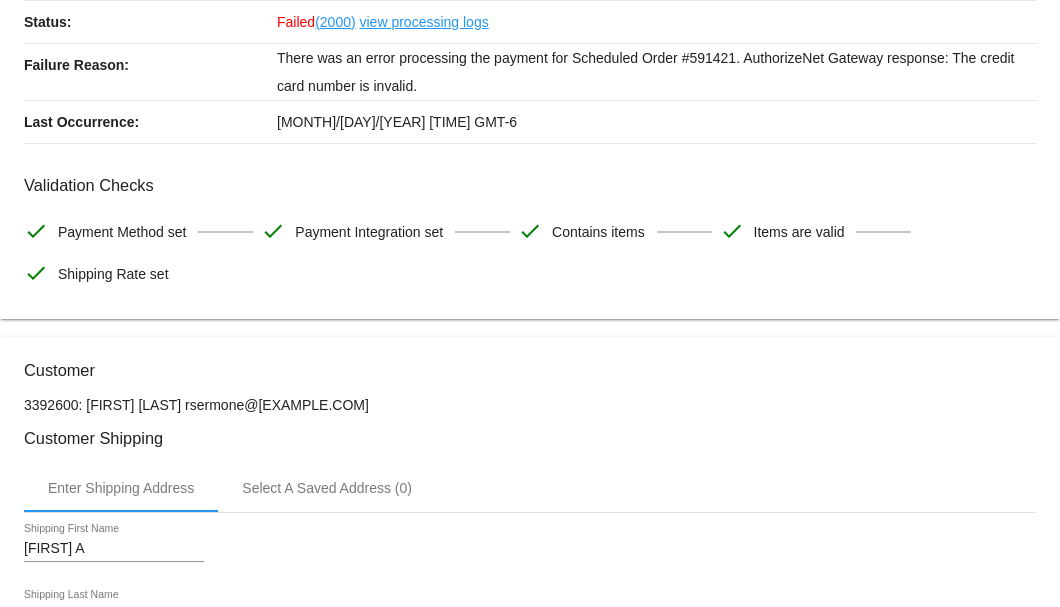 scroll, scrollTop: 0, scrollLeft: 0, axis: both 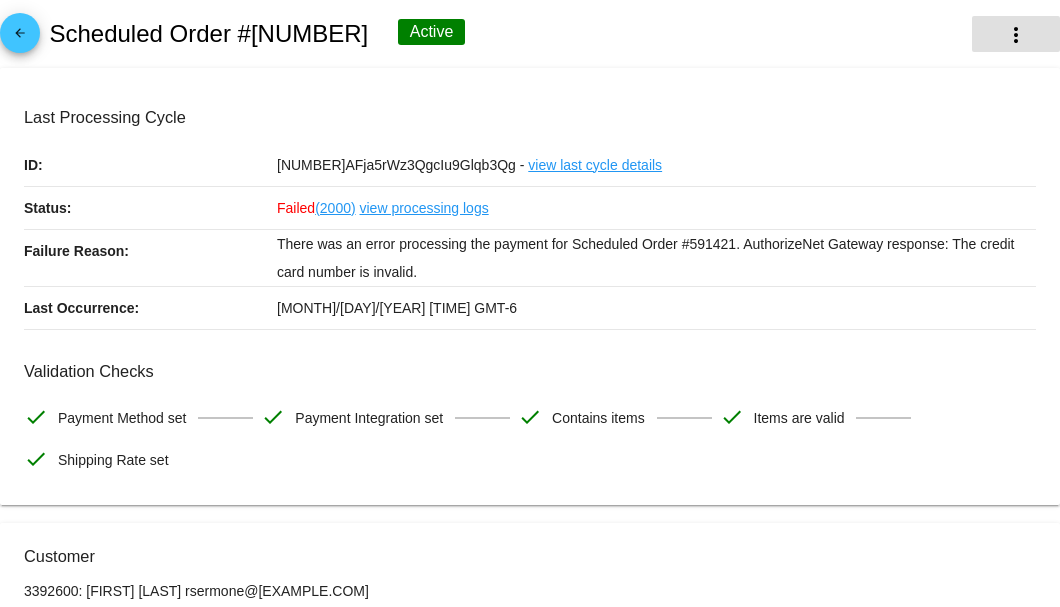 click on "more_vert" 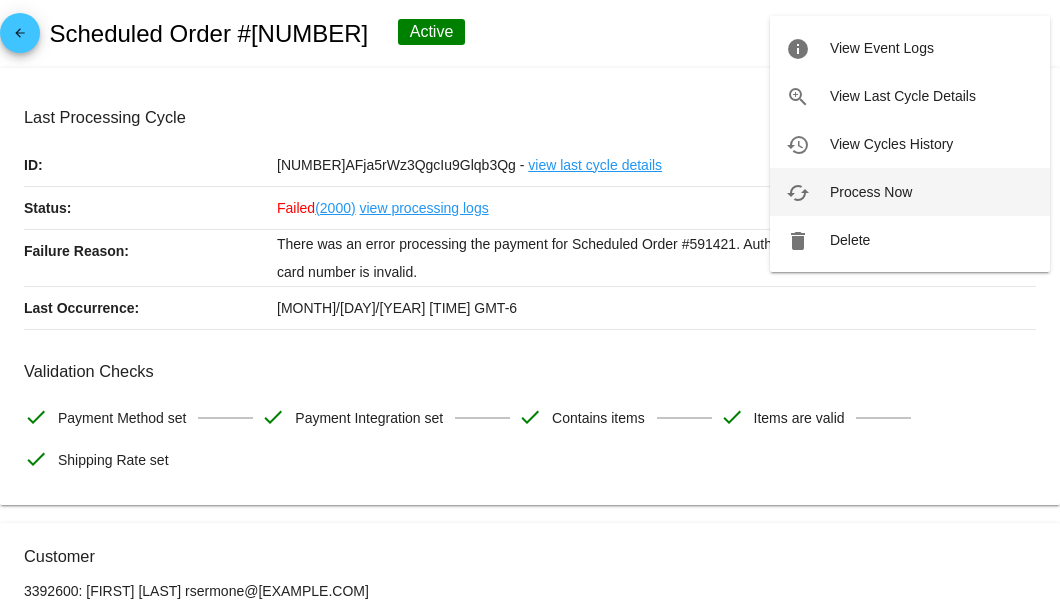 click on "cached
Process Now" at bounding box center [910, 192] 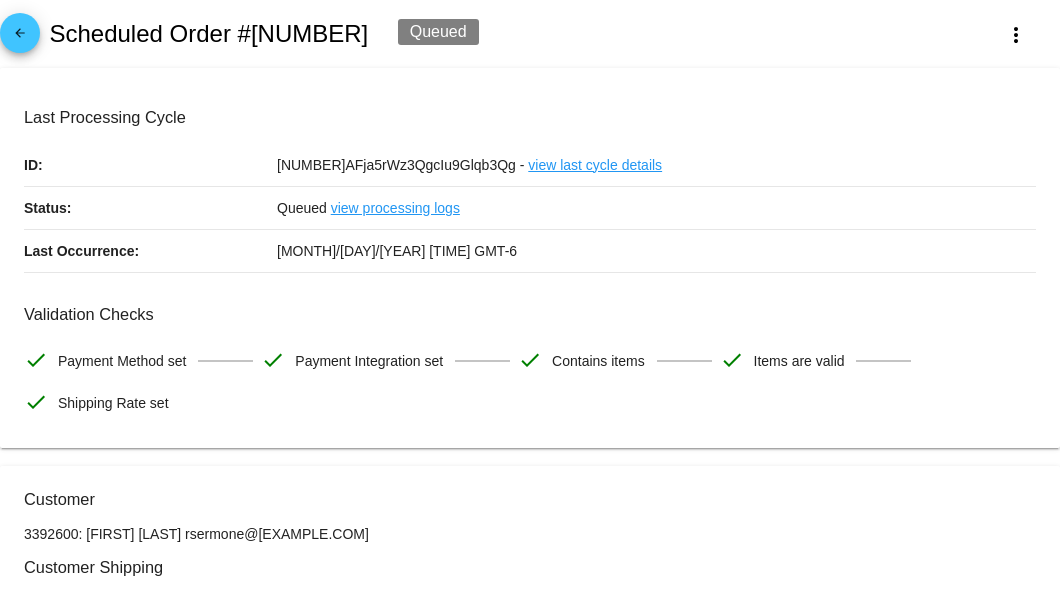 scroll, scrollTop: 266, scrollLeft: 0, axis: vertical 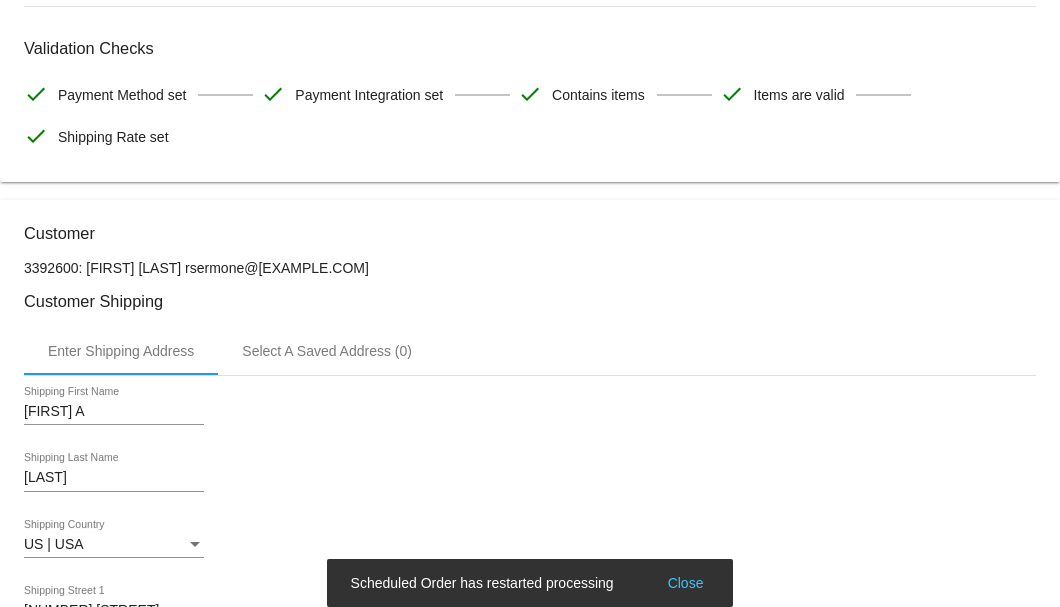 drag, startPoint x: 348, startPoint y: 265, endPoint x: 202, endPoint y: 271, distance: 146.12323 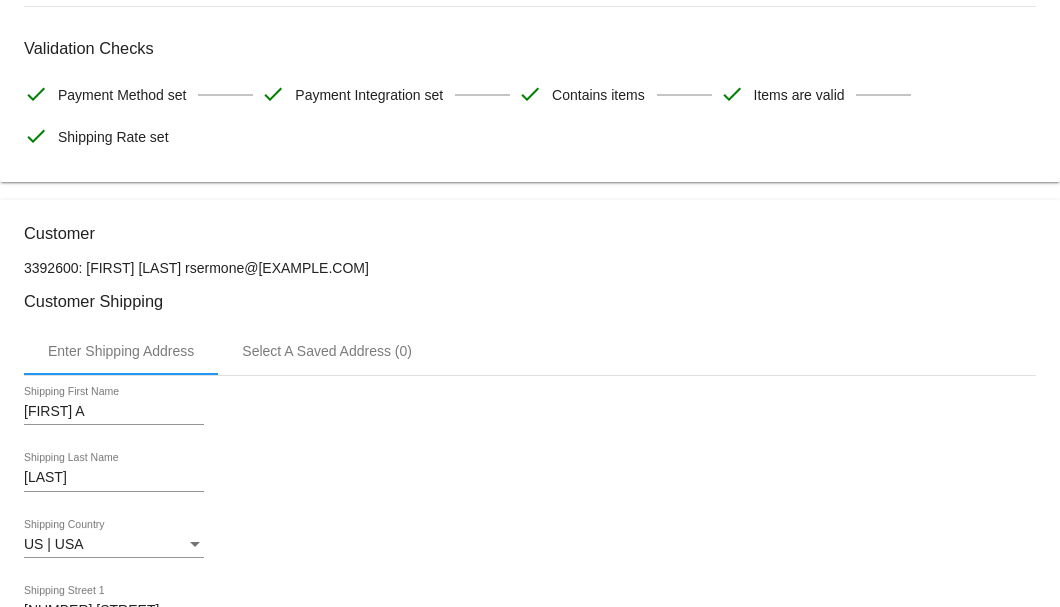 copy on "[EMAIL]" 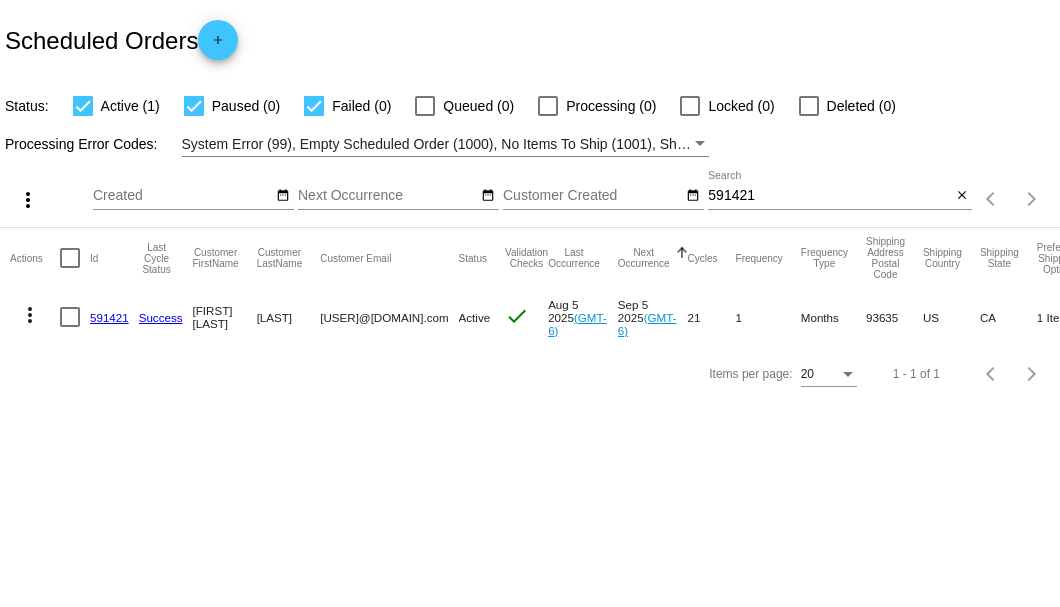 scroll, scrollTop: 0, scrollLeft: 0, axis: both 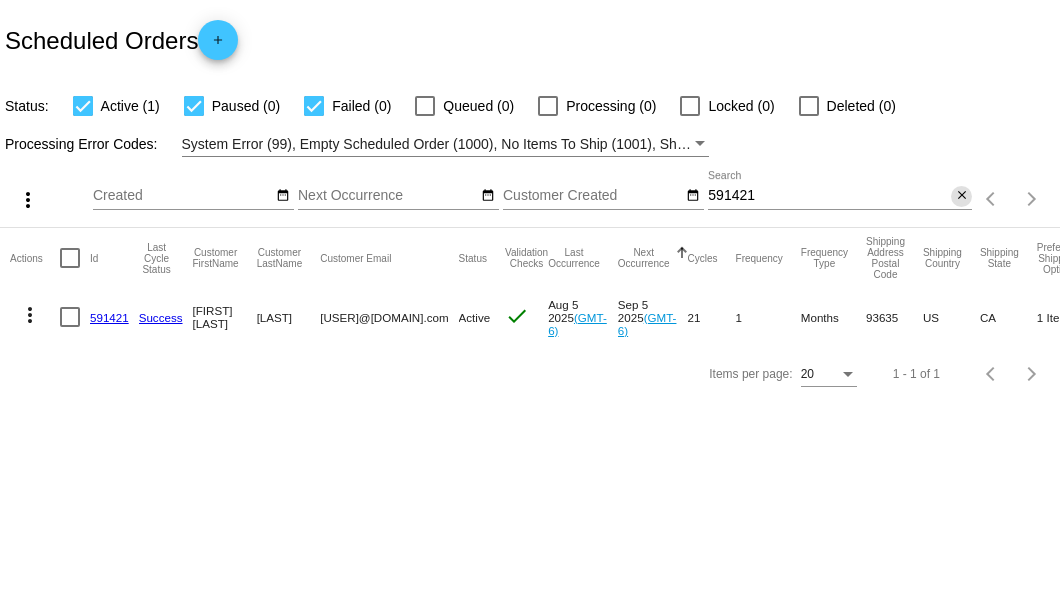 click on "close" 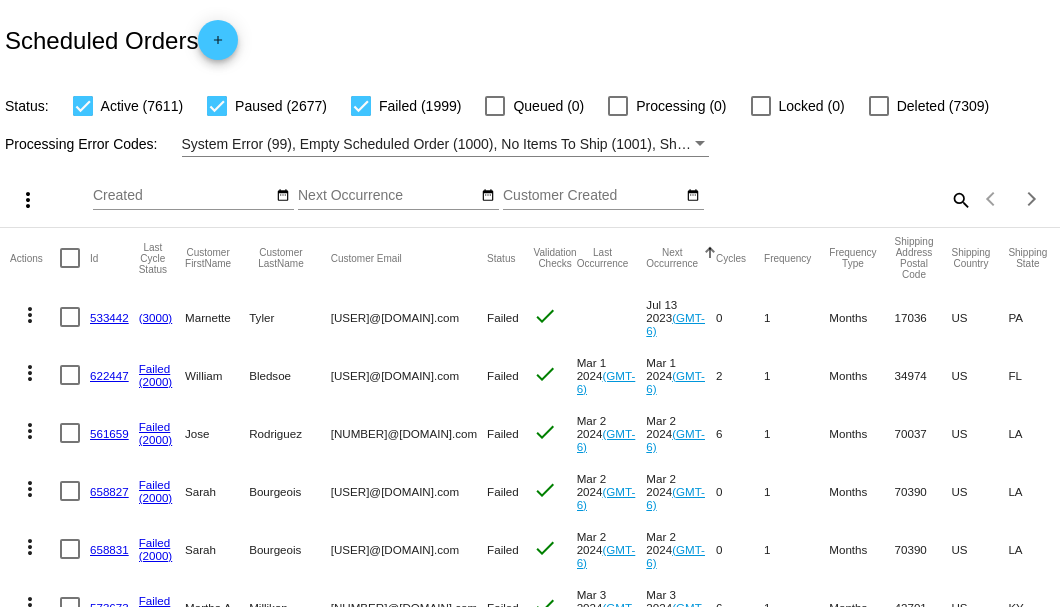 click on "search" 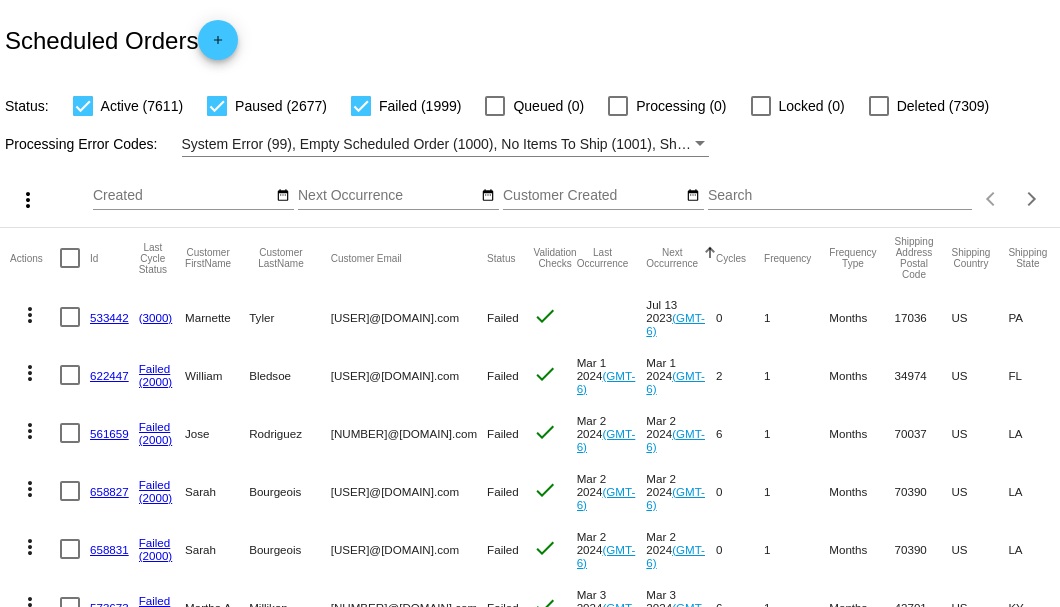 click on "Search" at bounding box center [840, 196] 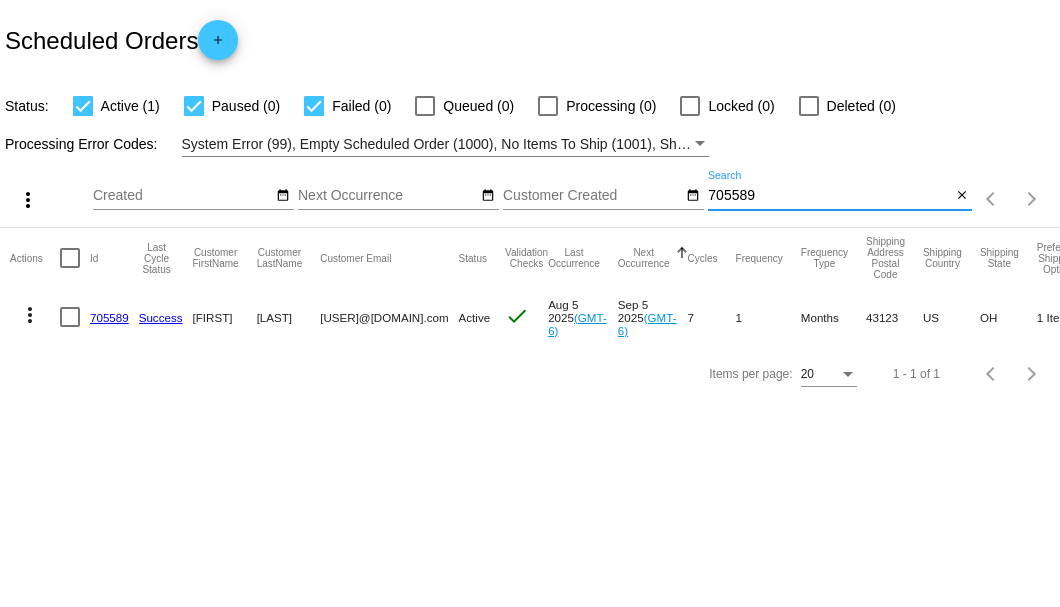 type on "705589" 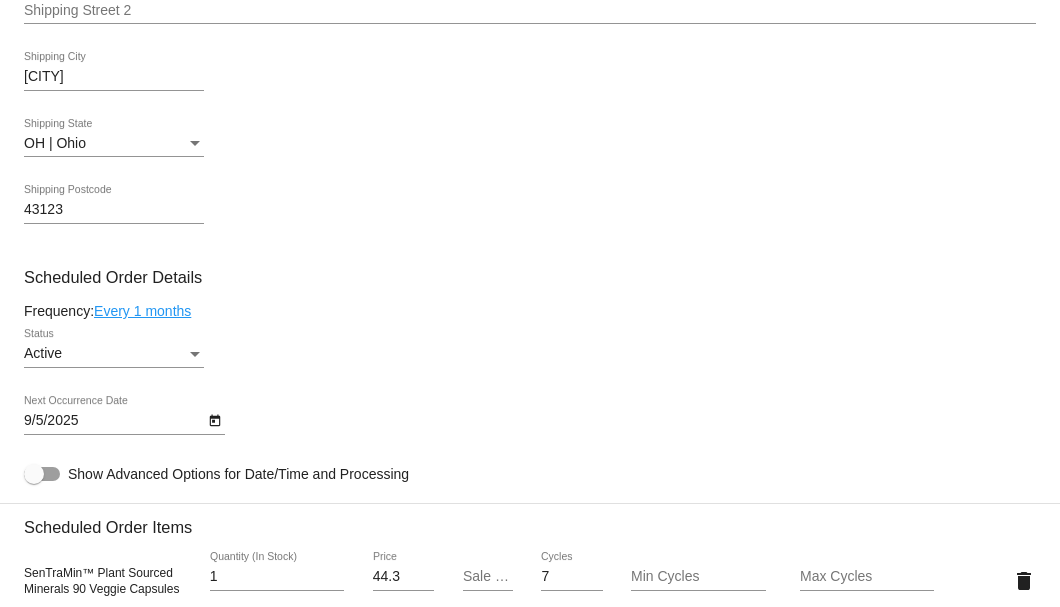scroll, scrollTop: 1133, scrollLeft: 0, axis: vertical 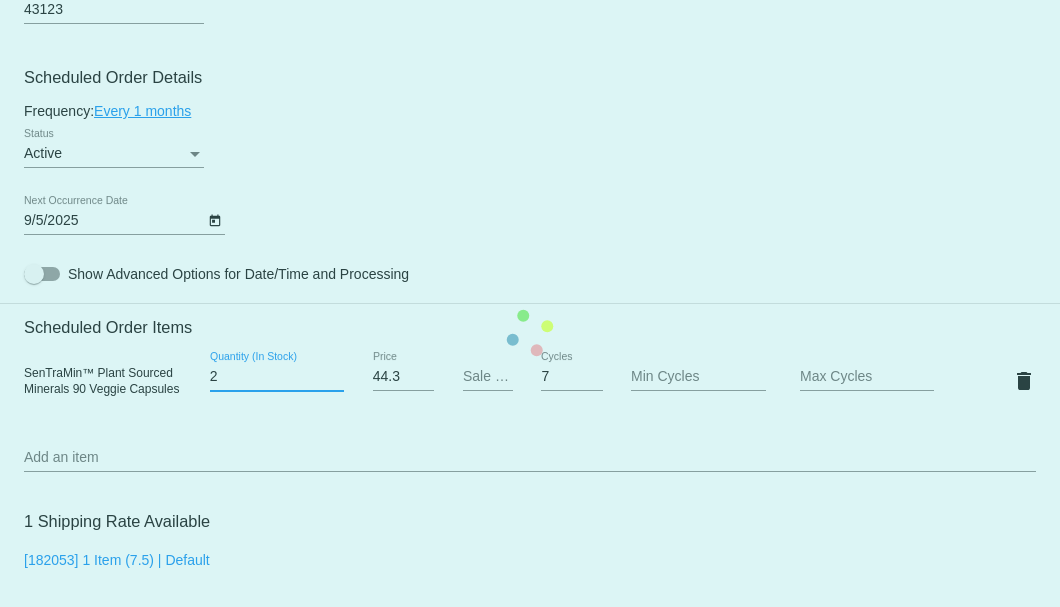 type on "2" 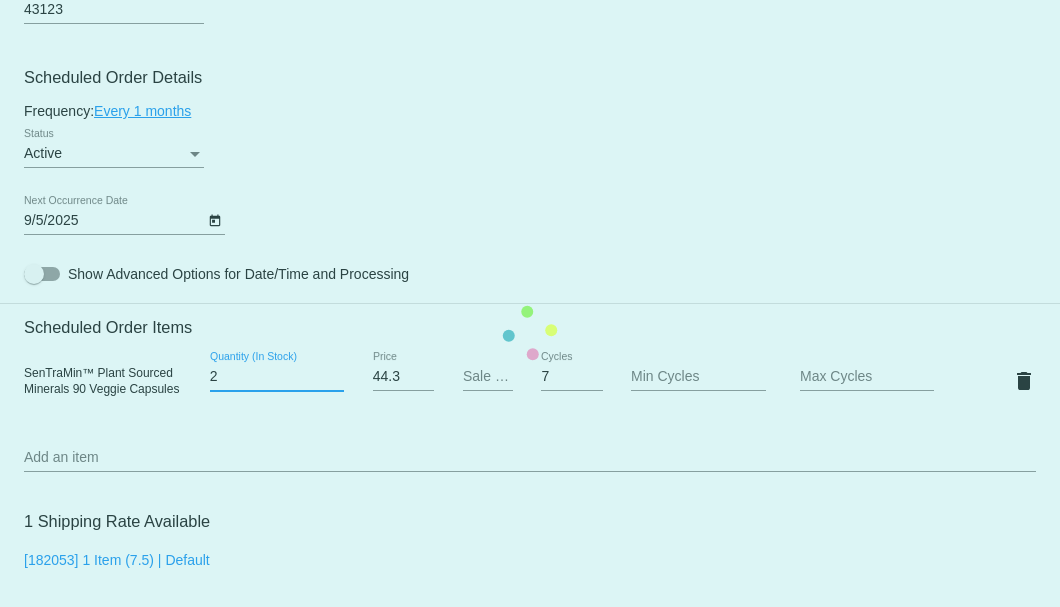 click on "2" at bounding box center [277, 377] 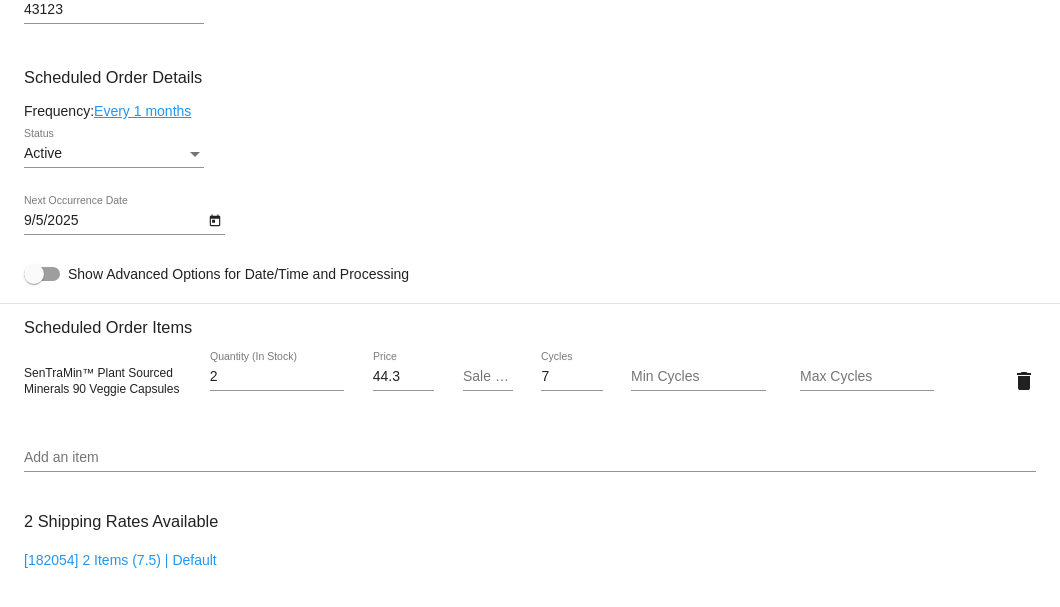 click on "Sale Price" 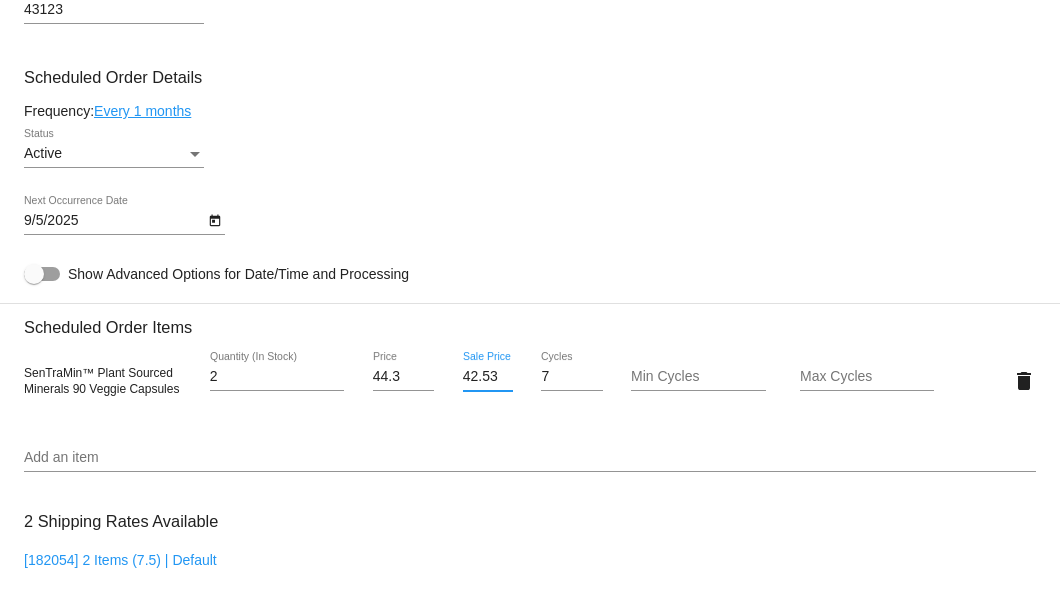 scroll, scrollTop: 0, scrollLeft: 0, axis: both 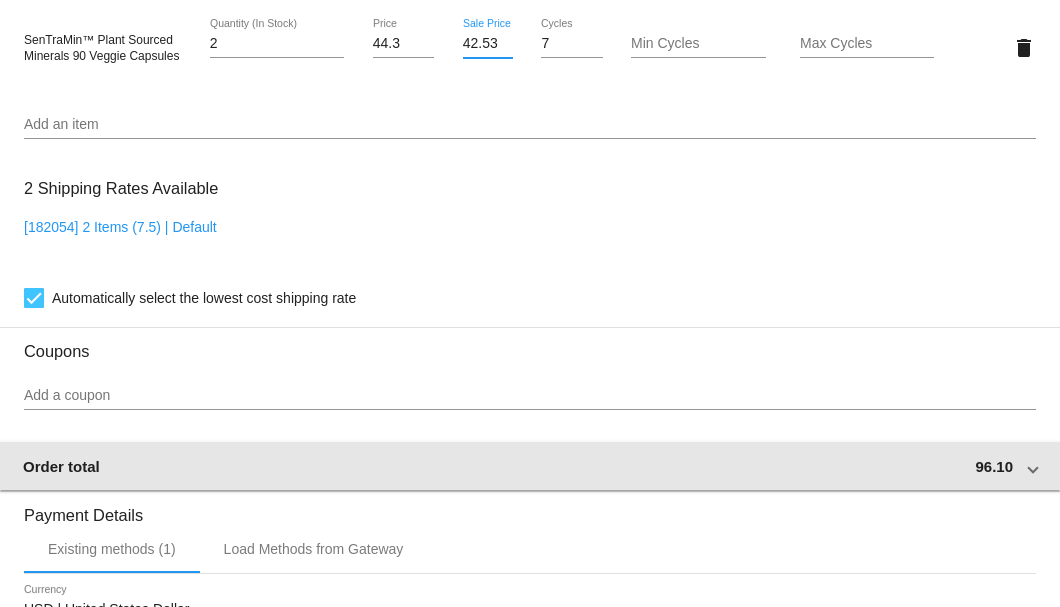 type on "42.53" 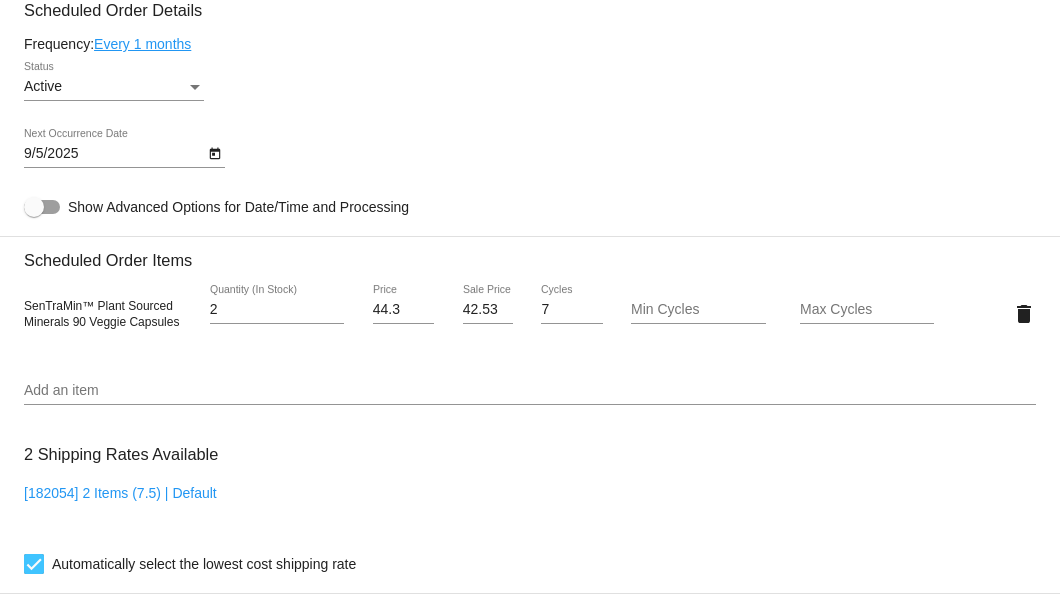 scroll, scrollTop: 1066, scrollLeft: 0, axis: vertical 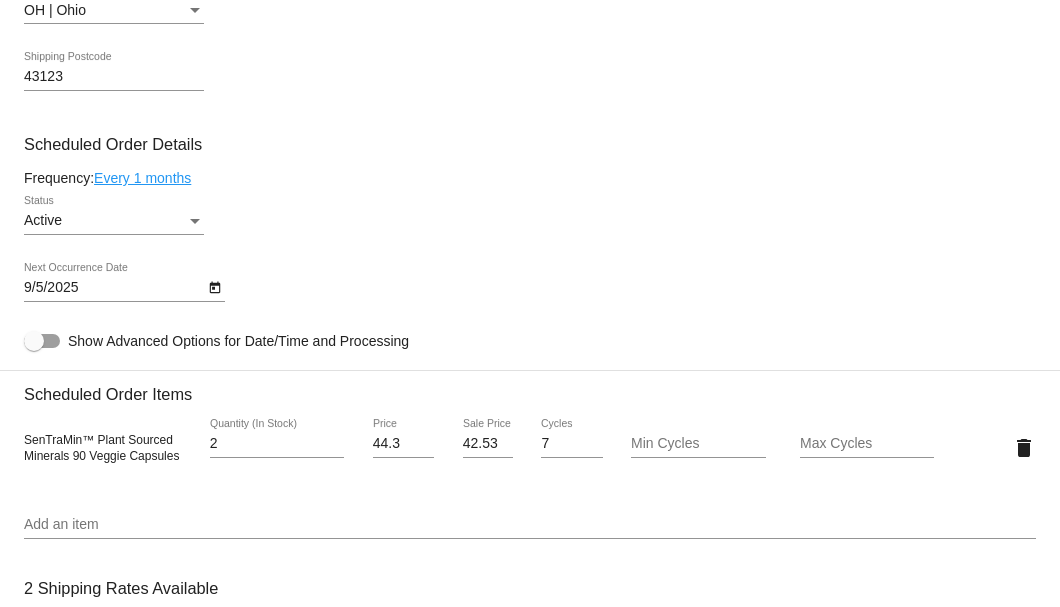 click on "Every 1 months" 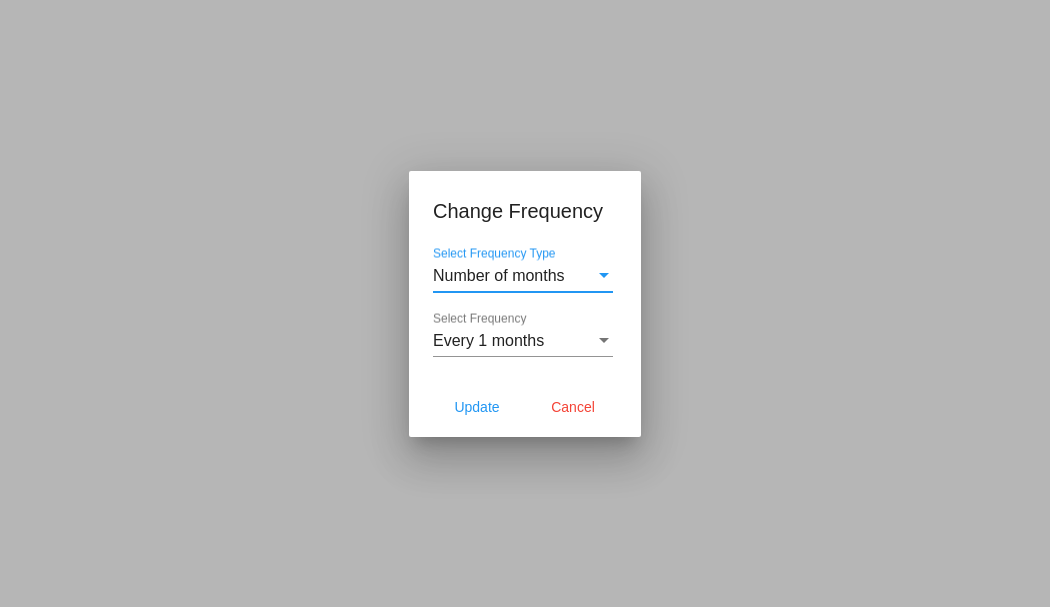 click on "Every 1 months
Select Frequency" at bounding box center [523, 334] 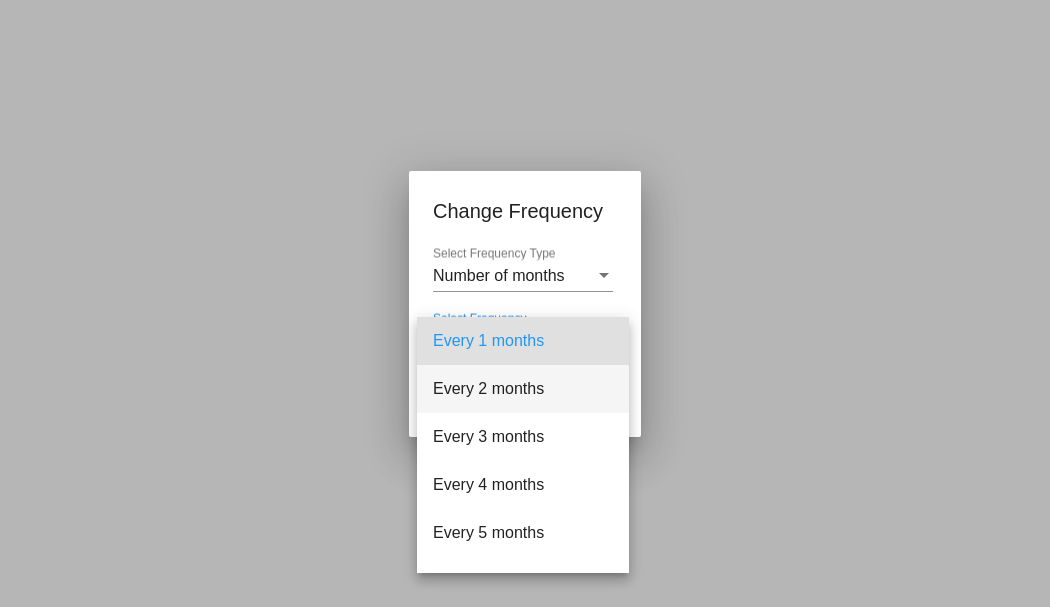 click on "Every 2 months" at bounding box center (523, 389) 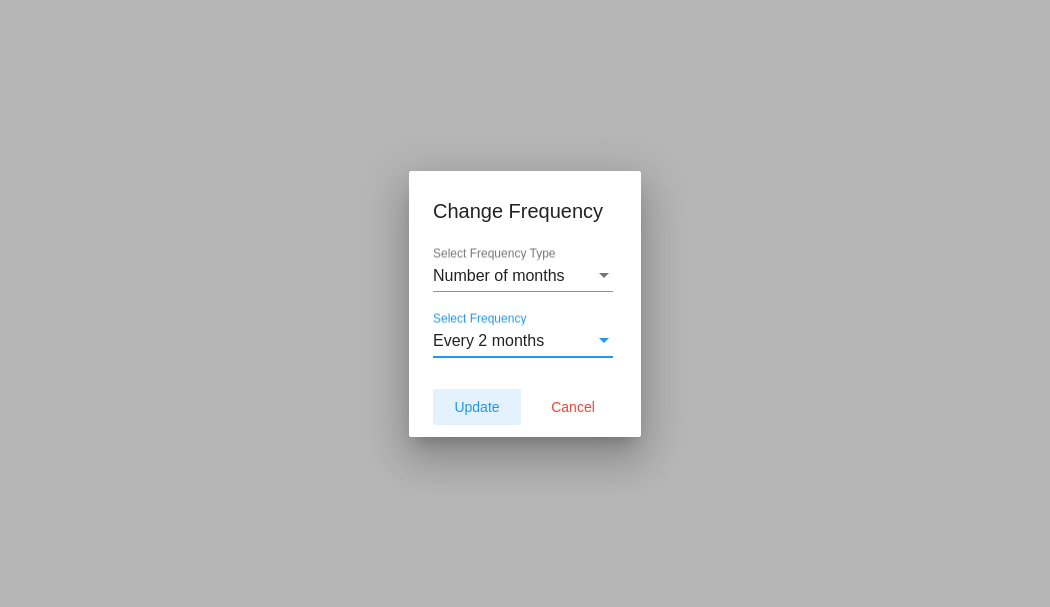 click on "Update" 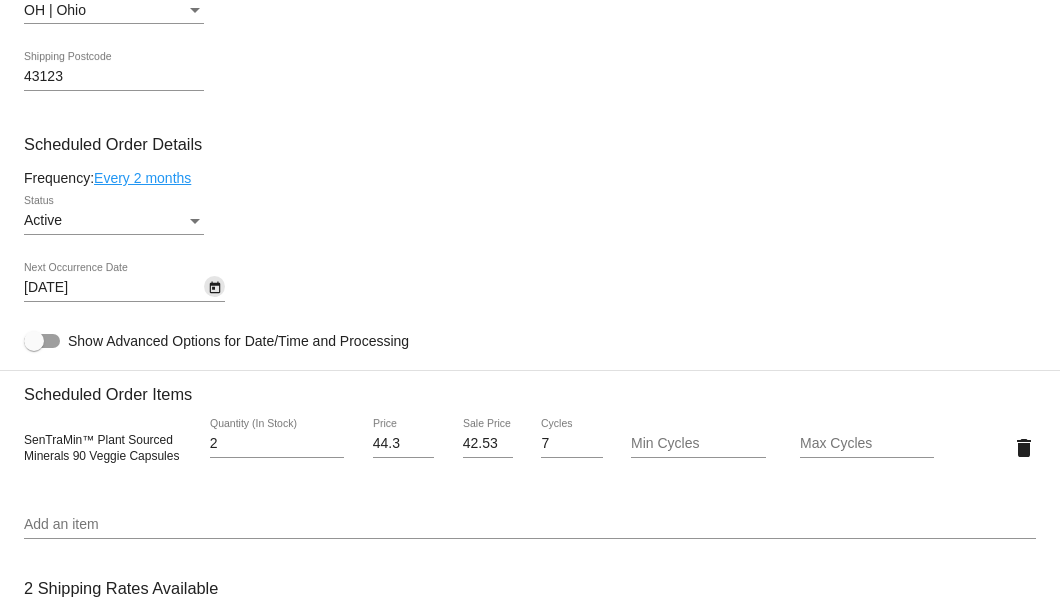 click 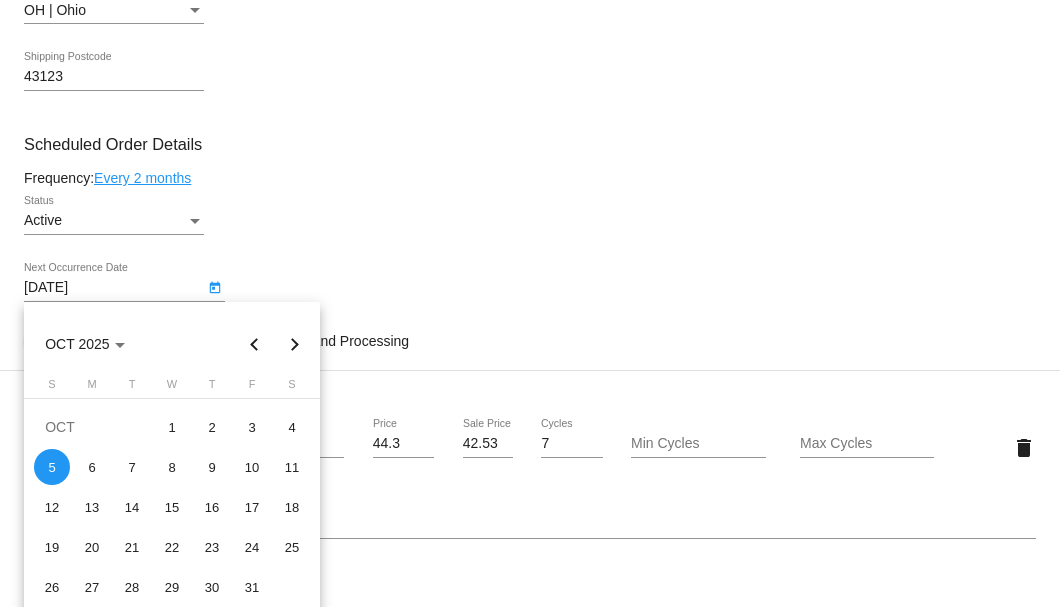 click at bounding box center (255, 344) 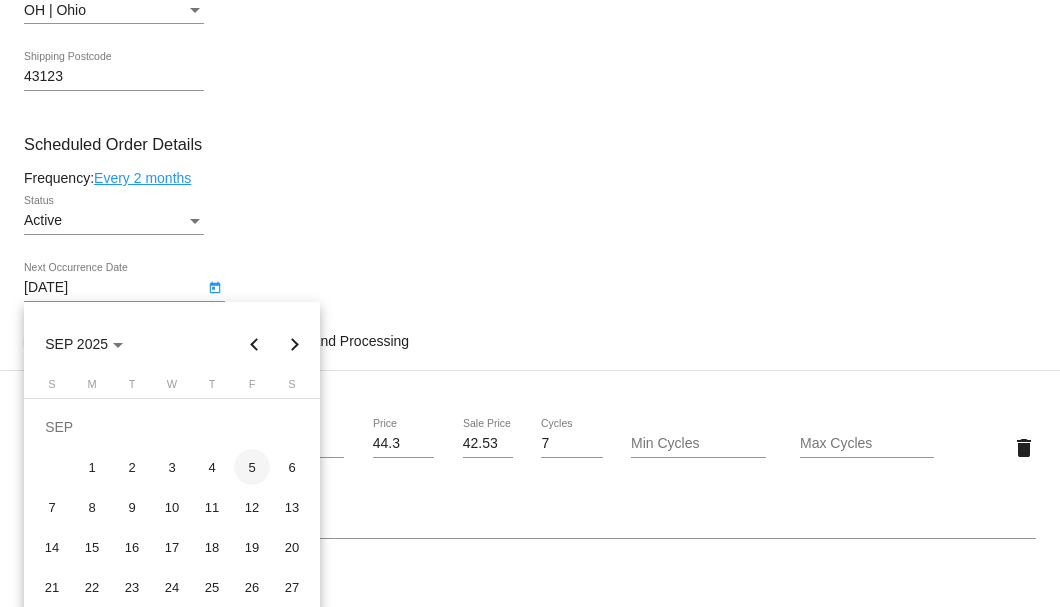 click on "5" at bounding box center (252, 467) 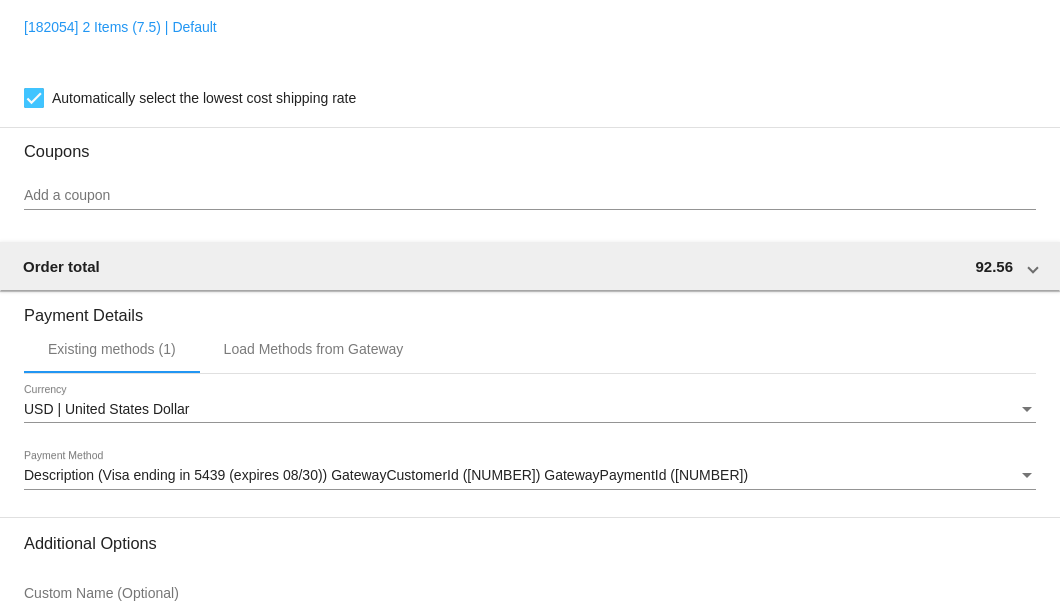scroll, scrollTop: 1860, scrollLeft: 0, axis: vertical 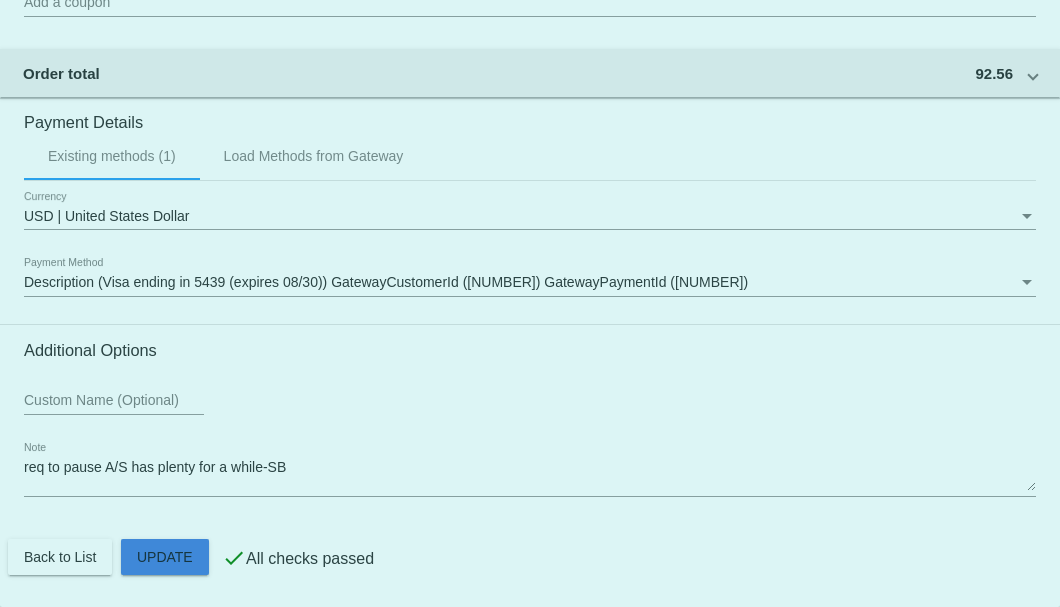 click on "Customer
4507651: Virginia Zornes
zoniginger50@gmail.com
Customer Shipping
Enter Shipping Address Select A Saved Address (0)
Virginia
Shipping First Name
Zornes
Shipping Last Name
US | USA
Shipping Country
3035 Darby Downs Road
Shipping Street 1
Shipping Street 2
Grove City
Shipping City
OH | Ohio
Shipping State
43123
Shipping Postcode
Scheduled Order Details
Frequency:
Every 2 months
Active
Status 2 7" 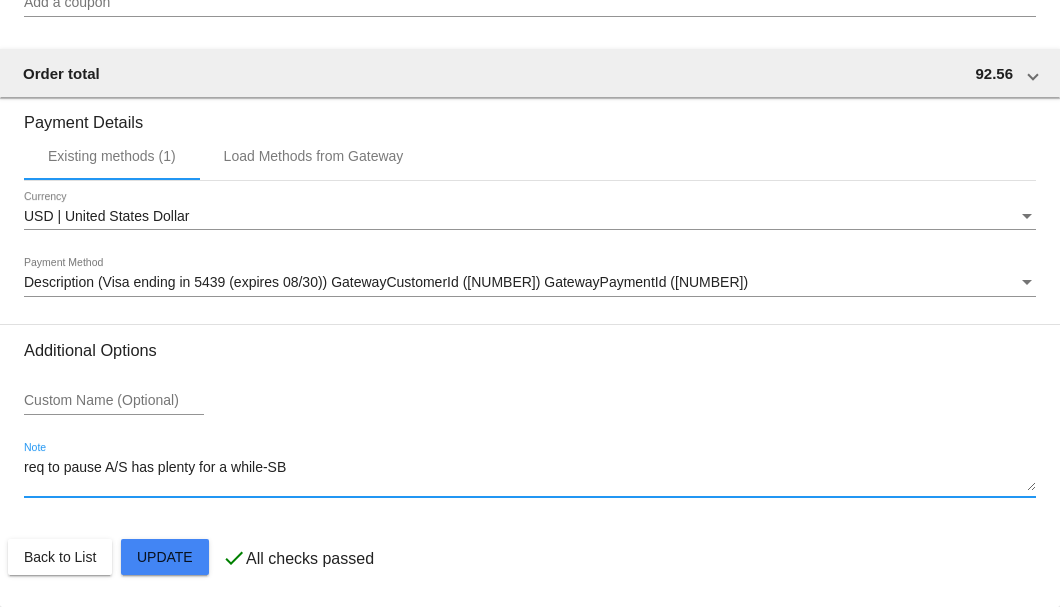 drag, startPoint x: 291, startPoint y: 468, endPoint x: 14, endPoint y: 472, distance: 277.02887 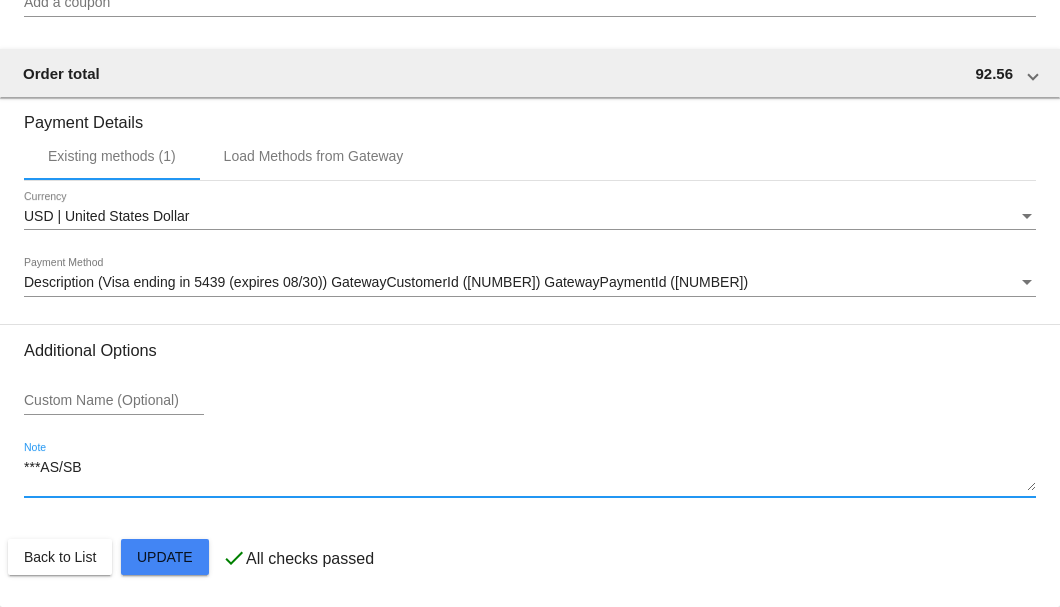 click on "Customer
4507651: Virginia Zornes
zoniginger50@gmail.com
Customer Shipping
Enter Shipping Address Select A Saved Address (0)
Virginia
Shipping First Name
Zornes
Shipping Last Name
US | USA
Shipping Country
3035 Darby Downs Road
Shipping Street 1
Shipping Street 2
Grove City
Shipping City
OH | Ohio
Shipping State
43123
Shipping Postcode
Scheduled Order Details
Frequency:
Every 2 months
Active
Status 2 7" 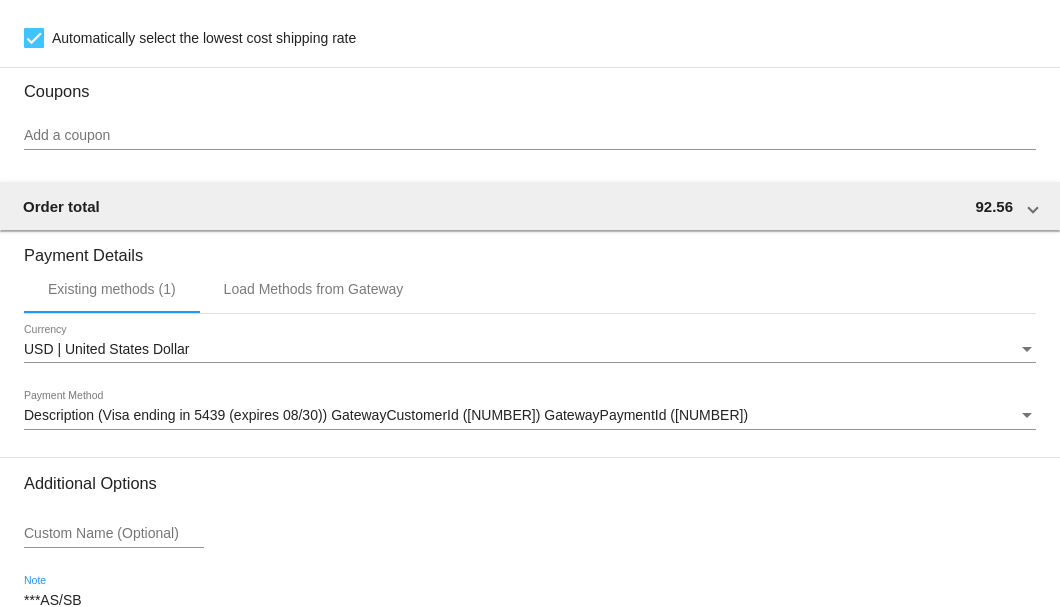 scroll, scrollTop: 1860, scrollLeft: 0, axis: vertical 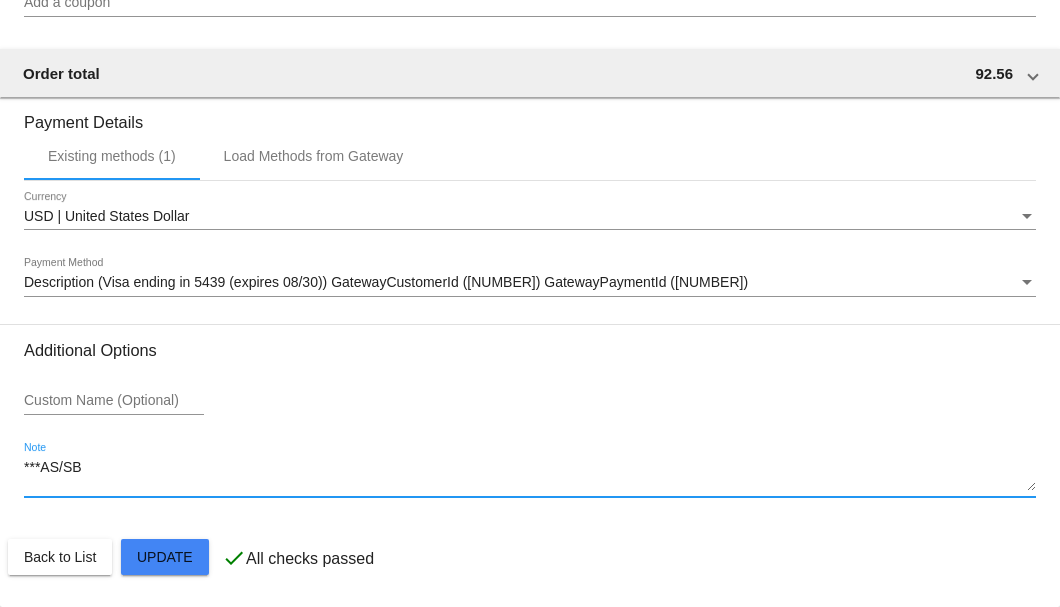 click on "Customer
4507651: Virginia Zornes
zoniginger50@gmail.com
Customer Shipping
Enter Shipping Address Select A Saved Address (0)
Virginia
Shipping First Name
Zornes
Shipping Last Name
US | USA
Shipping Country
3035 Darby Downs Road
Shipping Street 1
Shipping Street 2
Grove City
Shipping City
OH | Ohio
Shipping State
43123
Shipping Postcode
Scheduled Order Details
Frequency:
Every 2 months
Active
Status 2 7" 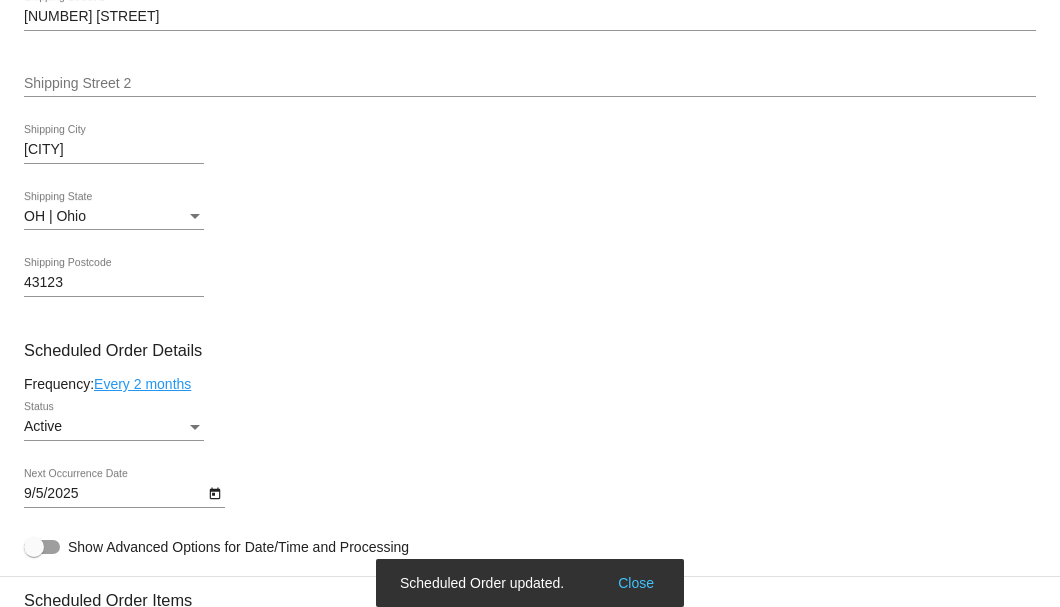 scroll, scrollTop: 593, scrollLeft: 0, axis: vertical 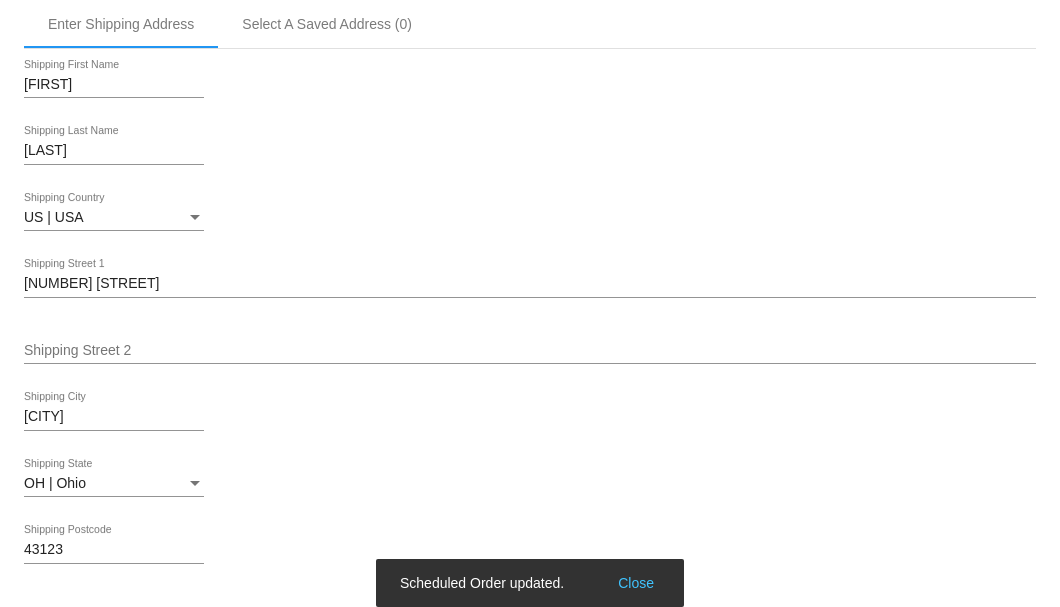 type on "***AS/SB" 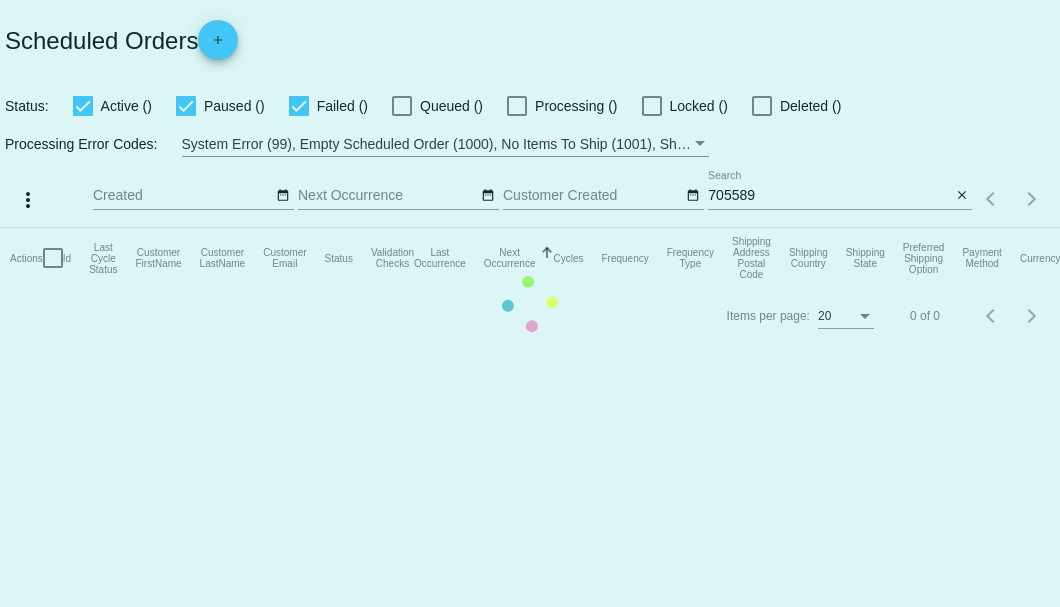 scroll, scrollTop: 0, scrollLeft: 0, axis: both 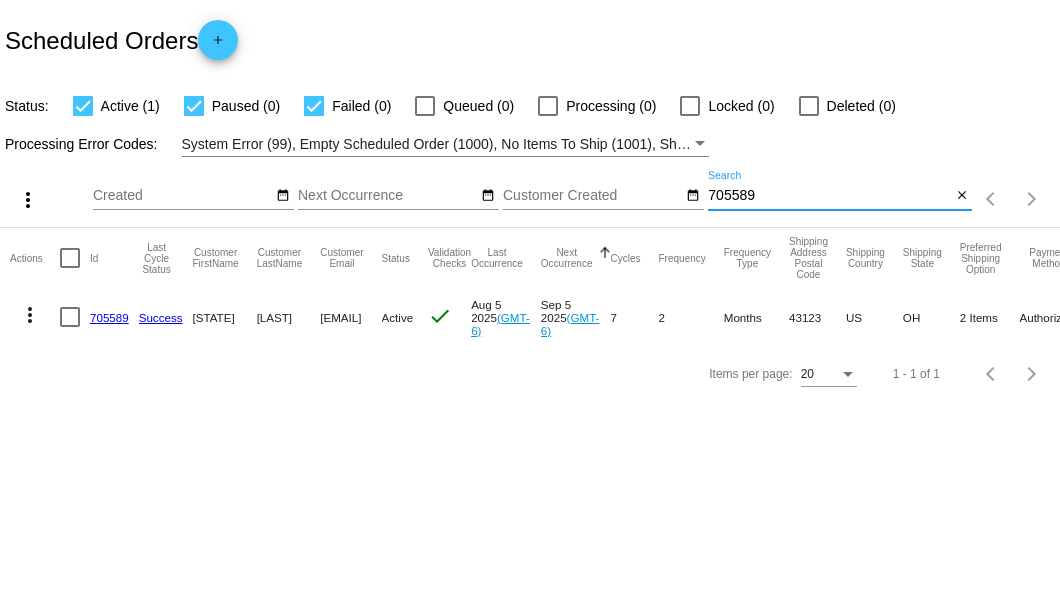 click on "705589" at bounding box center (829, 196) 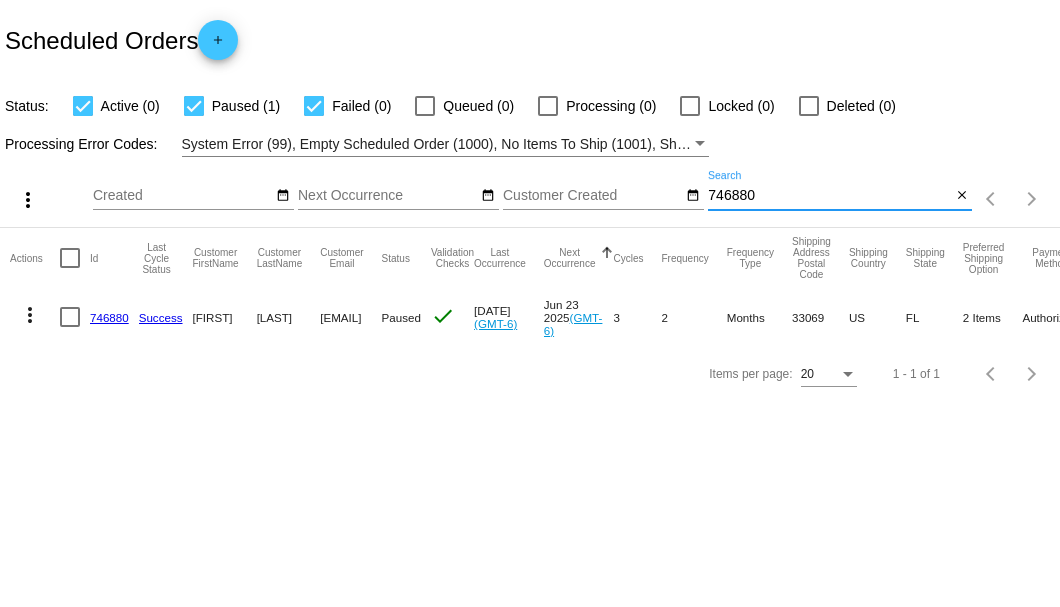 type on "746880" 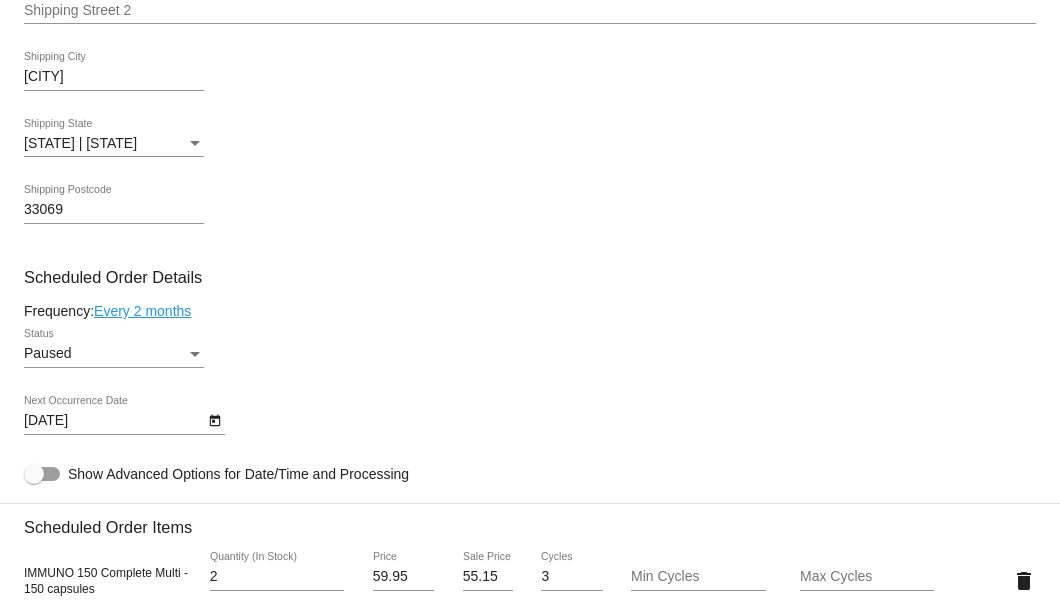 scroll, scrollTop: 1000, scrollLeft: 0, axis: vertical 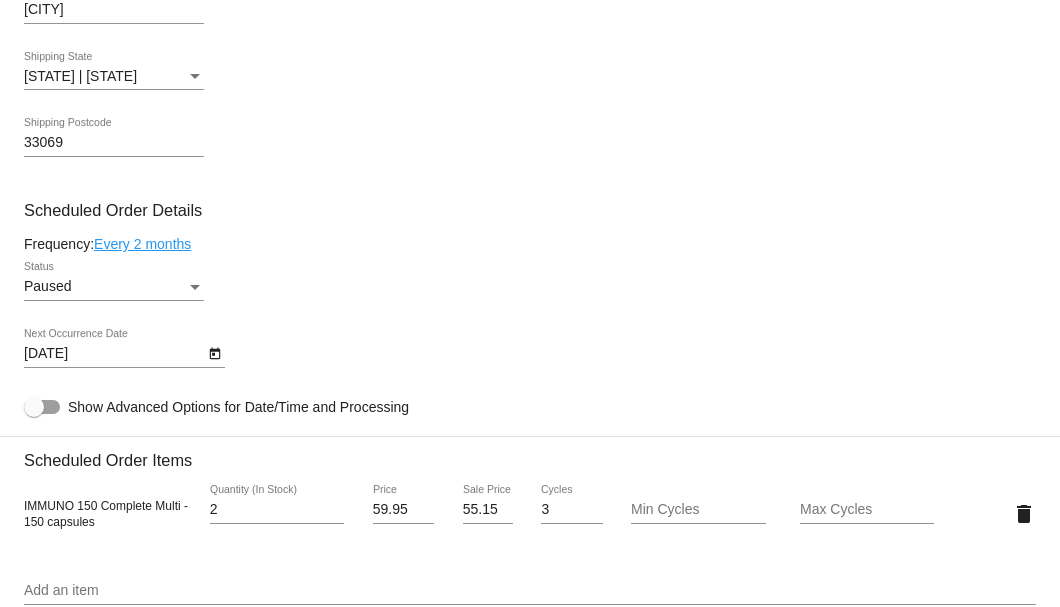 click on "Paused
Status" 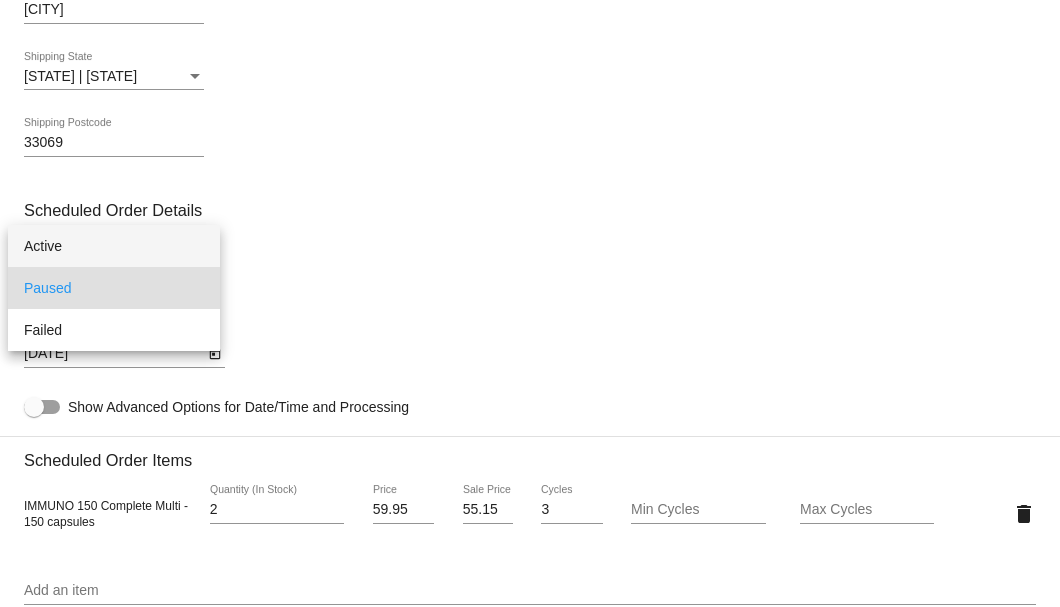 click on "Active" at bounding box center [114, 246] 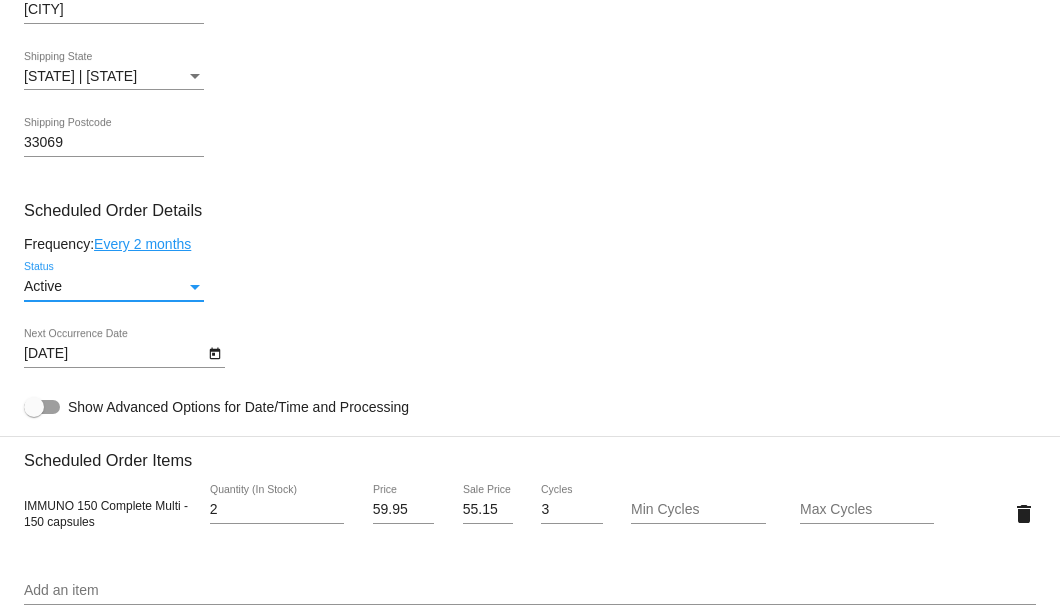 click 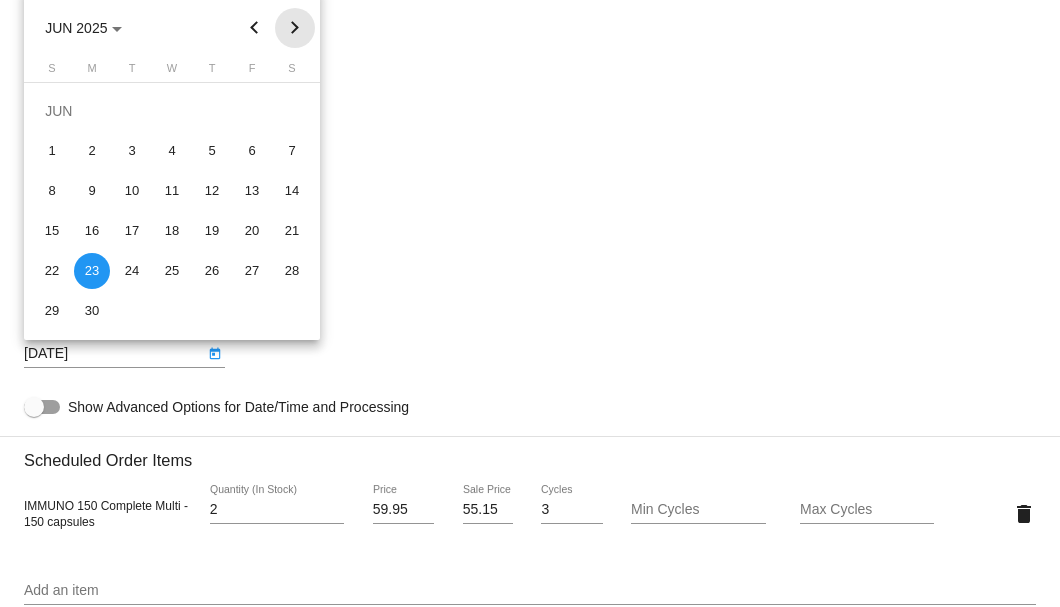 click at bounding box center (295, 28) 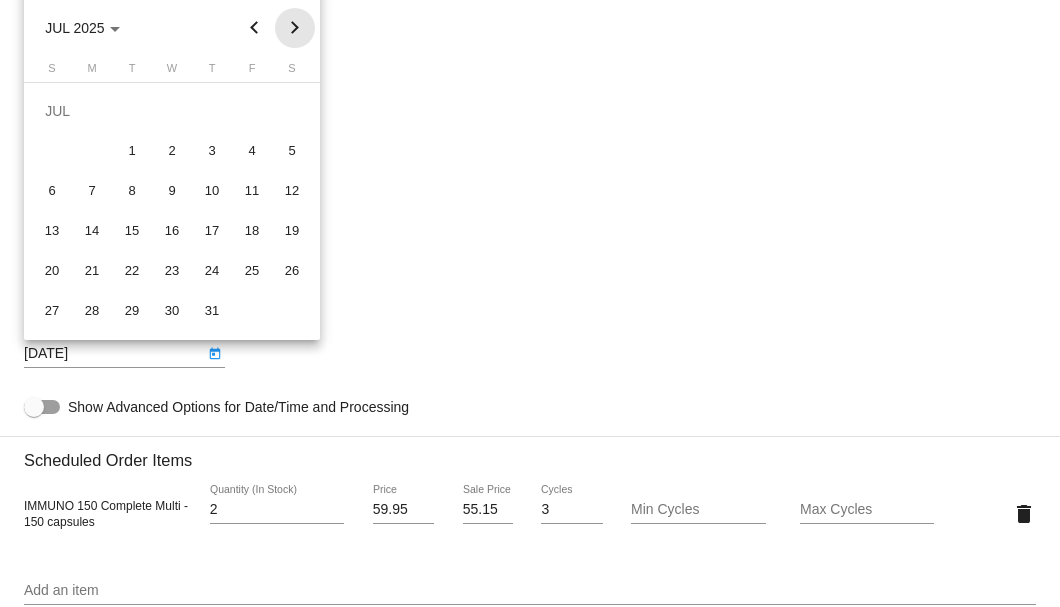 click at bounding box center [295, 28] 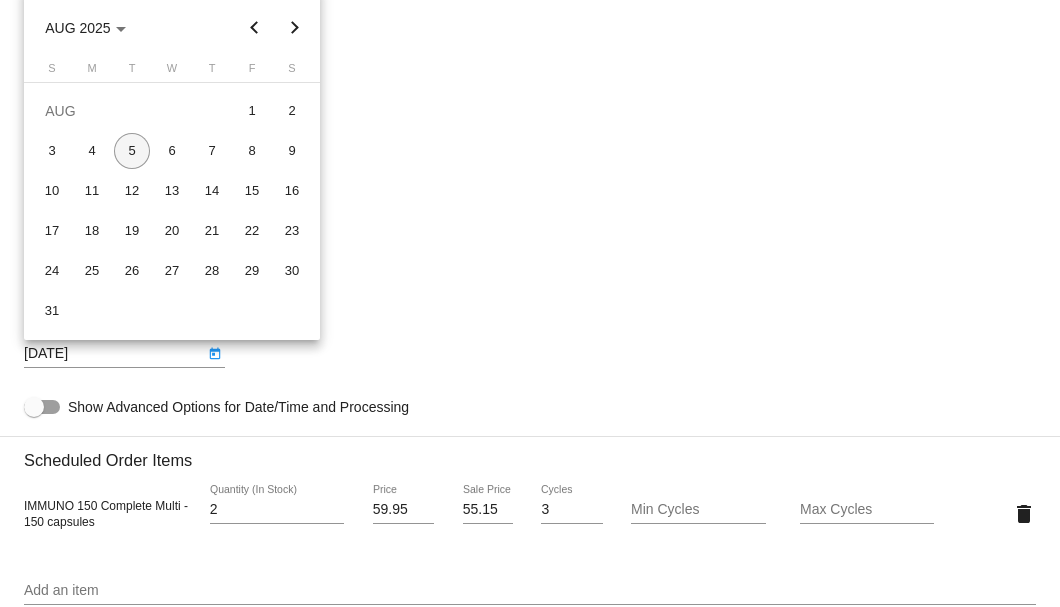 click on "5" at bounding box center [132, 151] 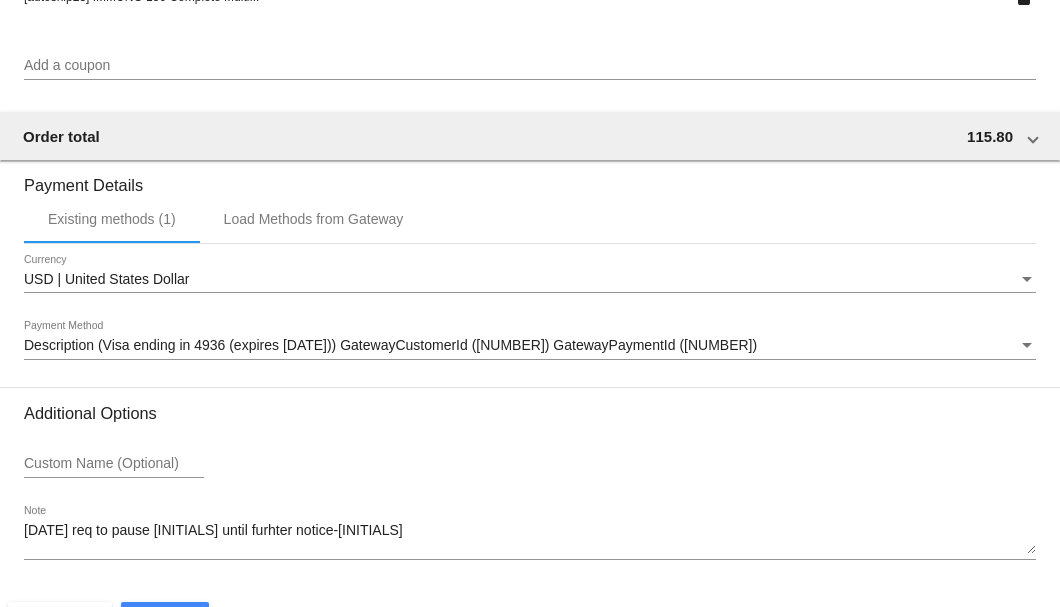 scroll, scrollTop: 1930, scrollLeft: 0, axis: vertical 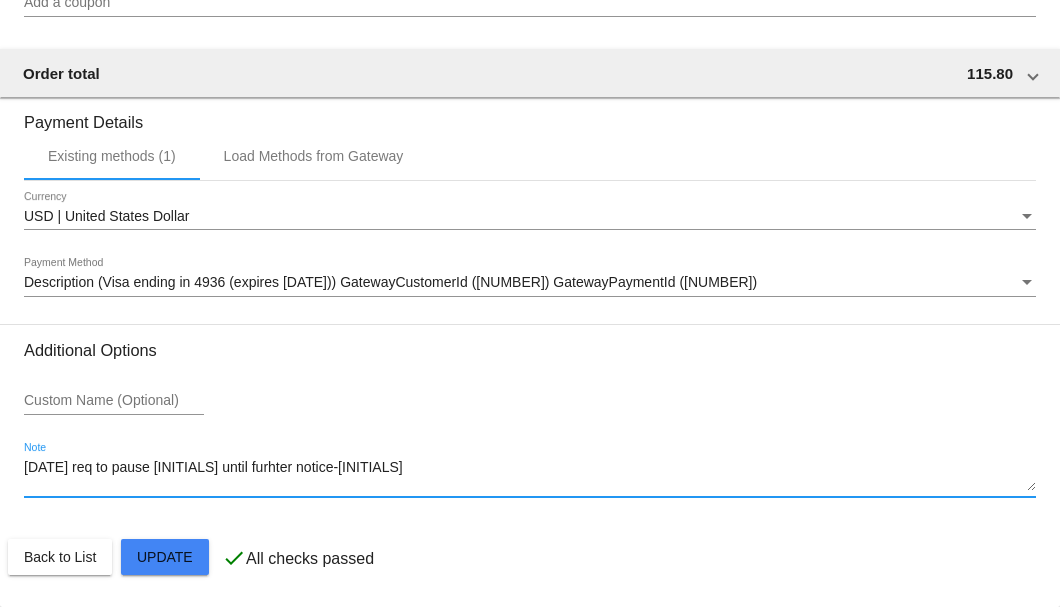 drag, startPoint x: 330, startPoint y: 470, endPoint x: 16, endPoint y: 464, distance: 314.0573 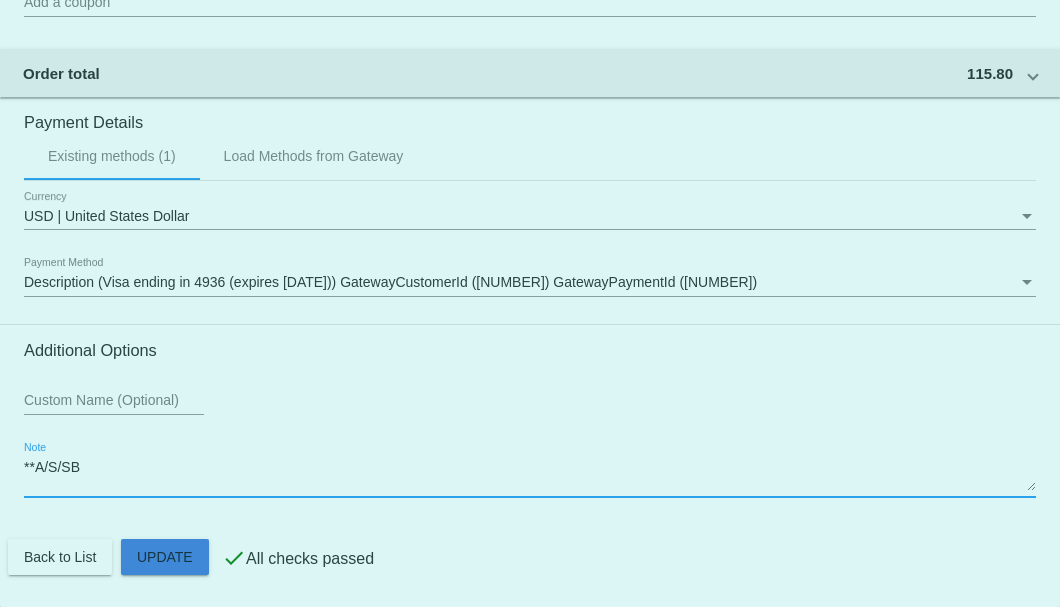 click on "Customer
2909801: Jack Schwartz
jnaschwartz@comcast.net
Customer Shipping
Enter Shipping Address Select A Saved Address (0)
Jack
Shipping First Name
Schwartz
Shipping Last Name
US | USA
Shipping Country
3090 N Course Dr Apt 707
Shipping Street 1
Shipping Street 2
Pompano Beach
Shipping City
FL | Florida
Shipping State
33069
Shipping Postcode
Scheduled Order Details
Frequency:
Every 2 months
Active" 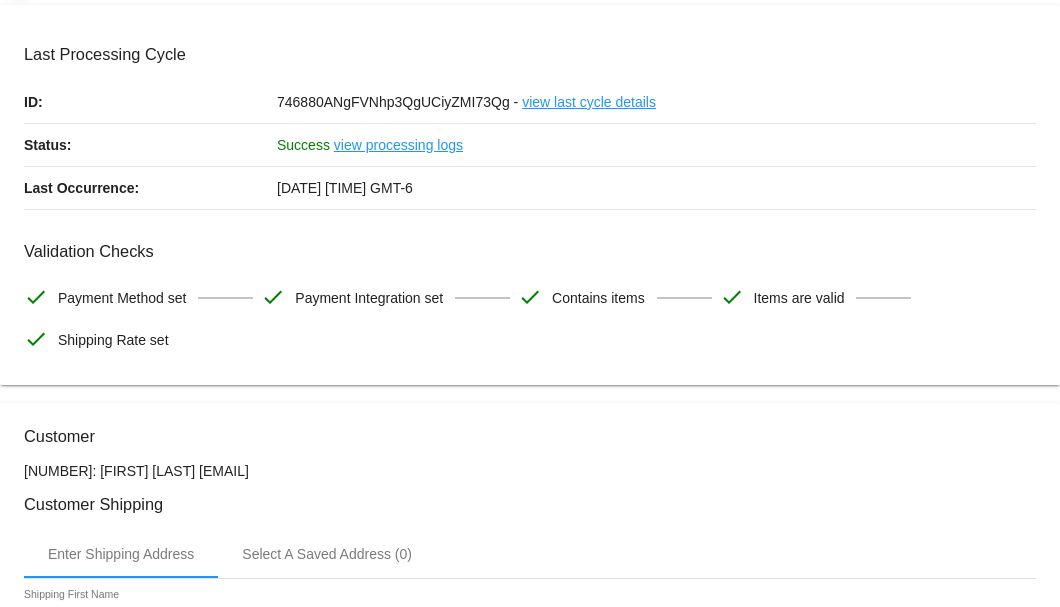 scroll, scrollTop: 0, scrollLeft: 0, axis: both 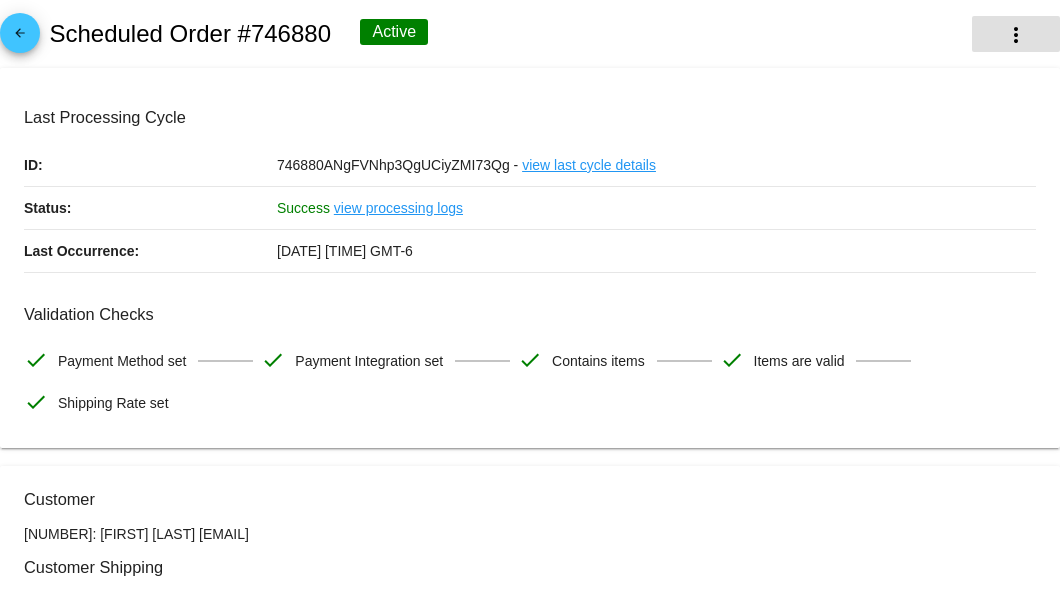 type on "**A/S/SB" 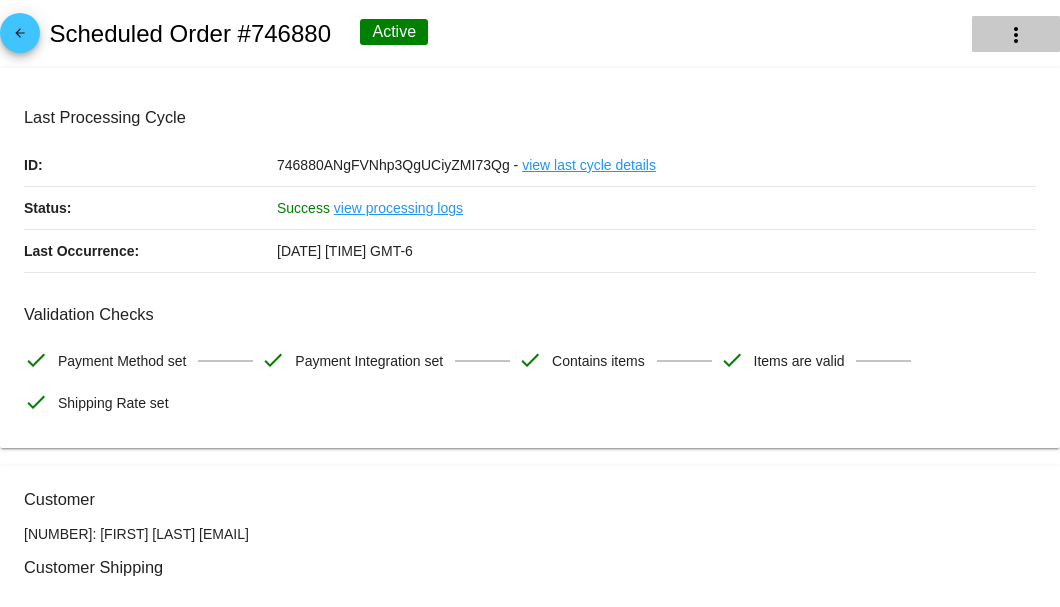 click on "more_vert" 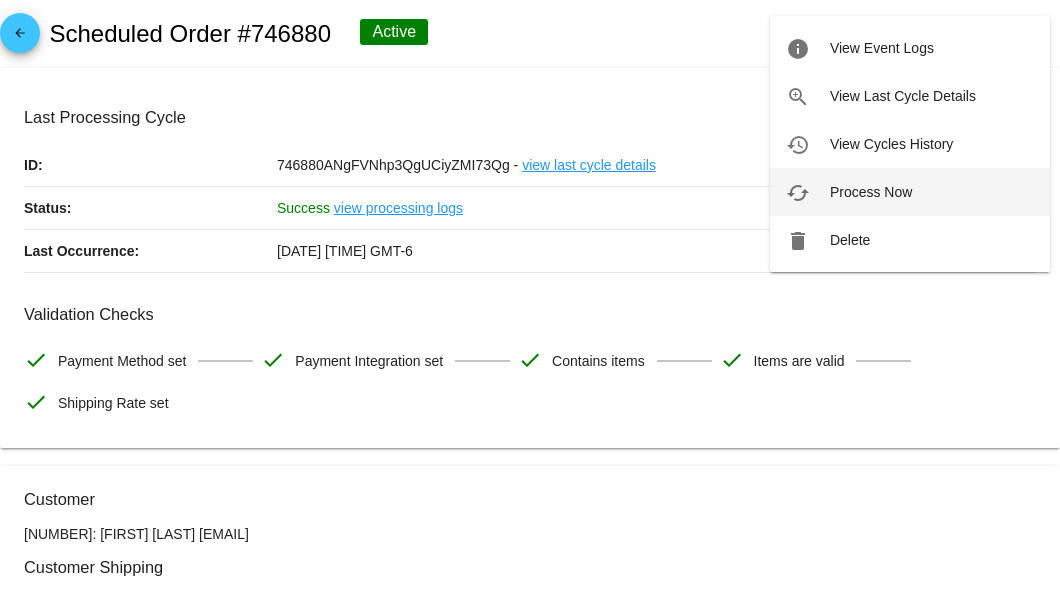 click on "Process Now" at bounding box center (871, 192) 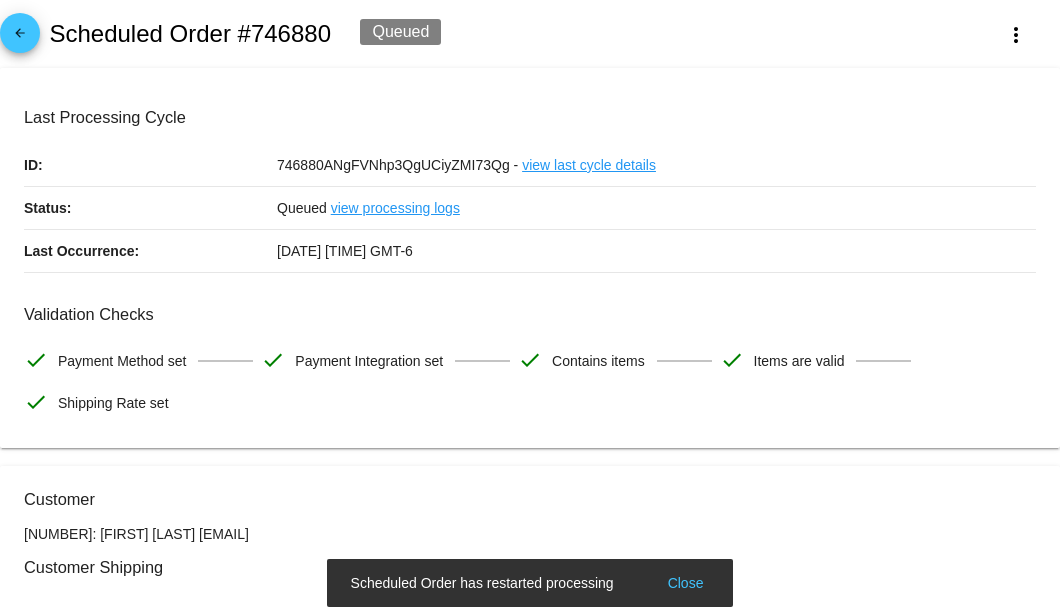 scroll, scrollTop: 266, scrollLeft: 0, axis: vertical 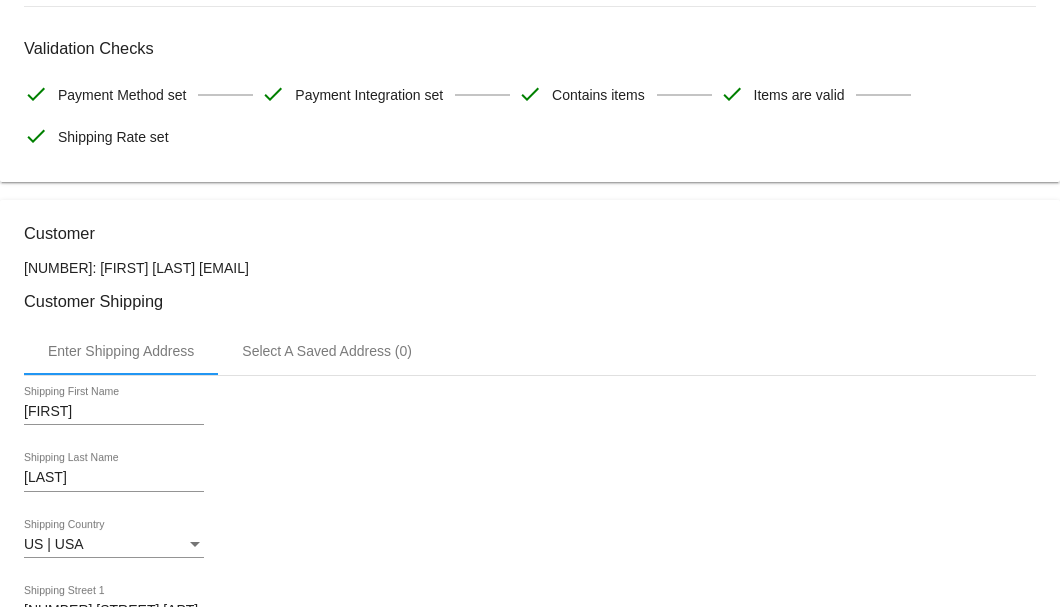 drag, startPoint x: 344, startPoint y: 267, endPoint x: 181, endPoint y: 268, distance: 163.00307 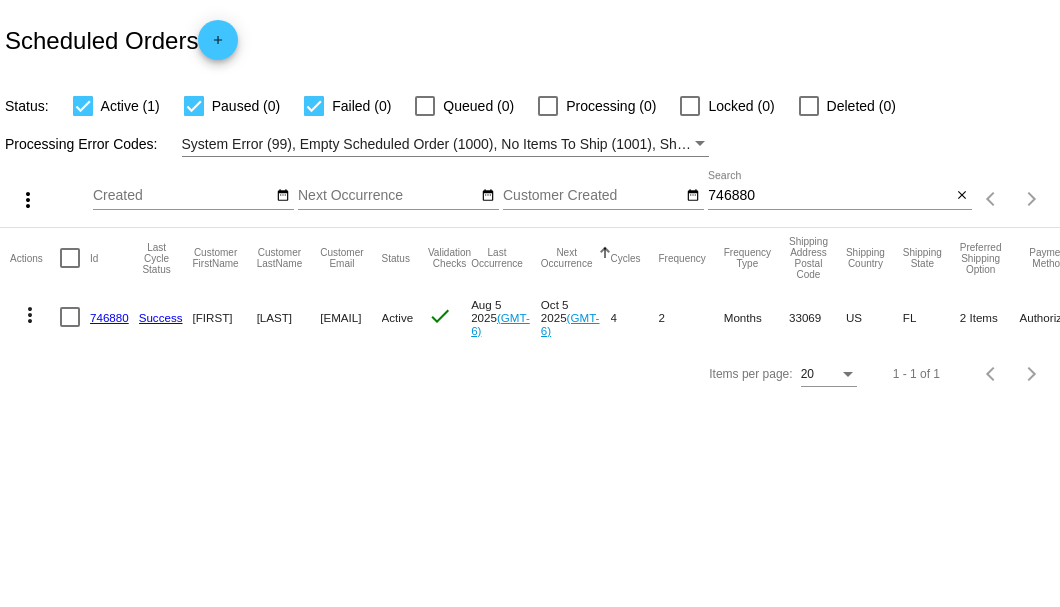 scroll, scrollTop: 0, scrollLeft: 0, axis: both 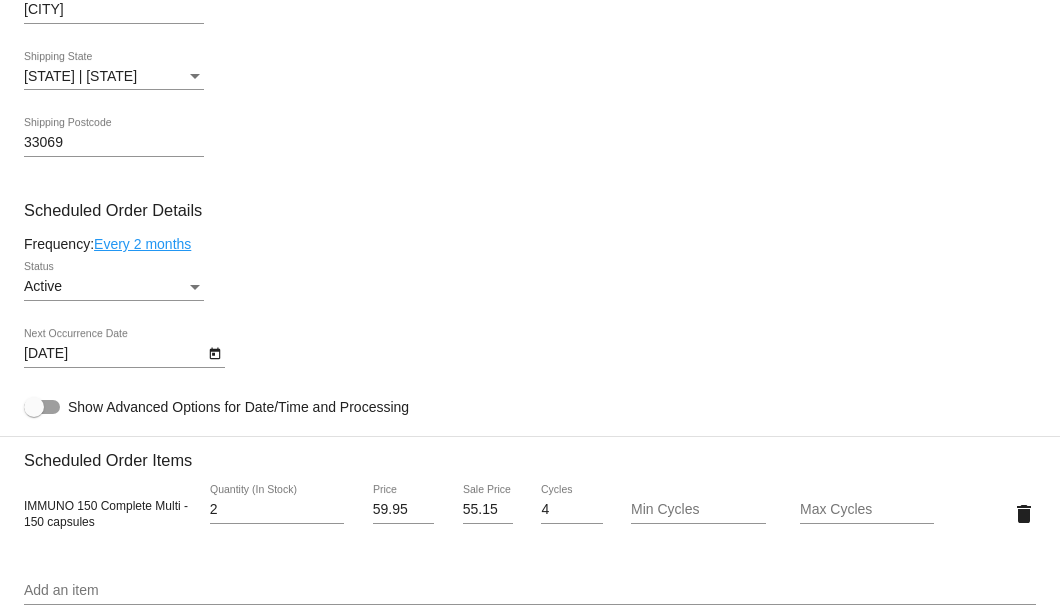 click at bounding box center [195, 287] 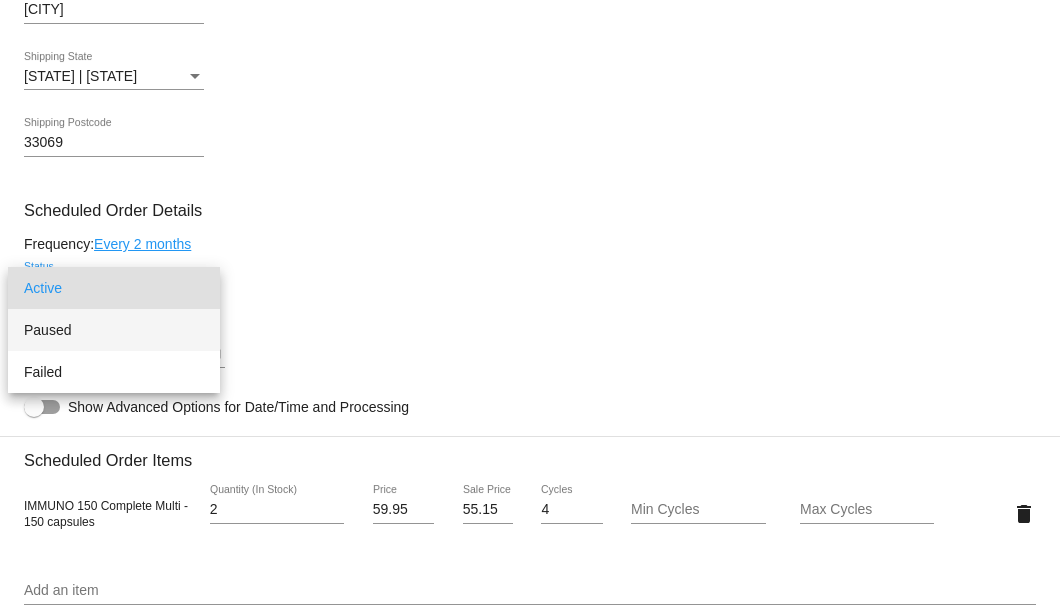 click on "Paused" at bounding box center (114, 330) 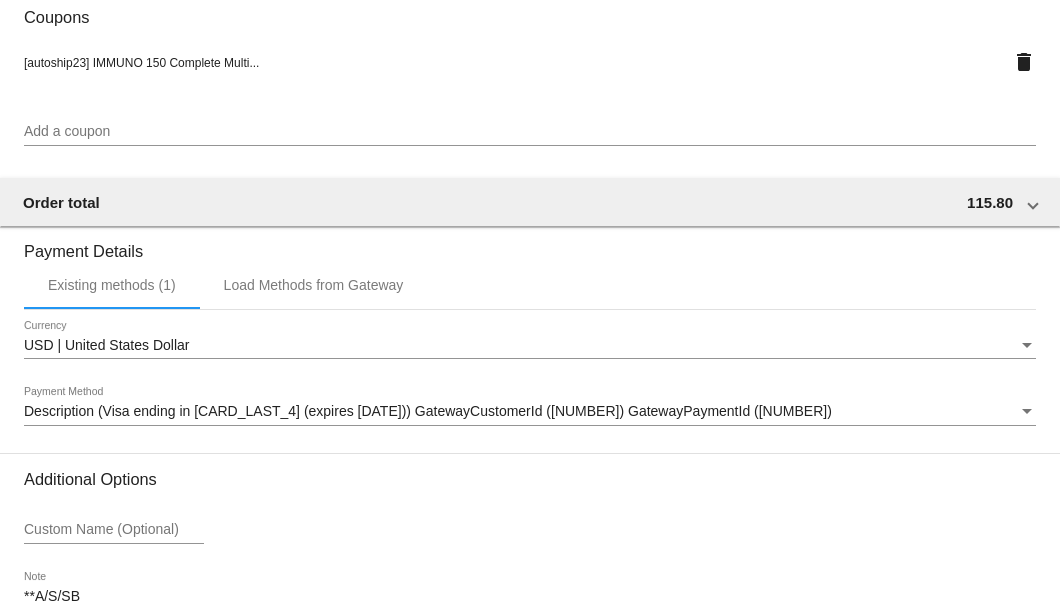 scroll, scrollTop: 1930, scrollLeft: 0, axis: vertical 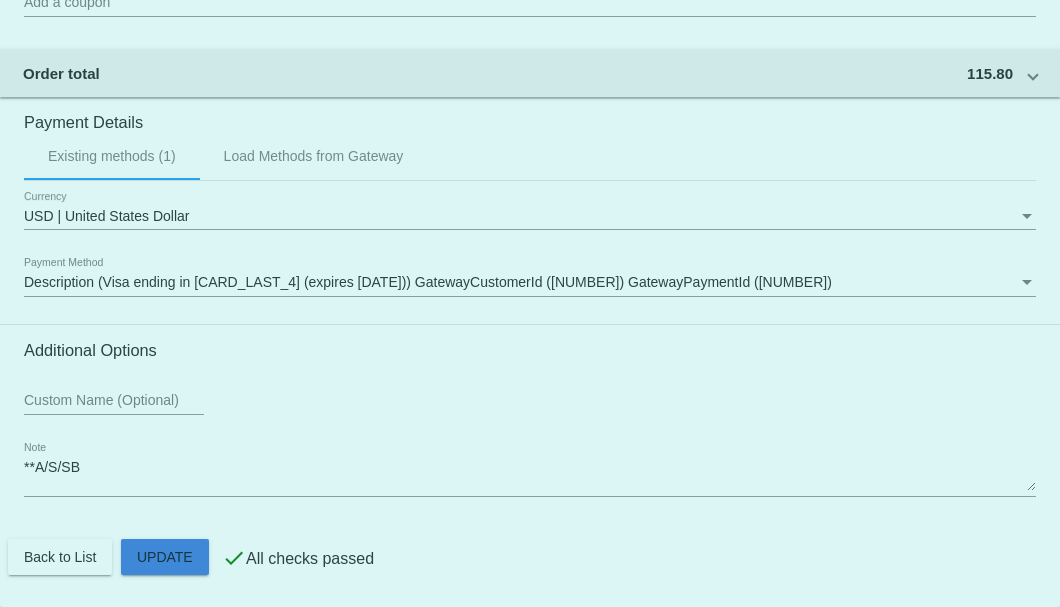 click on "Customer
[NUMBER]: [FIRST] [LAST]
[EMAIL]
Customer Shipping
Enter Shipping Address Select A Saved Address (0)
[FIRST]
Shipping First Name
[LAST]
Shipping Last Name
US | USA
Shipping Country
[NUMBER] [STREET] [APT]
Shipping Street 1
Shipping Street 2
[CITY]
Shipping City
[STATE] | [STATE]
Shipping State
[POSTAL_CODE]
Shipping Postcode
Scheduled Order Details
Frequency:
Every 2 months
Paused" 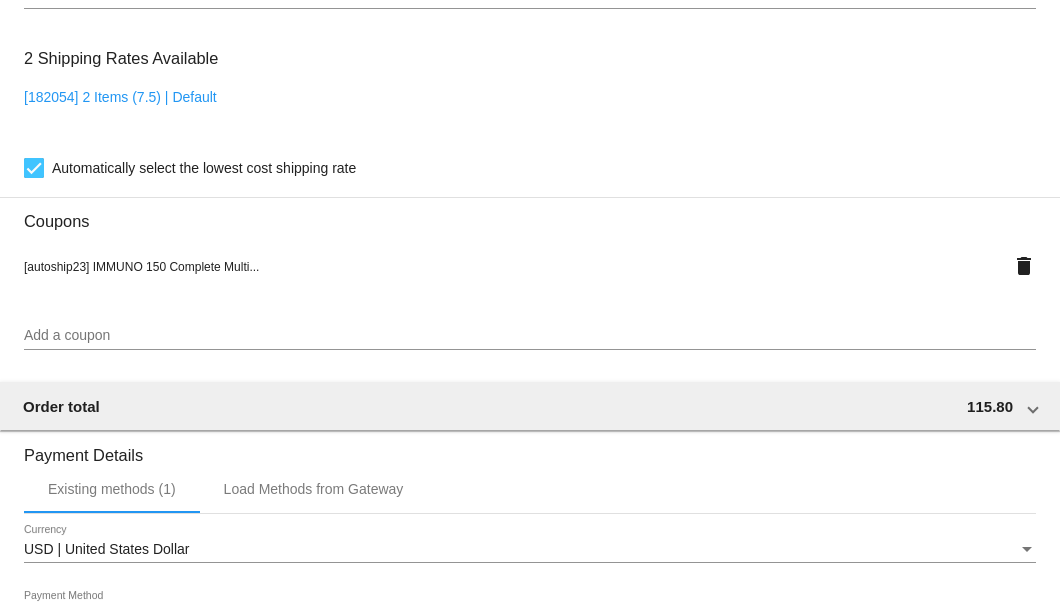 scroll, scrollTop: 1930, scrollLeft: 0, axis: vertical 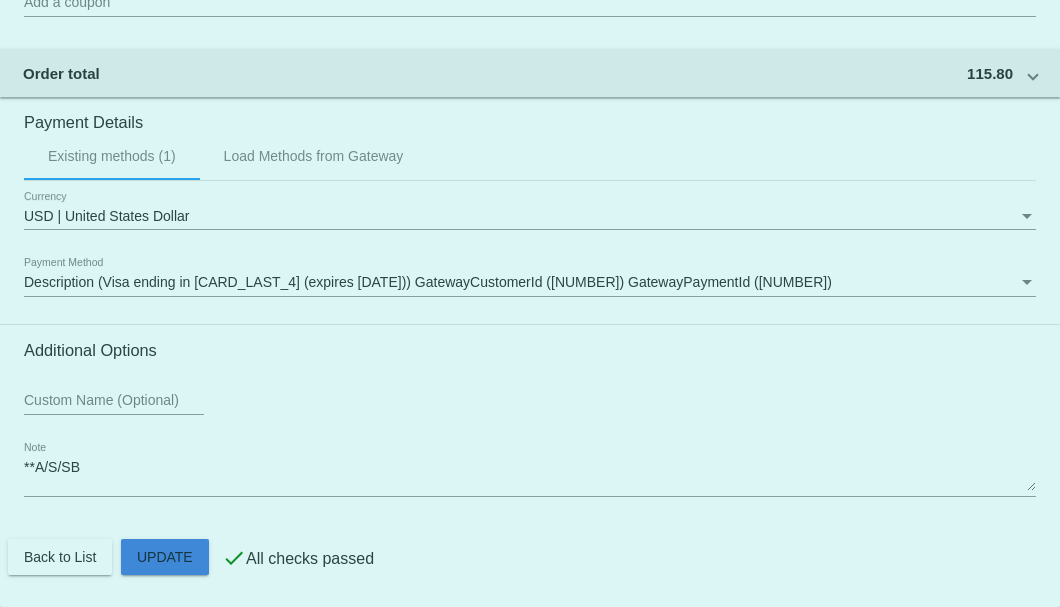 click on "Customer
[NUMBER]: [FIRST] [LAST]
[EMAIL]
Customer Shipping
Enter Shipping Address Select A Saved Address (0)
[FIRST]
Shipping First Name
[LAST]
Shipping Last Name
US | USA
Shipping Country
[NUMBER] [STREET] [APT]
Shipping Street 1
Shipping Street 2
[CITY]
Shipping City
[STATE] | [STATE]
Shipping State
[POSTAL_CODE]
Shipping Postcode
Scheduled Order Details
Frequency:
Every 2 months
Paused" 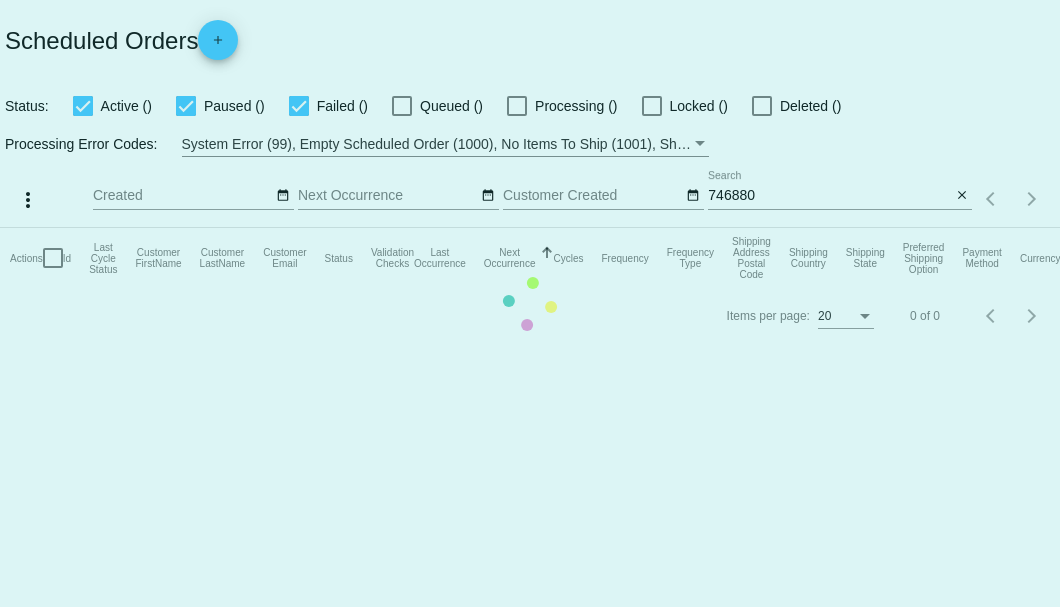 scroll, scrollTop: 0, scrollLeft: 0, axis: both 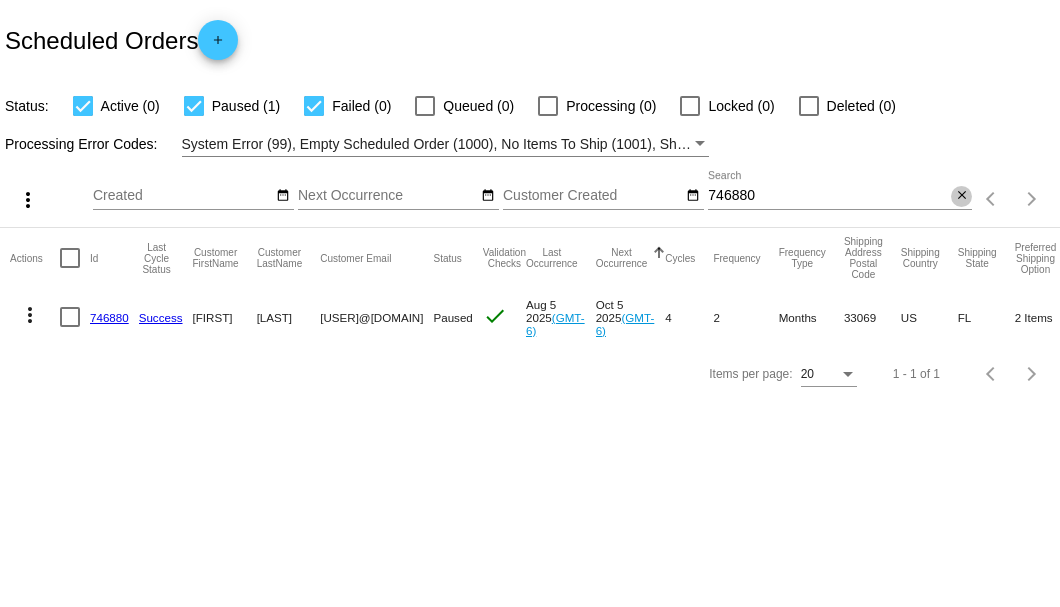 click on "close" 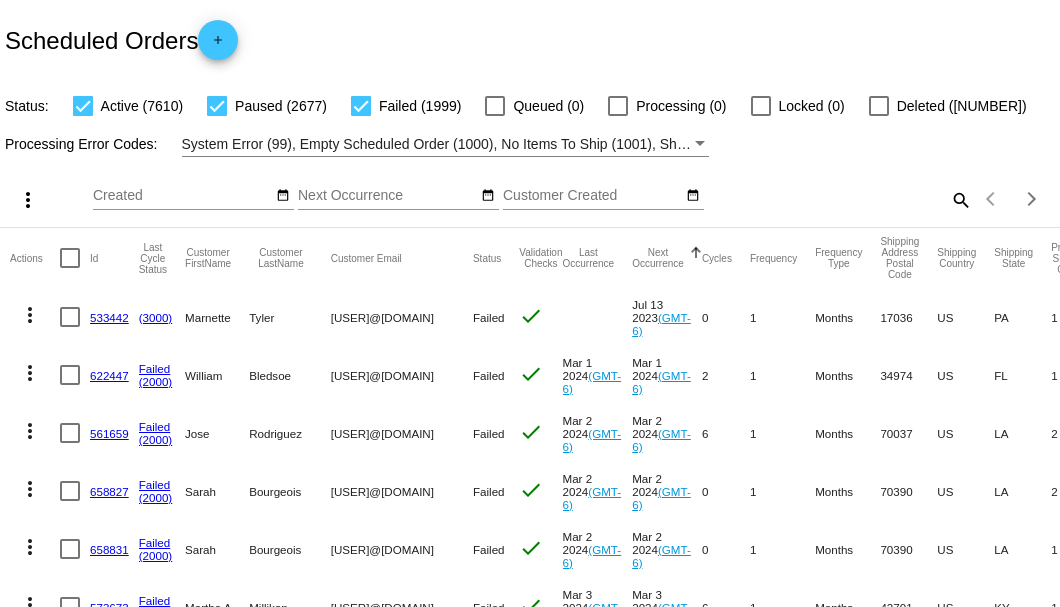 click on "search" 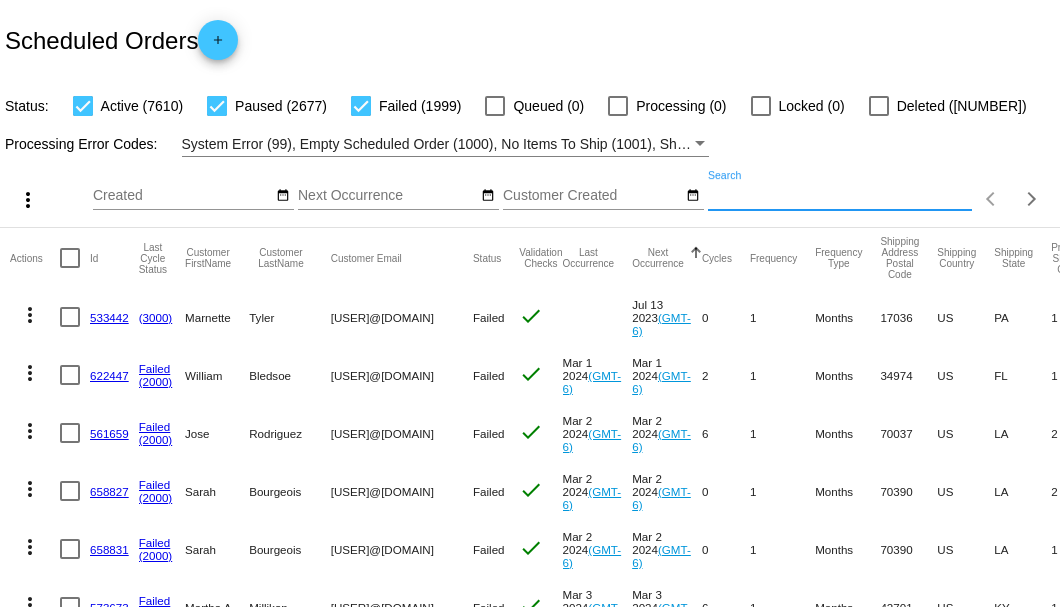 click on "Search" at bounding box center (840, 196) 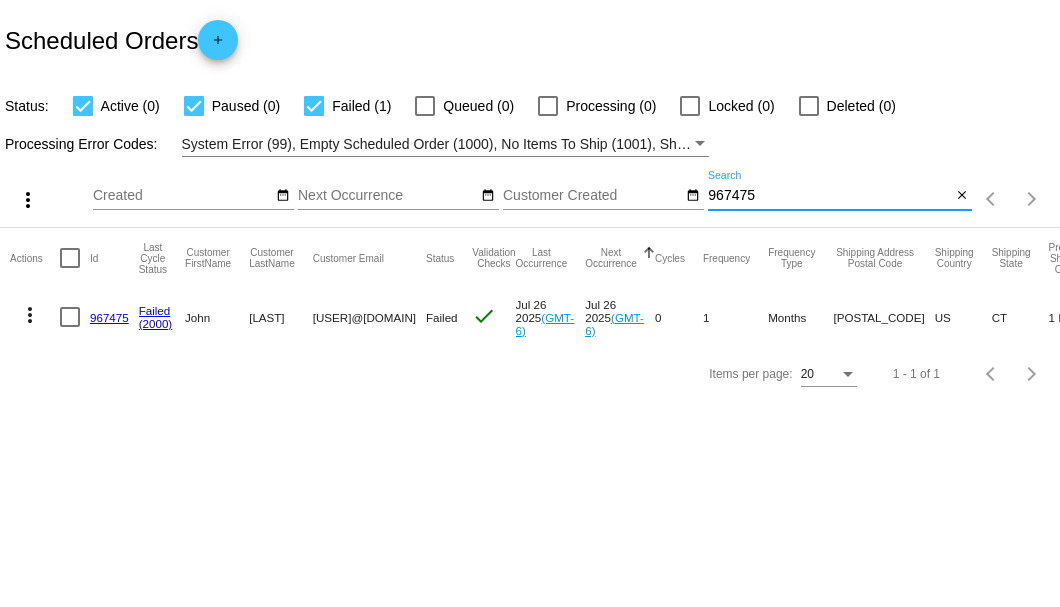 type on "967475" 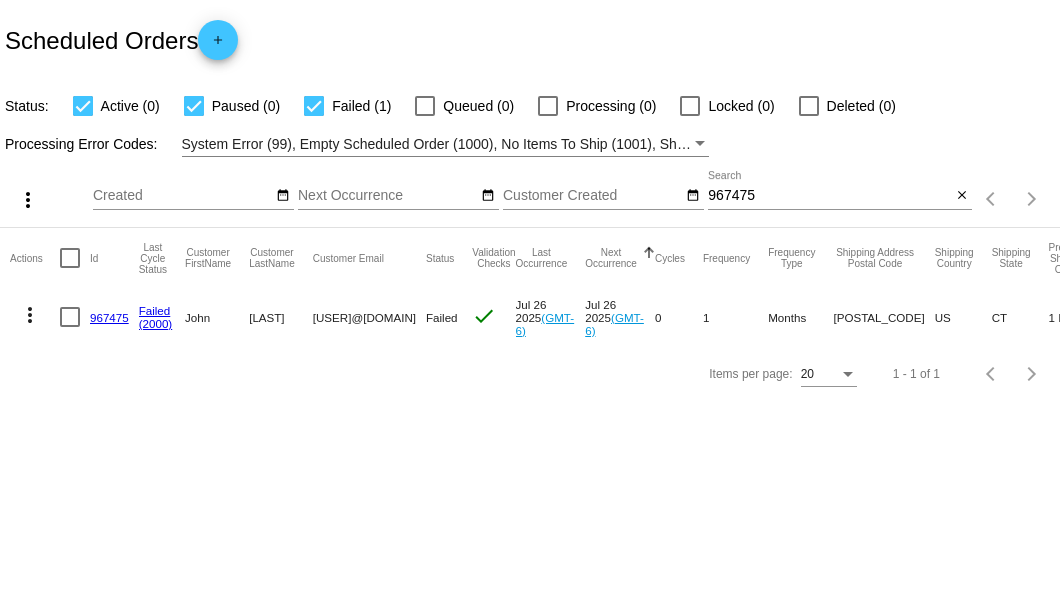 drag, startPoint x: 314, startPoint y: 314, endPoint x: 436, endPoint y: 316, distance: 122.016396 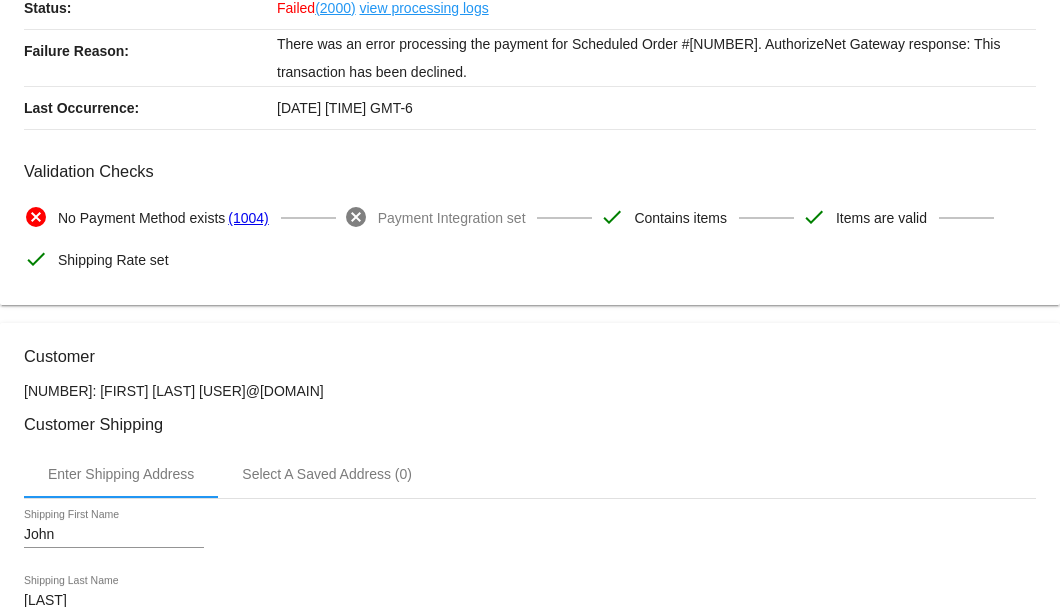 scroll, scrollTop: 0, scrollLeft: 0, axis: both 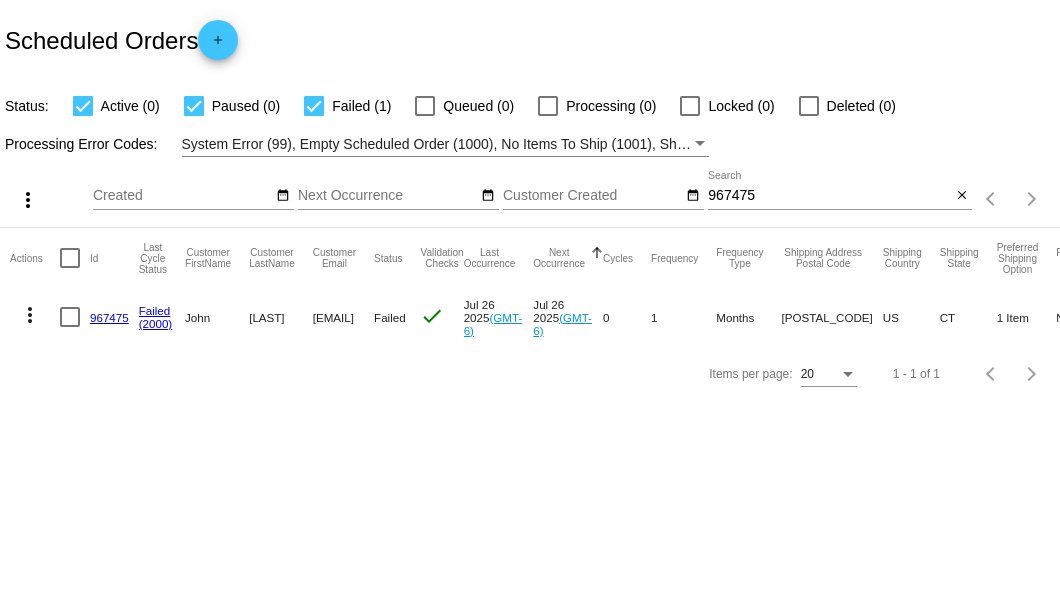 click on "967475" 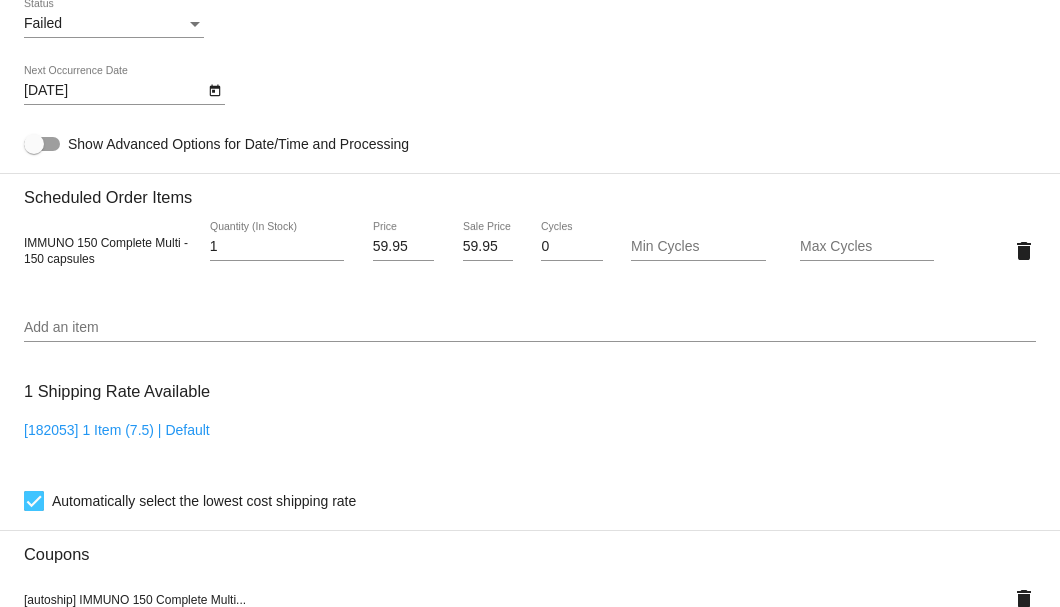 scroll, scrollTop: 1120, scrollLeft: 0, axis: vertical 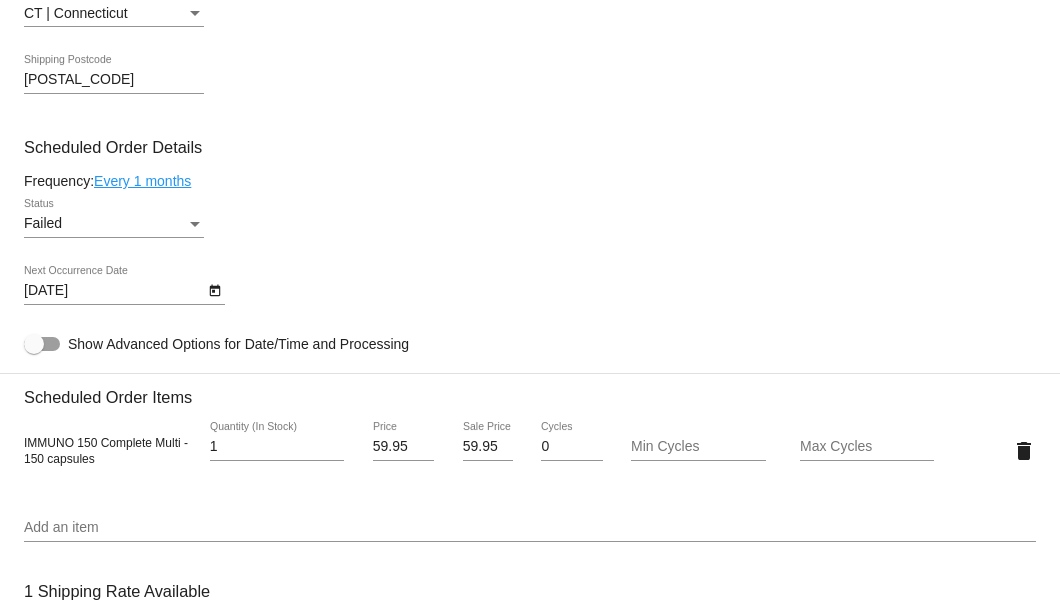 click 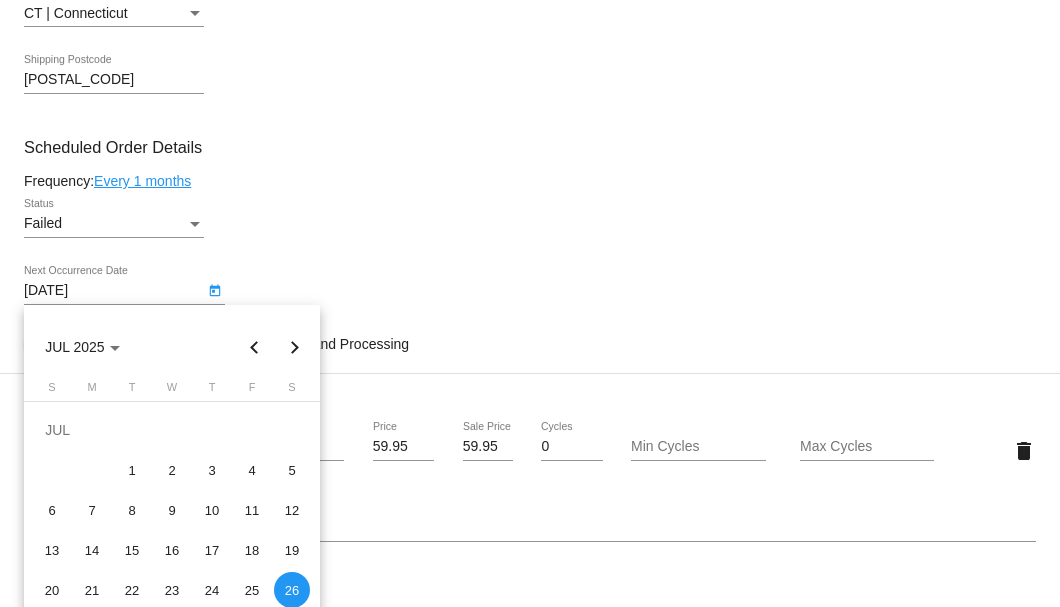 click at bounding box center (295, 347) 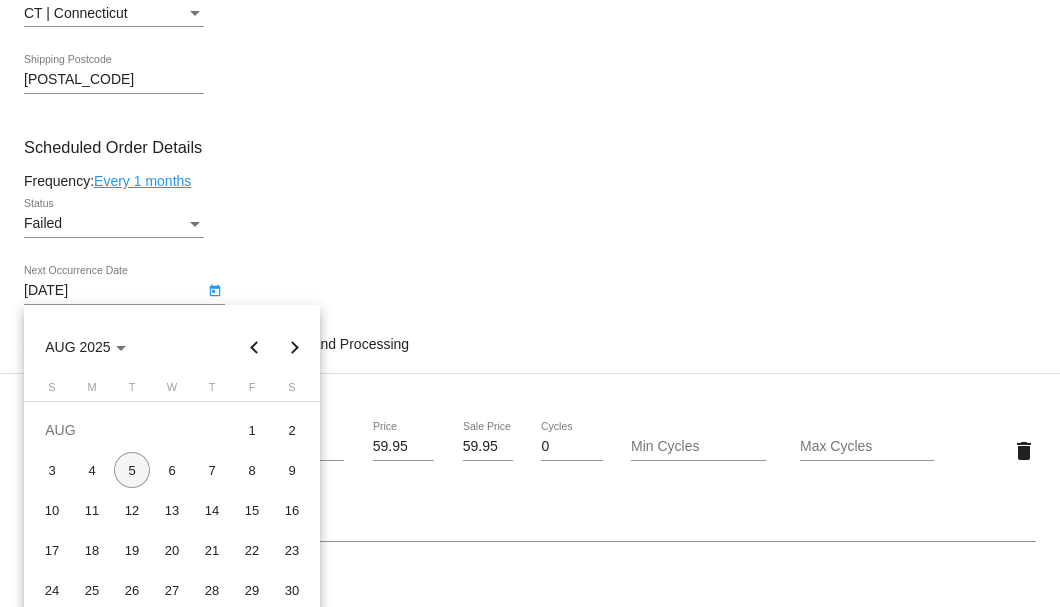 click on "5" at bounding box center [132, 470] 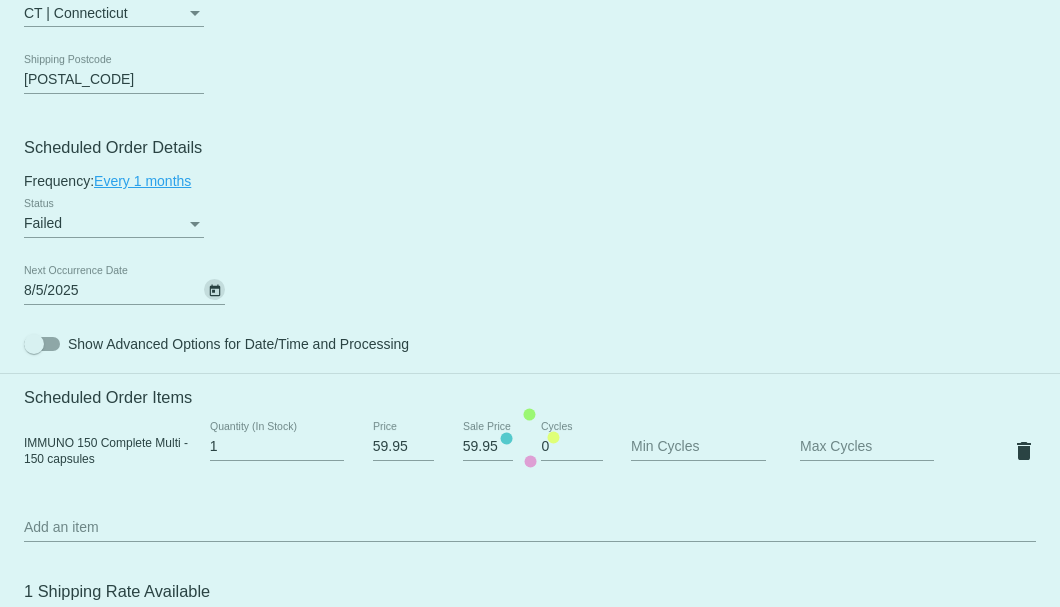 click at bounding box center (195, 224) 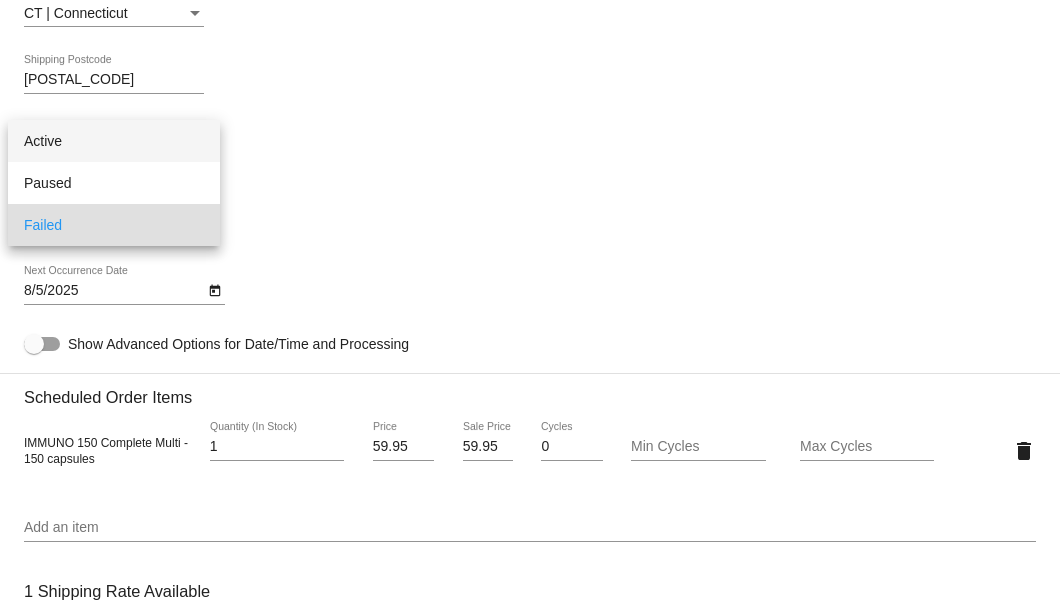 click on "Active" at bounding box center (114, 141) 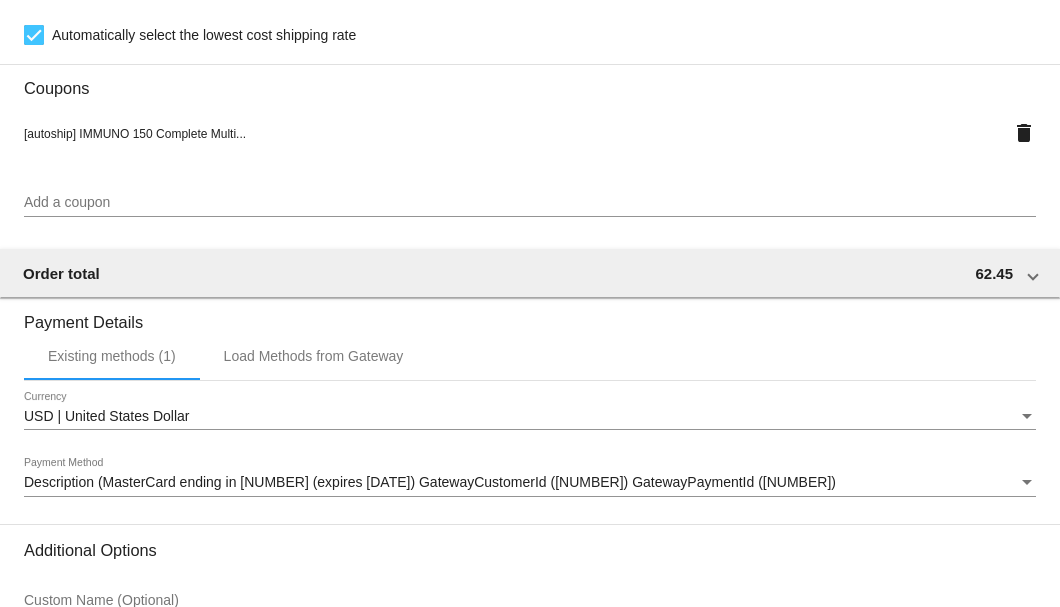 scroll, scrollTop: 1986, scrollLeft: 0, axis: vertical 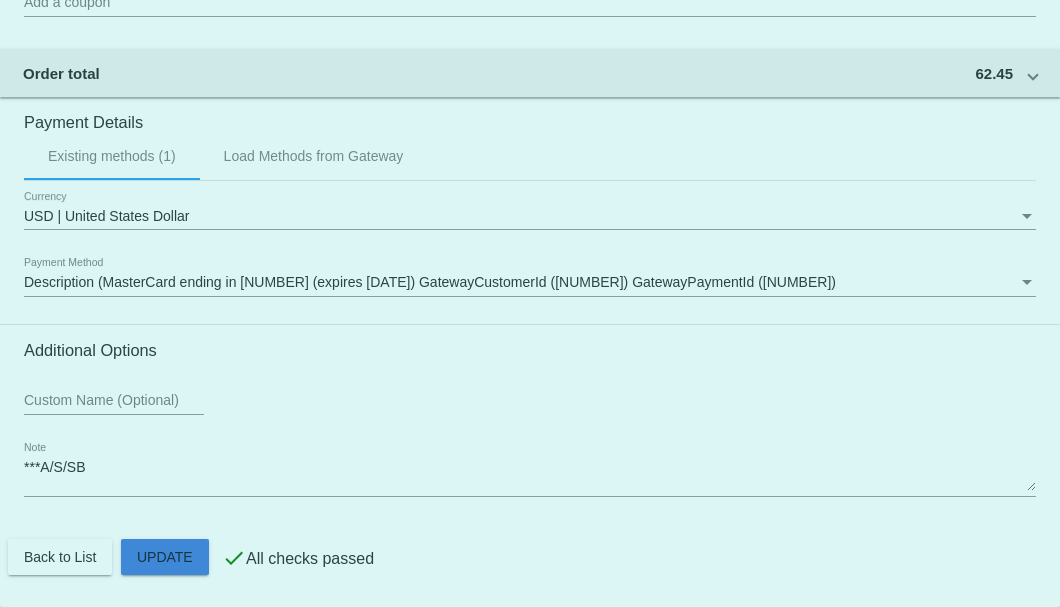 click on "Customer
4305061: John Skorupinski
js@digicommusa.com
Customer Shipping
Enter Shipping Address Select A Saved Address (0)
John
Shipping First Name
Skorupinski
Shipping Last Name
US | USA
Shipping Country
80 Pleasantview Ave
Shipping Street 1
Shipping Street 2
Bridgeport
Shipping City
CT | Connecticut
Shipping State
06606
Shipping Postcode
Scheduled Order Details
Frequency:
Every 1 months
Active
Status 1" 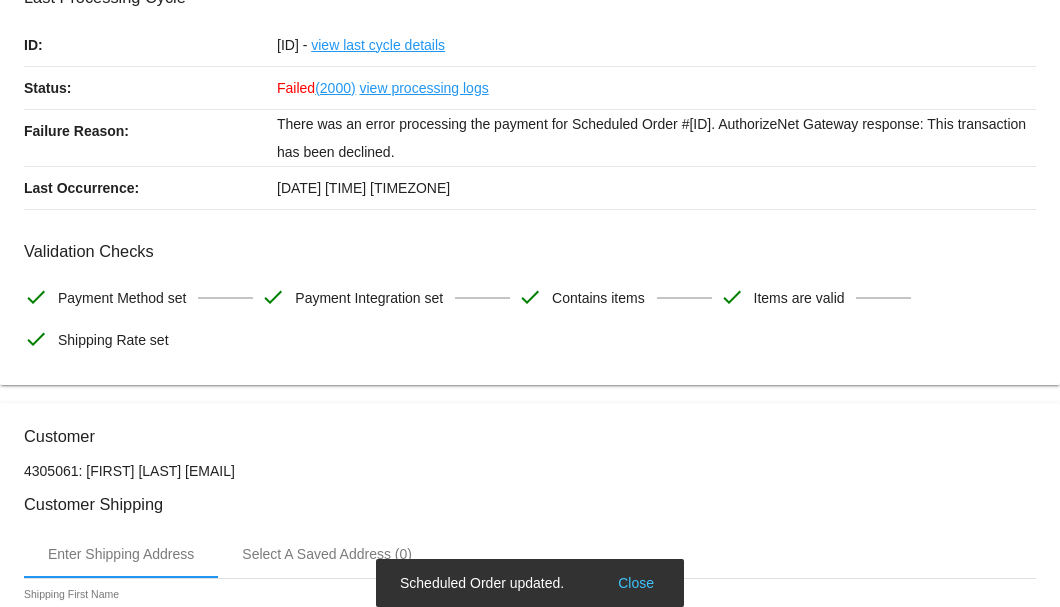 scroll, scrollTop: 0, scrollLeft: 0, axis: both 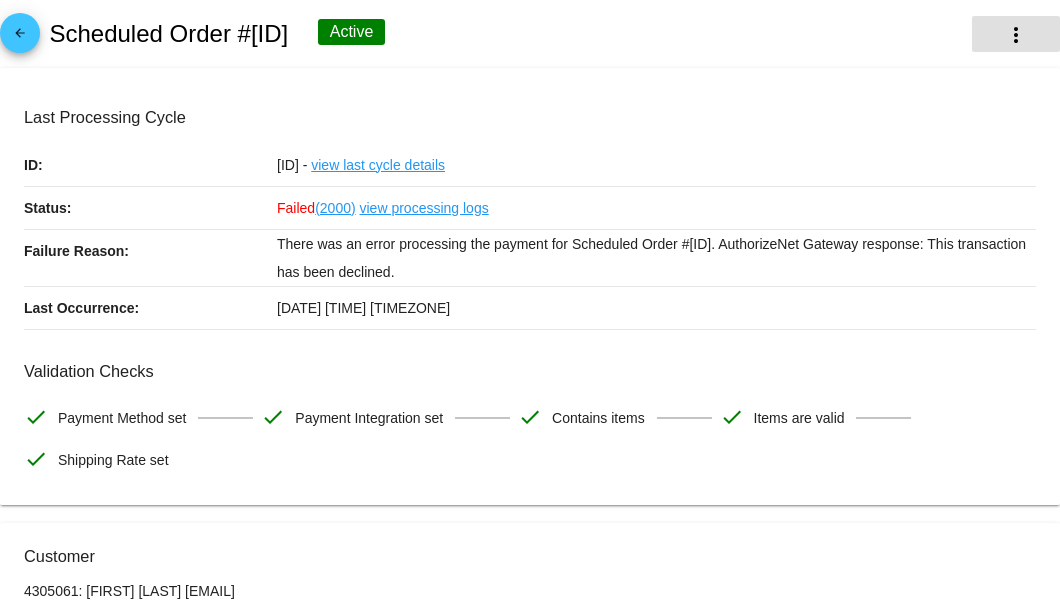 click on "more_vert" 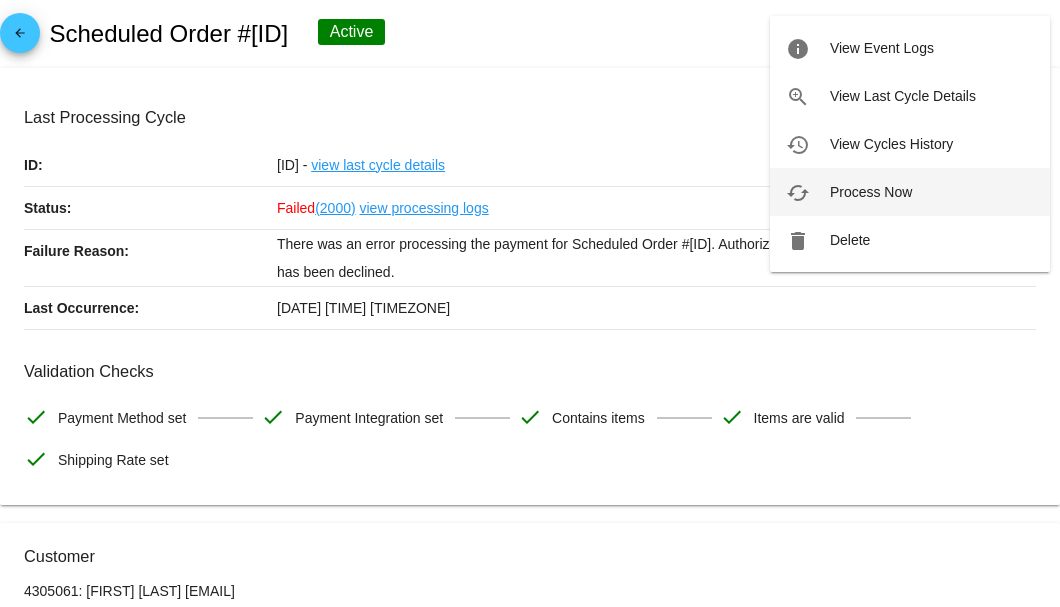 click on "cached
Process Now" at bounding box center (910, 192) 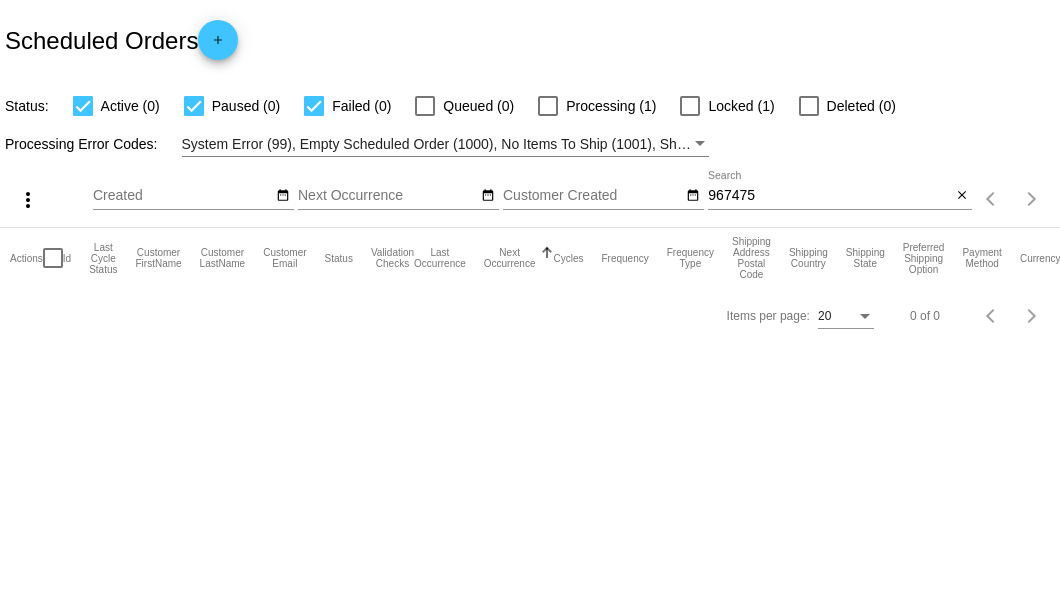 scroll, scrollTop: 0, scrollLeft: 0, axis: both 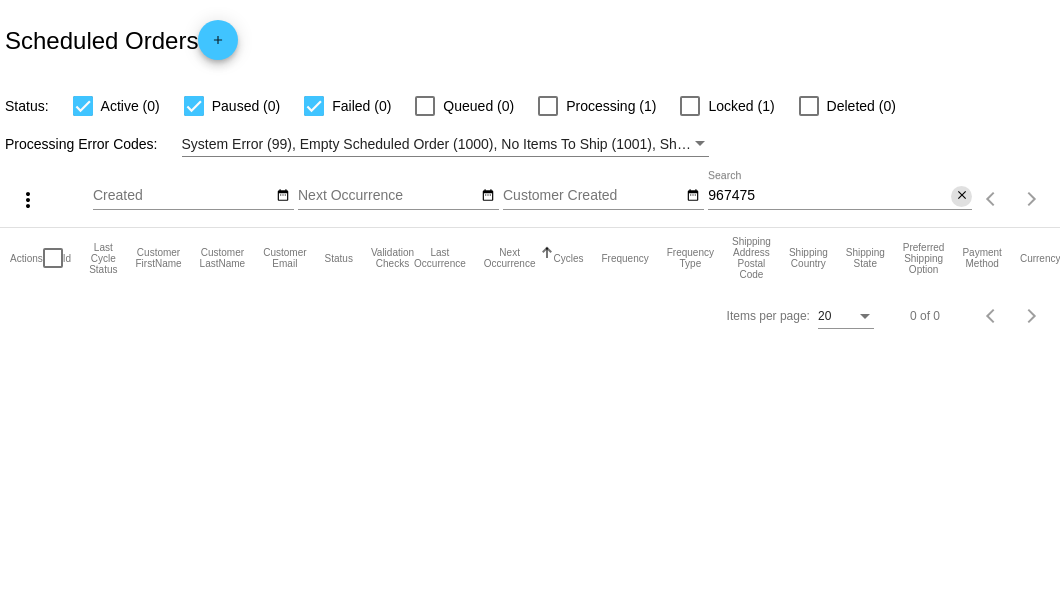 click on "close" 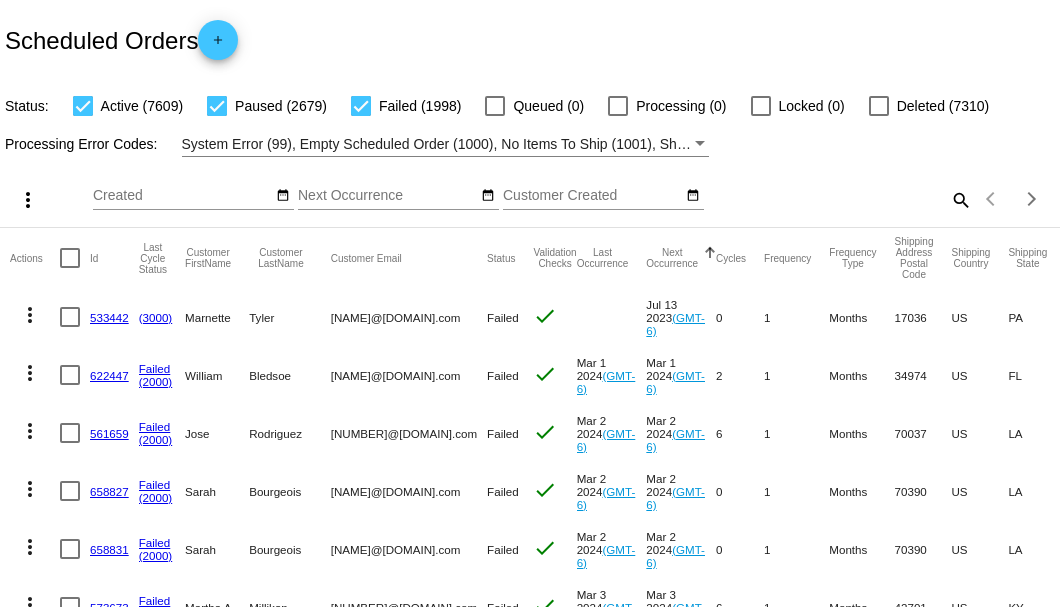 click on "search" 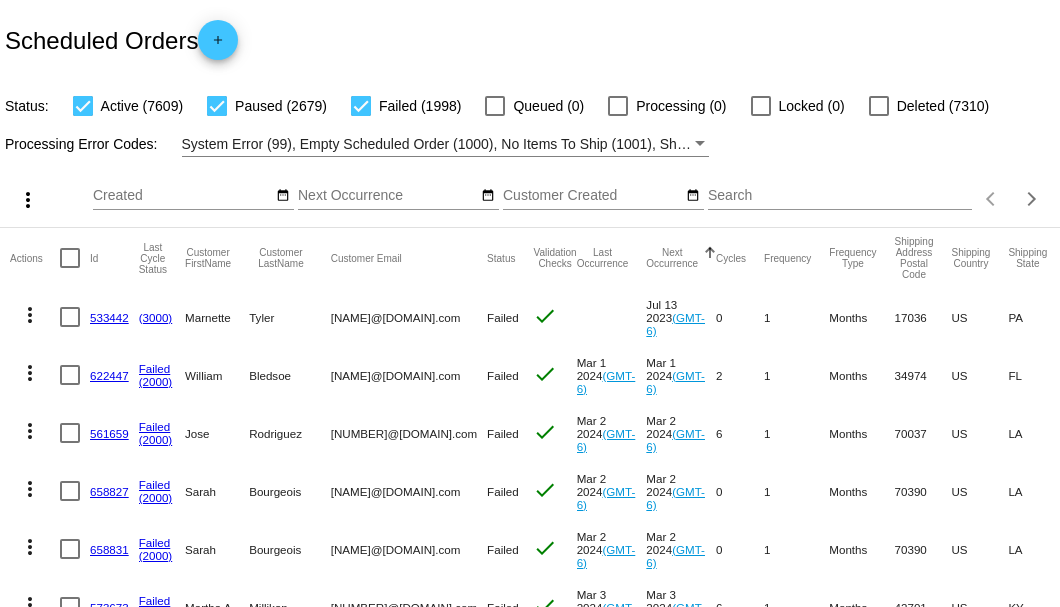 click on "Search" at bounding box center [840, 196] 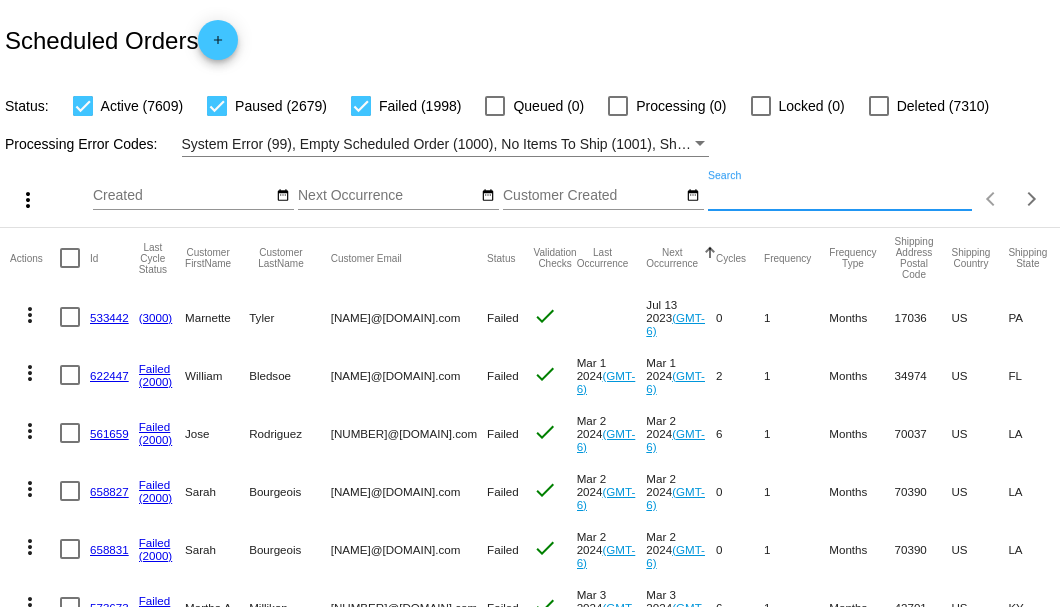 paste on "[EMAIL]" 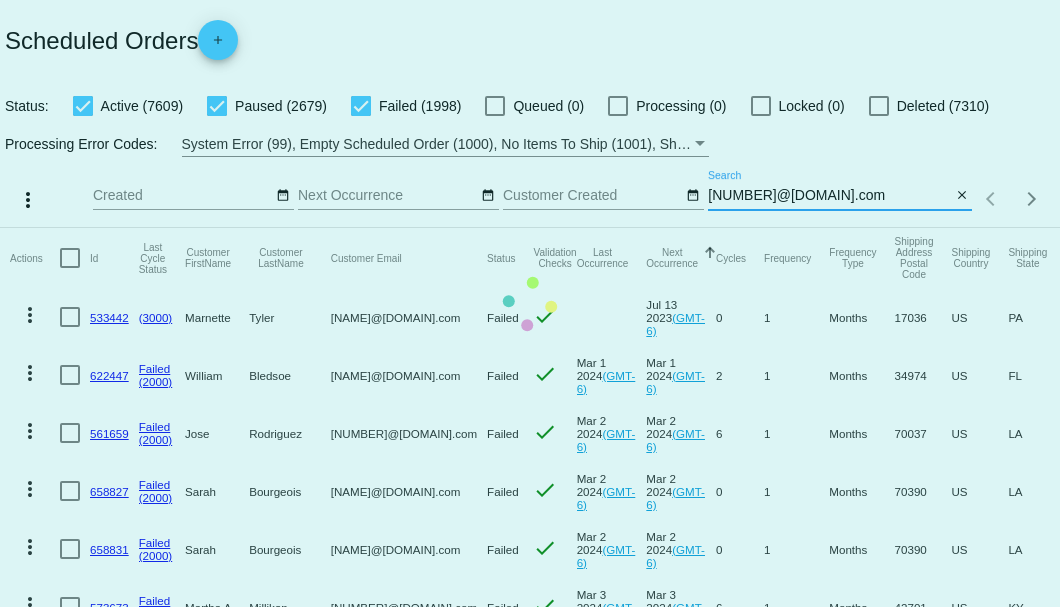 scroll, scrollTop: 0, scrollLeft: 0, axis: both 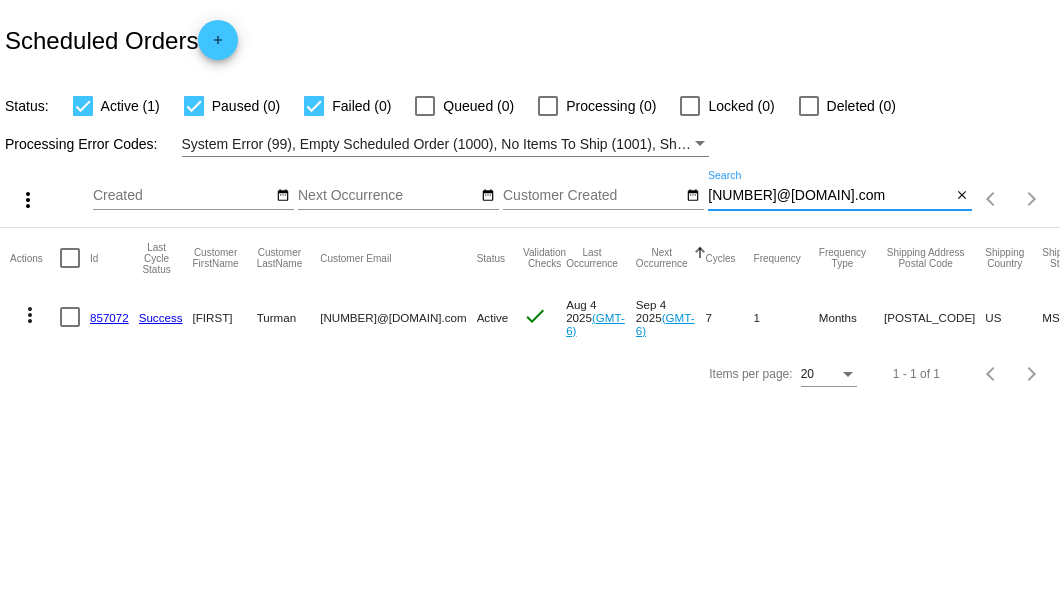 type on "[EMAIL]" 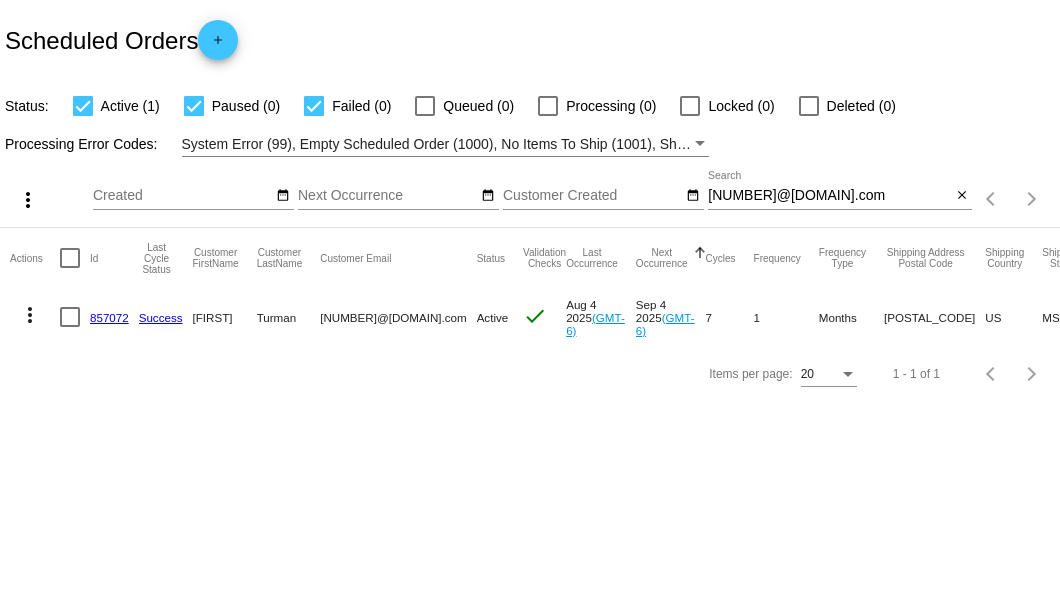 click on "857072" 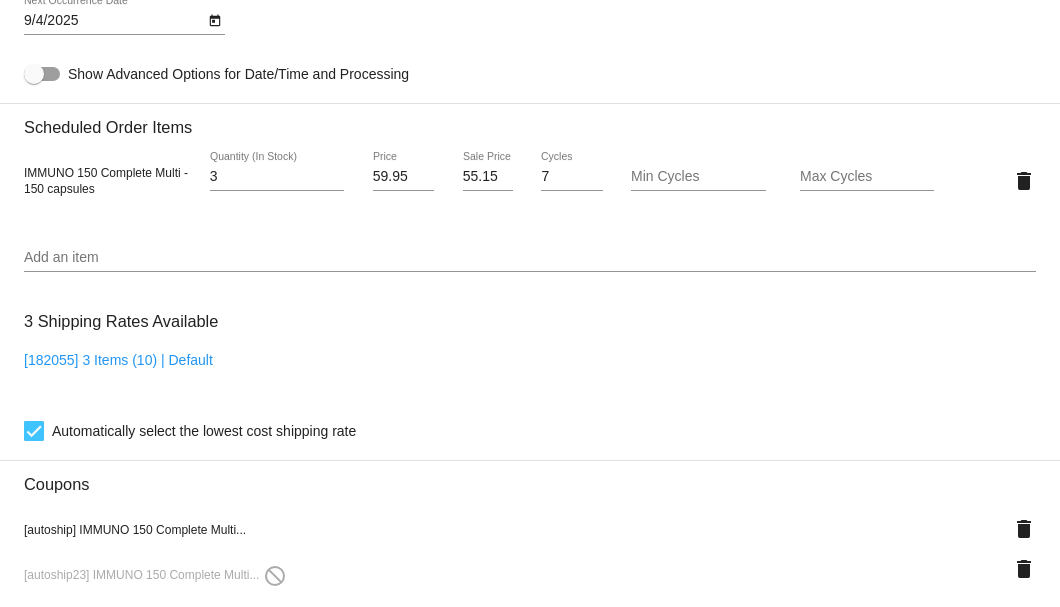 scroll, scrollTop: 1600, scrollLeft: 0, axis: vertical 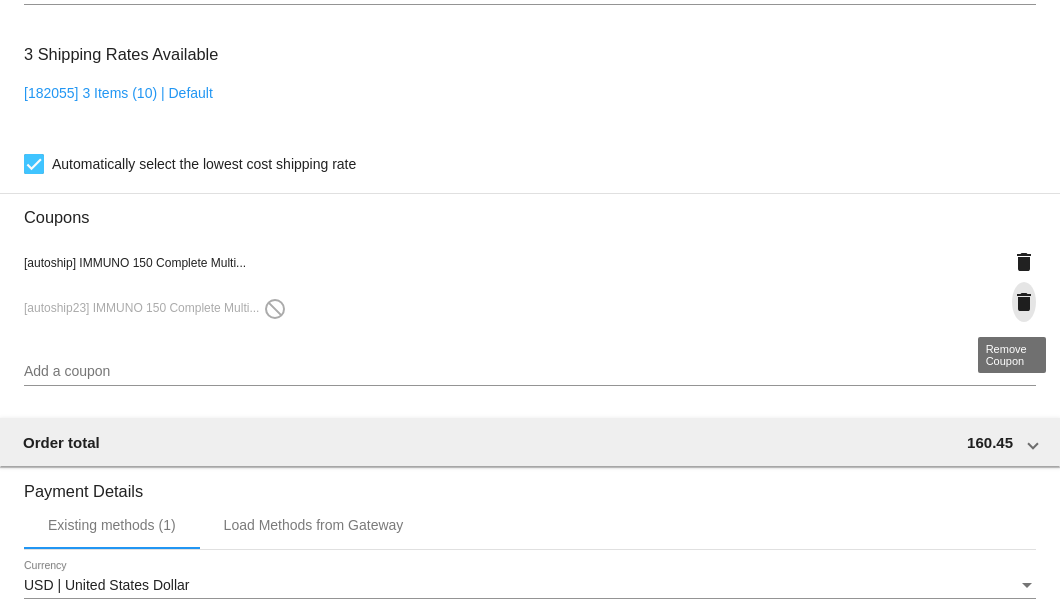 click on "delete" 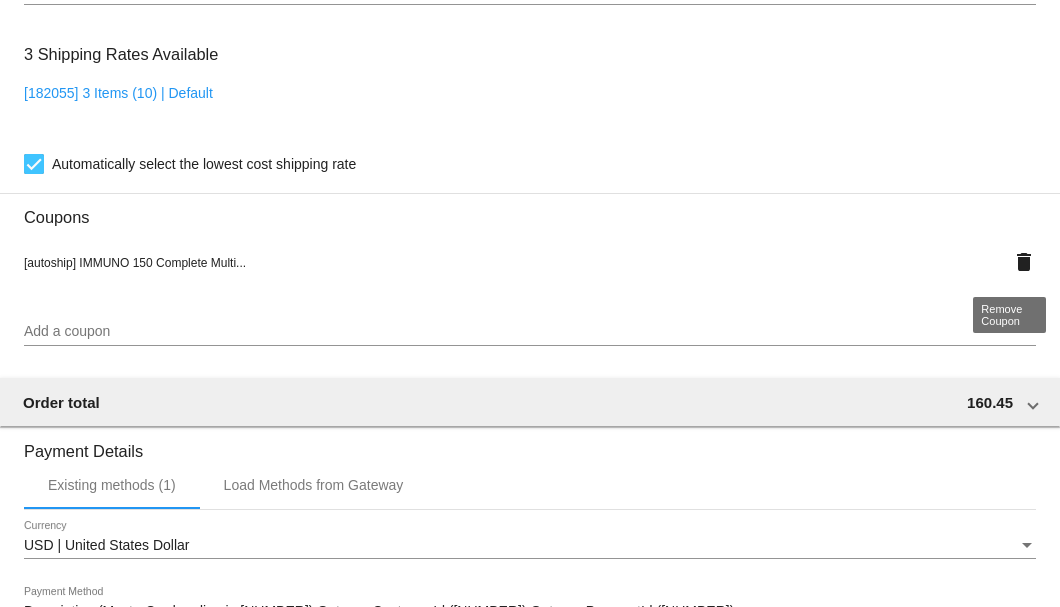 click on "delete" 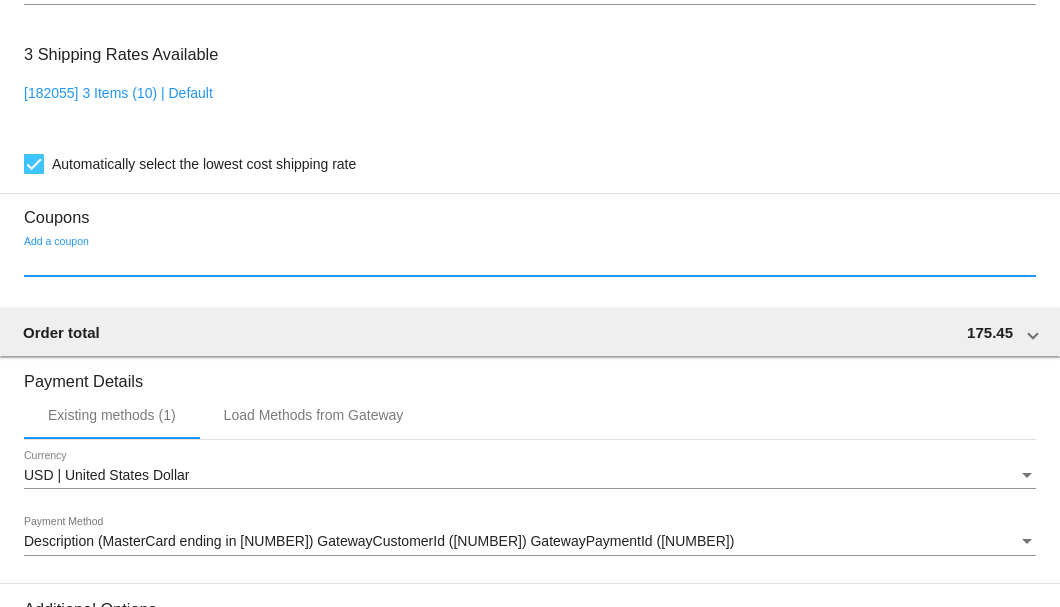 click on "Add a coupon" at bounding box center [530, 262] 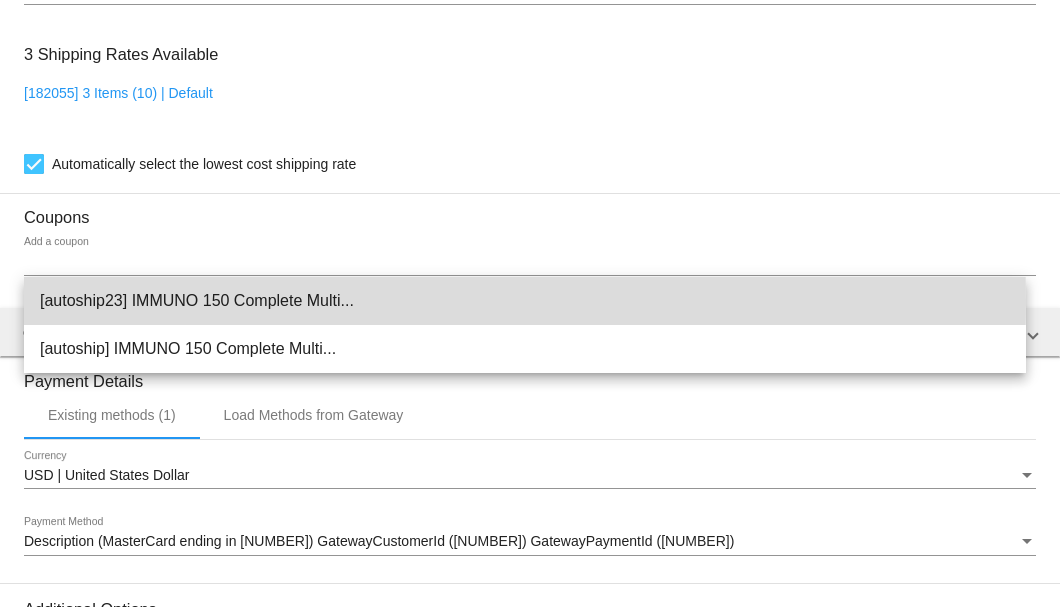 click on "[autoship23] IMMUNO 150 Complete Multi..." at bounding box center [525, 301] 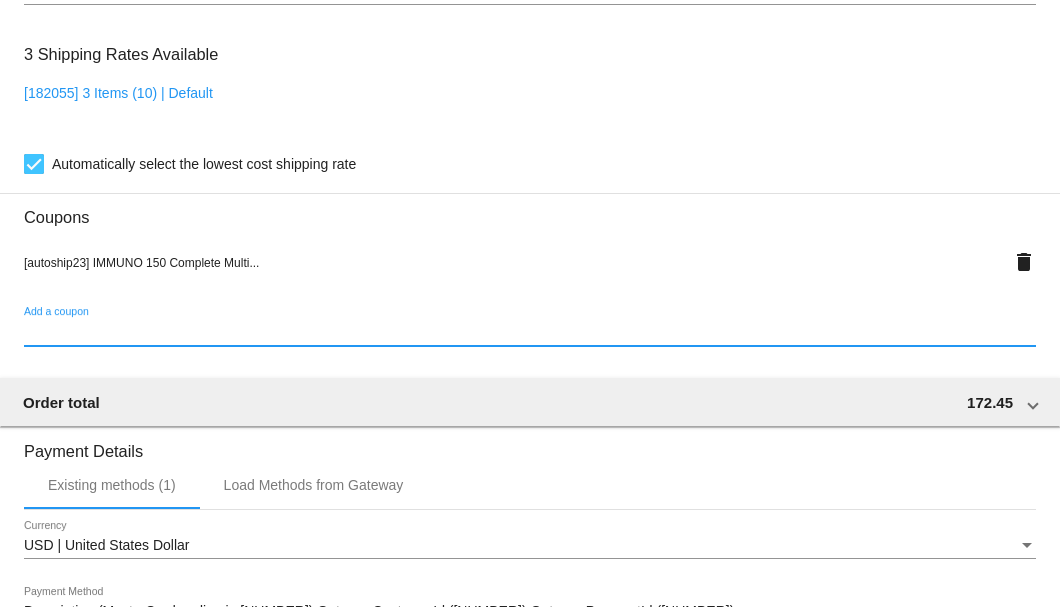 scroll, scrollTop: 1930, scrollLeft: 0, axis: vertical 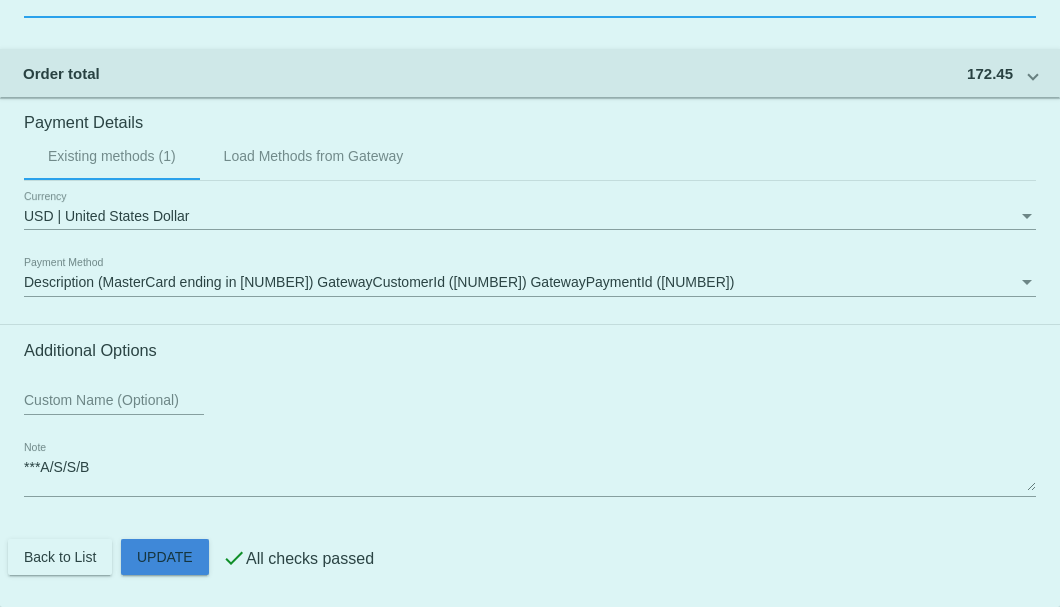 click on "Customer
5816843: Nora Turman
6627849781@exceptionalproducts.org
Customer Shipping
Enter Shipping Address Select A Saved Address (0)
Nora
Shipping First Name
Turman
Shipping Last Name
US | USA
Shipping Country
108 James St
Shipping Street 1
Shipping Street 2
Fulton
Shipping City
MS | Mississippi
Shipping State
38843
Shipping Postcode
Scheduled Order Details
Frequency:
Every 1 months
Active
Status" 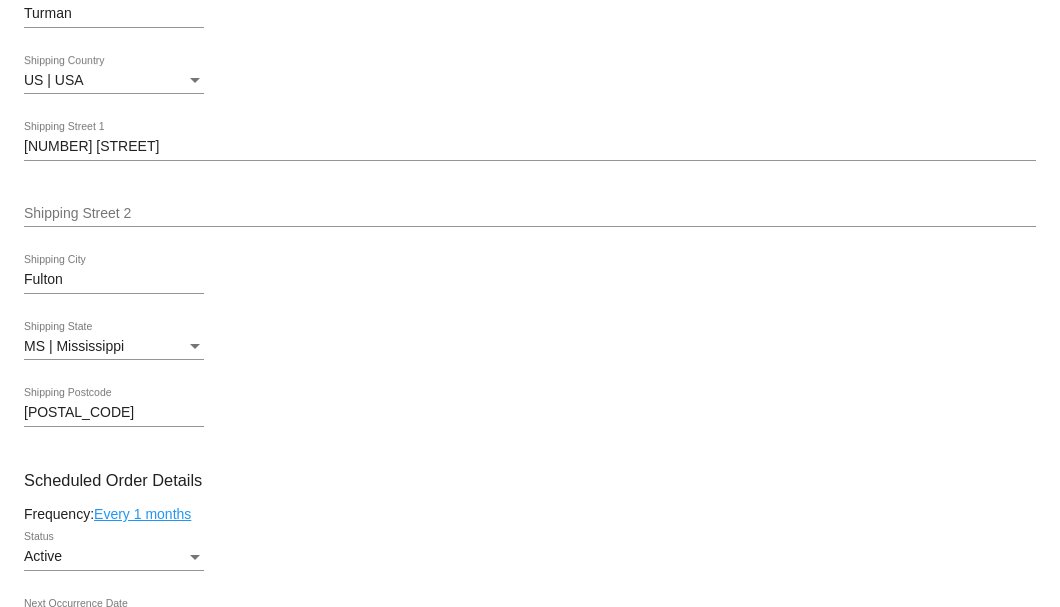 scroll, scrollTop: 930, scrollLeft: 0, axis: vertical 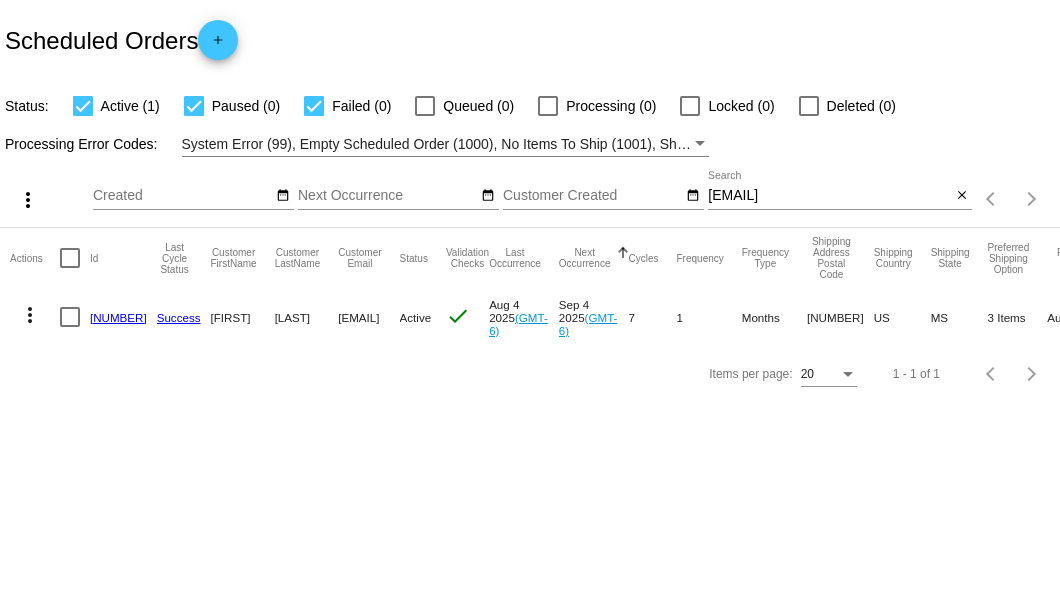 click on "[NUMBER]" 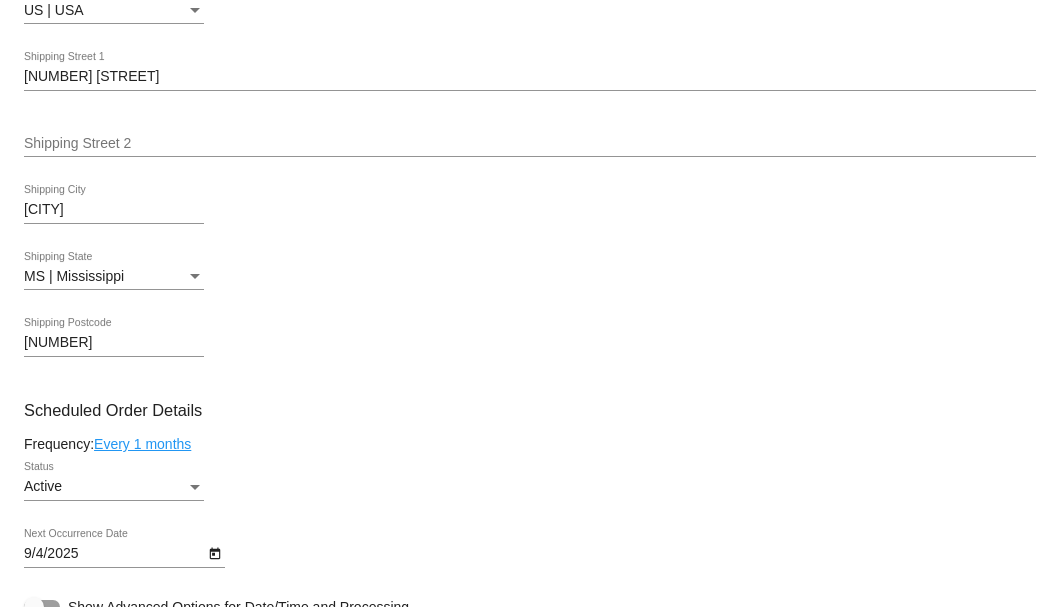 scroll, scrollTop: 933, scrollLeft: 0, axis: vertical 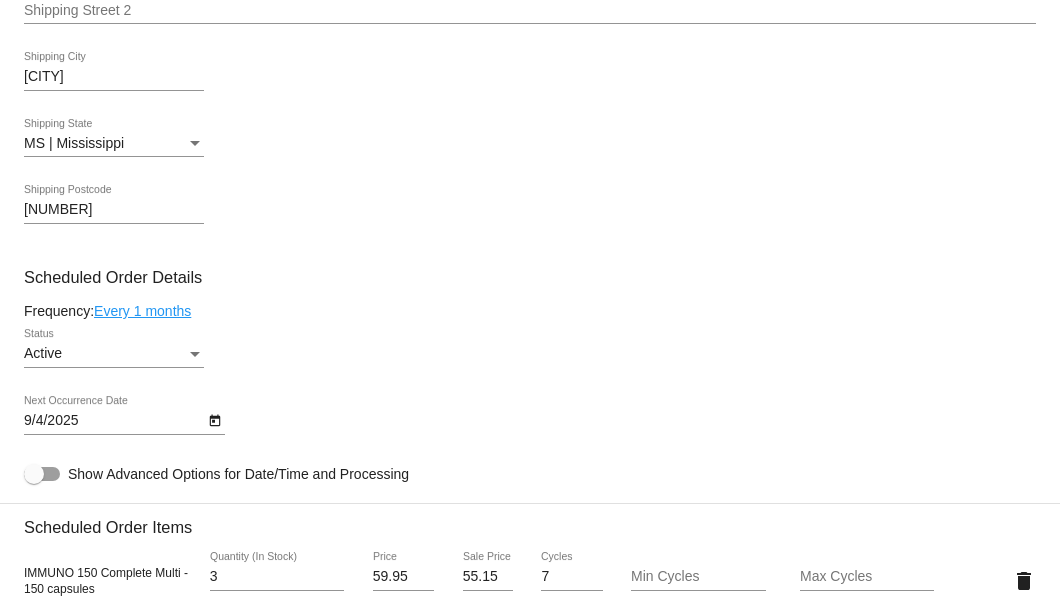 click 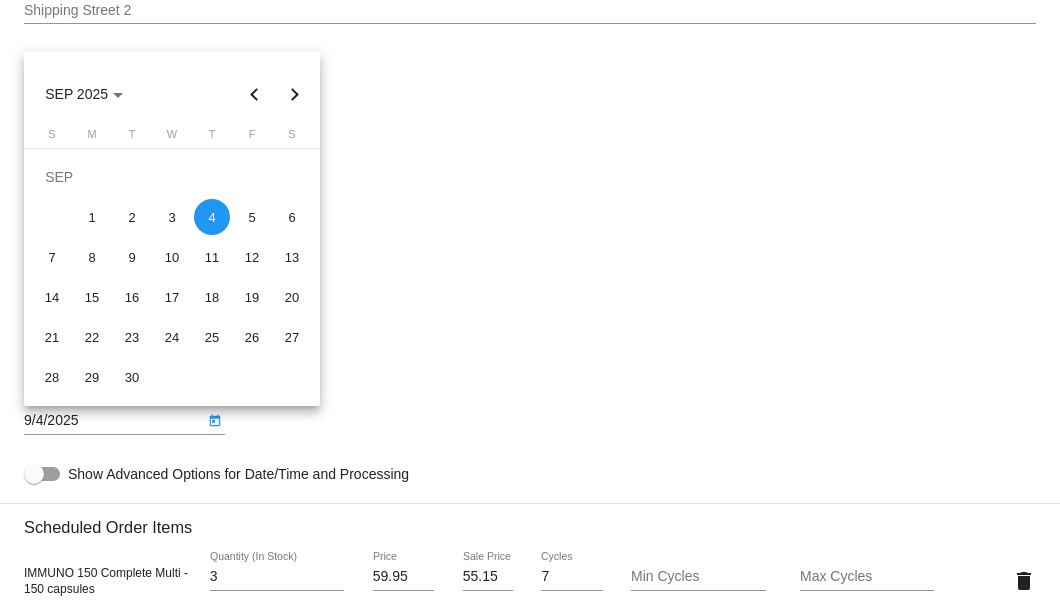 click at bounding box center [295, 94] 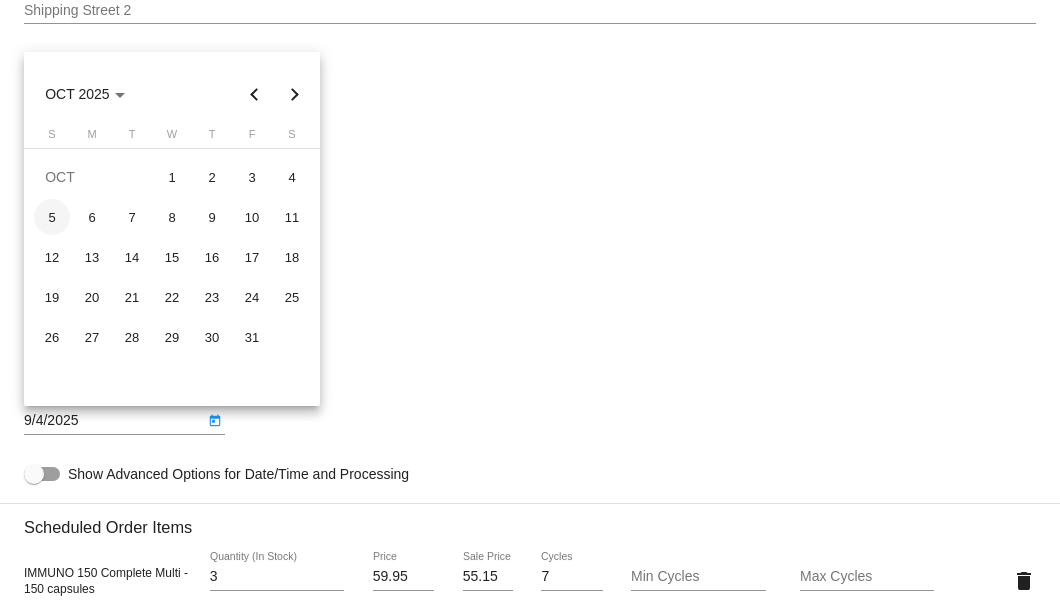 click on "5" at bounding box center (52, 217) 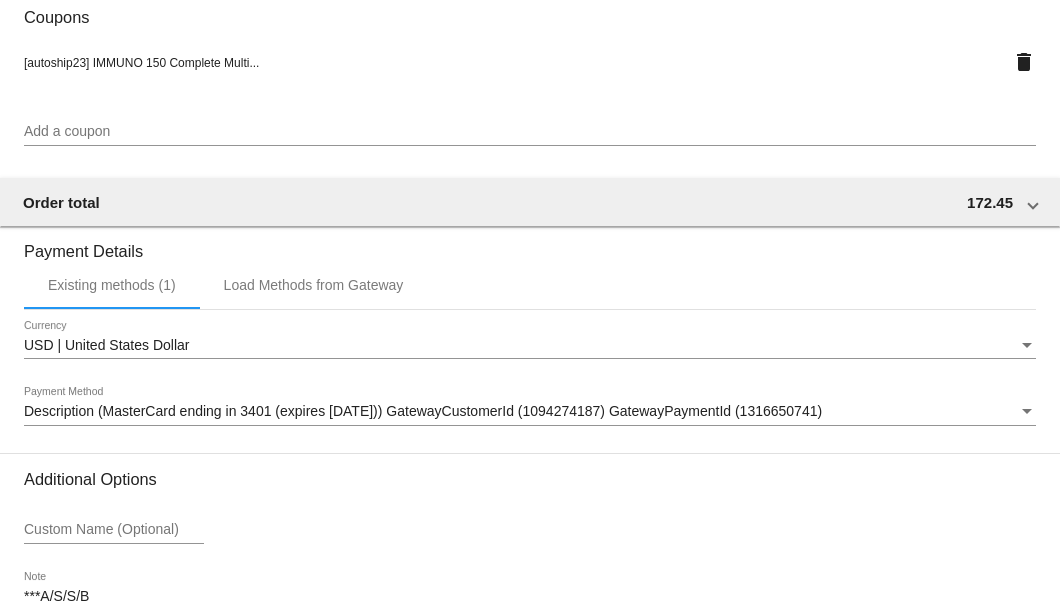 scroll, scrollTop: 1930, scrollLeft: 0, axis: vertical 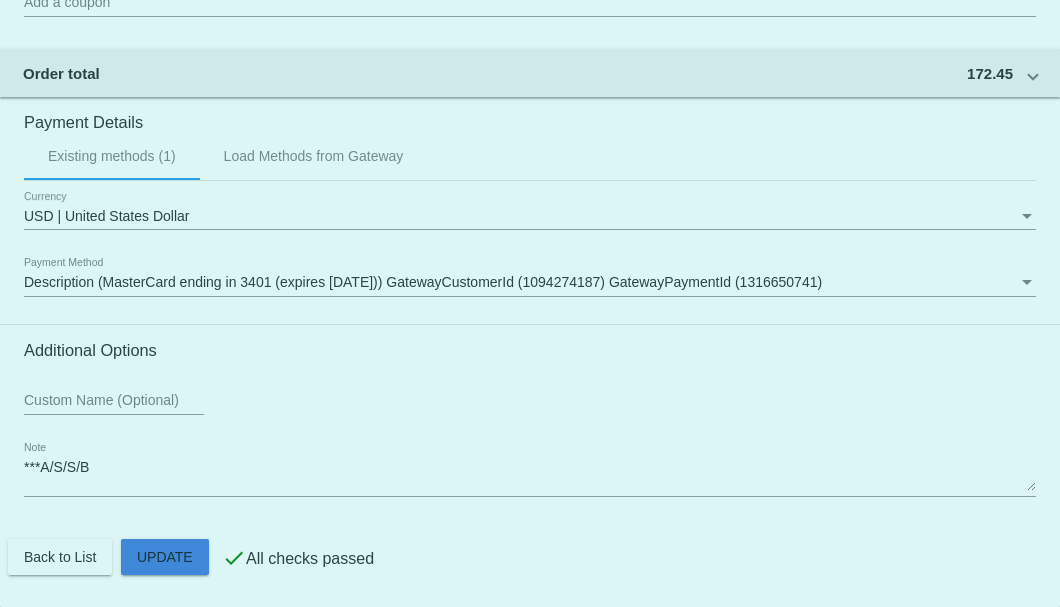 click on "Customer
5816843: [FIRST] [LAST]
[EMAIL]
Customer Shipping
Enter Shipping Address Select A Saved Address (0)
[FIRST]
Shipping First Name
[LAST]
Shipping Last Name
US | USA
Shipping Country
[NUMBER] [STREET]
Shipping Street 1
Shipping Street 2
[CITY]
Shipping City
MS | Mississippi
Shipping State
[POSTAL_CODE]
Shipping Postcode
Scheduled Order Details
Frequency:
Every 1 months
Active
Status" 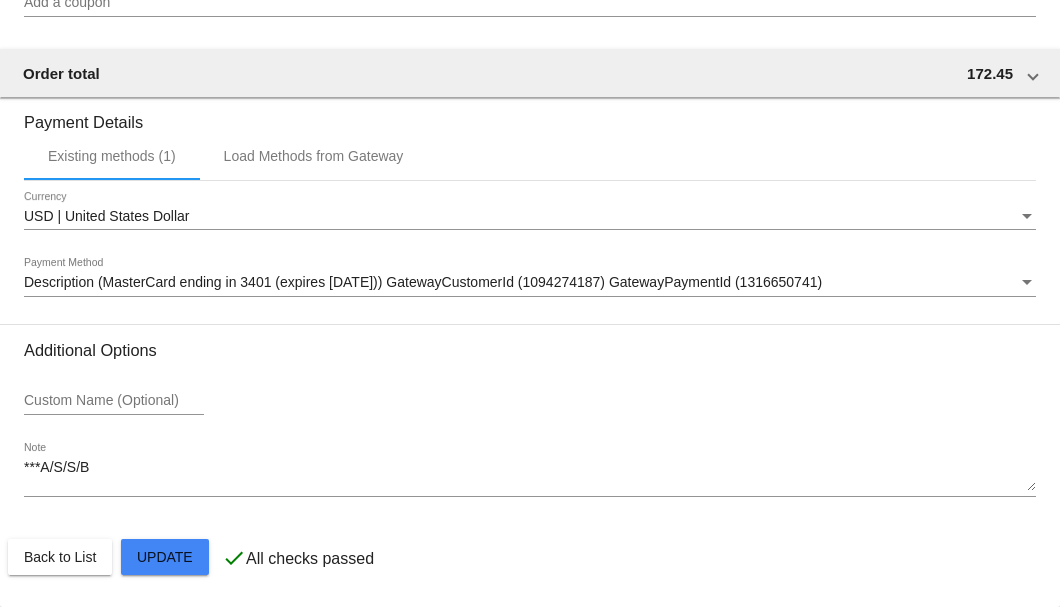 click on "Customer
5816843: [FIRST] [LAST]
[EMAIL]
Customer Shipping
Enter Shipping Address Select A Saved Address (0)
[FIRST]
Shipping First Name
[LAST]
Shipping Last Name
US | USA
Shipping Country
[NUMBER] [STREET]
Shipping Street 1
Shipping Street 2
[CITY]
Shipping City
MS | Mississippi
Shipping State
[POSTAL_CODE]
Shipping Postcode
Scheduled Order Details
Frequency:
Every 1 months
Active
Status" 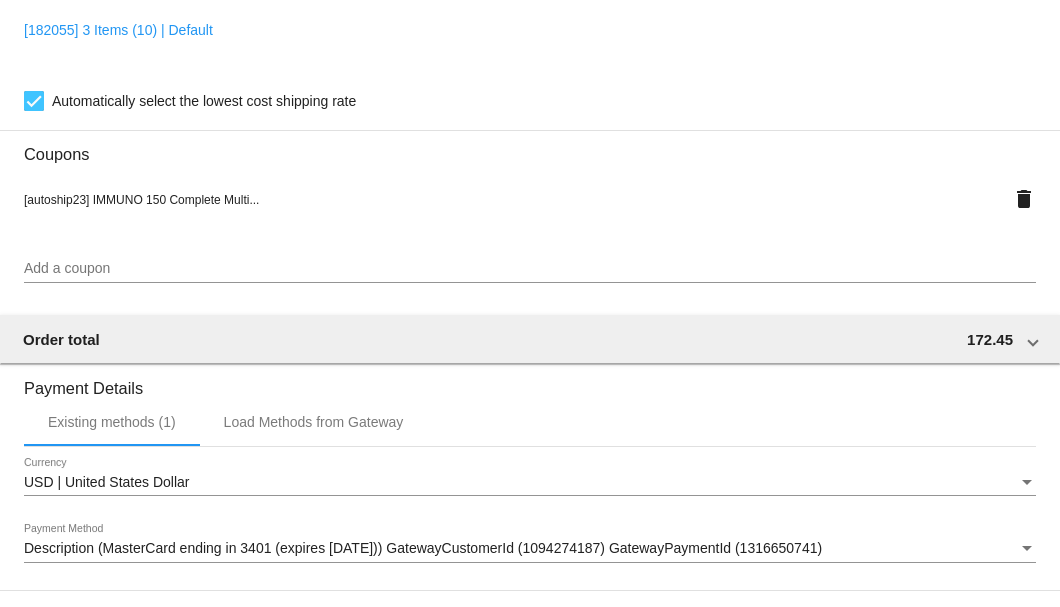 scroll, scrollTop: 1930, scrollLeft: 0, axis: vertical 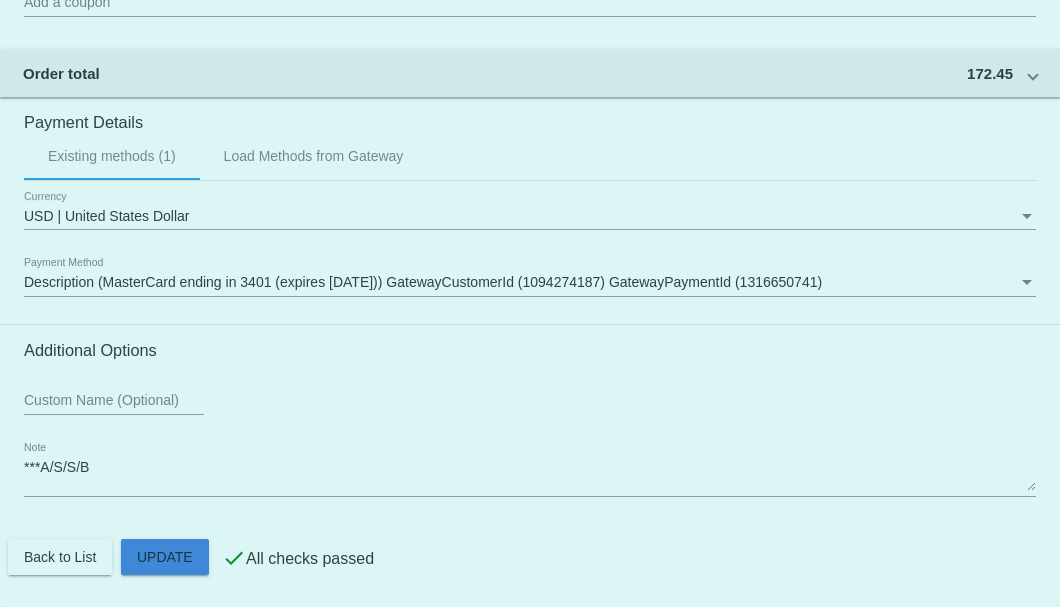 click on "Customer
5816843: Nora Turman
6627849781@exceptionalproducts.org
Customer Shipping
Enter Shipping Address Select A Saved Address (0)
Nora
Shipping First Name
Turman
Shipping Last Name
US | USA
Shipping Country
108 James St
Shipping Street 1
Shipping Street 2
Fulton
Shipping City
MS | Mississippi
Shipping State
38843
Shipping Postcode
Scheduled Order Details
Frequency:
Every 1 months
Active
Status" 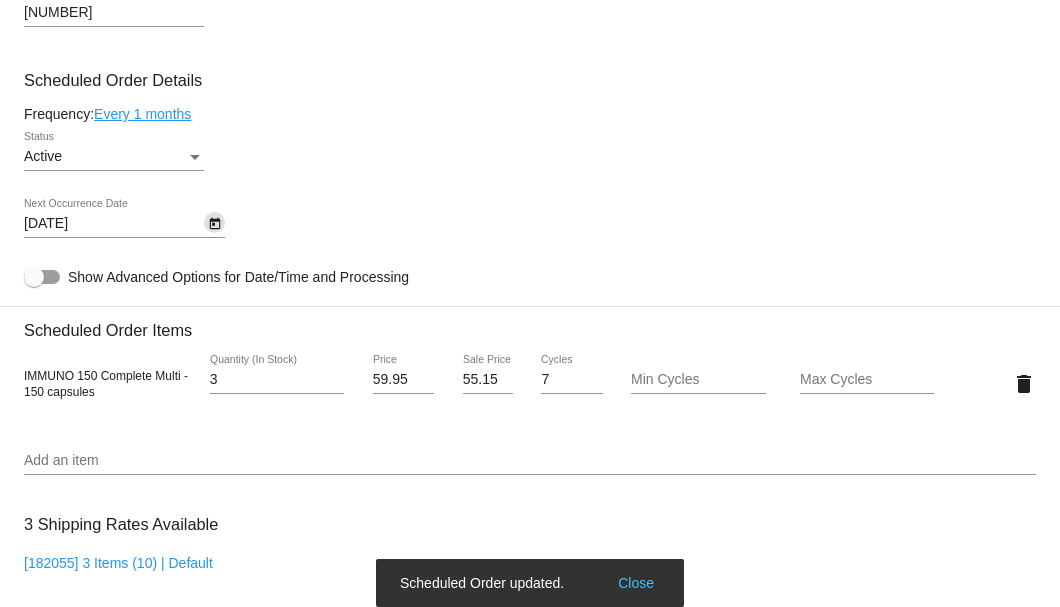 scroll, scrollTop: 863, scrollLeft: 0, axis: vertical 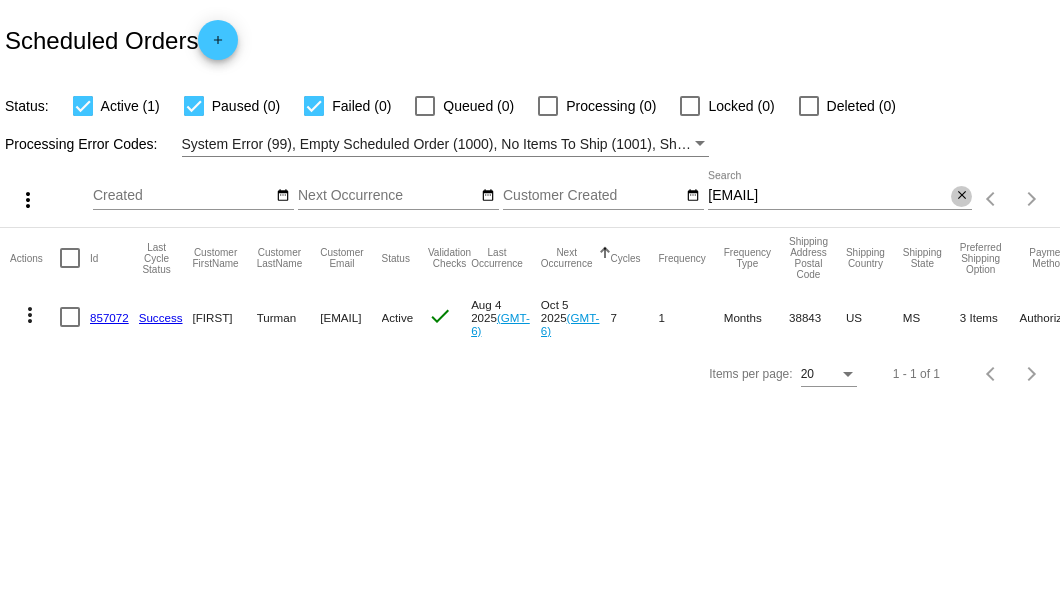 click on "close" 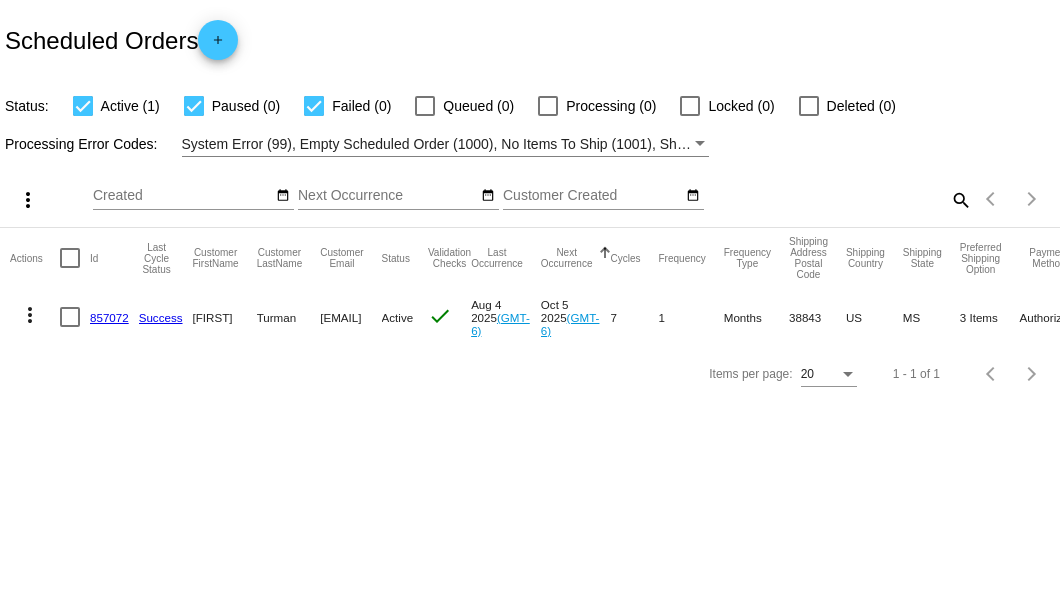 click on "search" 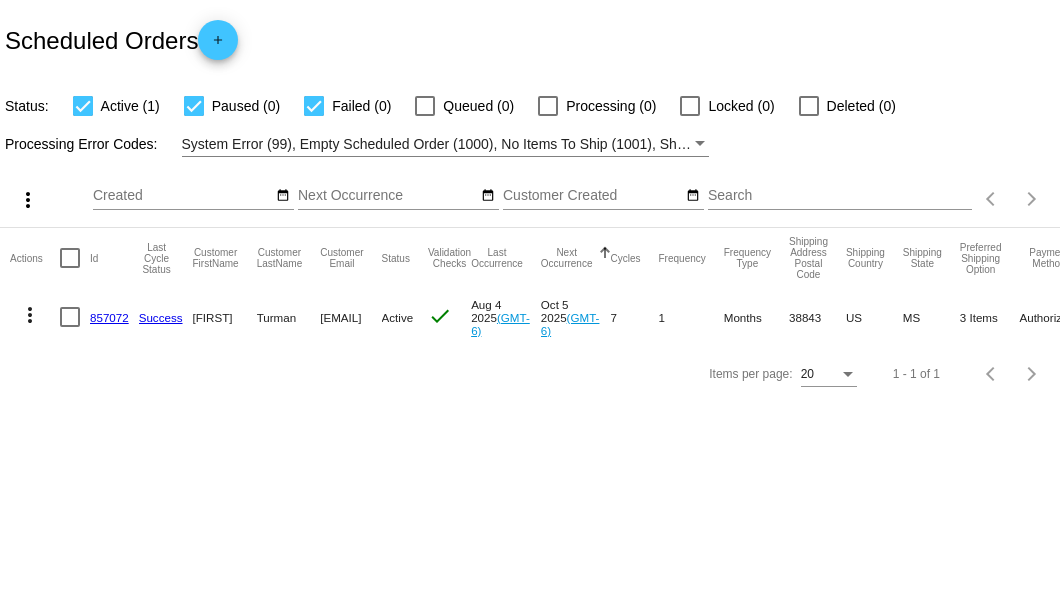 click on "Search" at bounding box center (840, 196) 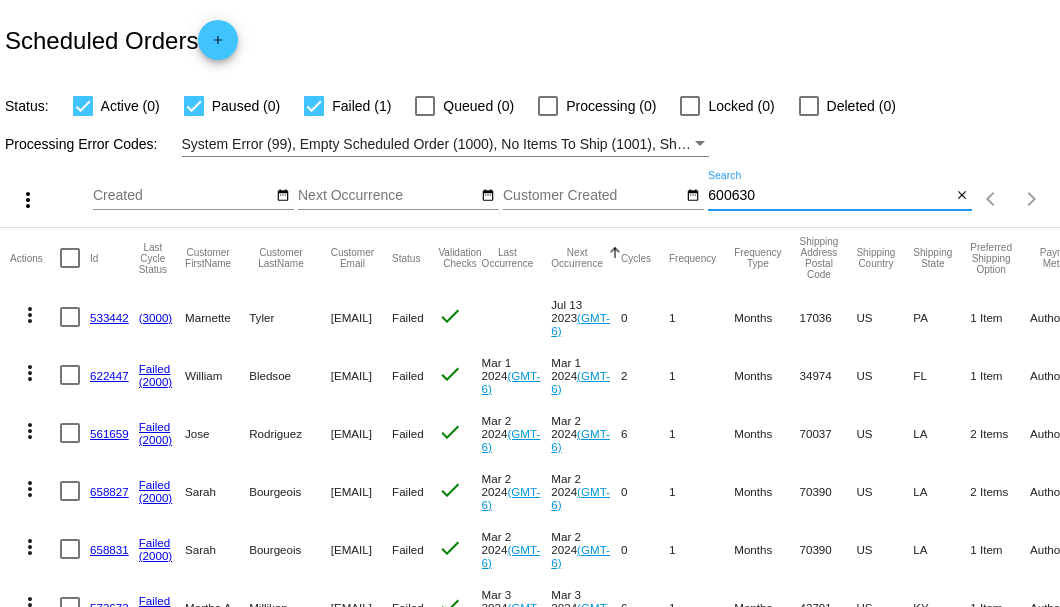 type on "600630" 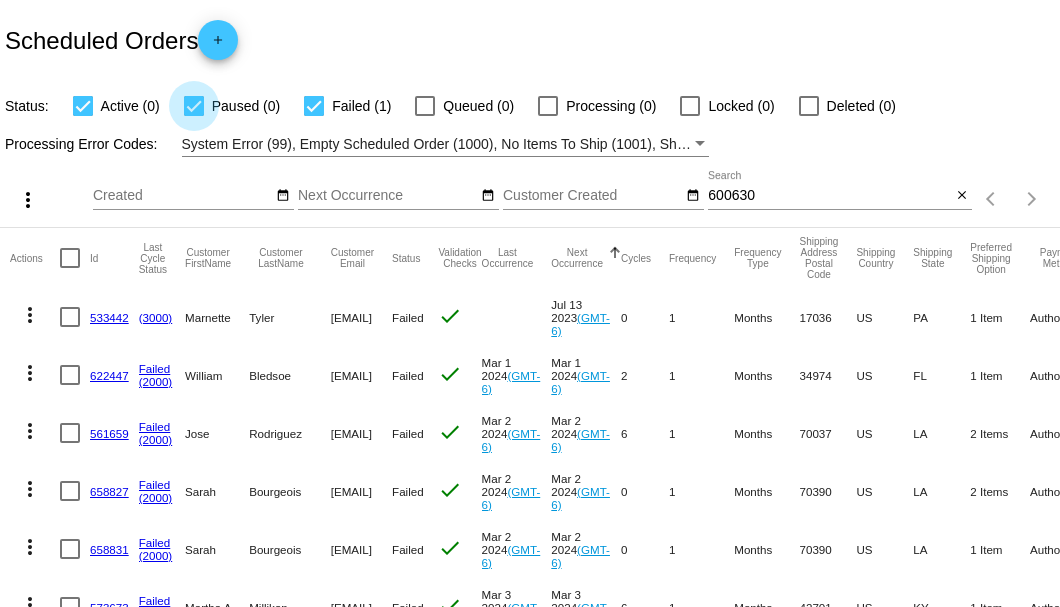 click at bounding box center (194, 106) 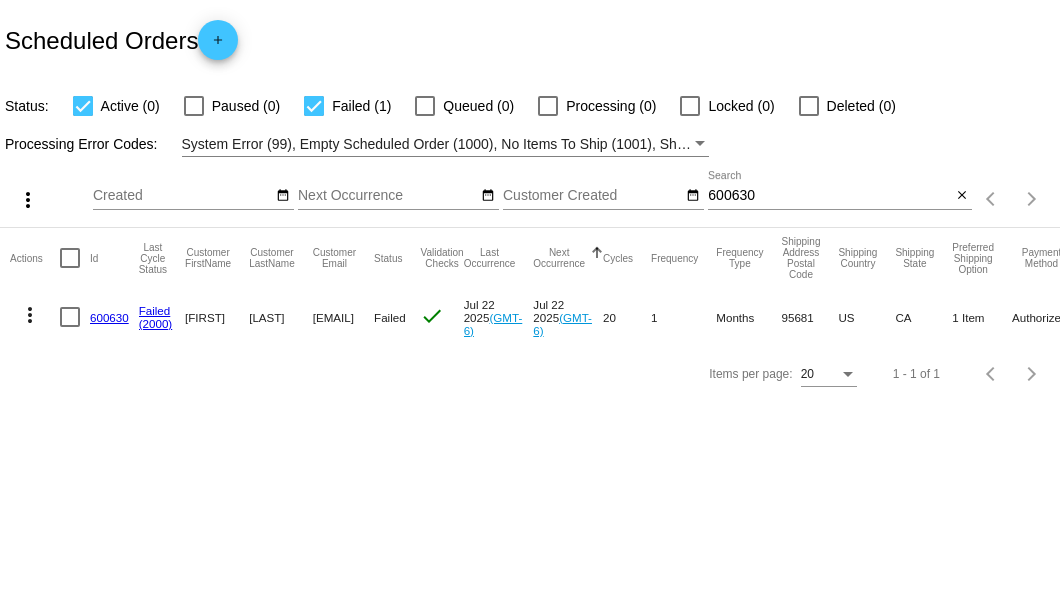 click on "600630" 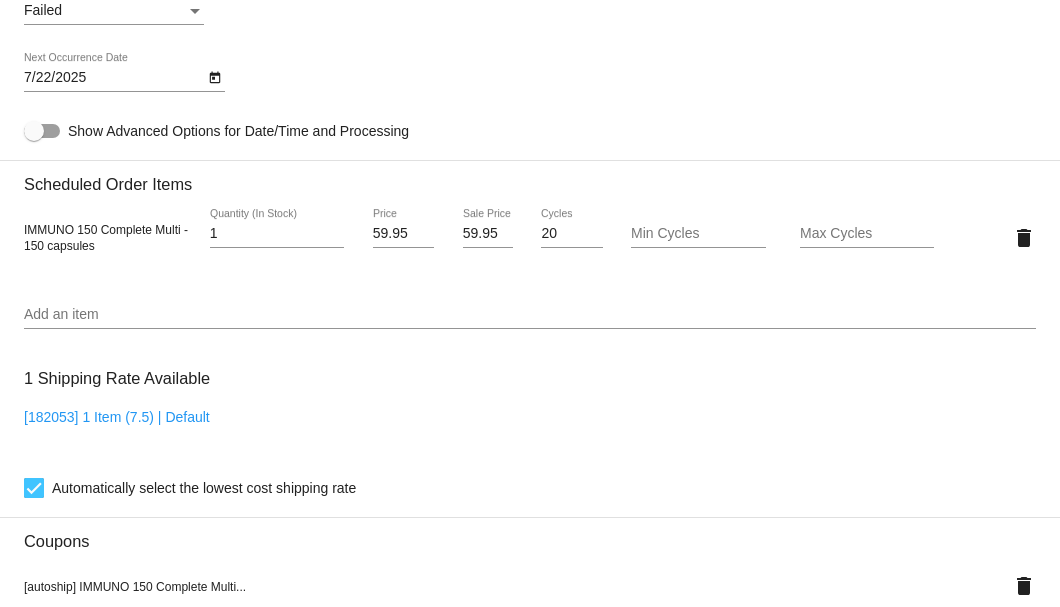 scroll, scrollTop: 1133, scrollLeft: 0, axis: vertical 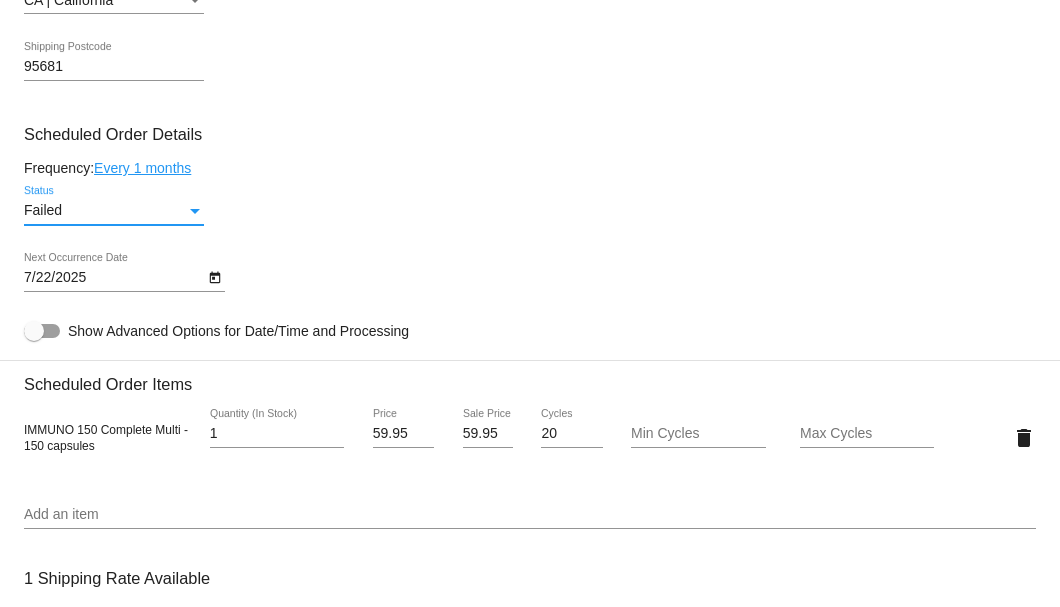 click at bounding box center [195, 211] 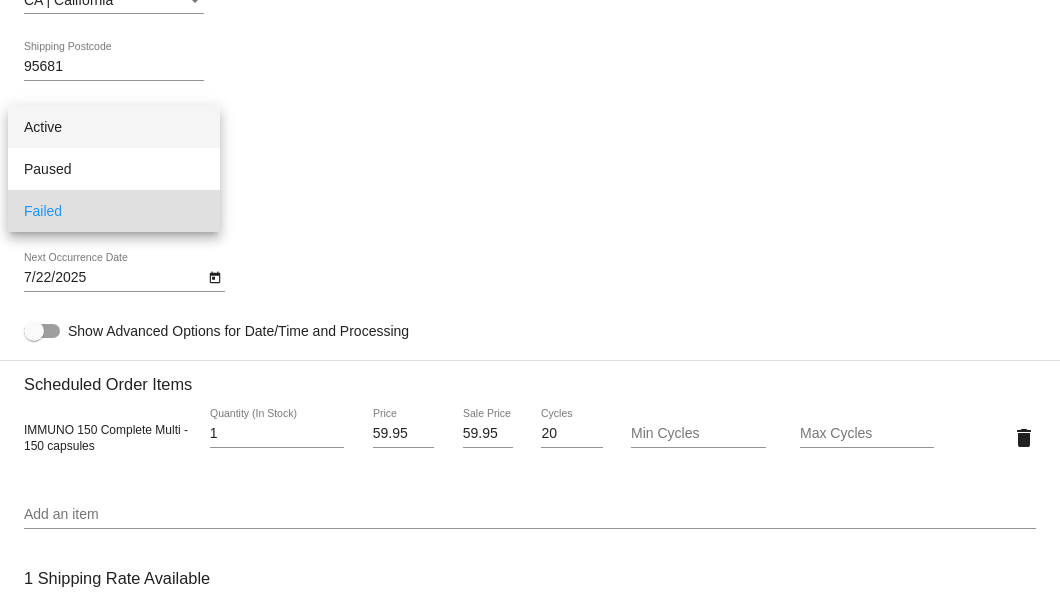 click on "Active" at bounding box center (114, 127) 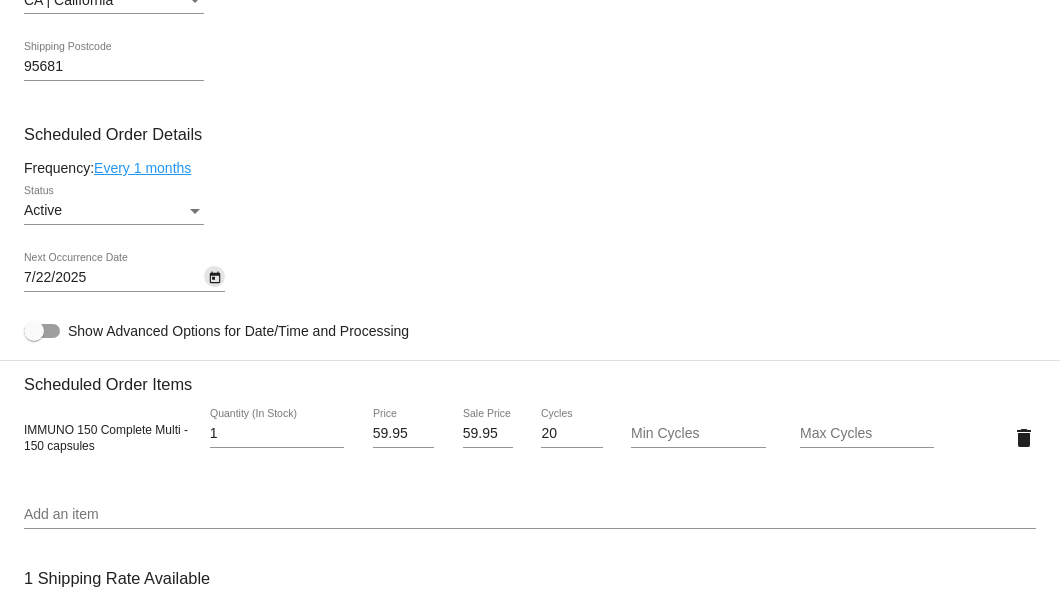 click 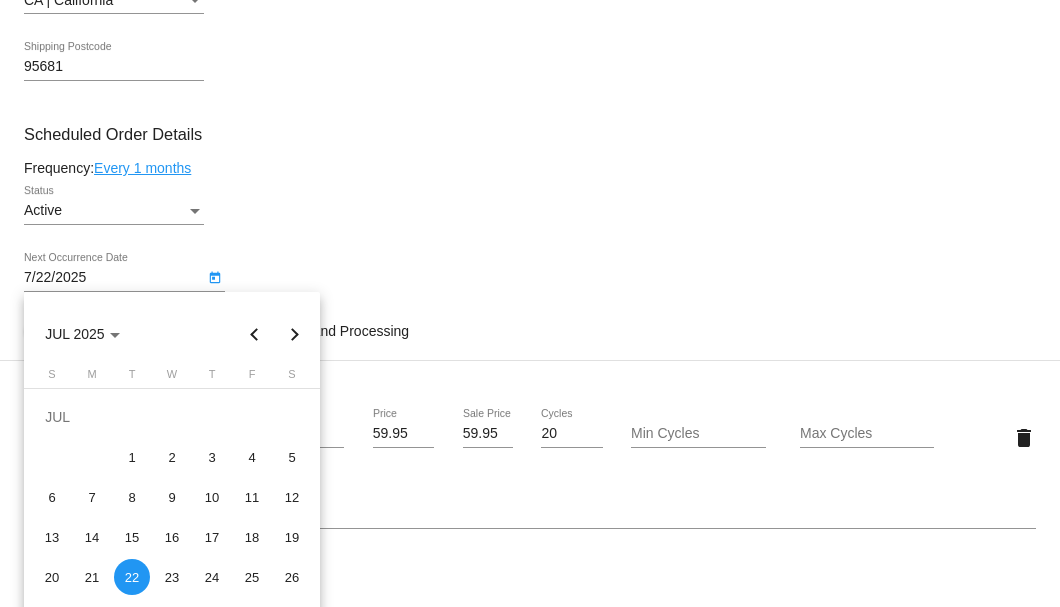 click at bounding box center [295, 334] 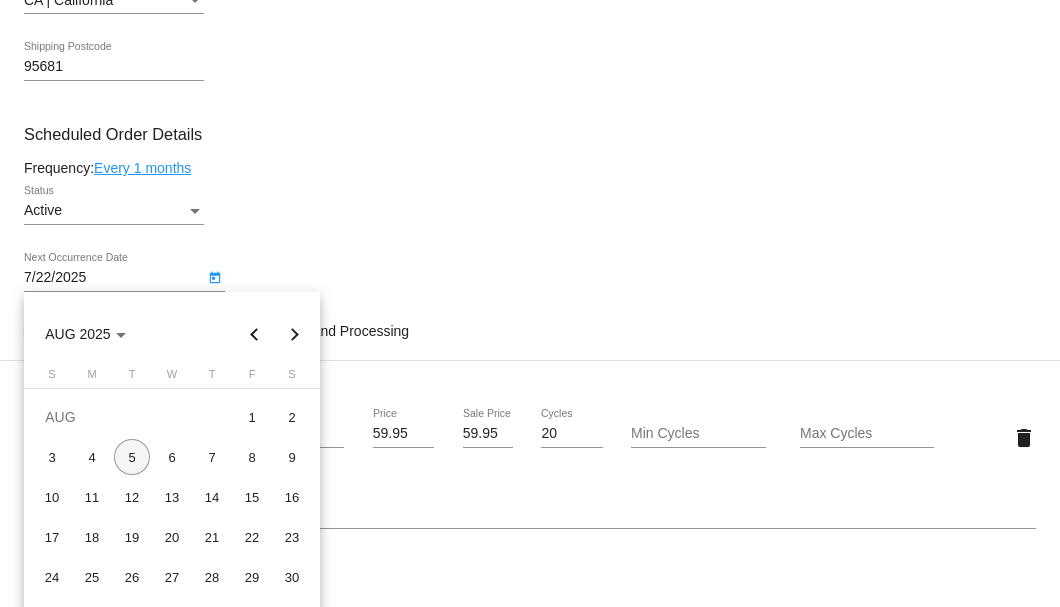 click on "5" at bounding box center (132, 457) 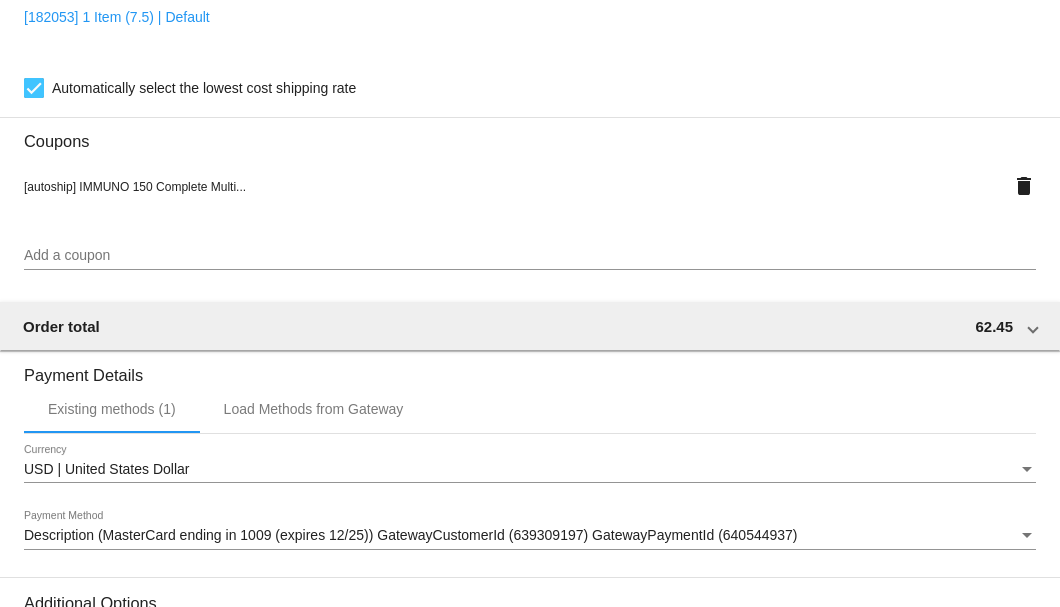 scroll, scrollTop: 1986, scrollLeft: 0, axis: vertical 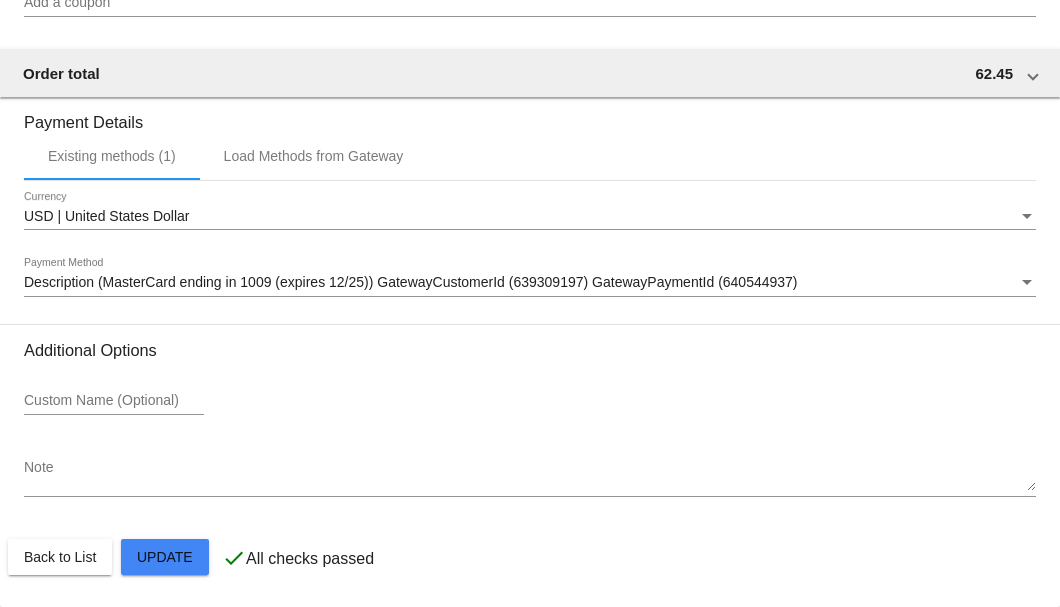 click on "Customer
3630370: Kenneth Heiser
kennethhsr72@gmail.com
Customer Shipping
Enter Shipping Address Select A Saved Address (0)
Kenneth
Shipping First Name
Heiser
Shipping Last Name
US | USA
Shipping Country
6780 Andressen rd
Shipping Street 1
Shipping Street 2
Sheridan
Shipping City
CA | California
Shipping State
95681
Shipping Postcode
Scheduled Order Details
Frequency:
Every 1 months
Active
Status" 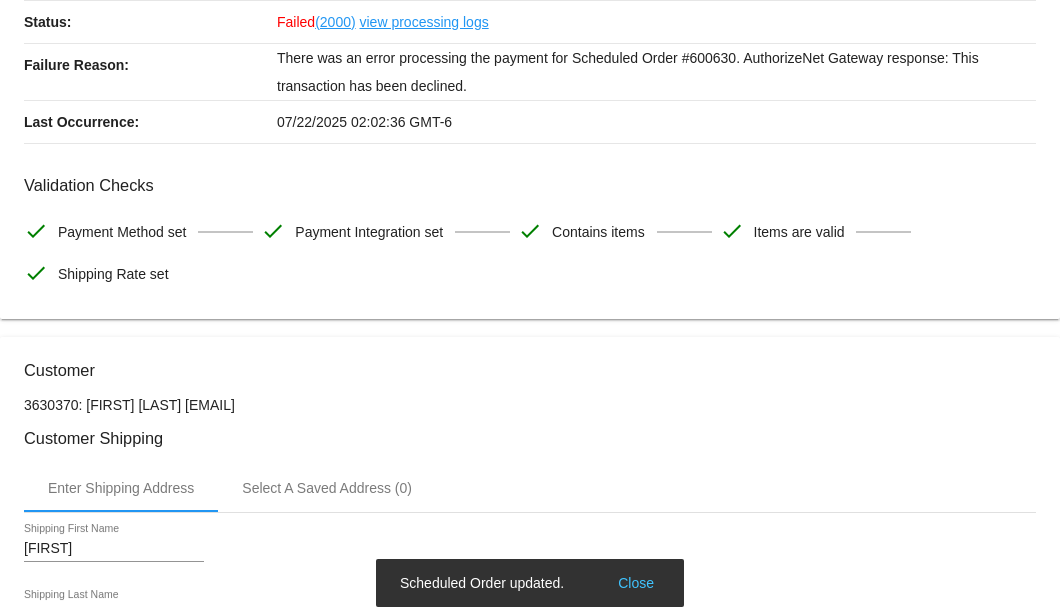 scroll, scrollTop: 0, scrollLeft: 0, axis: both 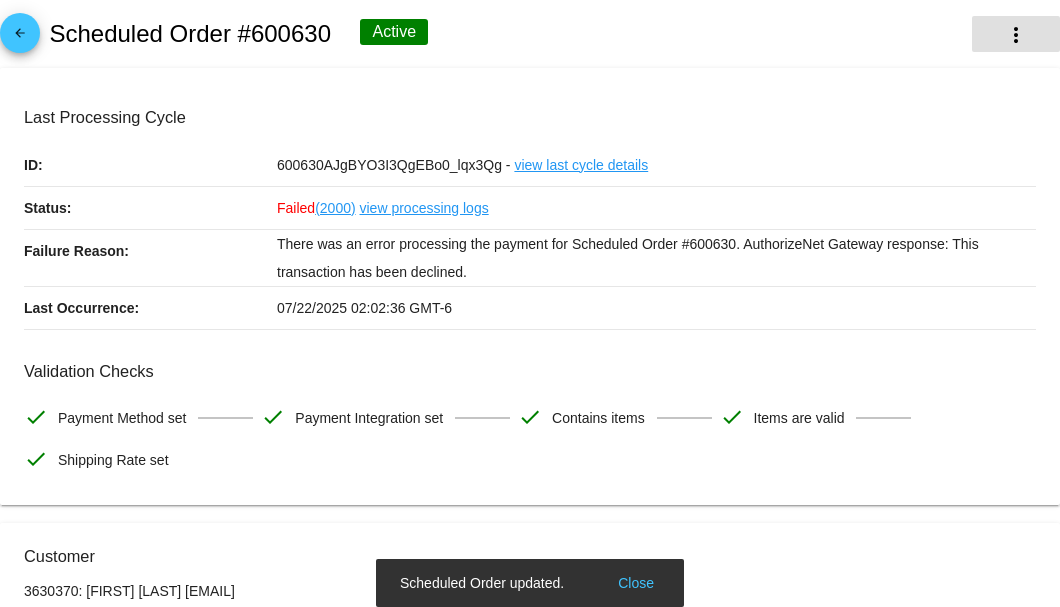 click on "more_vert" 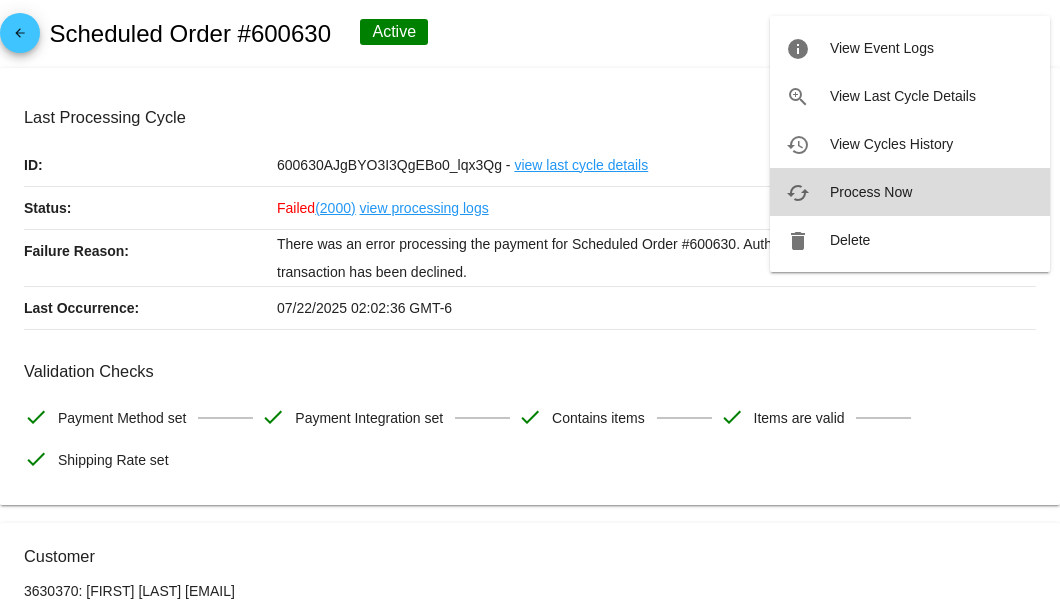 click on "cached
Process Now" at bounding box center (910, 192) 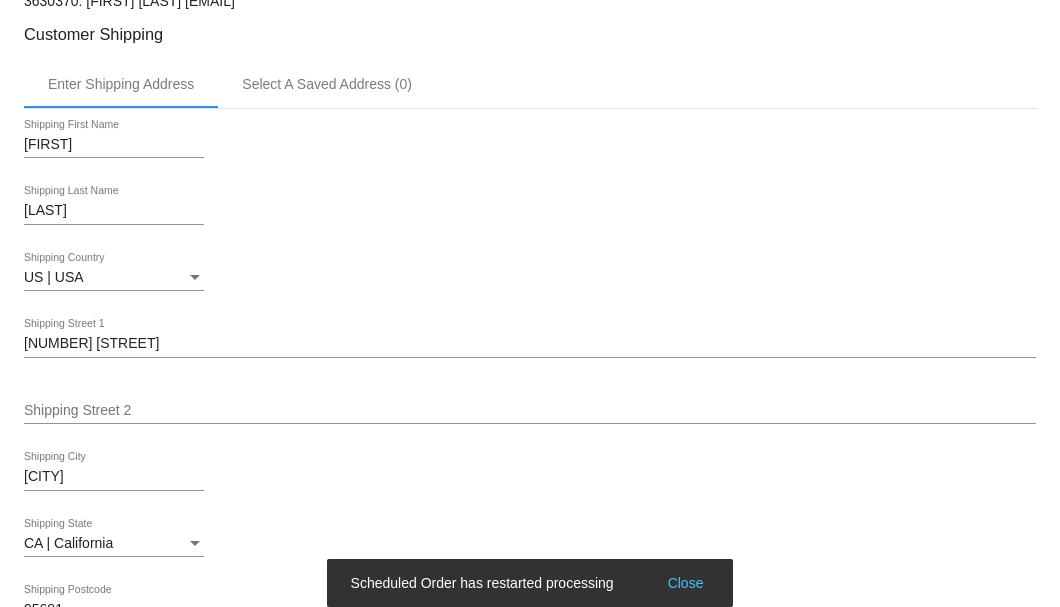 scroll, scrollTop: 333, scrollLeft: 0, axis: vertical 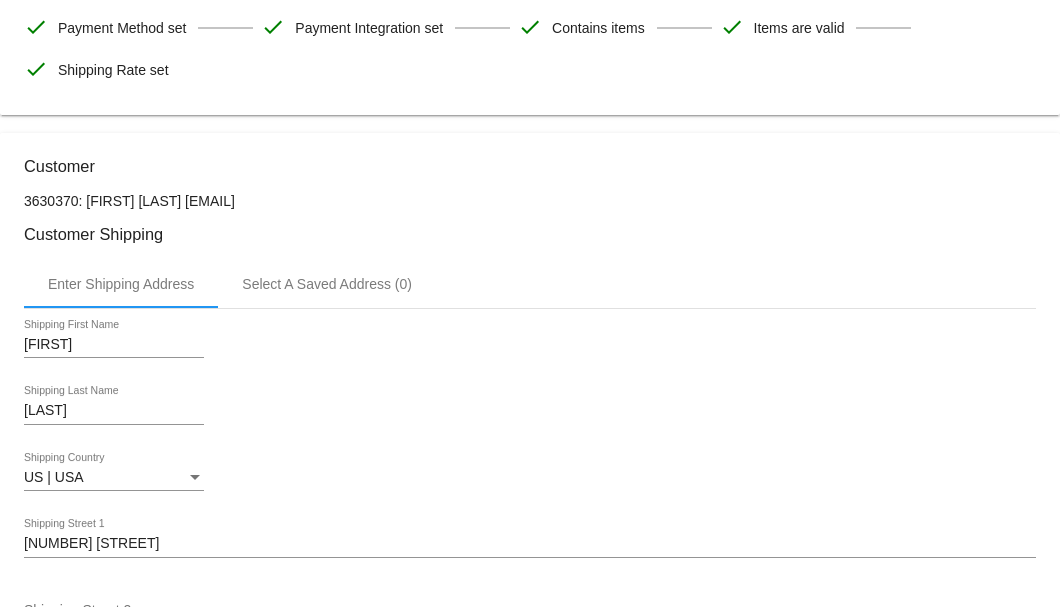 drag, startPoint x: 350, startPoint y: 200, endPoint x: 186, endPoint y: 200, distance: 164 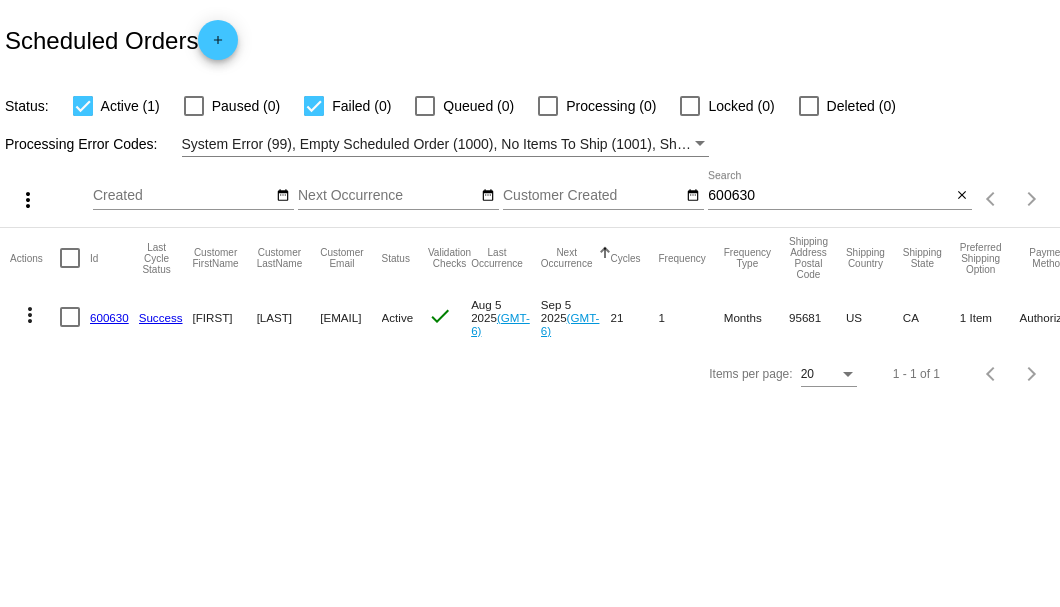 scroll, scrollTop: 0, scrollLeft: 0, axis: both 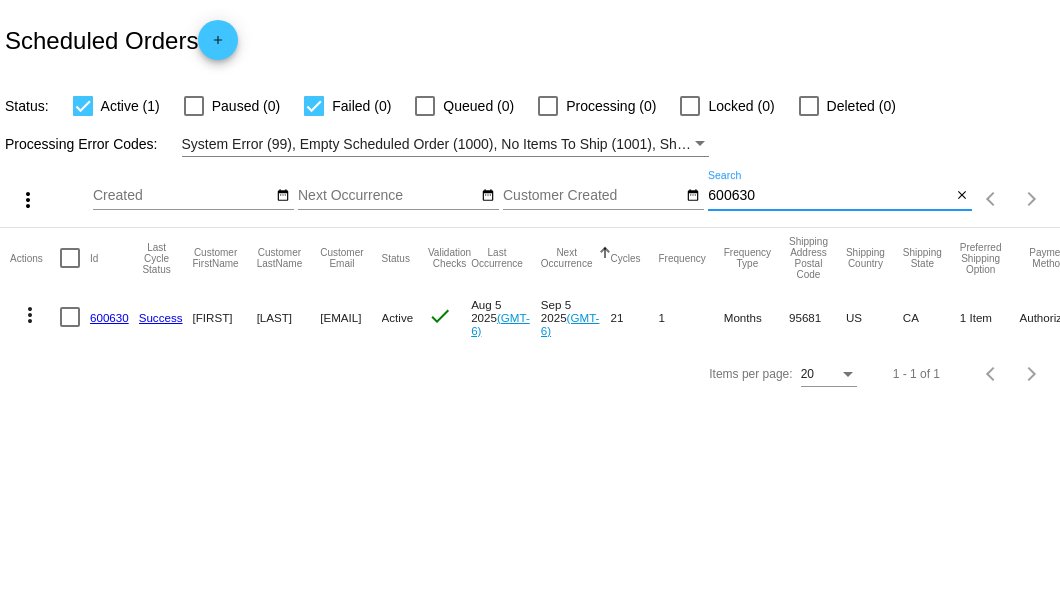 click on "600630" at bounding box center [829, 196] 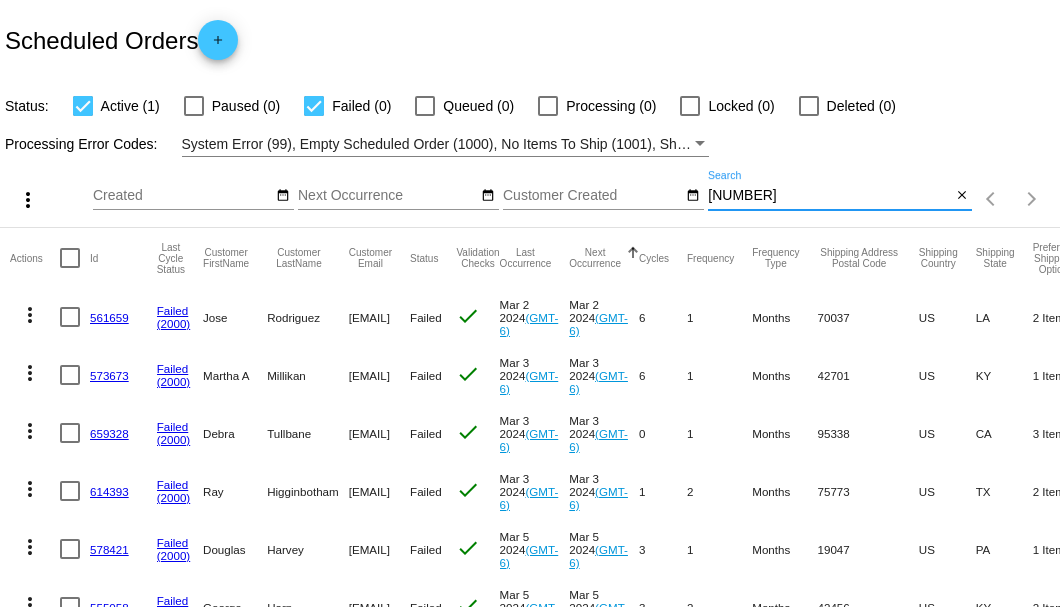 click on "[NUMBER]" at bounding box center (829, 196) 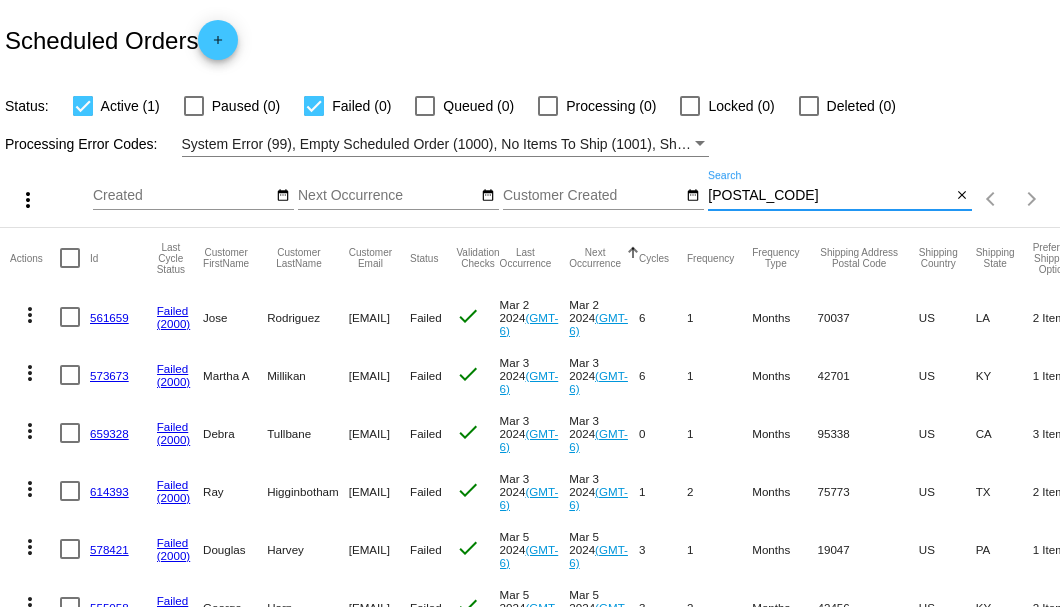 type on "[NUMBER]" 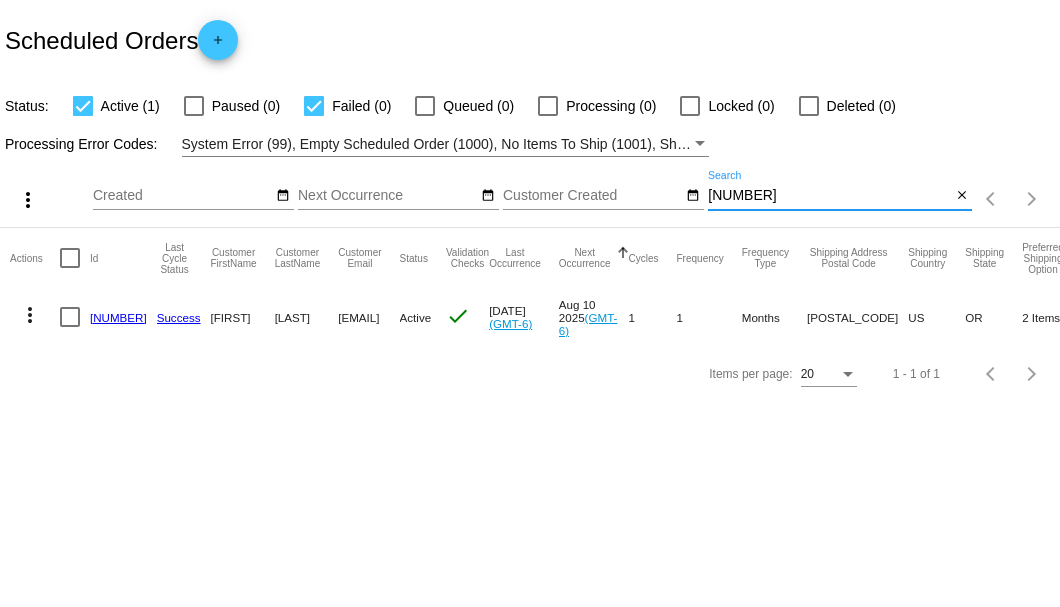click on "961242" 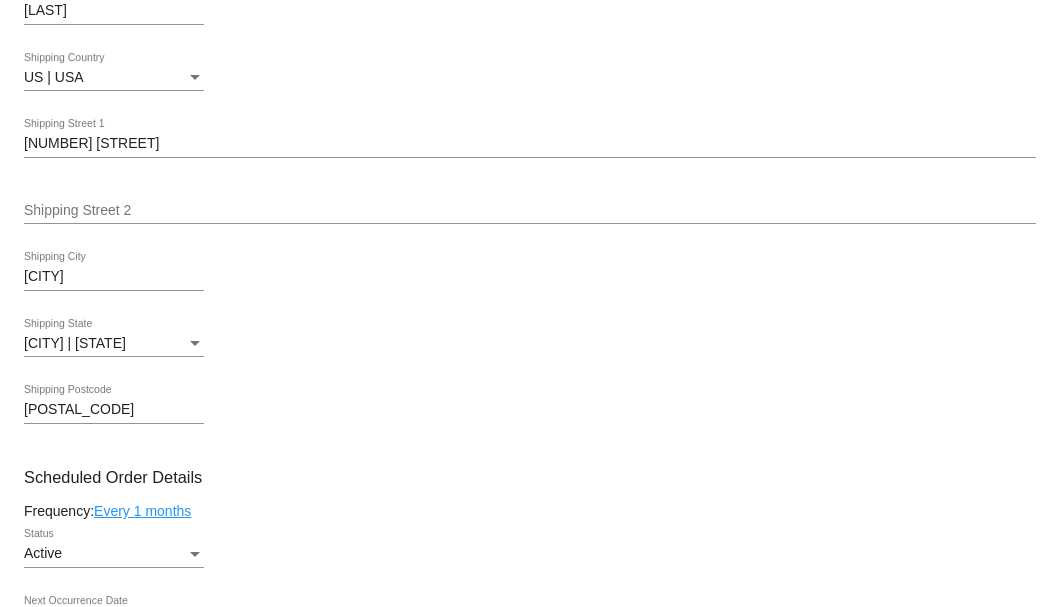 scroll, scrollTop: 1066, scrollLeft: 0, axis: vertical 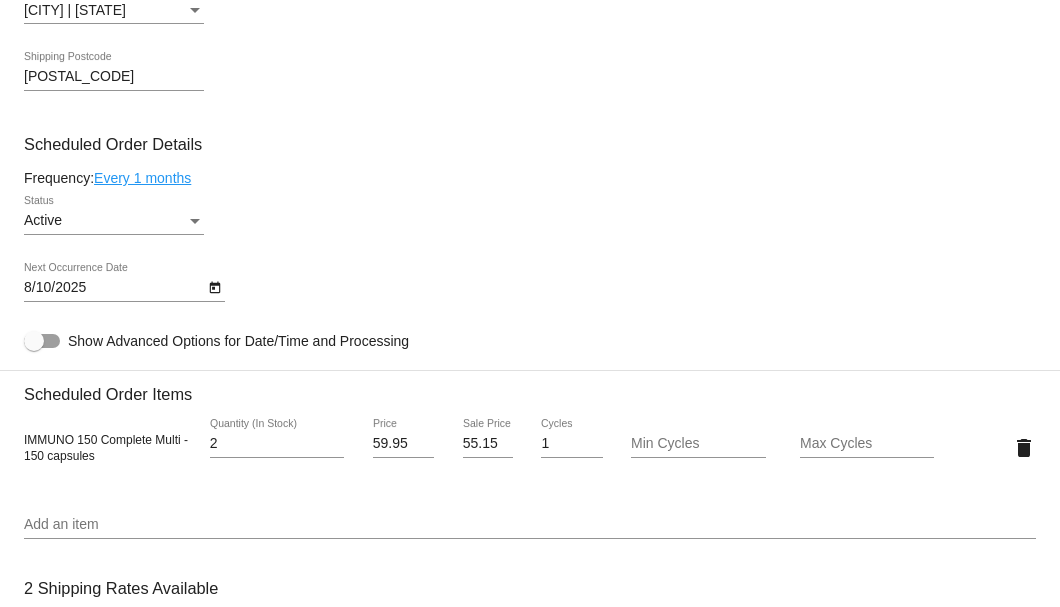 click 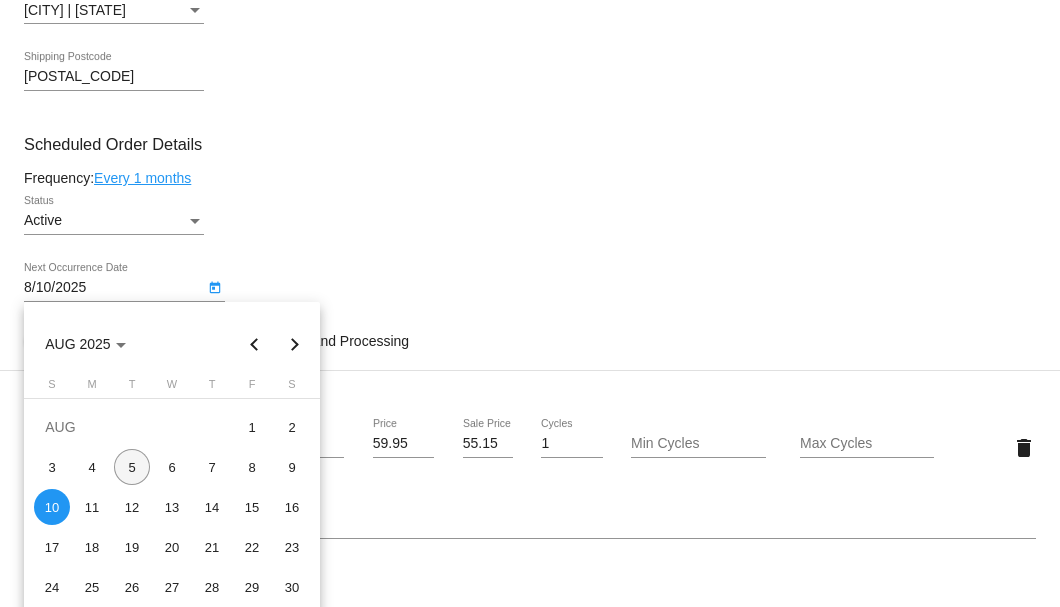 click on "5" at bounding box center (132, 467) 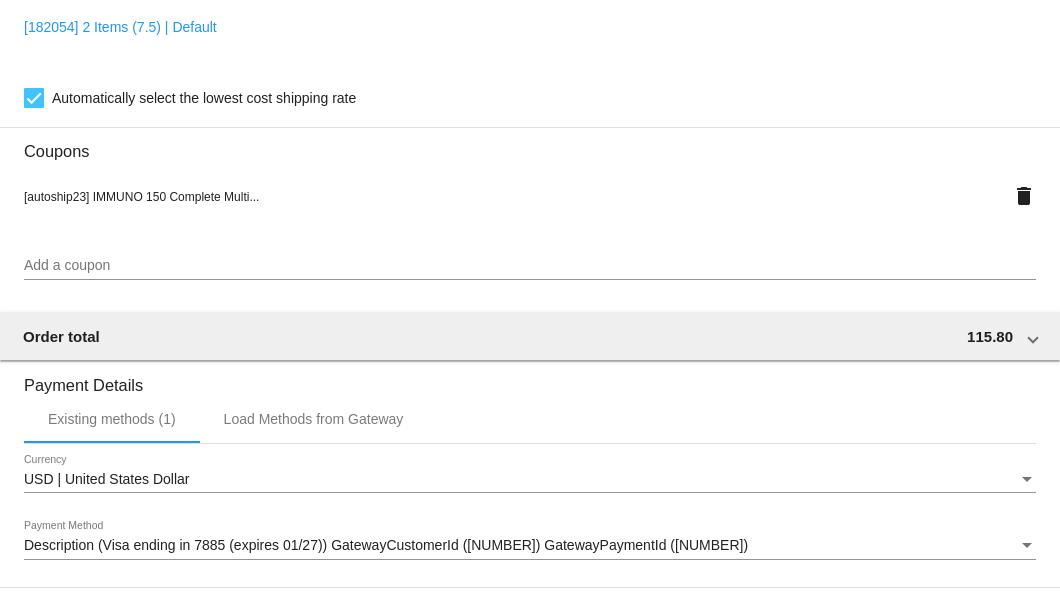 scroll, scrollTop: 1930, scrollLeft: 0, axis: vertical 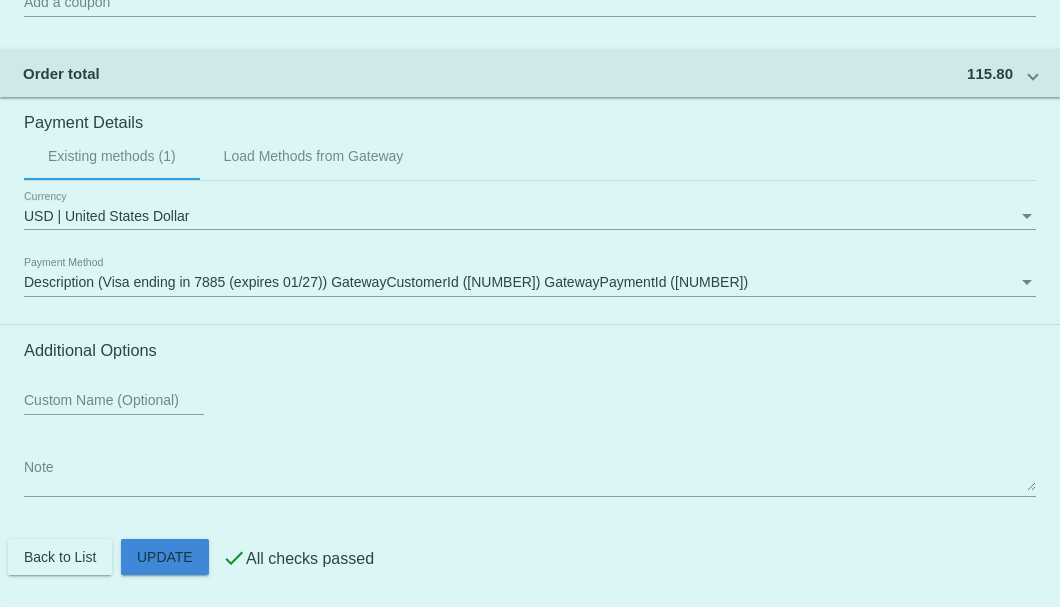 click on "Customer
6817914: Hugh Baker
iluvdirtbikin@protonmail.com
Customer Shipping
Enter Shipping Address Select A Saved Address (0)
Hugh
Shipping First Name
Baker
Shipping Last Name
US | USA
Shipping Country
1085 Lockhaven Dr NE
Shipping Street 1
Shipping Street 2
Keizer
Shipping City
OR | Oregon
Shipping State
97303
Shipping Postcode
Scheduled Order Details
Frequency:
Every 1 months
Active
Status
2 1" 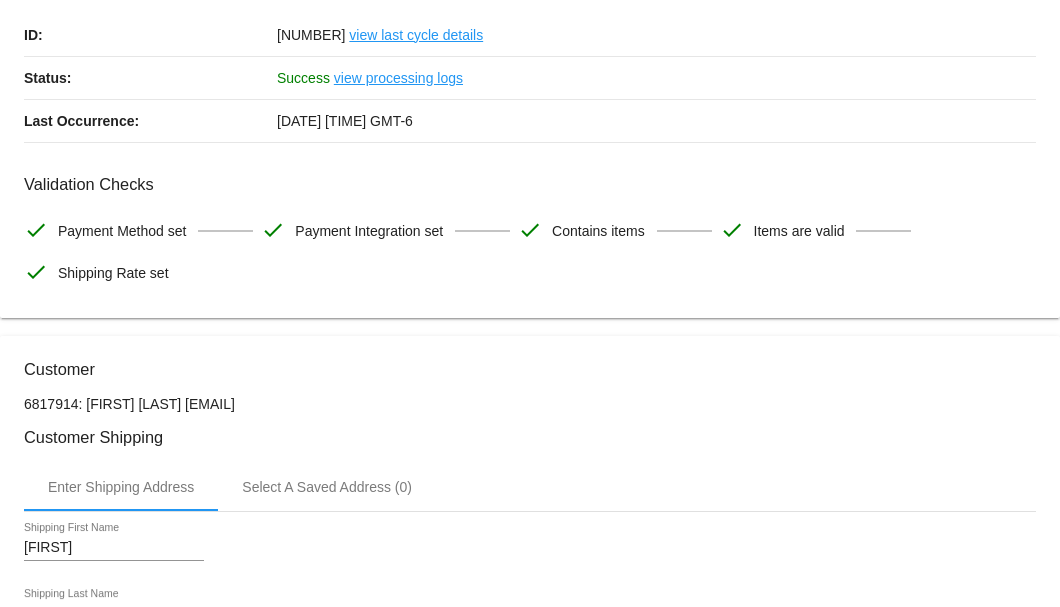 scroll, scrollTop: 0, scrollLeft: 0, axis: both 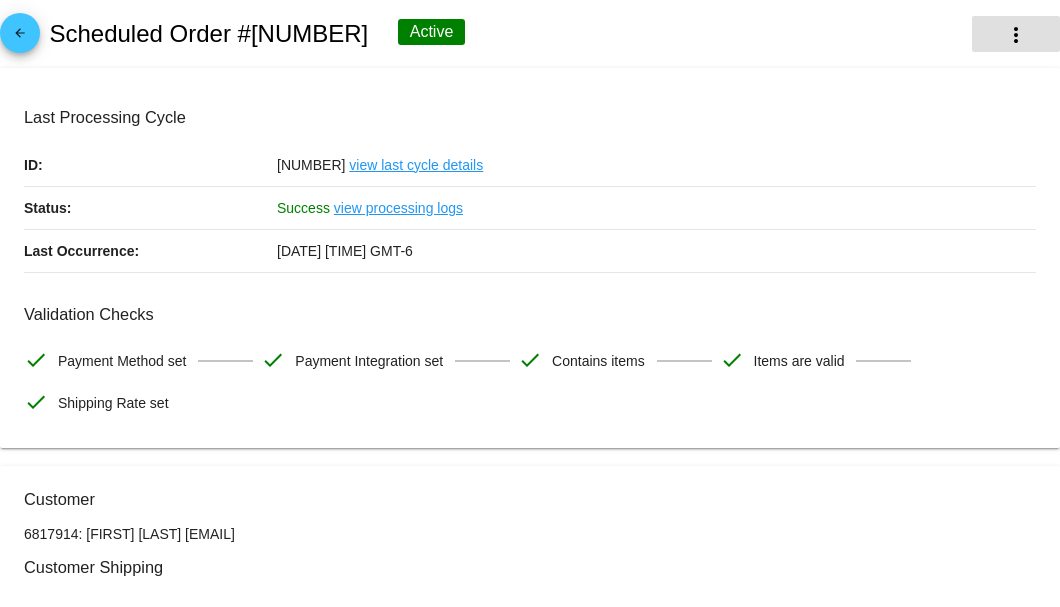 click on "more_vert" 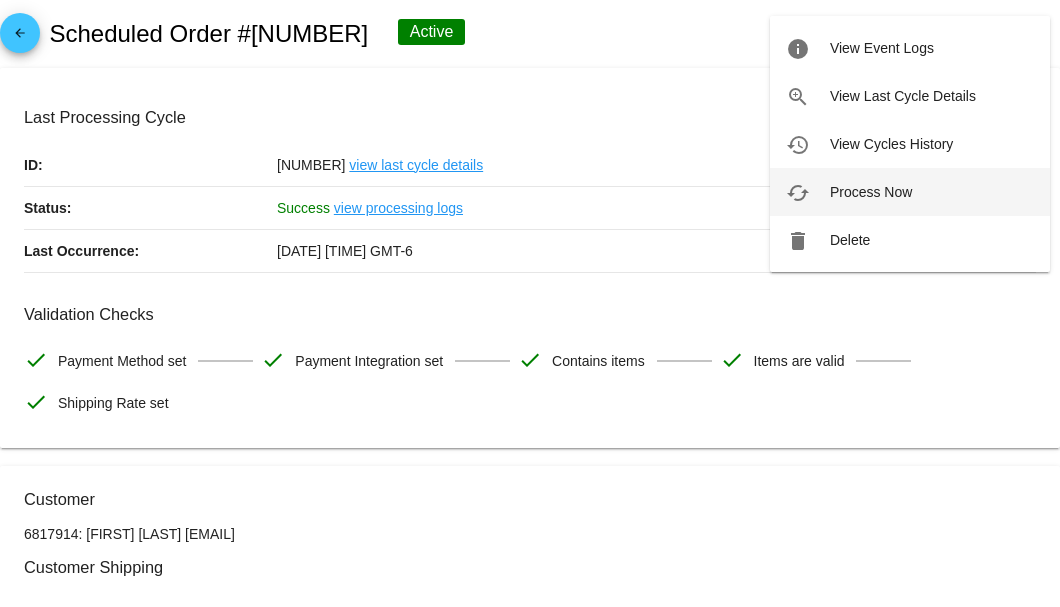 click on "Process Now" at bounding box center [871, 192] 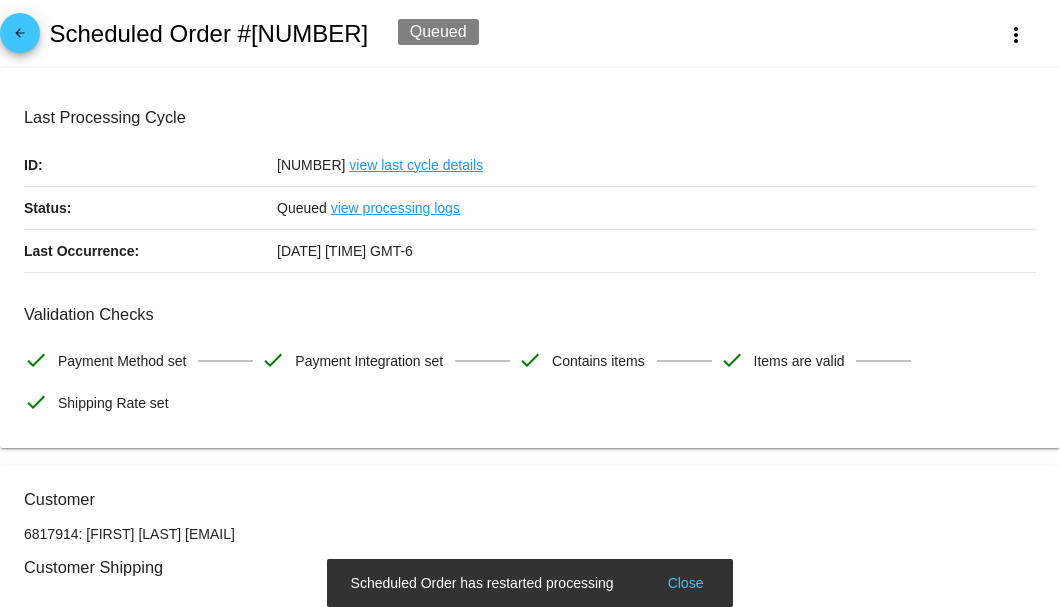 scroll, scrollTop: 266, scrollLeft: 0, axis: vertical 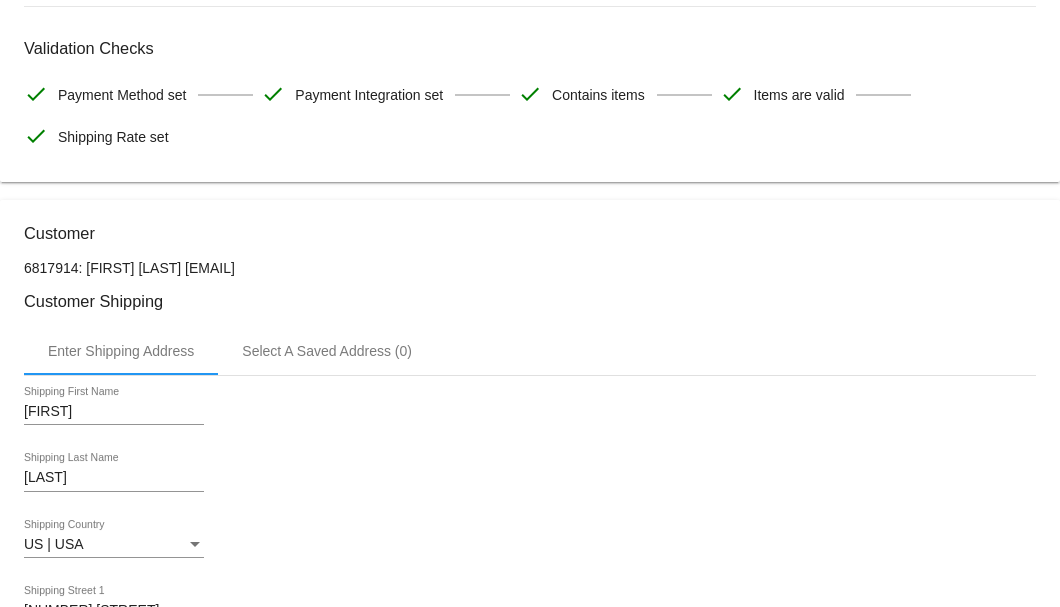 drag, startPoint x: 341, startPoint y: 262, endPoint x: 164, endPoint y: 269, distance: 177.13837 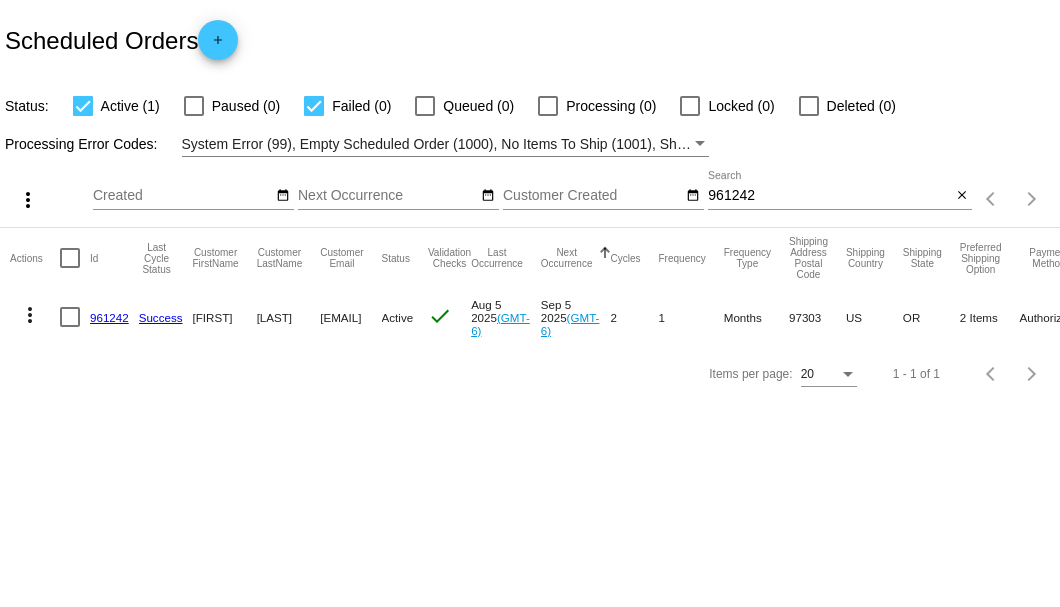 scroll, scrollTop: 0, scrollLeft: 0, axis: both 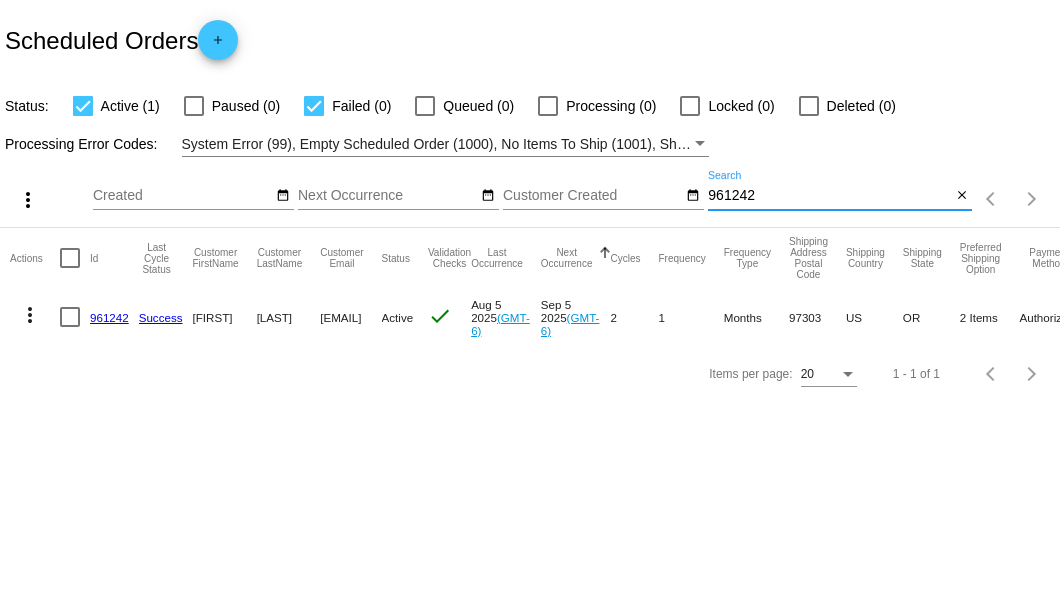 click on "961242" at bounding box center (829, 196) 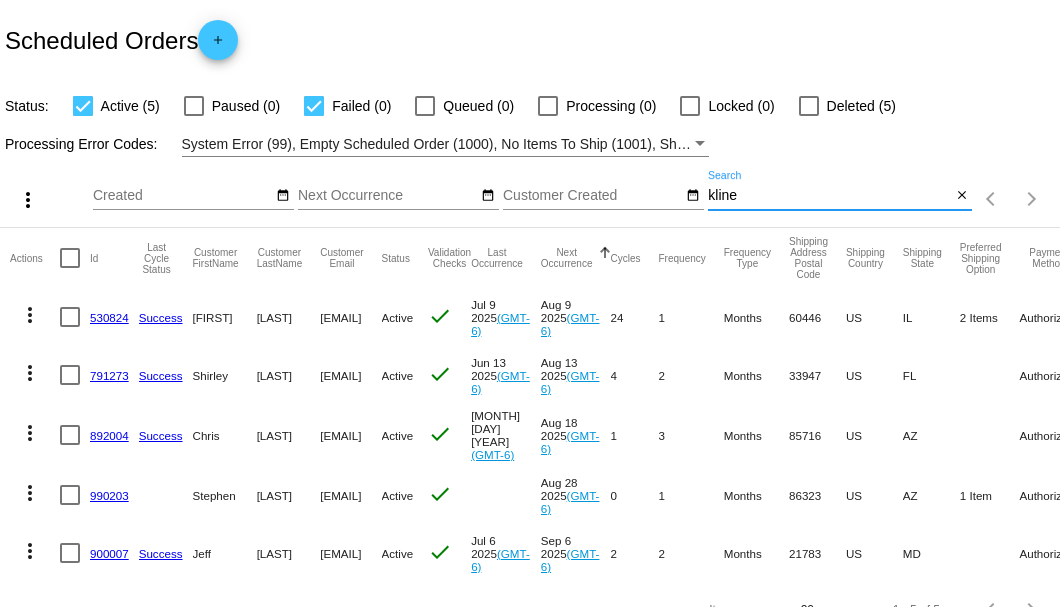 scroll, scrollTop: 66, scrollLeft: 0, axis: vertical 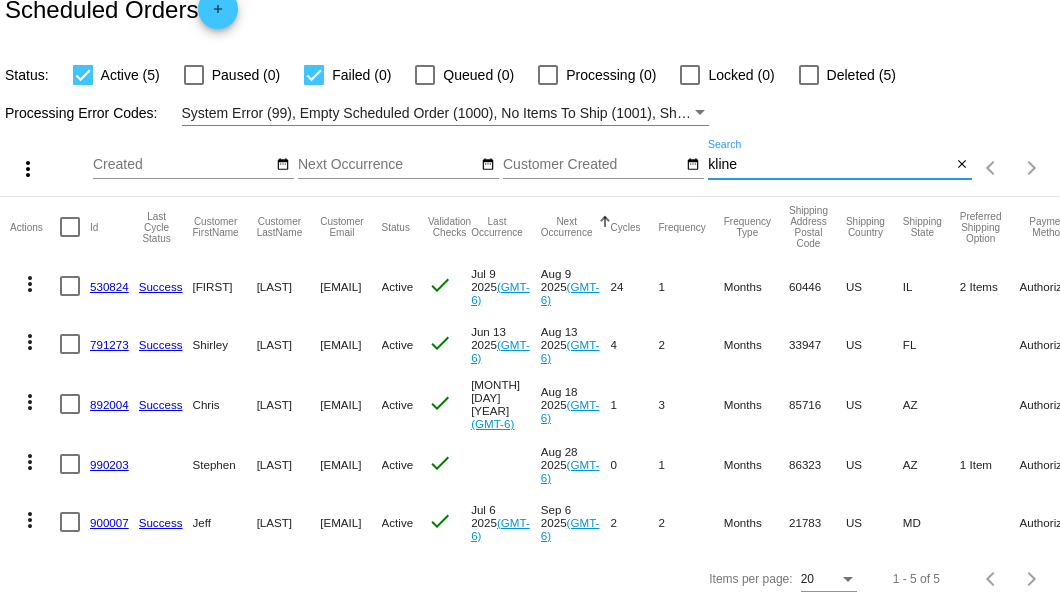 type on "kline" 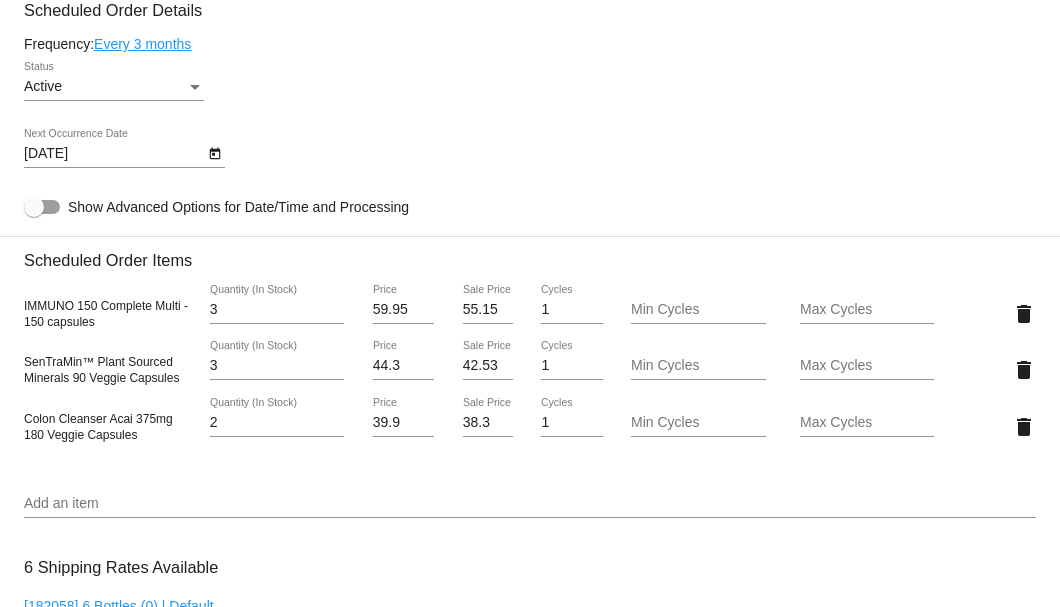 scroll, scrollTop: 1400, scrollLeft: 0, axis: vertical 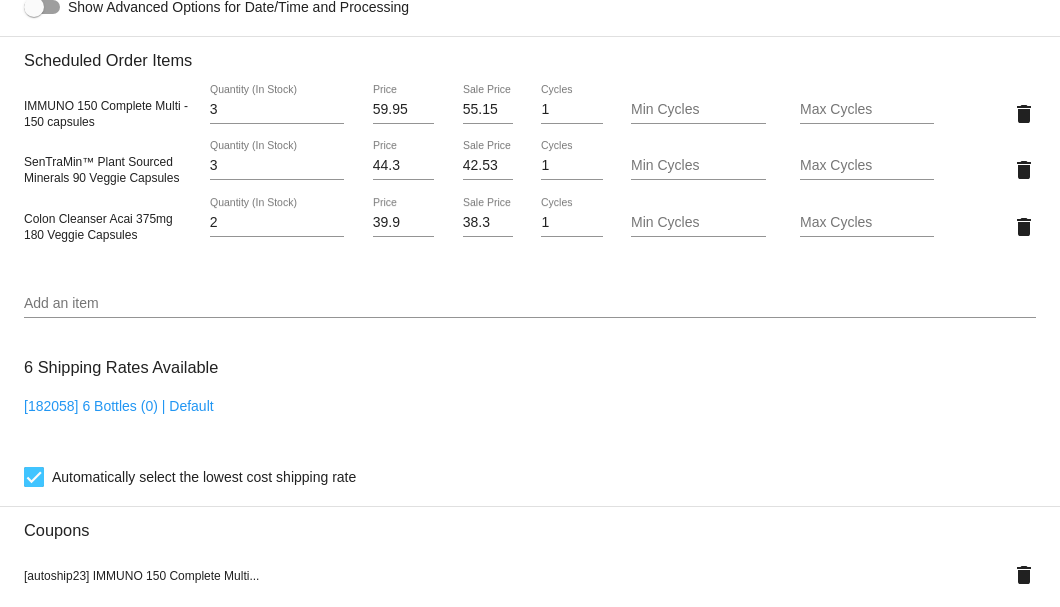click on "3" at bounding box center (277, 110) 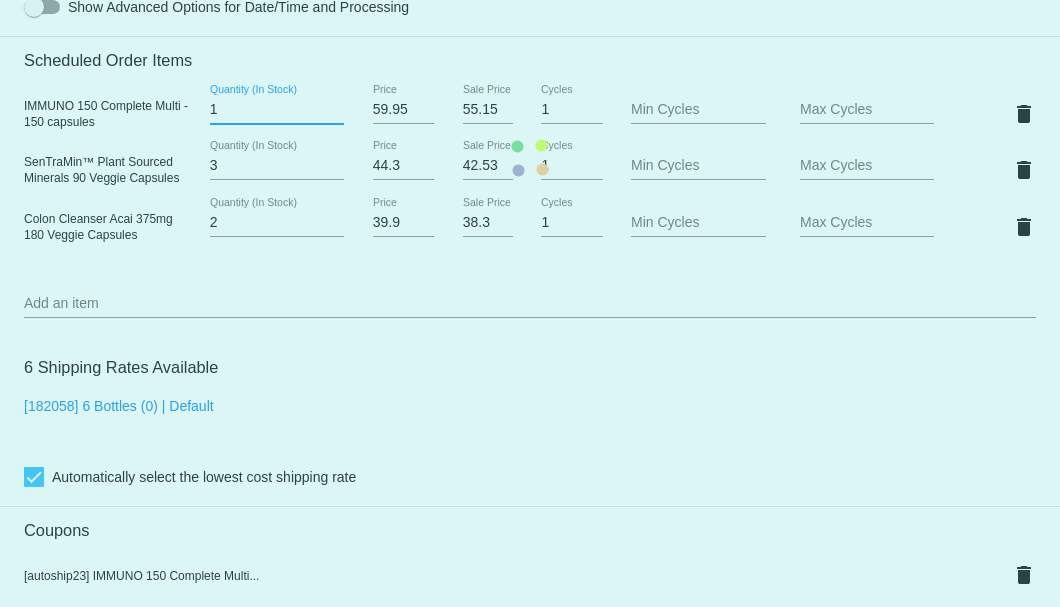 type on "1" 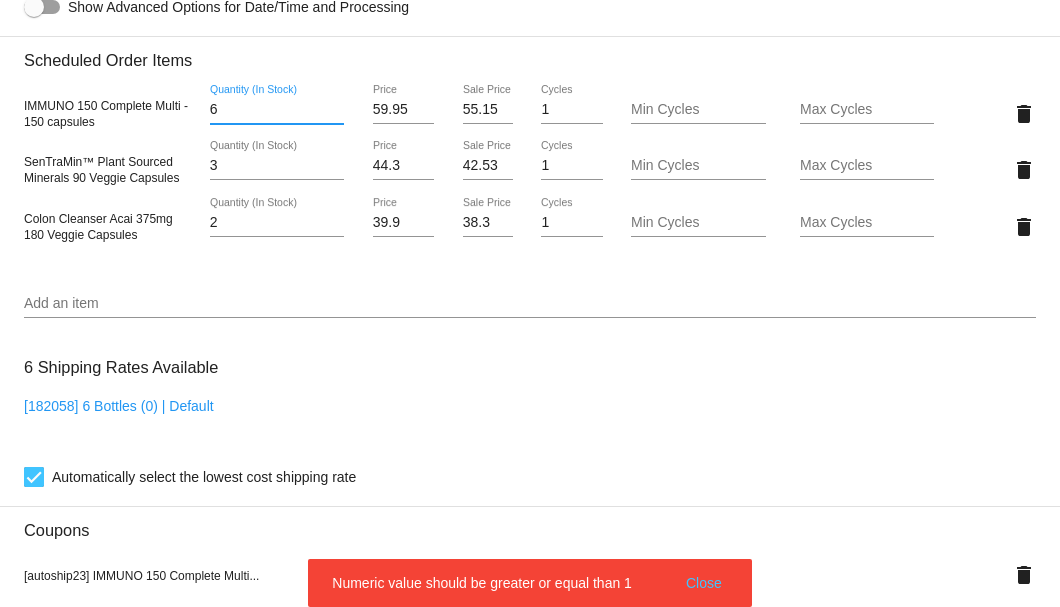 type on "6" 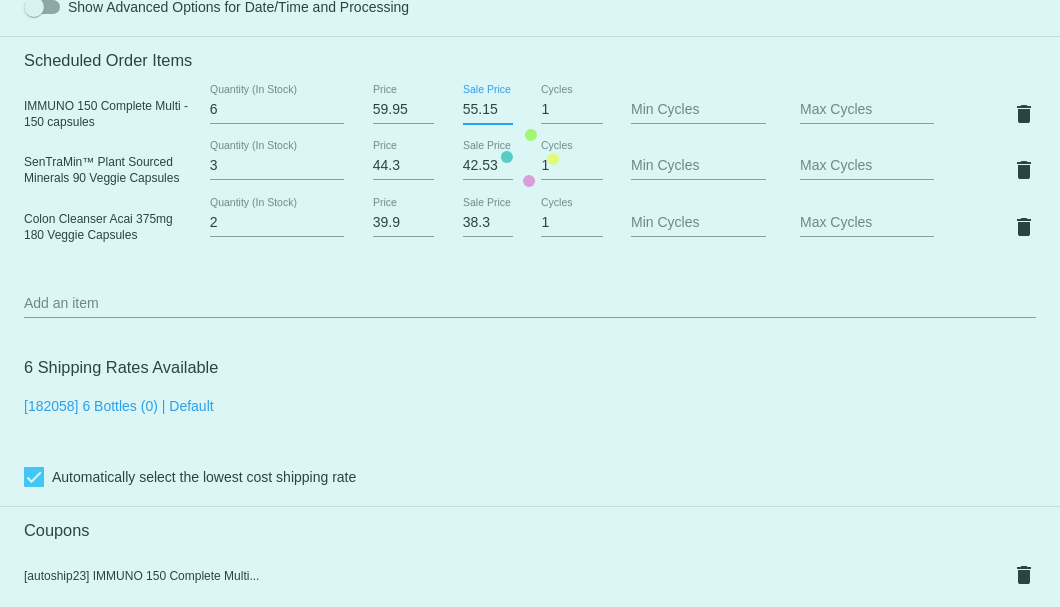 drag, startPoint x: 460, startPoint y: 107, endPoint x: 492, endPoint y: 107, distance: 32 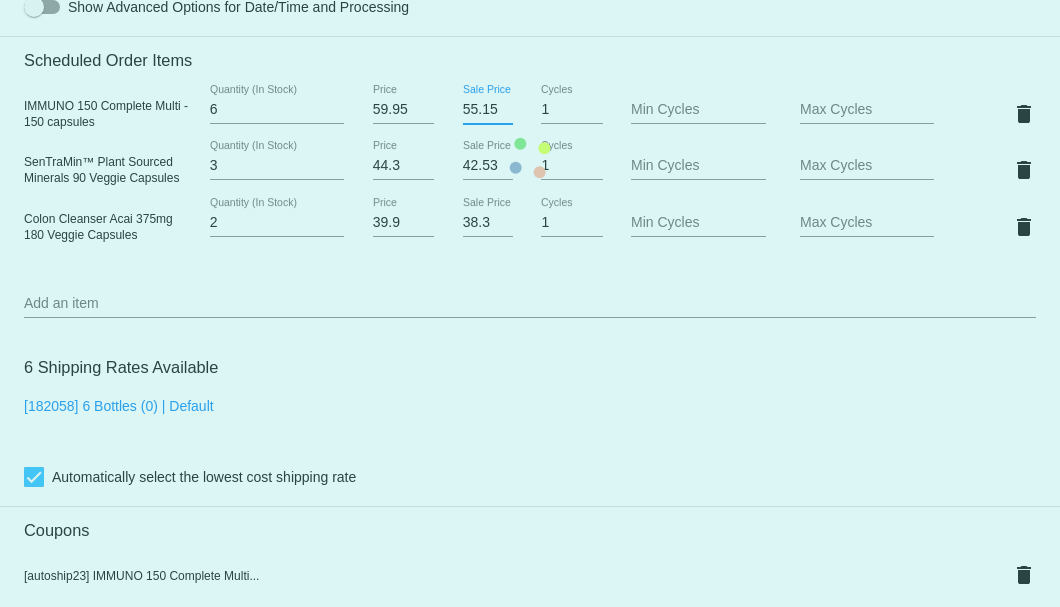 click on "Customer
[NUMBER]: [FIRST] [LAST]
[EMAIL]
Customer Shipping
Enter Shipping Address Select A Saved Address (0)
[FIRST]
Shipping First Name
[LAST]
Shipping Last Name
US | USA
Shipping Country
[NUMBER] [STREET]
Shipping Street 1
Shipping Street 2
[CITY]
Shipping City
AZ | Arizona
Shipping State
[POSTAL_CODE]
Shipping Postcode
Scheduled Order Details
Frequency:
Every 3 months
Active
Status
6" 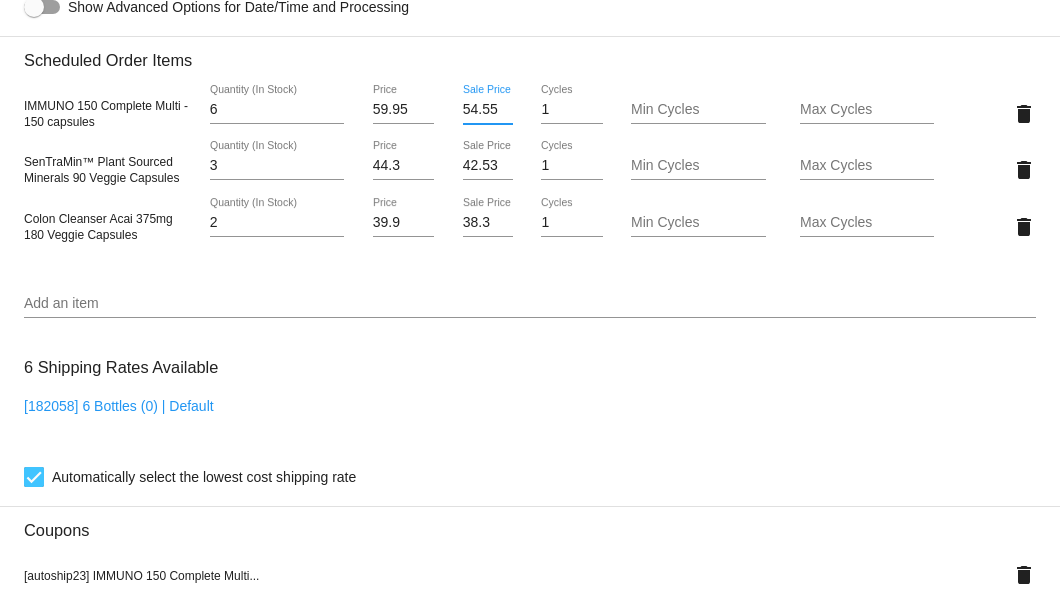 scroll, scrollTop: 0, scrollLeft: 0, axis: both 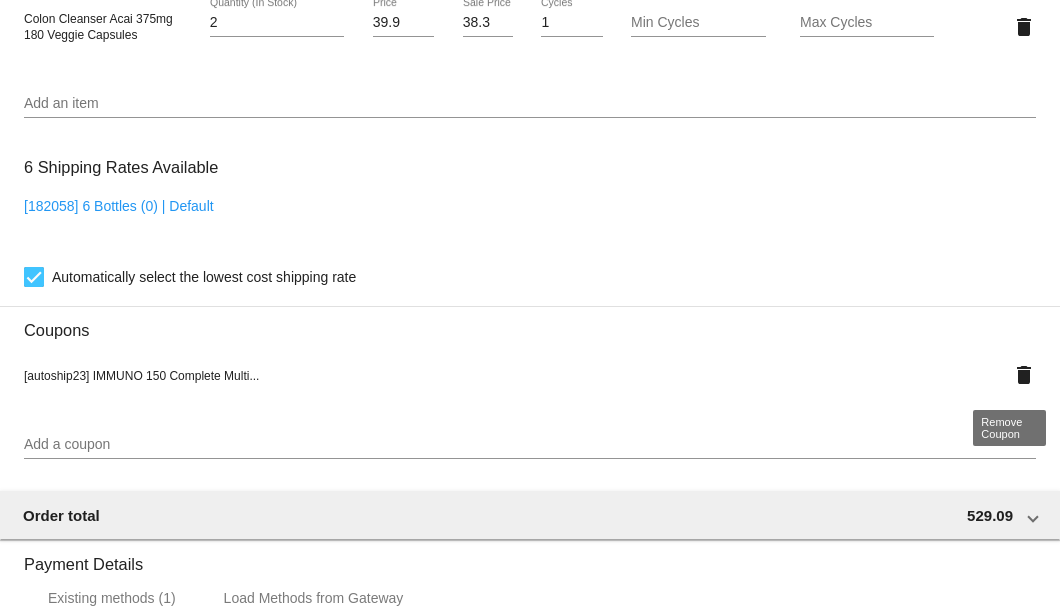 type on "54.55" 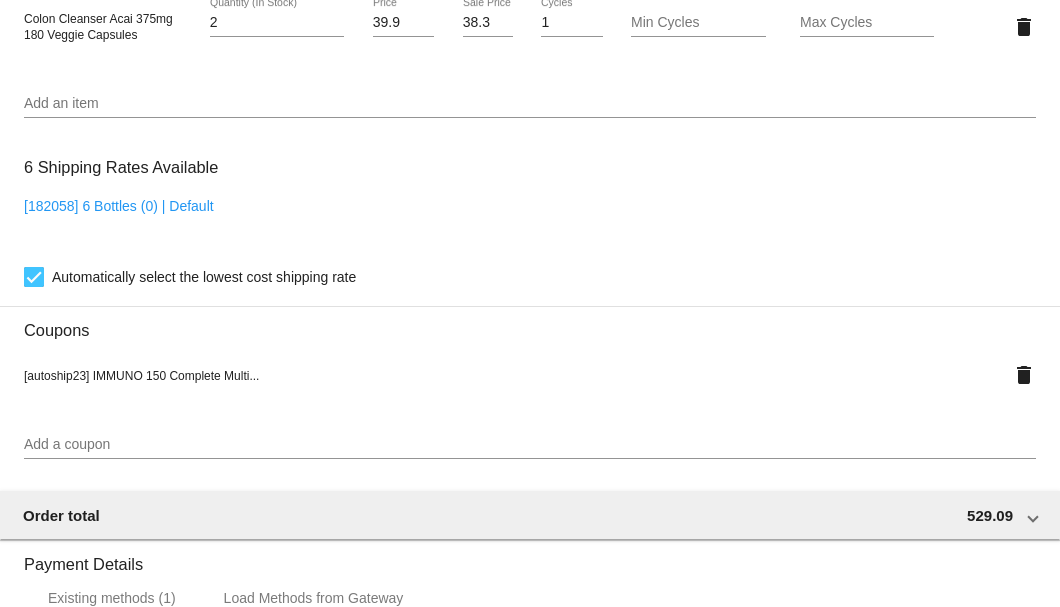 scroll, scrollTop: 0, scrollLeft: 0, axis: both 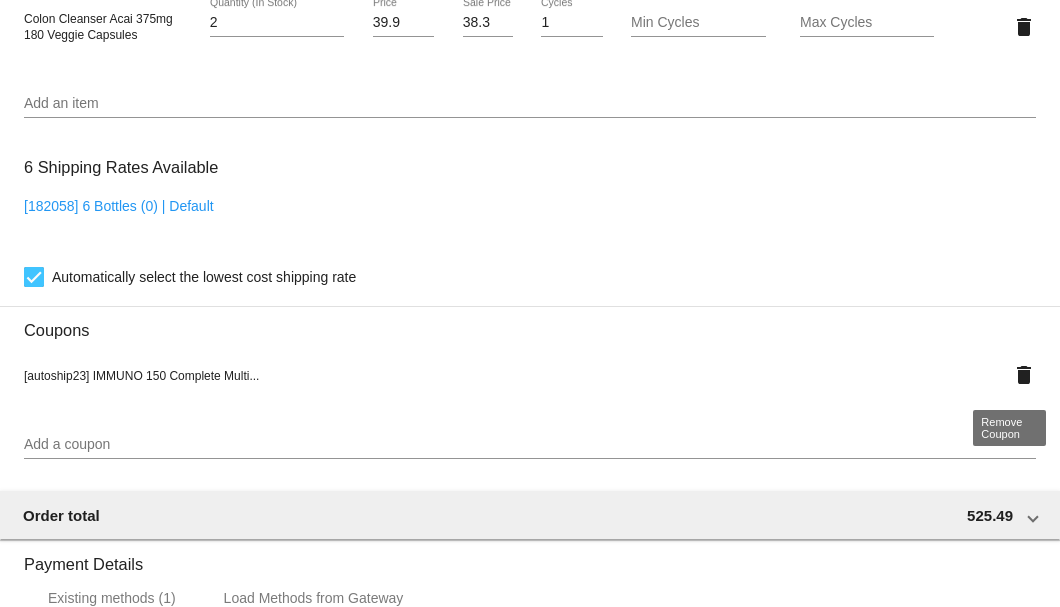click on "delete" 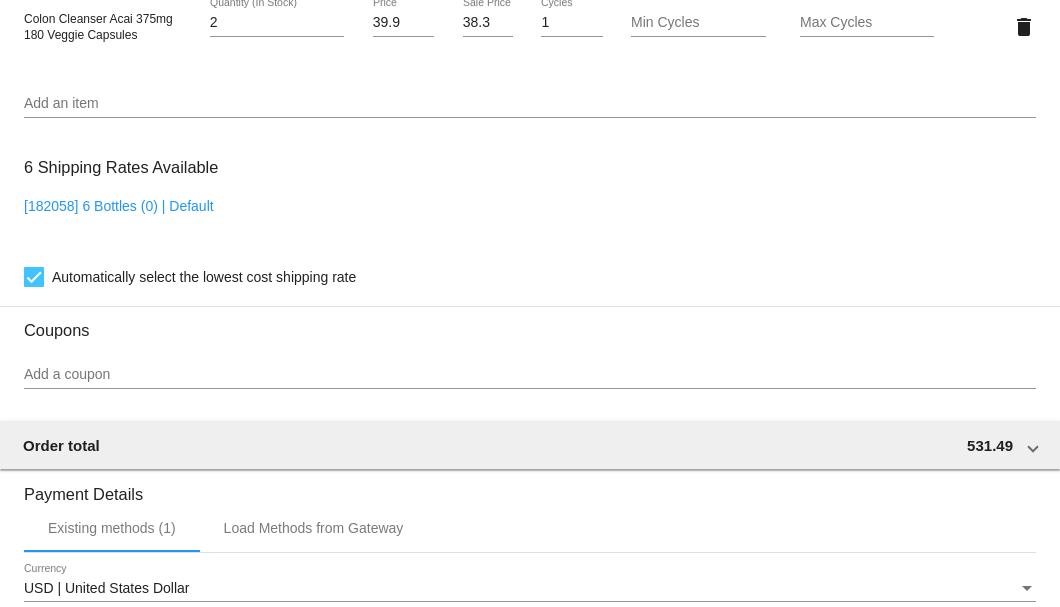 scroll, scrollTop: 1400, scrollLeft: 0, axis: vertical 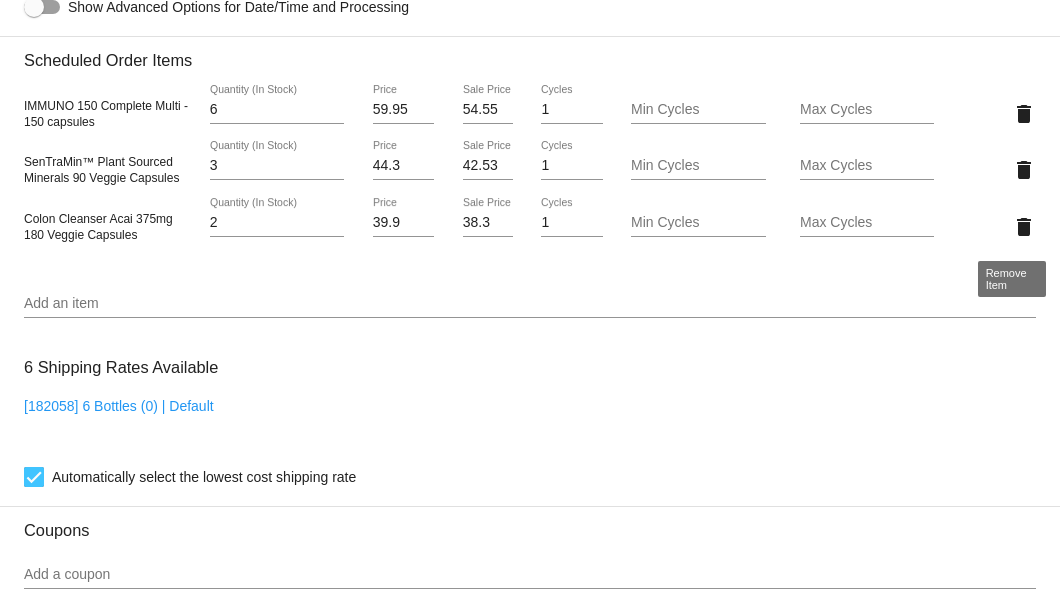 click on "delete" 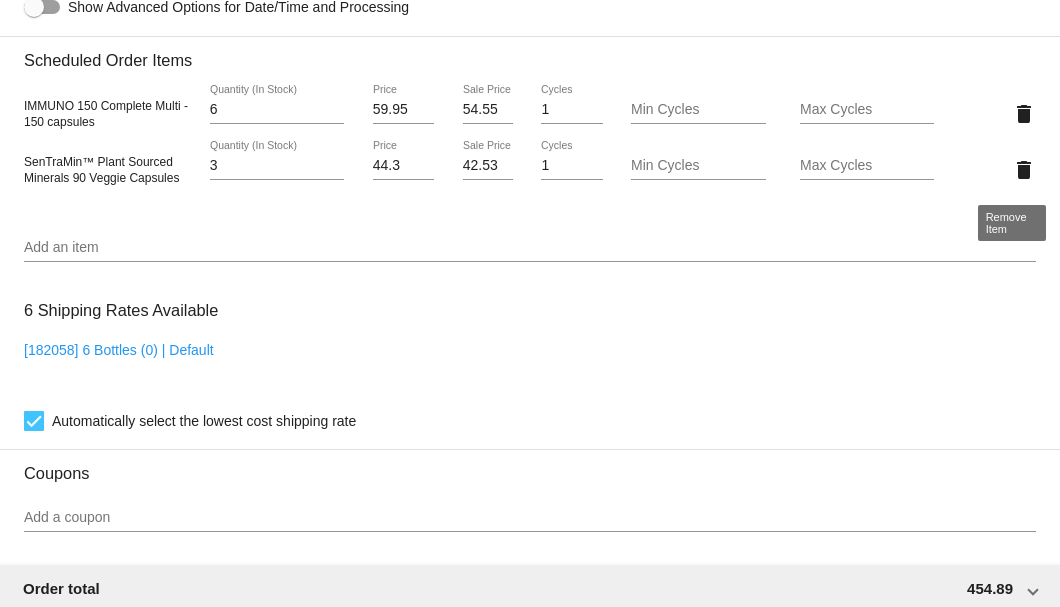 click on "delete" 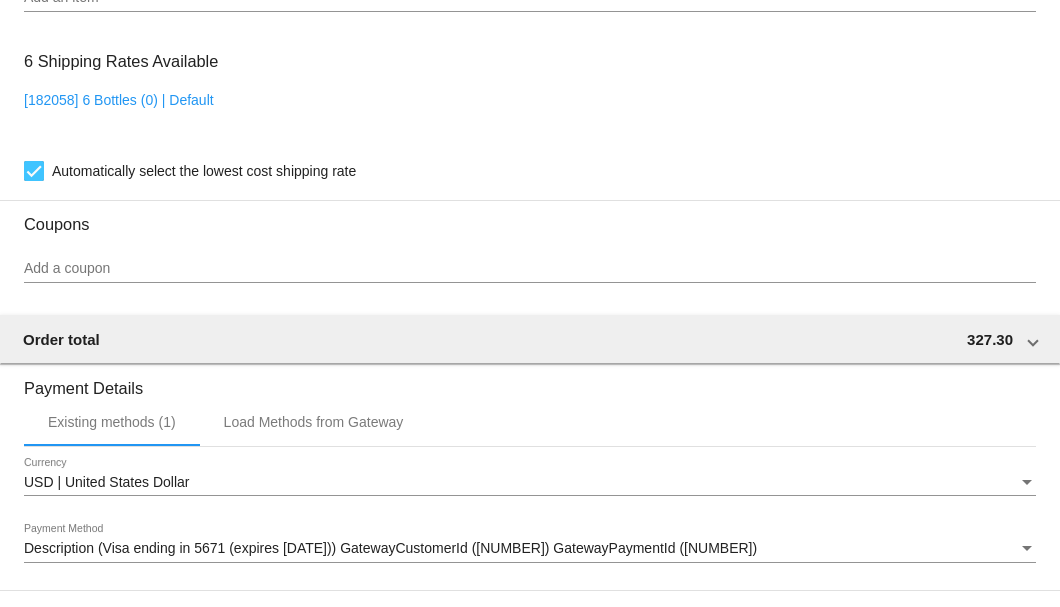 scroll, scrollTop: 1860, scrollLeft: 0, axis: vertical 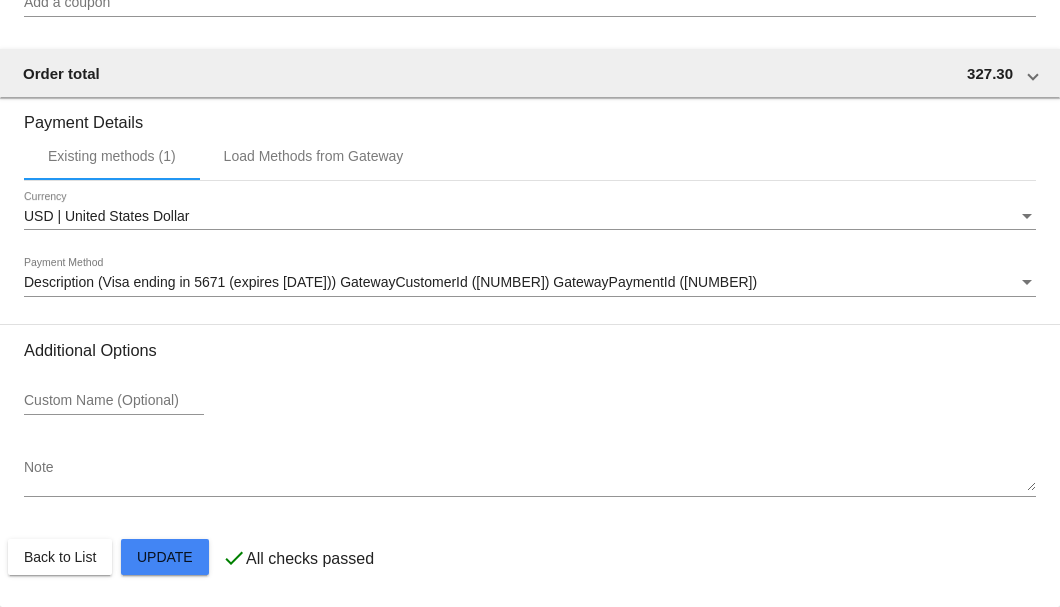 click on "Customer
[NUMBER]: [FIRST] [LAST]
[EMAIL]
Customer Shipping
Enter Shipping Address Select A Saved Address (0)
[FIRST]
Shipping First Name
[LAST]
Shipping Last Name
US | USA
Shipping Country
[NUMBER] [STREET]
Shipping Street 1
Shipping Street 2
[CITY]
Shipping City
AZ | Arizona
Shipping State
[POSTAL_CODE]
Shipping Postcode
Scheduled Order Details
Frequency:
Every 3 months
Active
Status
6" 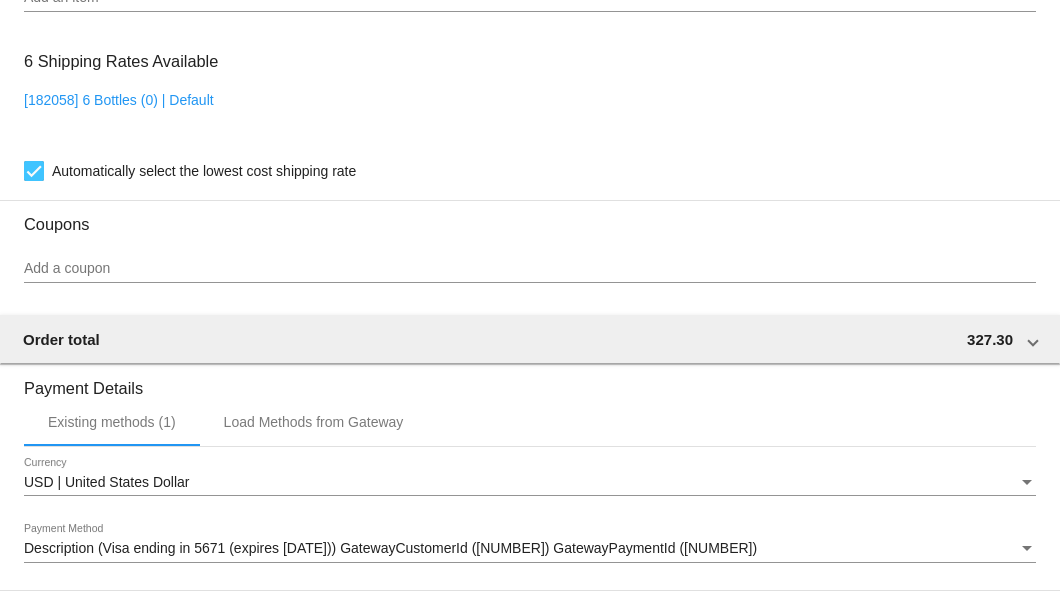scroll, scrollTop: 1860, scrollLeft: 0, axis: vertical 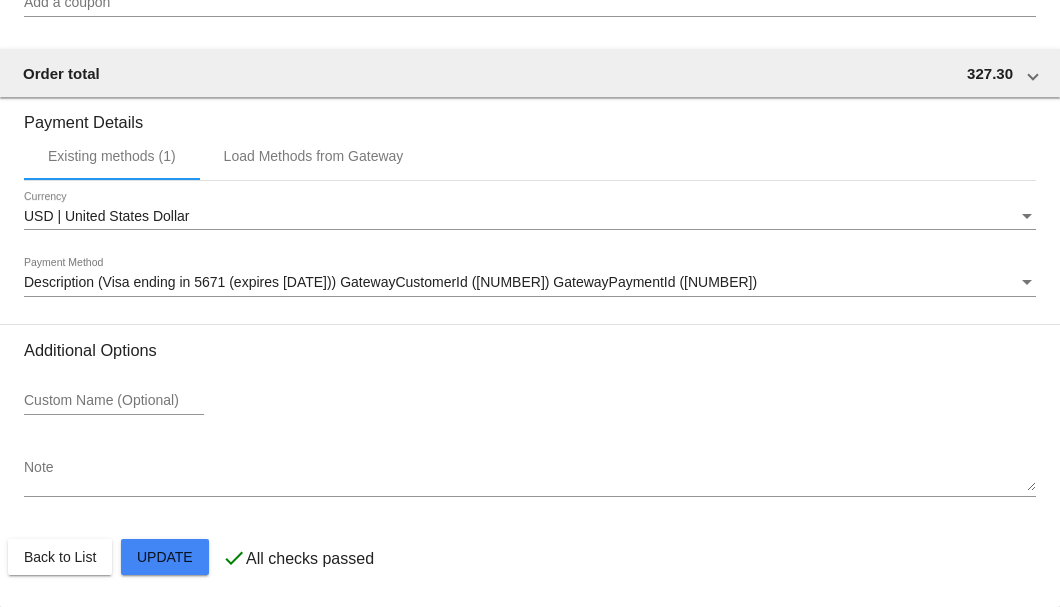 click on "Customer
[NUMBER]: [FIRST] [LAST]
[EMAIL]
Customer Shipping
Enter Shipping Address Select A Saved Address (0)
[FIRST]
Shipping First Name
[LAST]
Shipping Last Name
US | USA
Shipping Country
[NUMBER] [STREET]
Shipping Street 1
Shipping Street 2
[CITY]
Shipping City
AZ | Arizona
Shipping State
[POSTAL_CODE]
Shipping Postcode
Scheduled Order Details
Frequency:
Every 3 months
Active
Status
6" 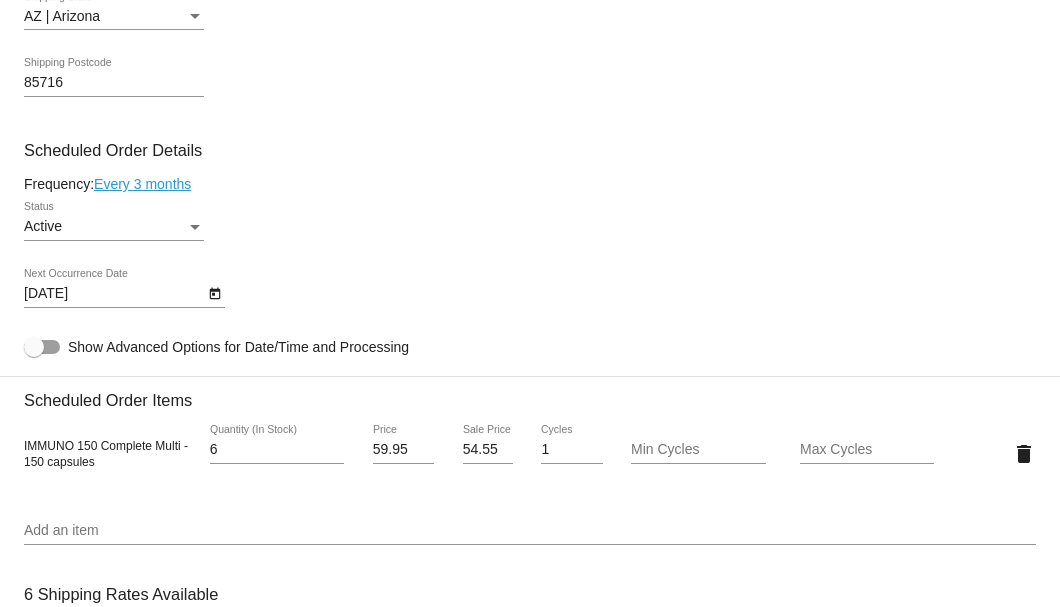 scroll, scrollTop: 860, scrollLeft: 0, axis: vertical 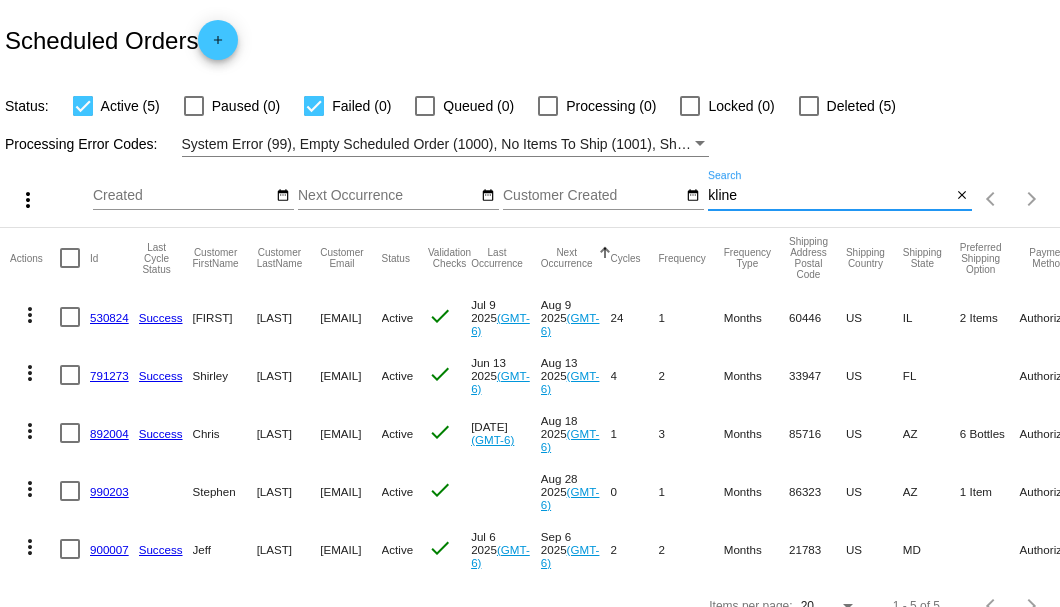 click on "kline" at bounding box center (829, 196) 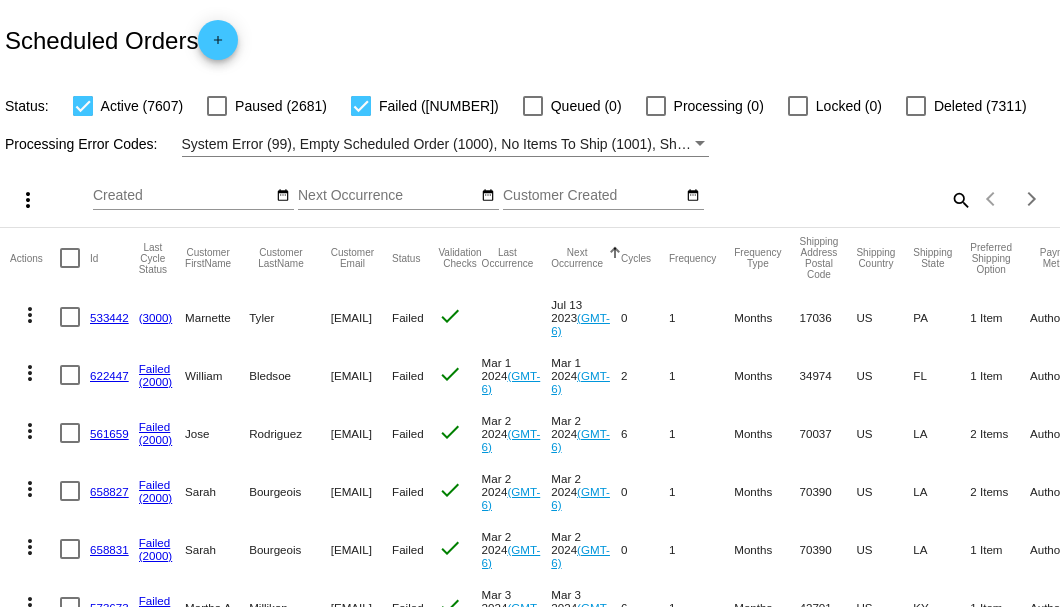 click on "search" 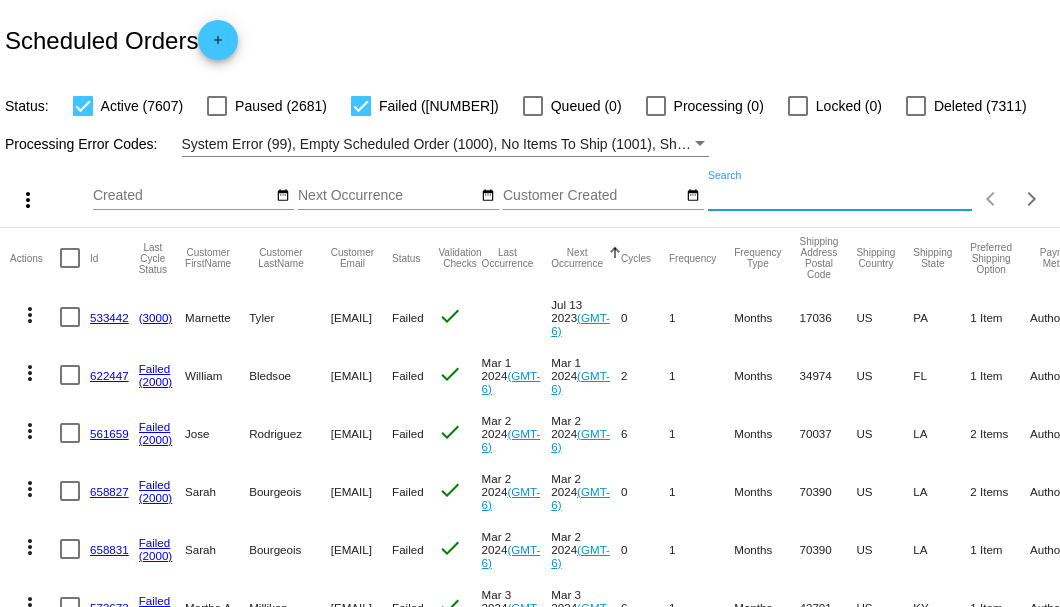 click on "Search" at bounding box center [840, 196] 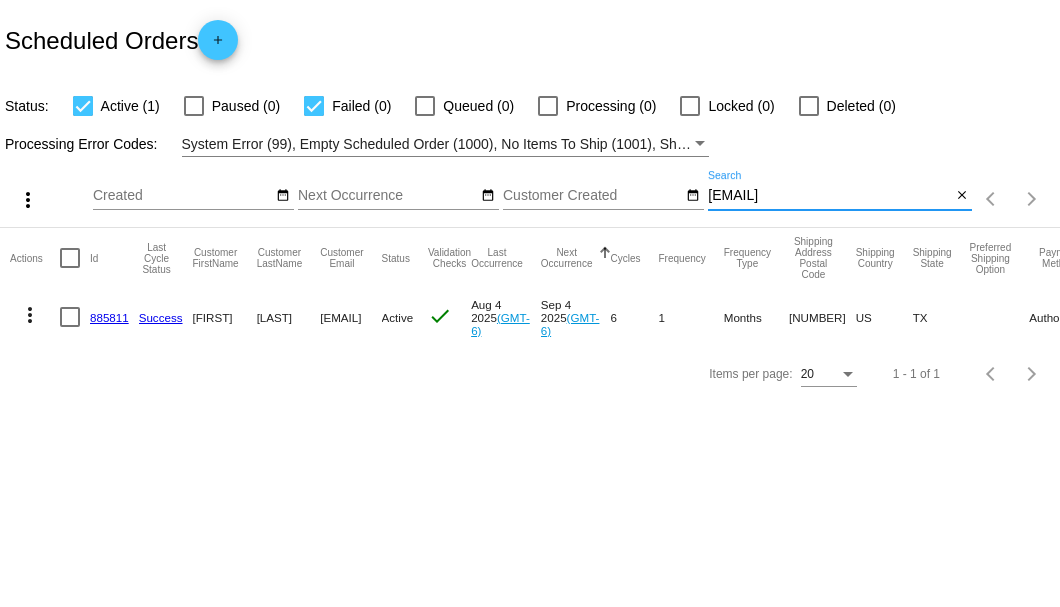 type on "[USERNAME]@[EXAMPLE.COM]" 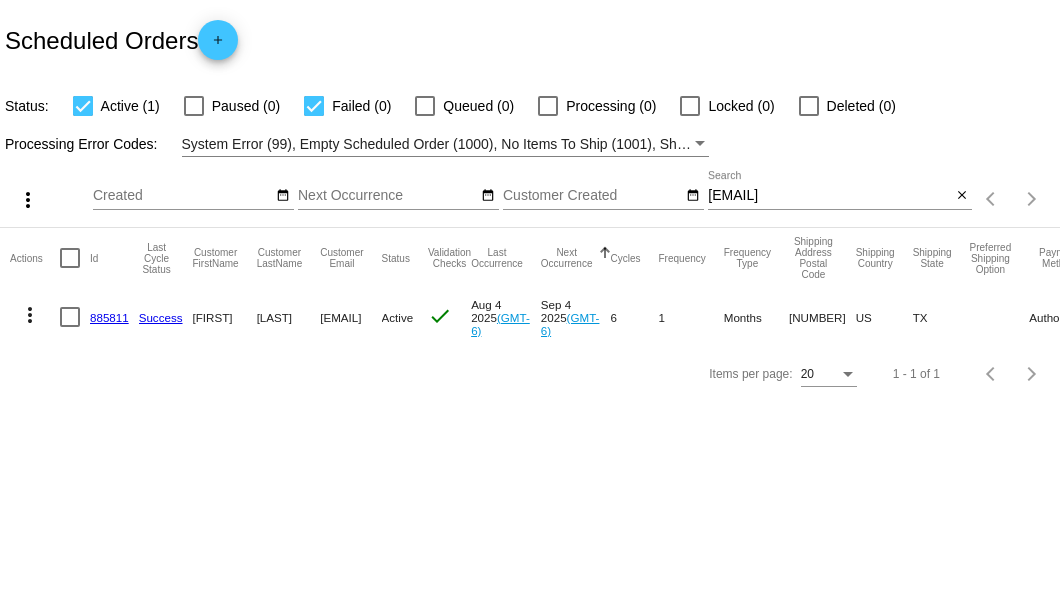 click on "885811" 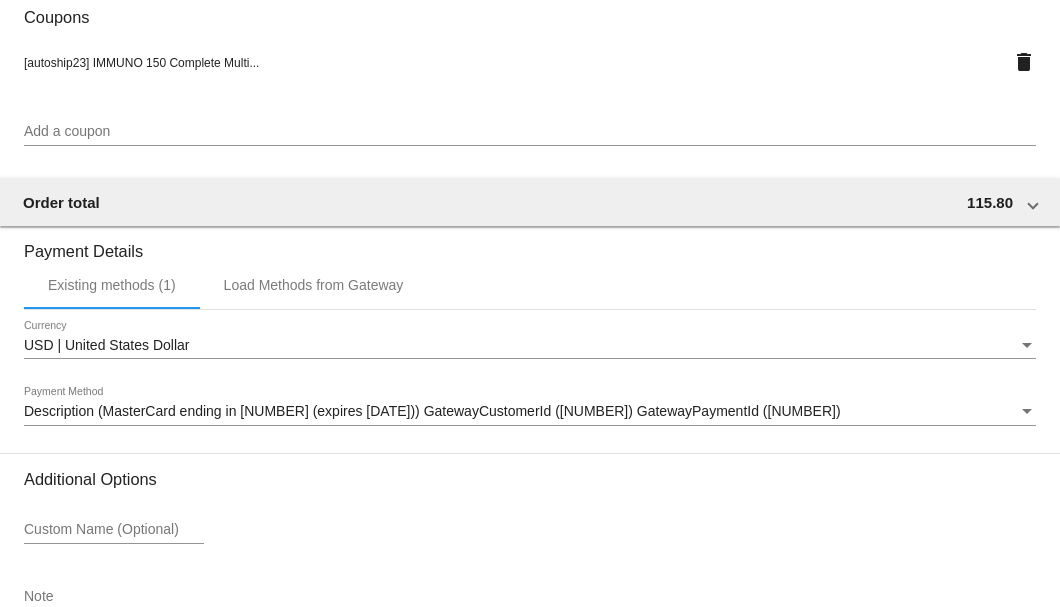 scroll, scrollTop: 1930, scrollLeft: 0, axis: vertical 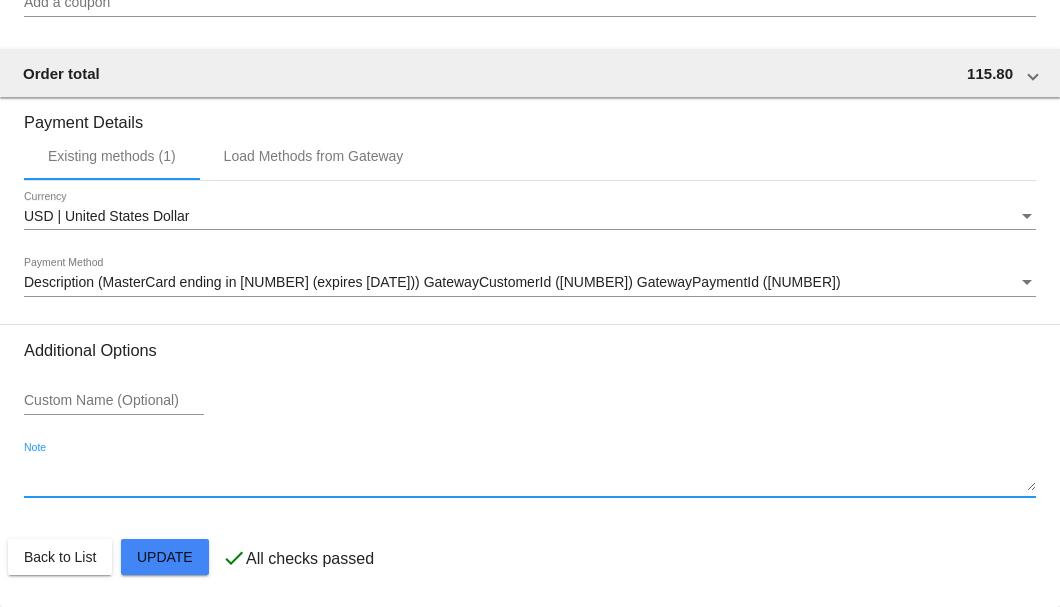 click on "Note" at bounding box center [530, 476] 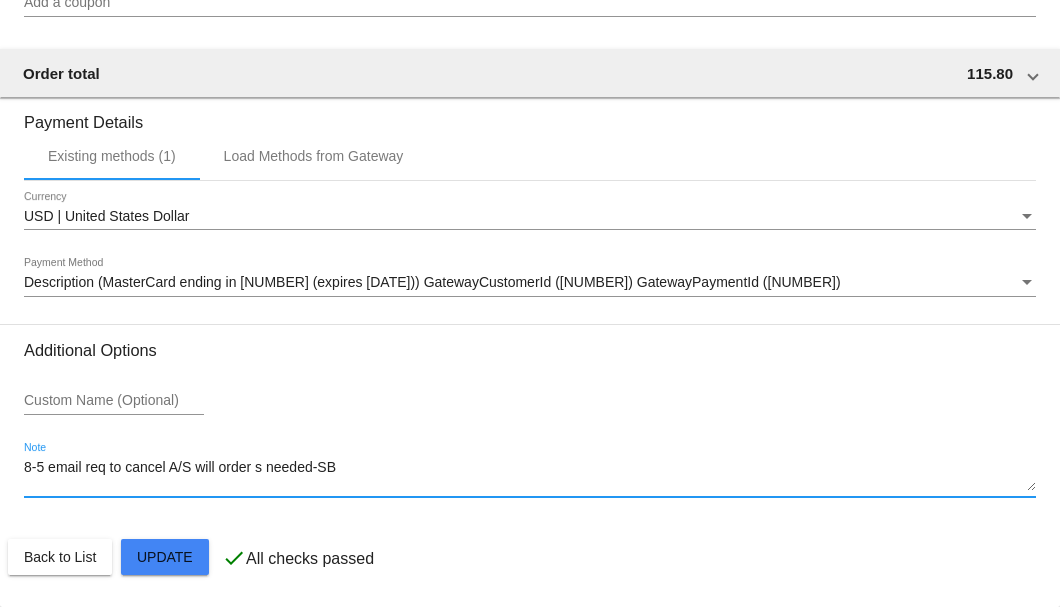 click on "8-5 email req to cancel A/S will order s needed-SB" at bounding box center [530, 476] 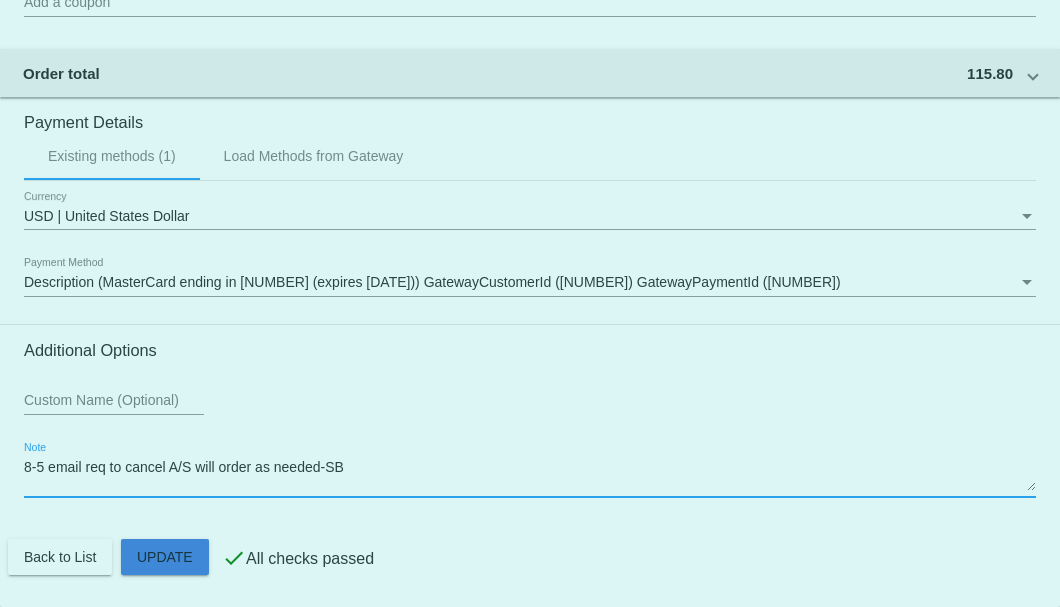 click on "Customer
6344494: Mary Binch
msbinch@hotmail.com
Customer Shipping
Enter Shipping Address Select A Saved Address (0)
Mary
Shipping First Name
Binch
Shipping Last Name
US | USA
Shipping Country
9678 John Rice Drive
Shipping Street 1
Shipping Street 2
Iola
Shipping City
TX | Texas
Shipping State
77861
Shipping Postcode
Scheduled Order Details
Frequency:
Every 1 months
Active
Status
2" 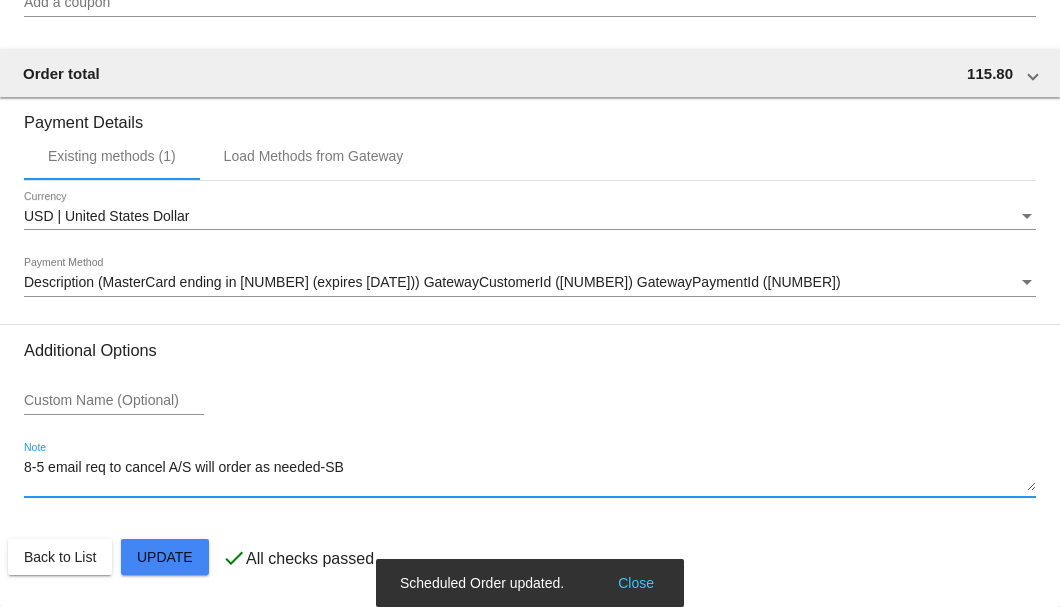type on "8-5 email req to cancel A/S will order as needed-SB" 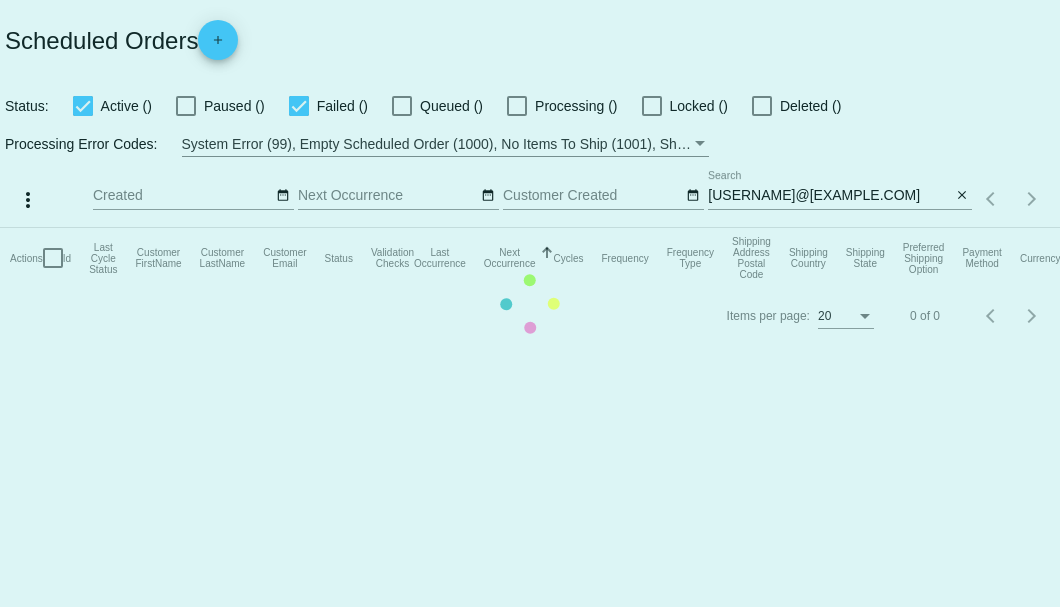 scroll, scrollTop: 0, scrollLeft: 0, axis: both 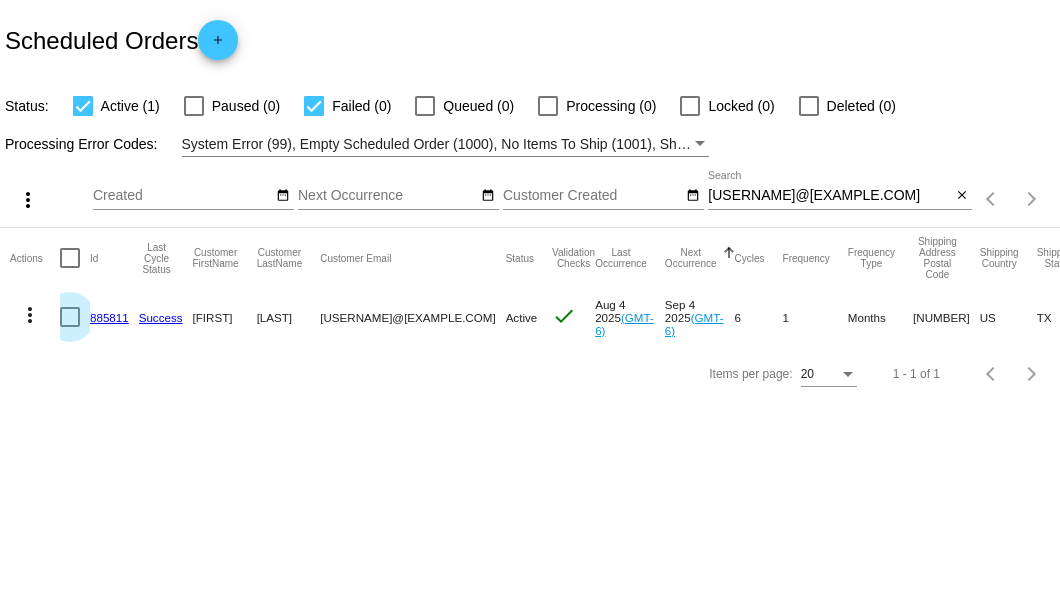 click at bounding box center (70, 317) 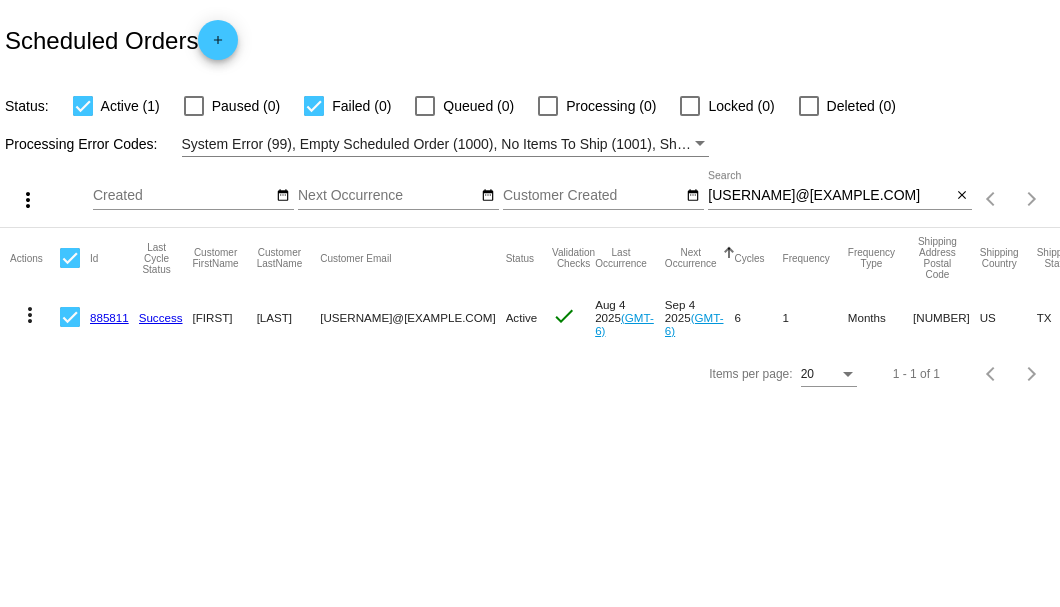 click on "more_vert" 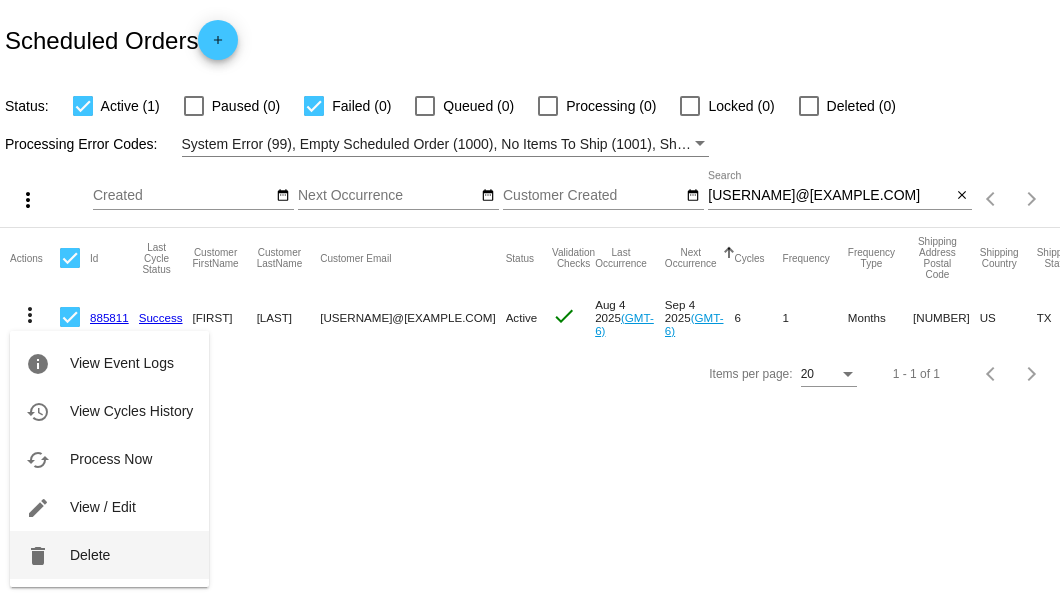 click on "delete
Delete" at bounding box center [109, 555] 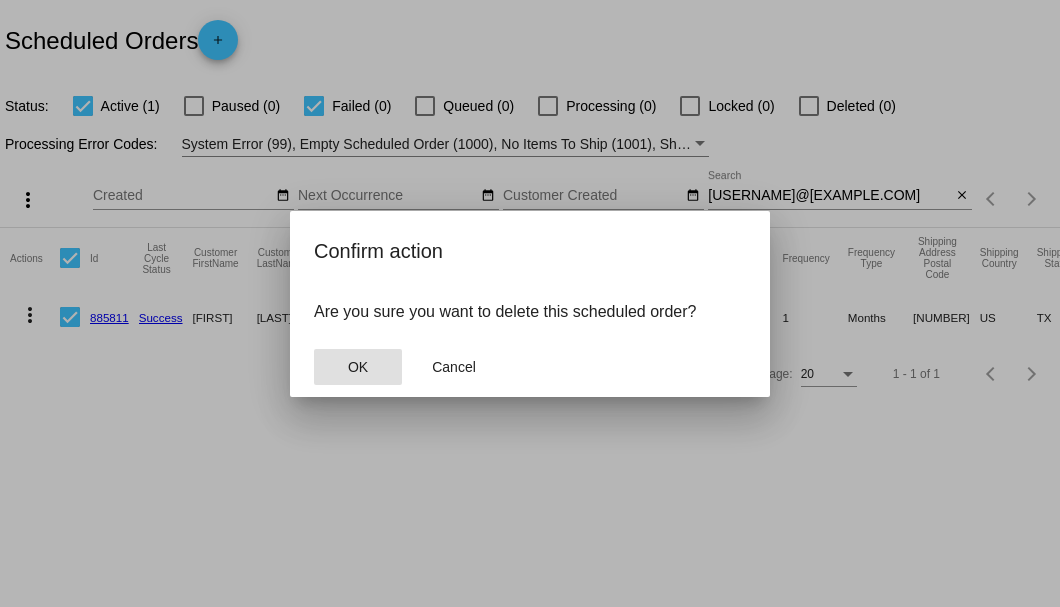 click on "OK" 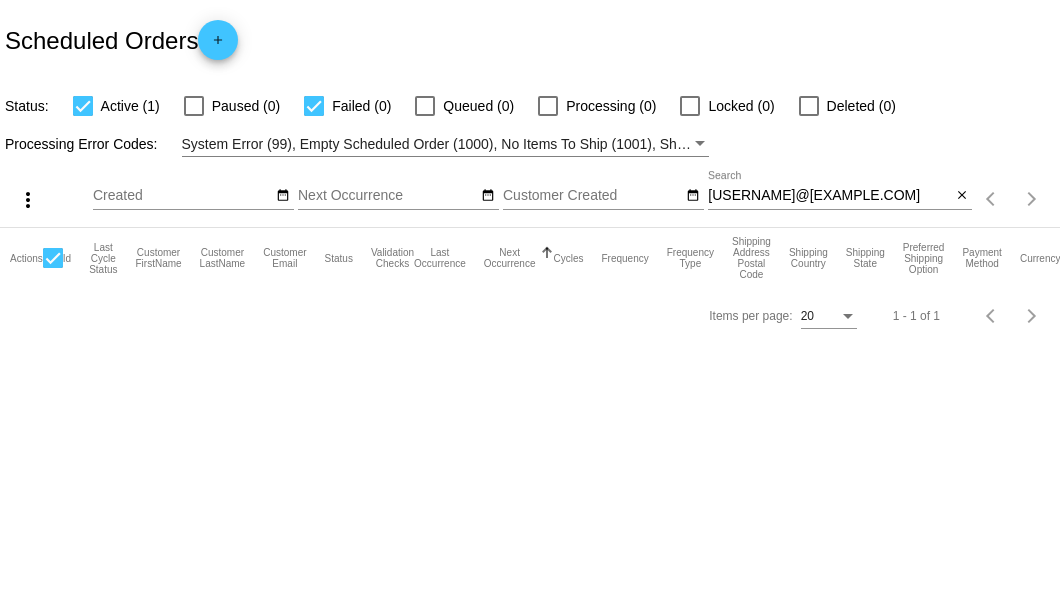click on "[USERNAME]@[EXAMPLE.COM]" at bounding box center [829, 196] 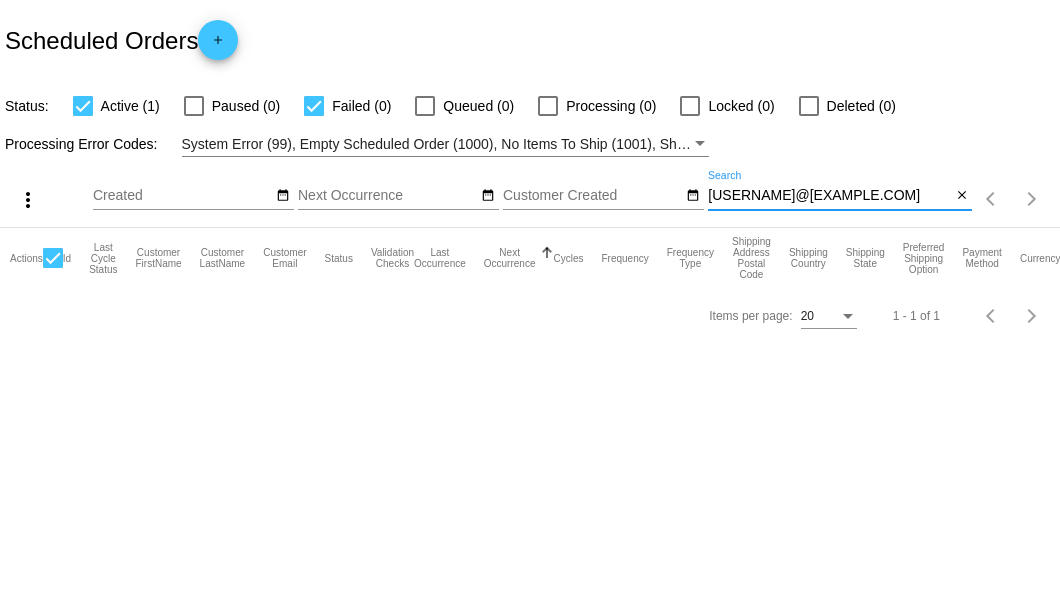 type on "[USERNAME]@[EXAMPLE.COM]" 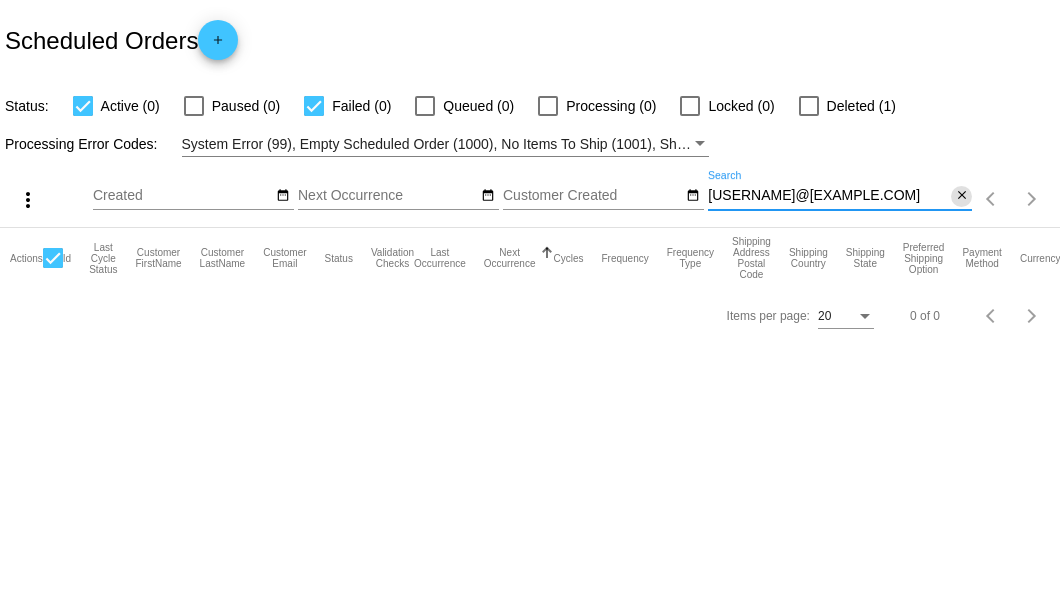 click on "close" 